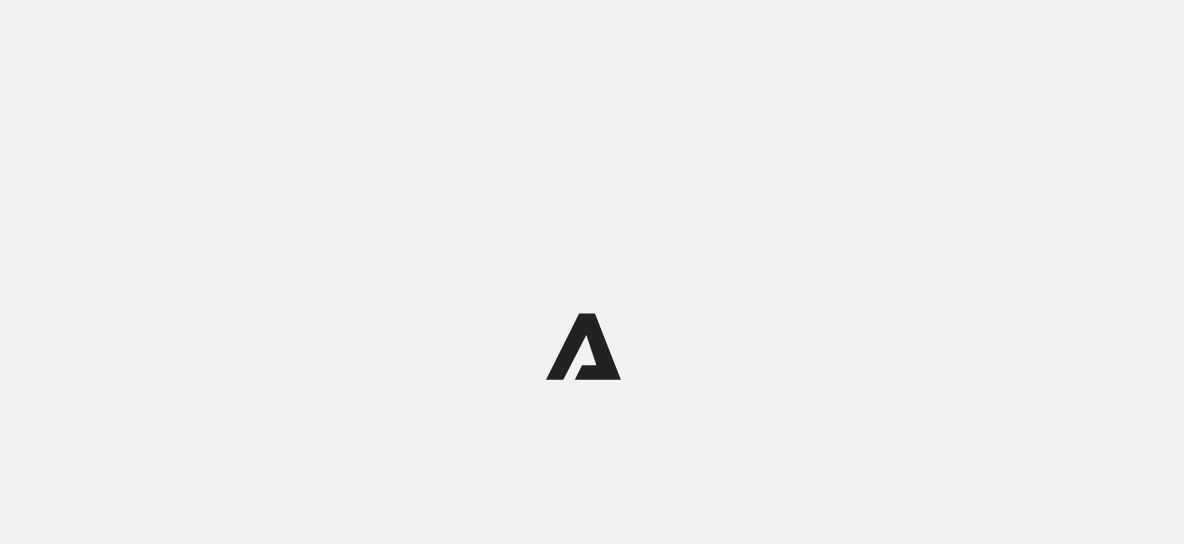 scroll, scrollTop: 0, scrollLeft: 0, axis: both 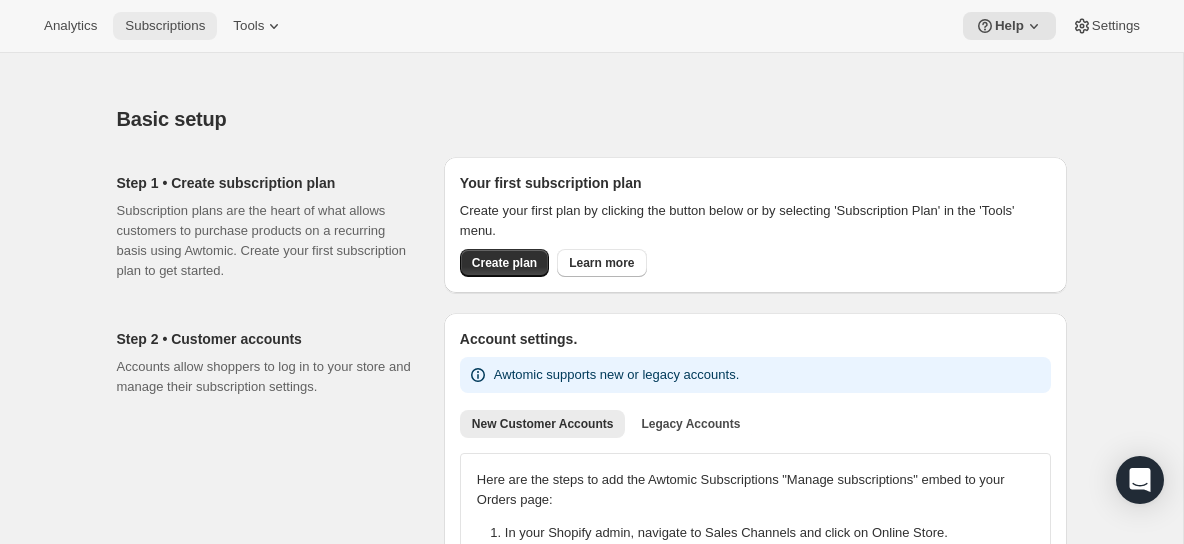 click on "Subscriptions" at bounding box center (165, 26) 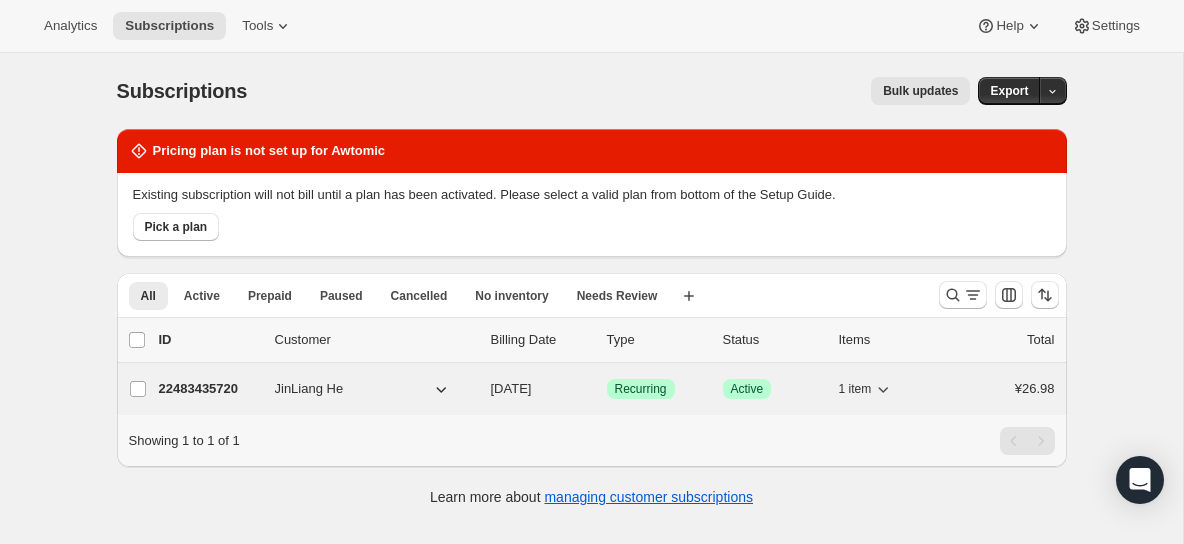 click 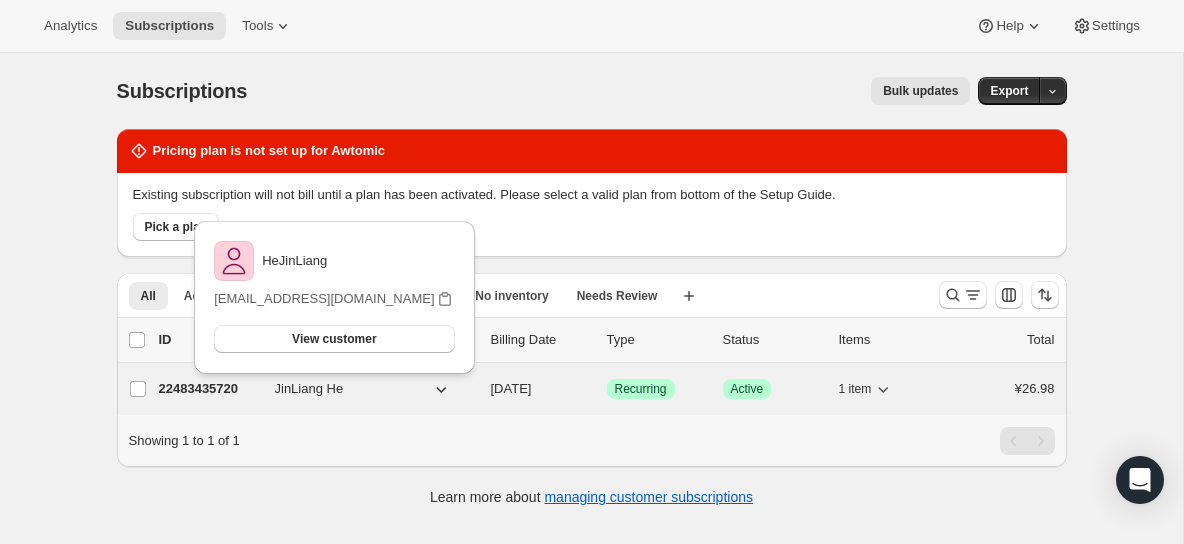 click on "[DATE]" at bounding box center [541, 389] 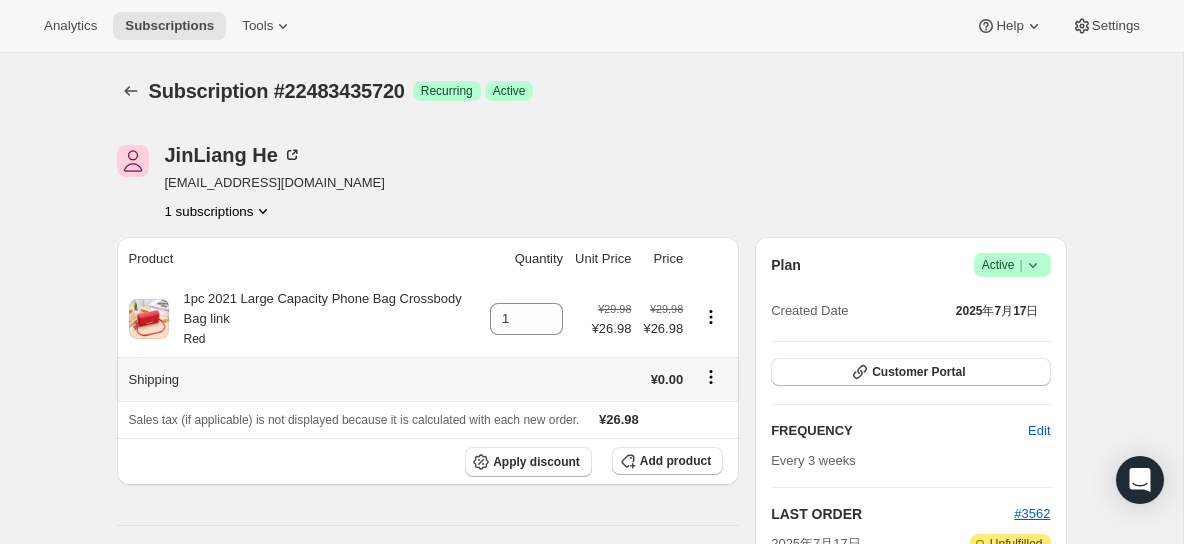 scroll, scrollTop: 56, scrollLeft: 0, axis: vertical 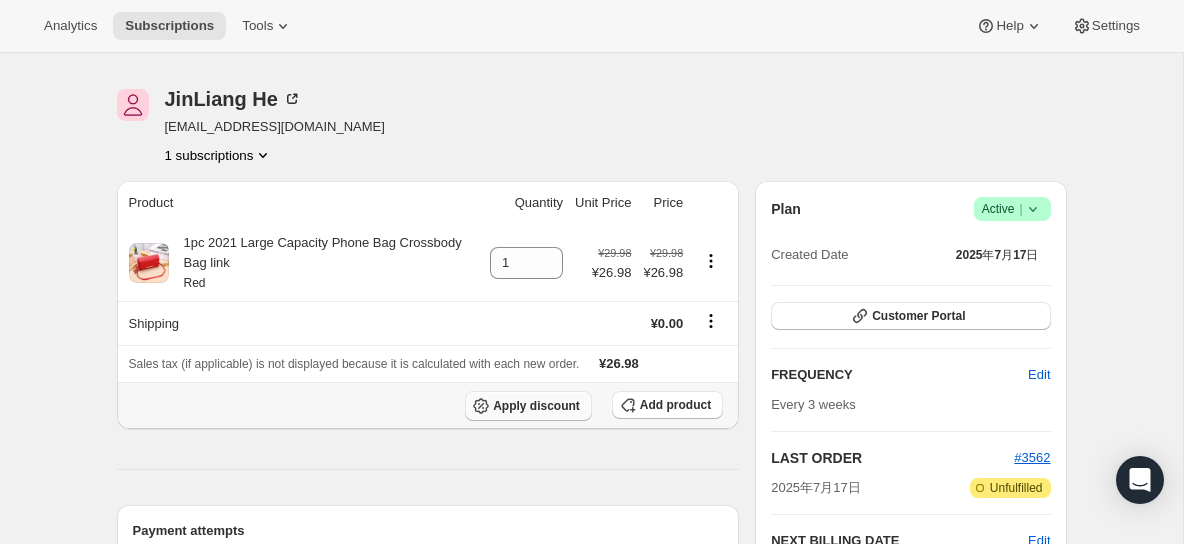 click on "Apply discount" at bounding box center (536, 406) 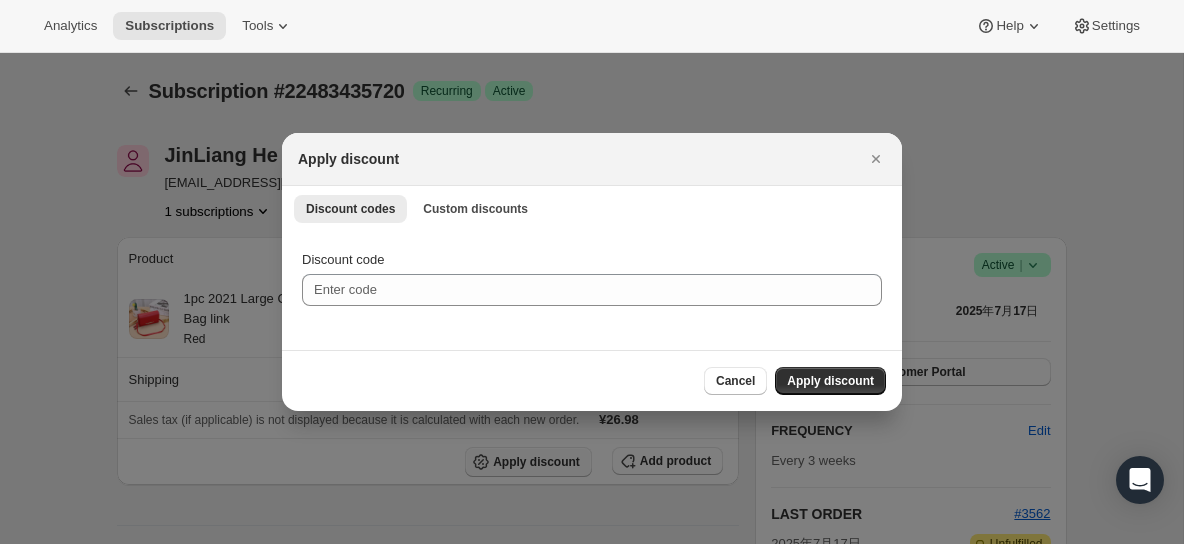 scroll, scrollTop: 0, scrollLeft: 0, axis: both 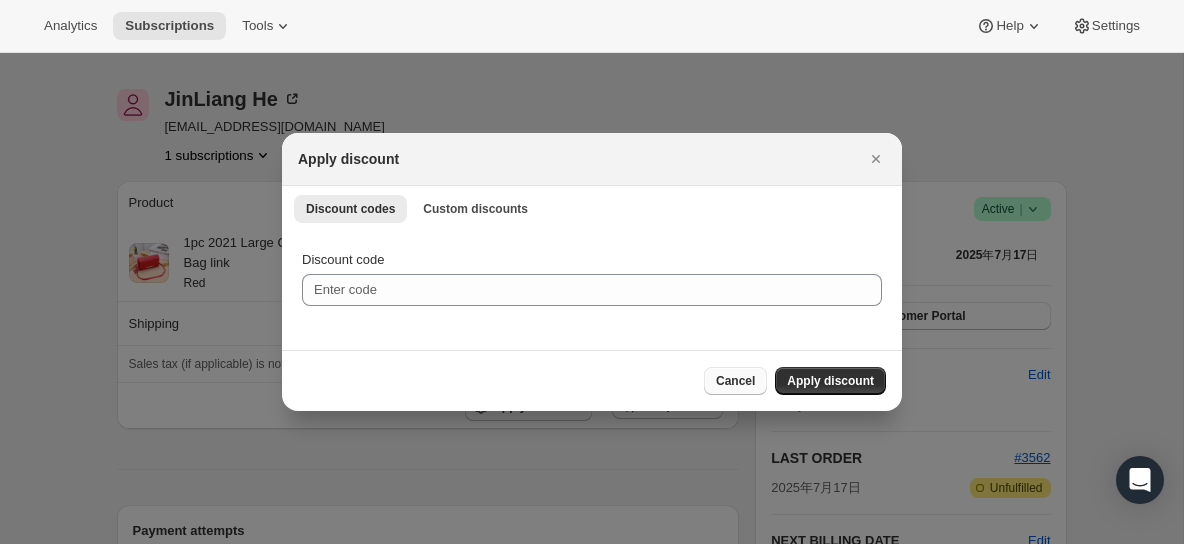 click on "Cancel" at bounding box center [735, 381] 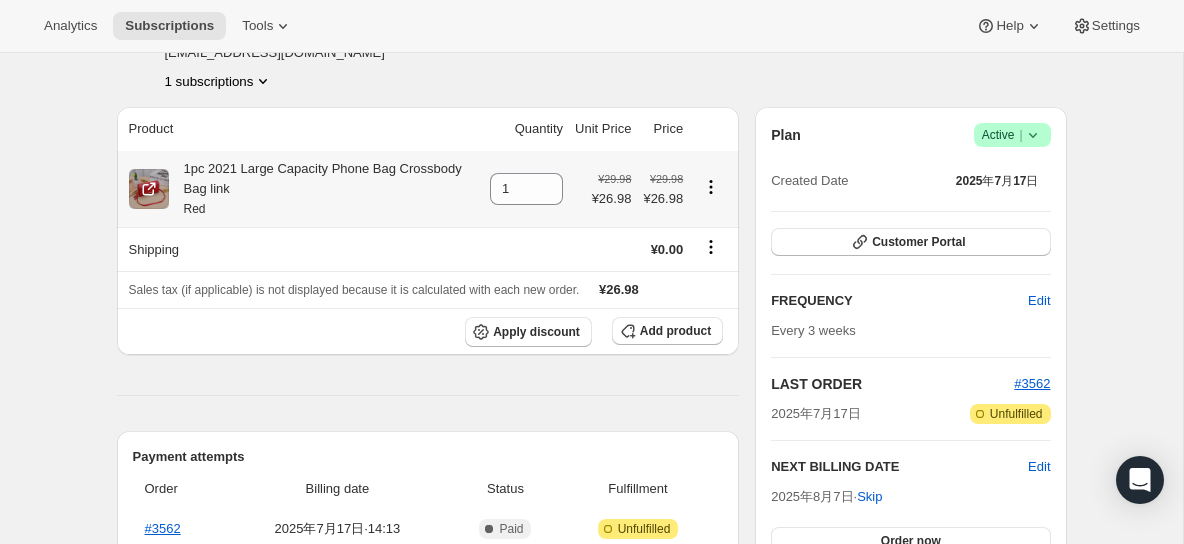 scroll, scrollTop: 0, scrollLeft: 0, axis: both 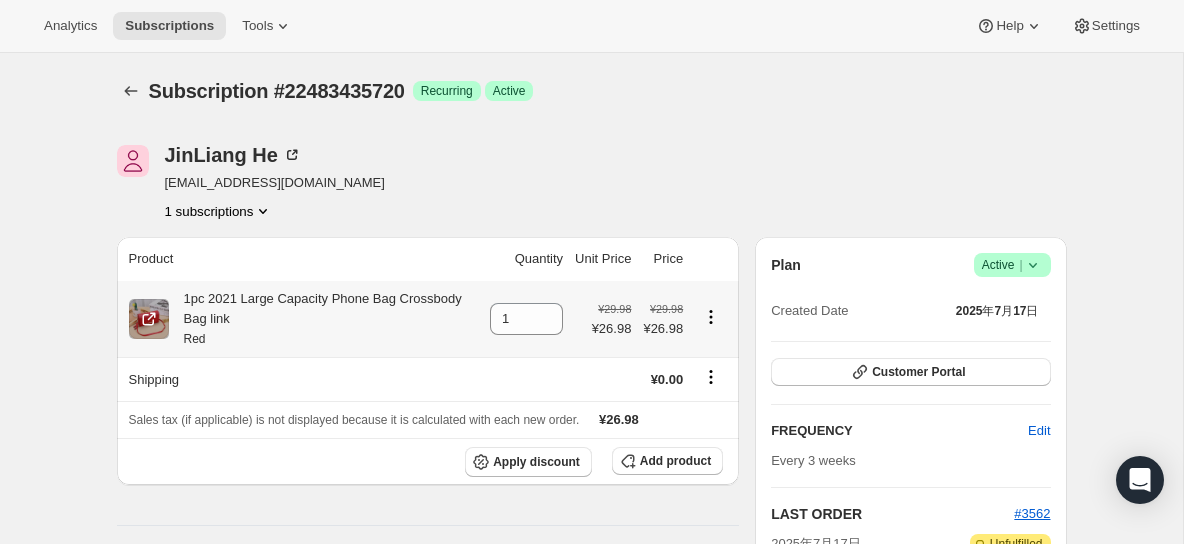 click on "¥26.98" at bounding box center (663, 329) 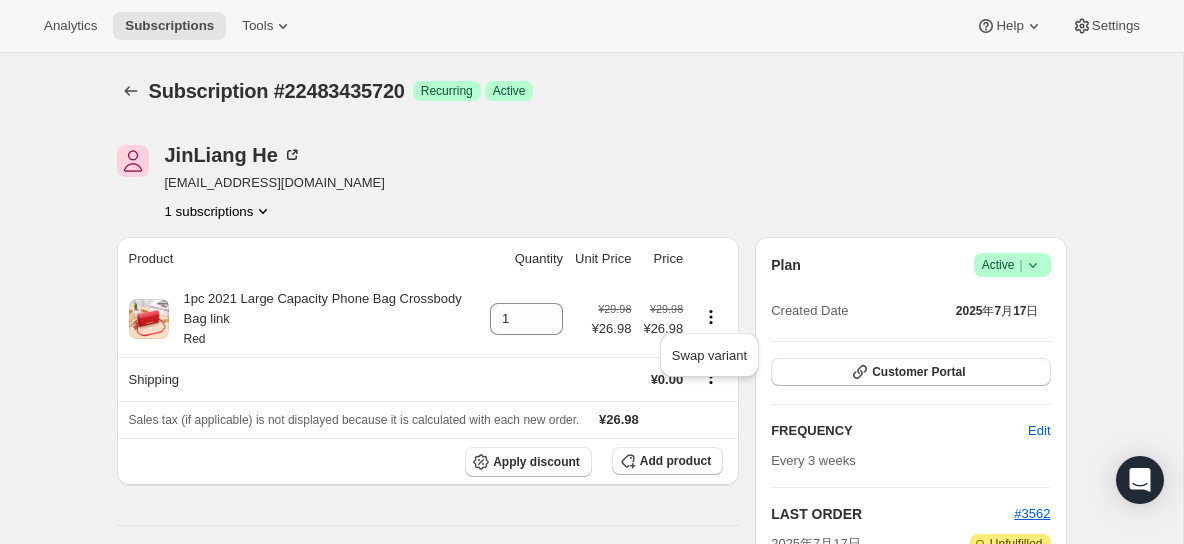 click on "JinLiang   He hejinliang@shopline.com 1 subscriptions" at bounding box center [449, 183] 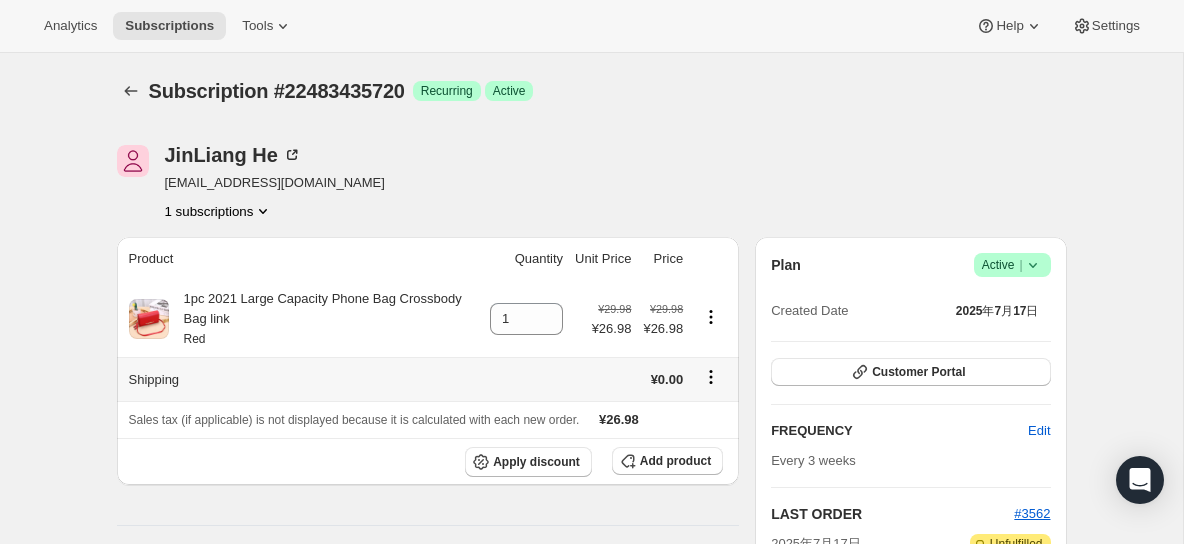 click 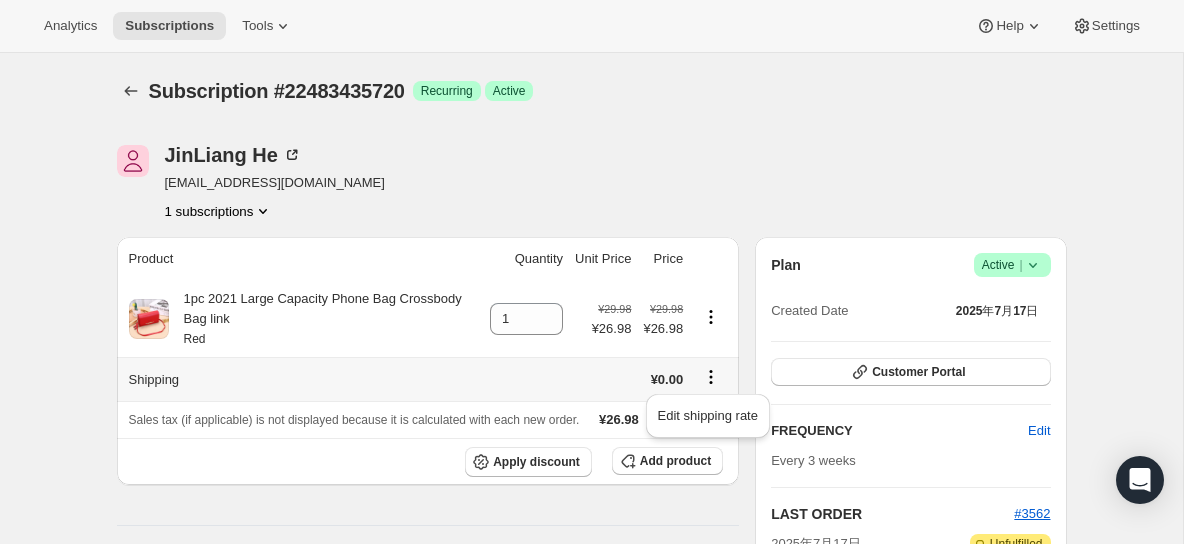 click 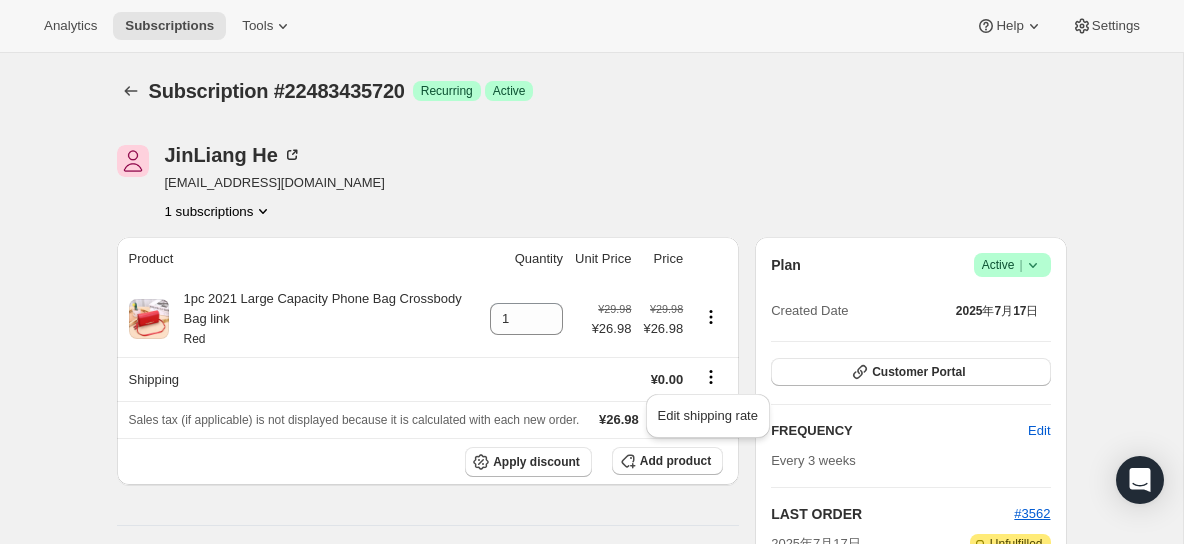 click on "JinLiang   He hejinliang@shopline.com 1 subscriptions Product Quantity Unit Price Price 1pc 2021 Large Capacity Phone Bag Crossbody Bag link Red 1 ¥29.98 ¥26.98 ¥29.98 ¥26.98 Shipping ¥0.00 Sales tax (if applicable) is not displayed because it is calculated with each new order.   ¥26.98 Apply discount Add product Payment attempts Order Billing date Status Fulfillment #3562 2025年7月17日  ·  14:13  完成 Paid 注意 未完成 Unfulfilled Timeline 2025年7月17日 HeJinLiang  created the subscription order.  View order 14:13 Plan 成功 Active | Created Date 2025年7月17日 Customer Portal FREQUENCY Edit Every 3 weeks LAST ORDER #3562 2025年7月17日 注意 未完成 Unfulfilled NEXT BILLING DATE Edit 2025年8月7日   ·  Skip Order now Batching Settings Add Notes Edit No notes from customer SHIPPING ADDRESS Edit JinLiang He
guangzhou
10
guangzhou GD, 519023
China BILLING ADDRESS guangzhou
guangzhou GD 519023
CN PAYMENT METHOD Bogus ending in 1
Expires 12/2029" at bounding box center [584, 677] 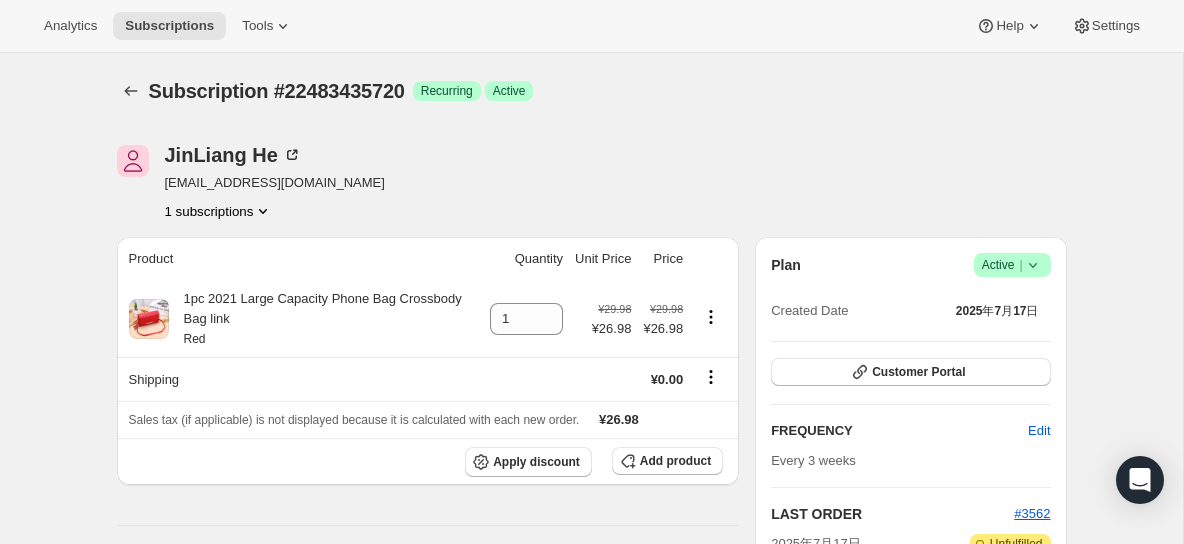 scroll, scrollTop: 26, scrollLeft: 0, axis: vertical 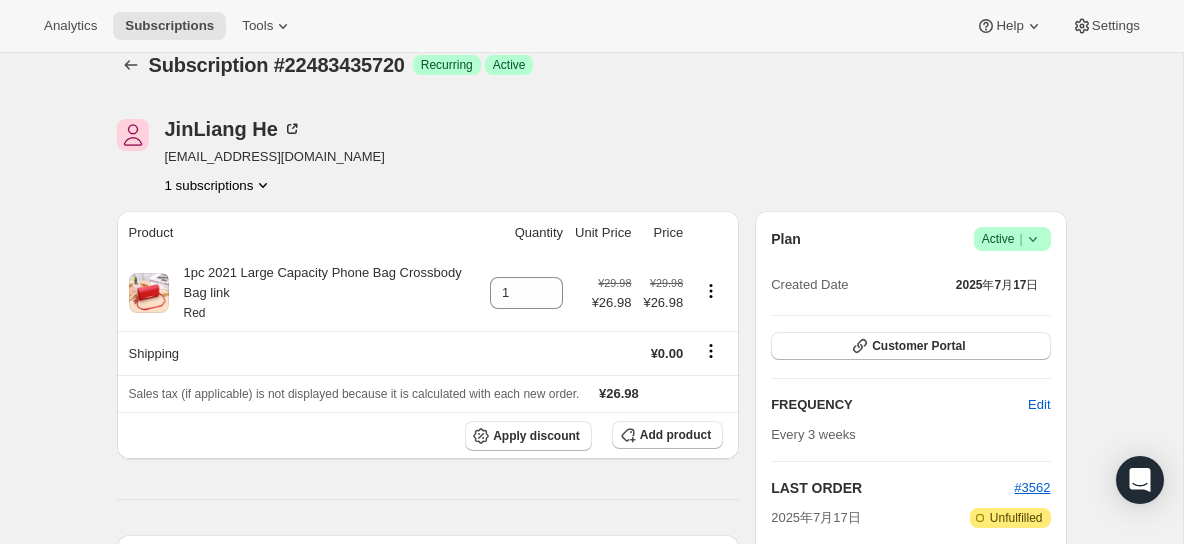 click on "1 subscriptions" at bounding box center [219, 185] 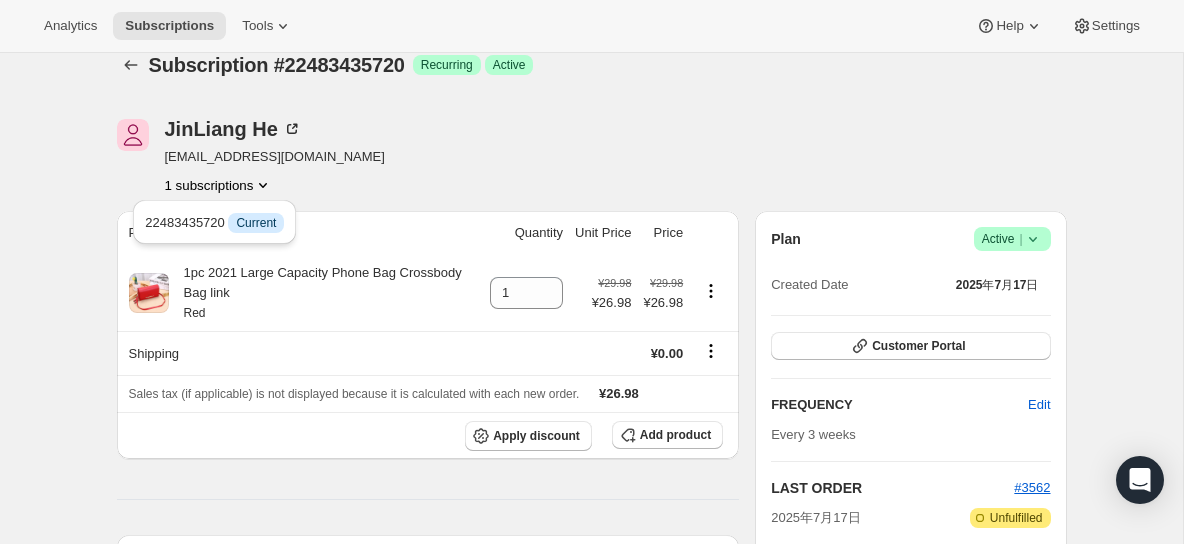 click on "JinLiang   He hejinliang@shopline.com 1 subscriptions" at bounding box center [449, 157] 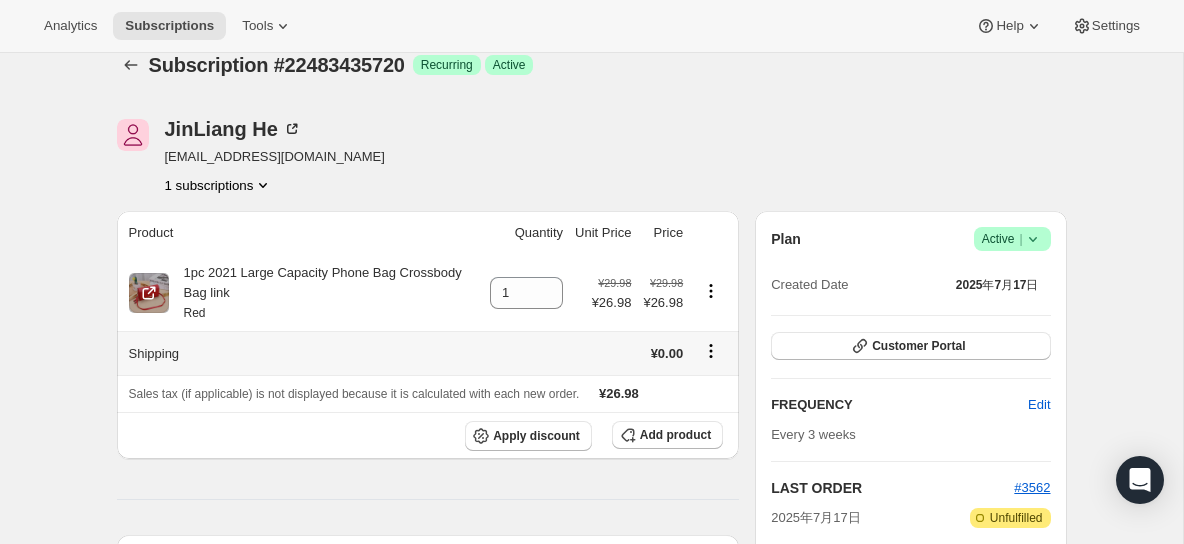 click on "1pc 2021 Large Capacity Phone Bag Crossbody Bag link Red" at bounding box center (324, 293) 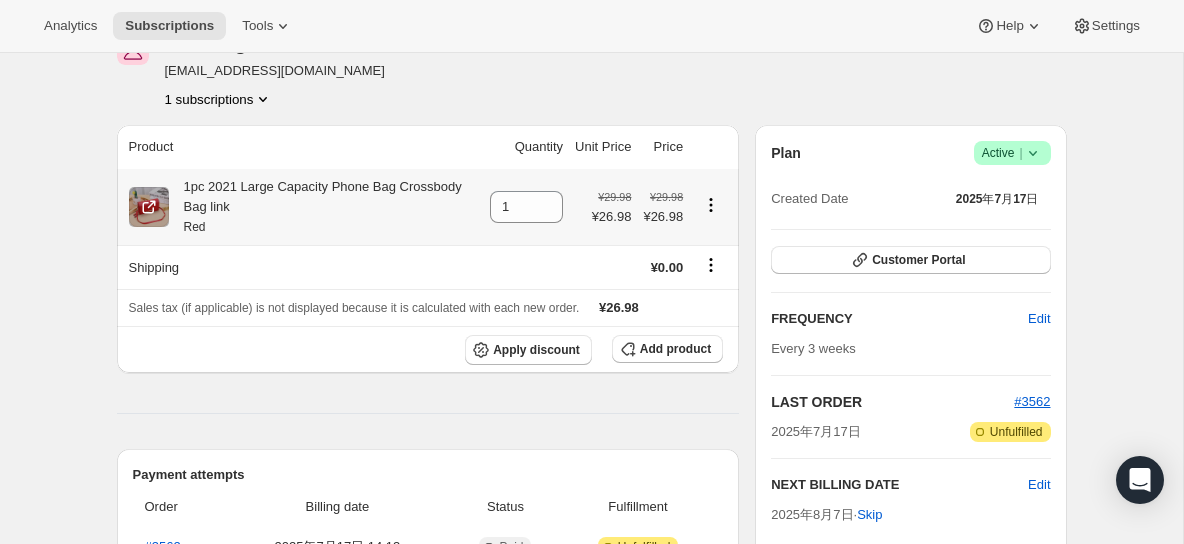 scroll, scrollTop: 121, scrollLeft: 0, axis: vertical 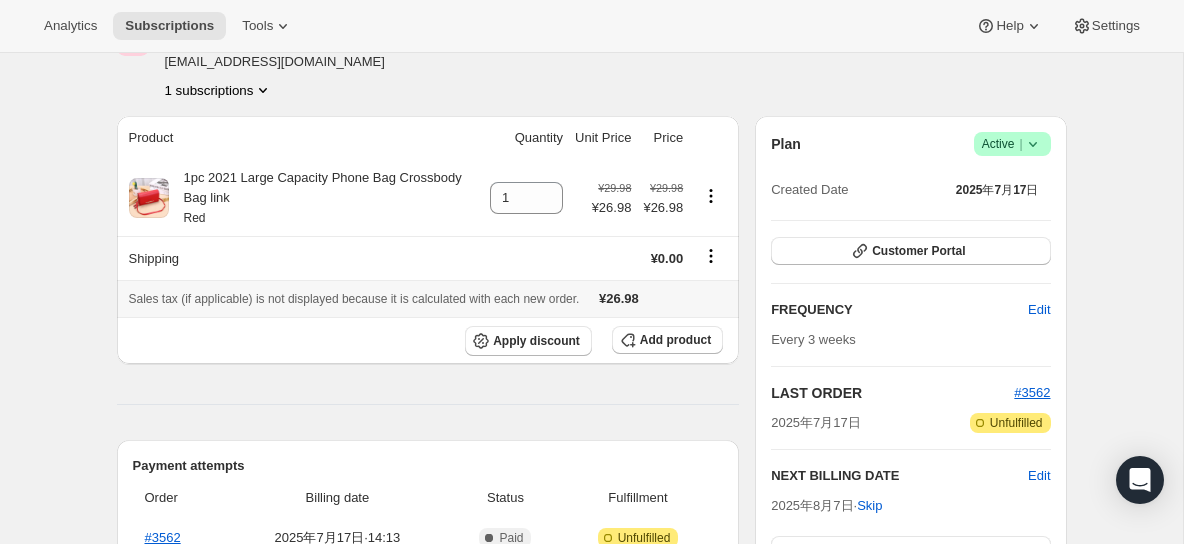click on "Sales tax (if applicable) is not displayed because it is calculated with each new order." at bounding box center [354, 299] 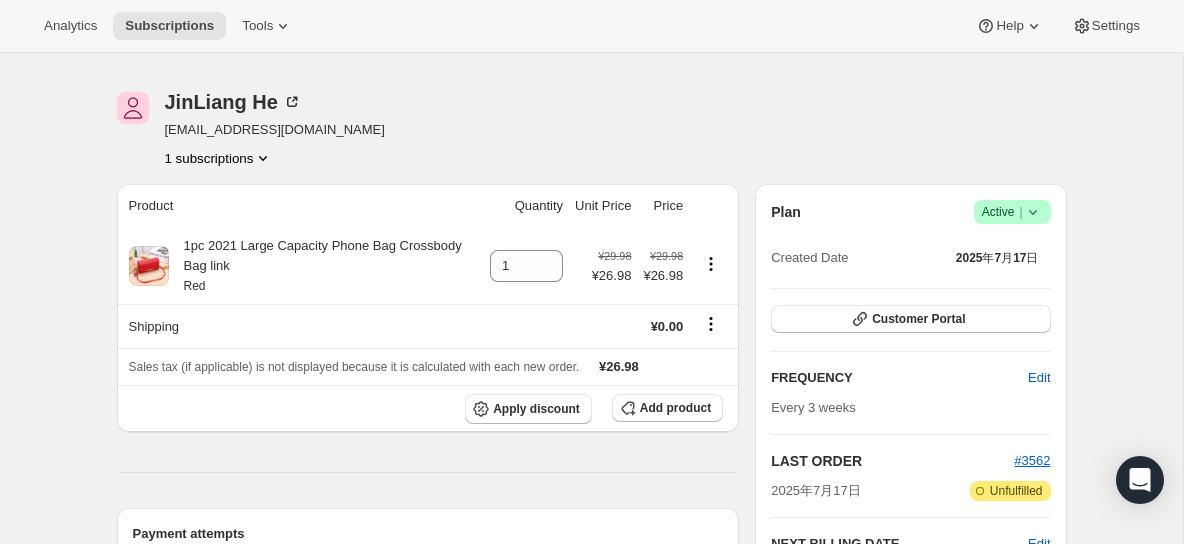 scroll, scrollTop: 40, scrollLeft: 0, axis: vertical 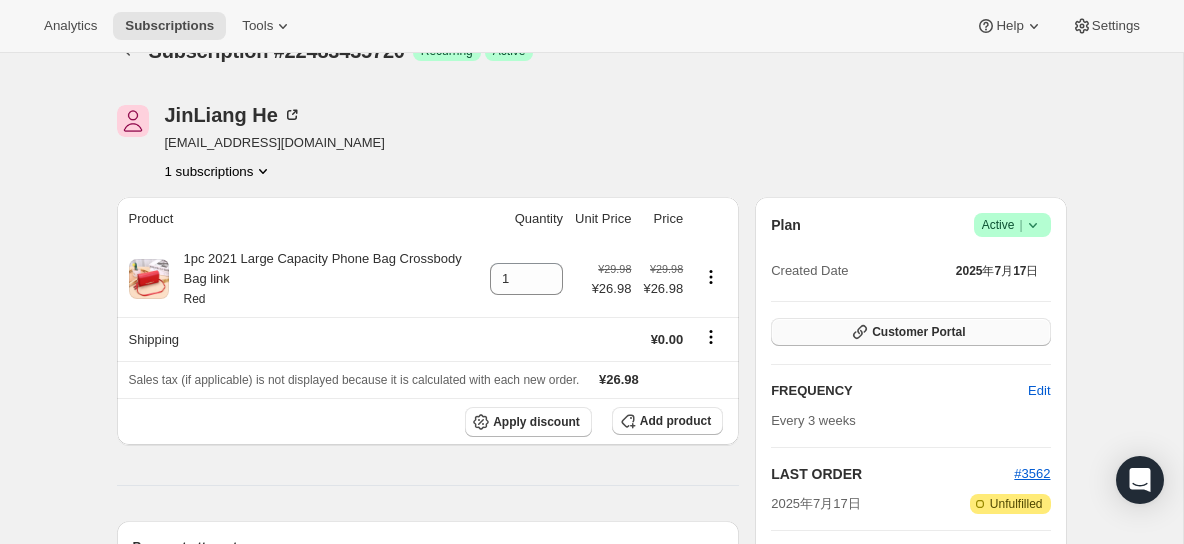 click on "Customer Portal" at bounding box center [918, 332] 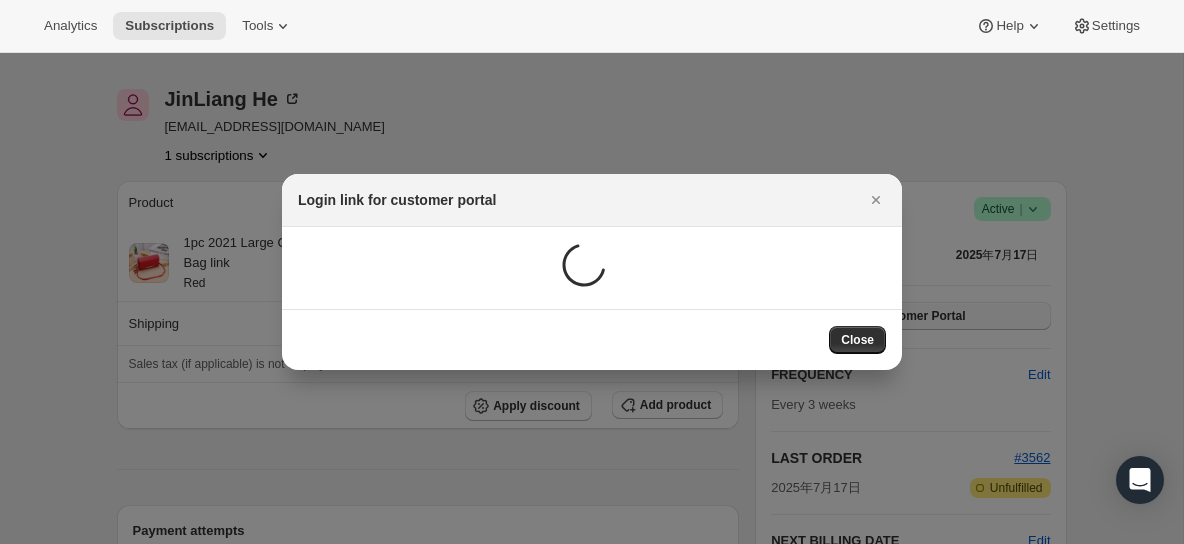scroll, scrollTop: 40, scrollLeft: 0, axis: vertical 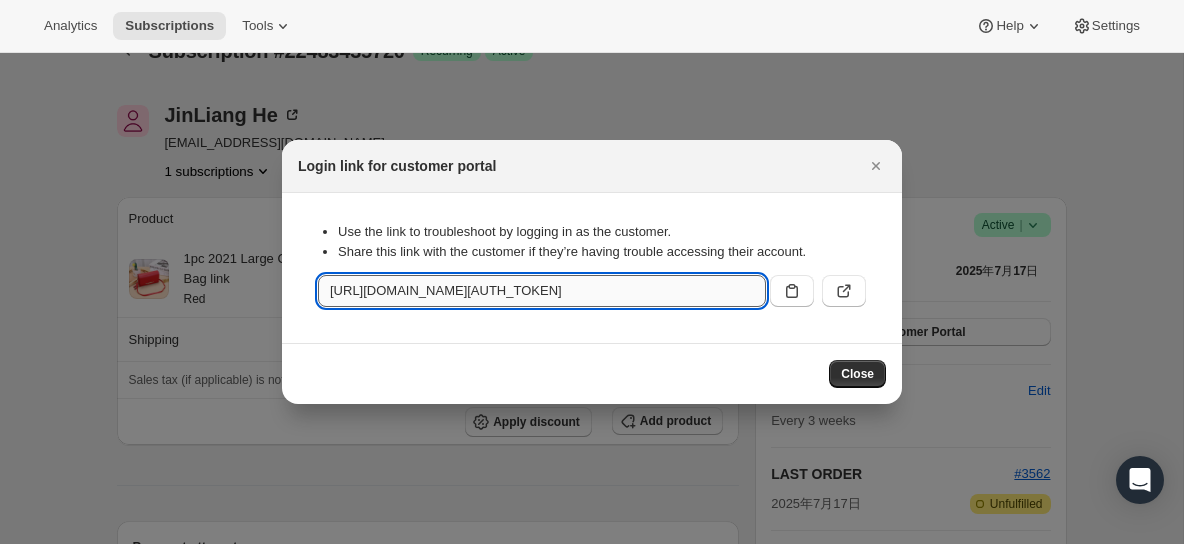 click on "https://test202209021.myshopify.com/tools/bundle-subscriptions?authToken=eyJhbGciOiJIUzI1NiIsInR5cCI6IkpXVCJ9.eyJjdXN0b21lcklkIjoiODQwNjk1MDg3MTI0MCIsInNob3BEb21haW4iOiJ0ZXN0MjAyMjA5MDIxLm15c2hvcGlmeS5jb20iLCJzY29wZSI6ImN1c3RvbWVyIiwiZnJvbUFkbWluQXBwIjp0cnVlLCJpYXQiOjE3NTMyNTczNzMsImV4cCI6MTc1MzM0Mzc3M30.Y3A-em2jgy4fIUxKSdRlthVWKEG6wGjZjaV8DIUuumw&subscriptionId=22483435720&country=CN&currency=CNY" at bounding box center [542, 291] 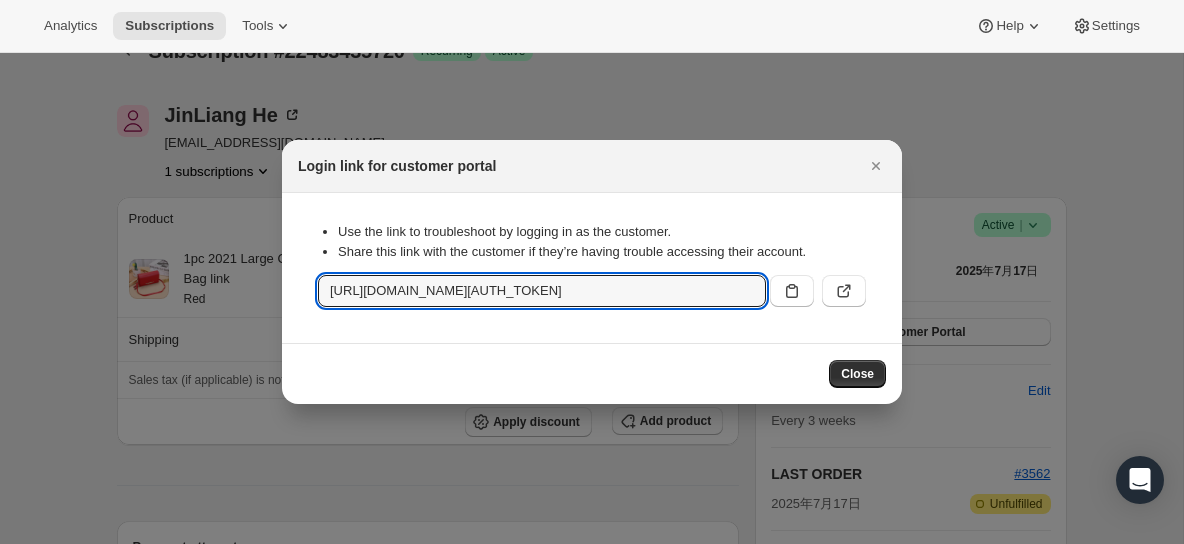 scroll, scrollTop: 0, scrollLeft: 2140, axis: horizontal 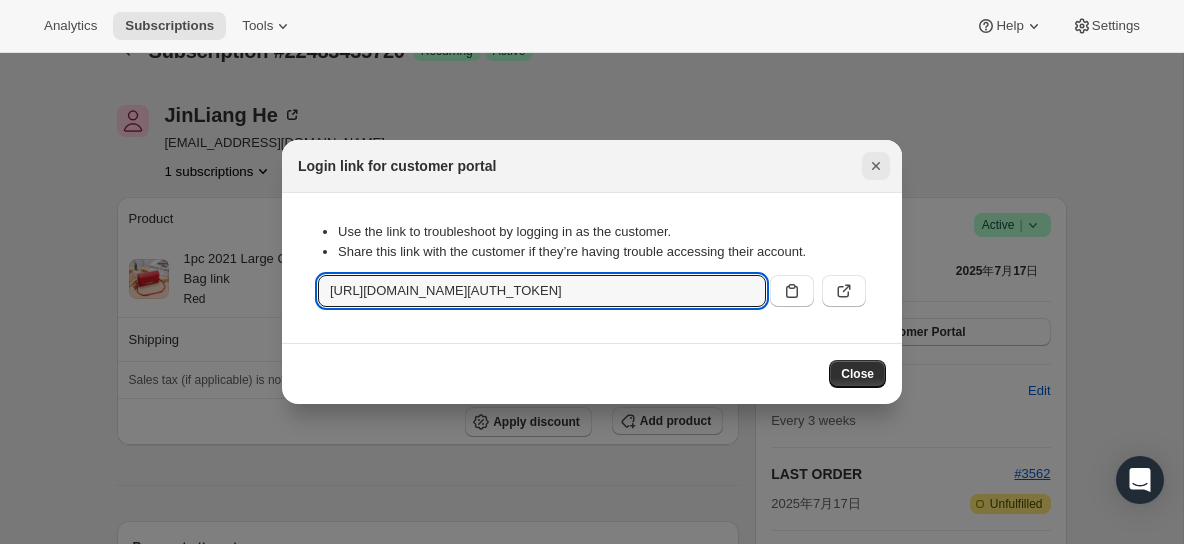 click 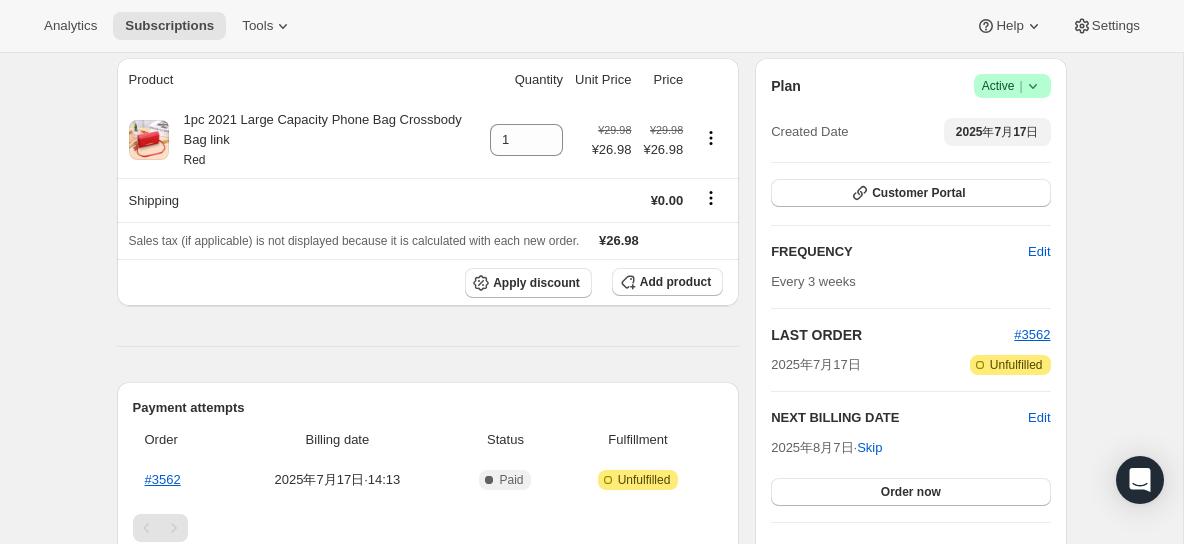 scroll, scrollTop: 151, scrollLeft: 0, axis: vertical 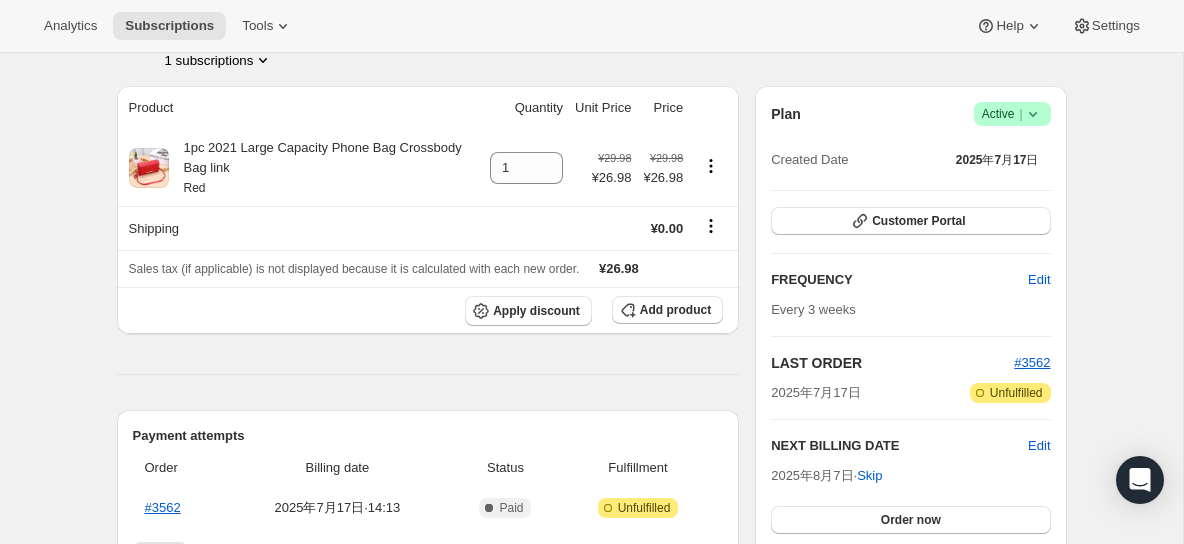 click 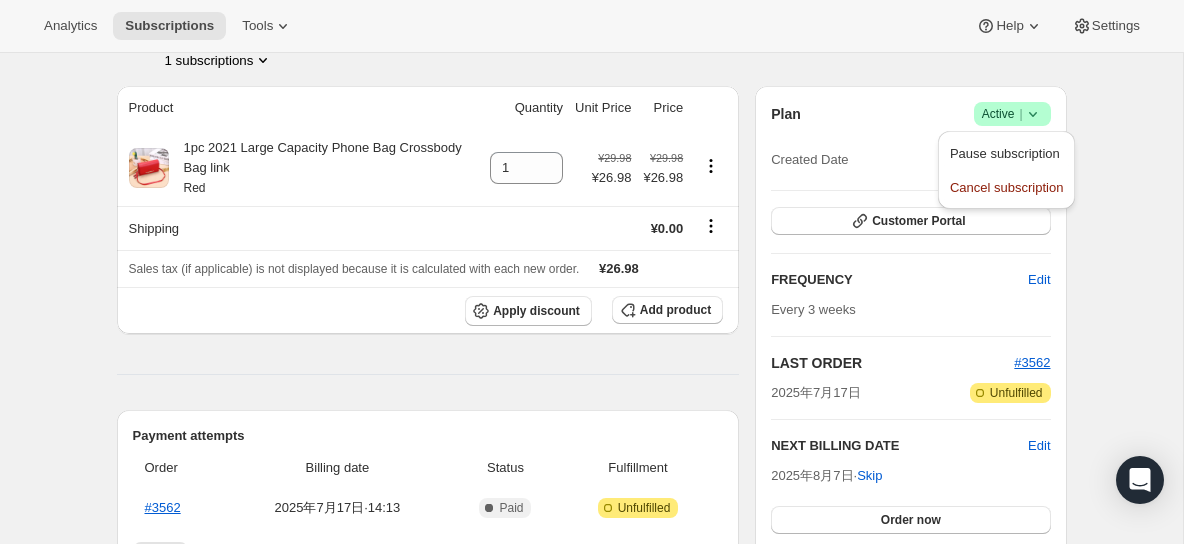 click on "Plan" at bounding box center (786, 114) 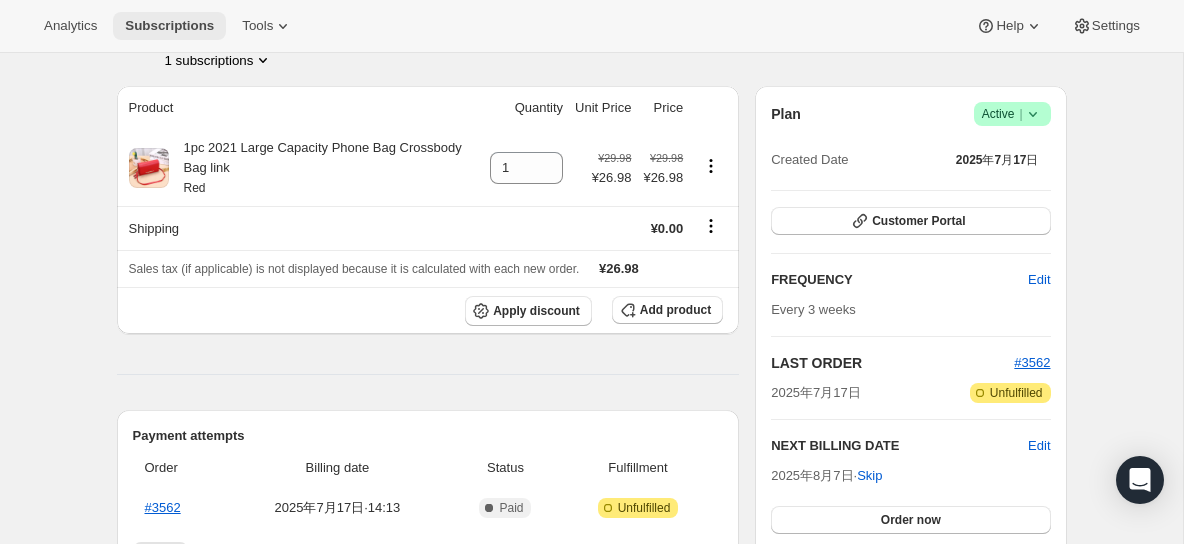 click on "Subscriptions" at bounding box center (169, 26) 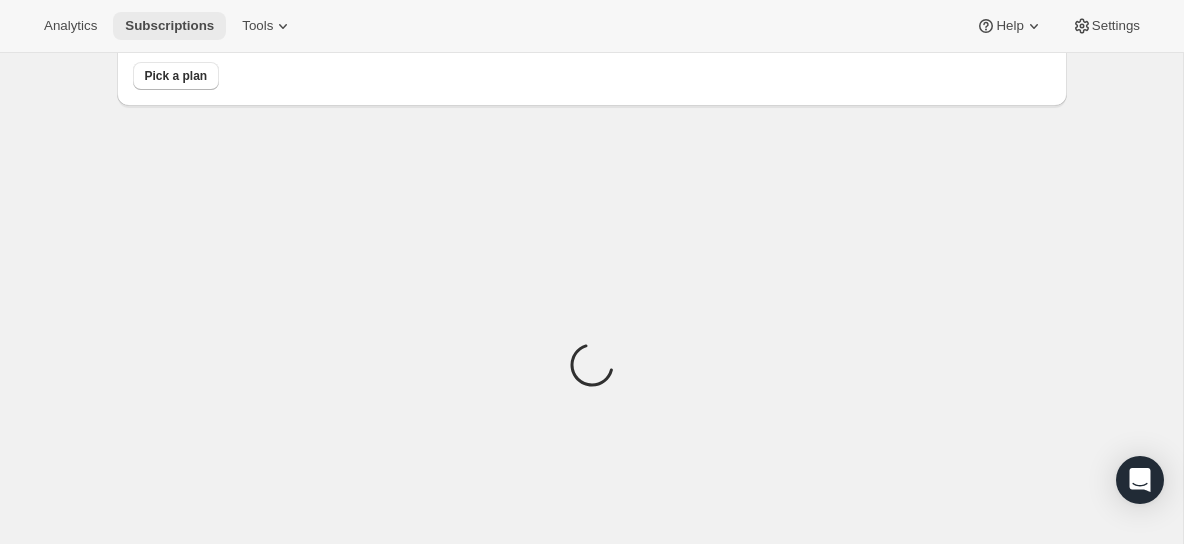 scroll, scrollTop: 0, scrollLeft: 0, axis: both 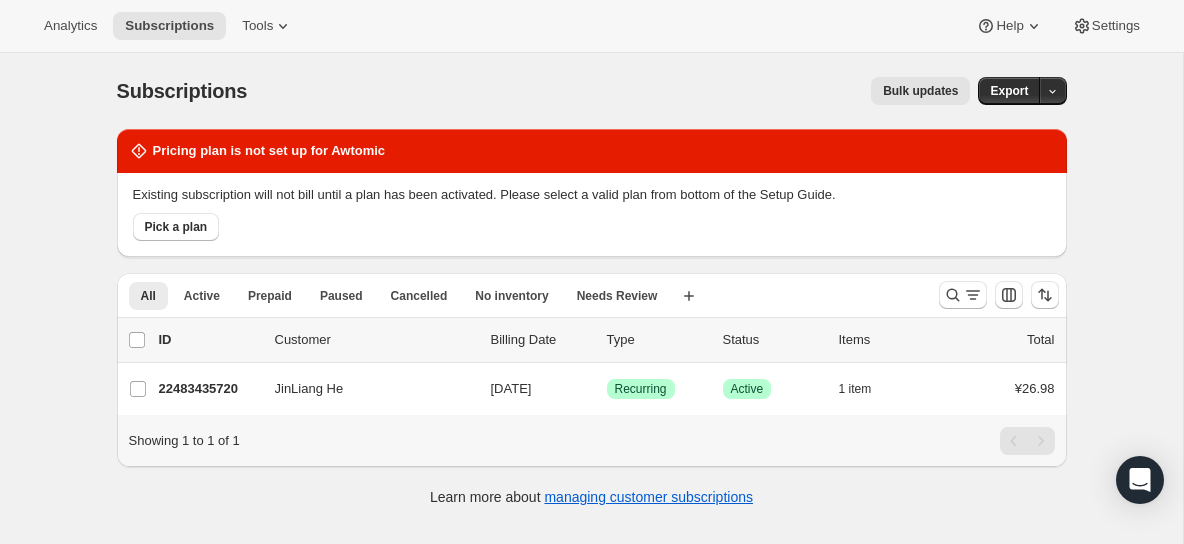 click on "Pricing plan is not set up for Awtomic" at bounding box center (269, 151) 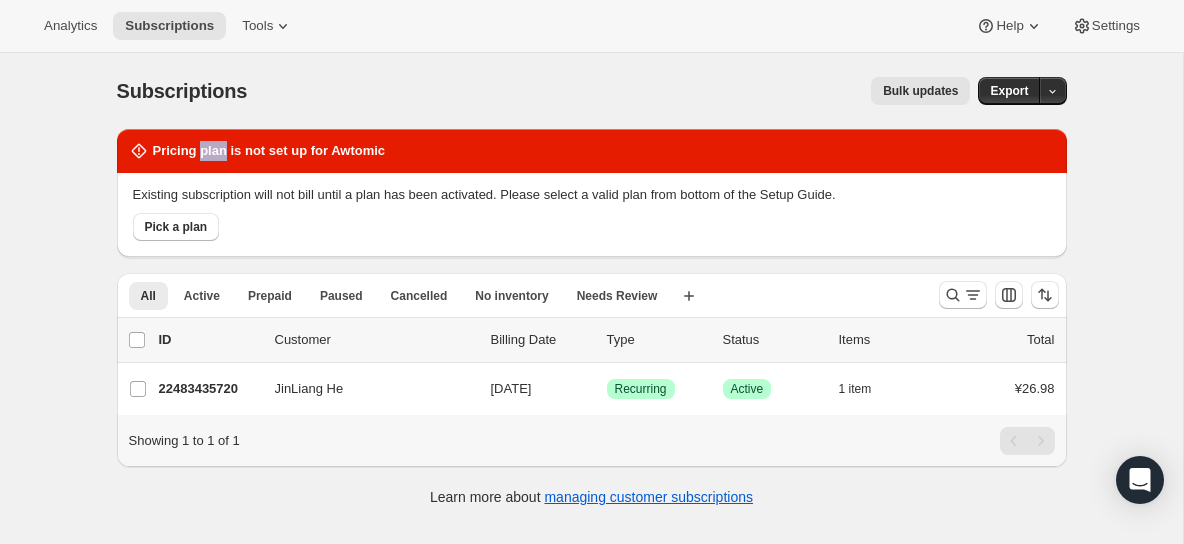 click on "Pricing plan is not set up for Awtomic" at bounding box center (269, 151) 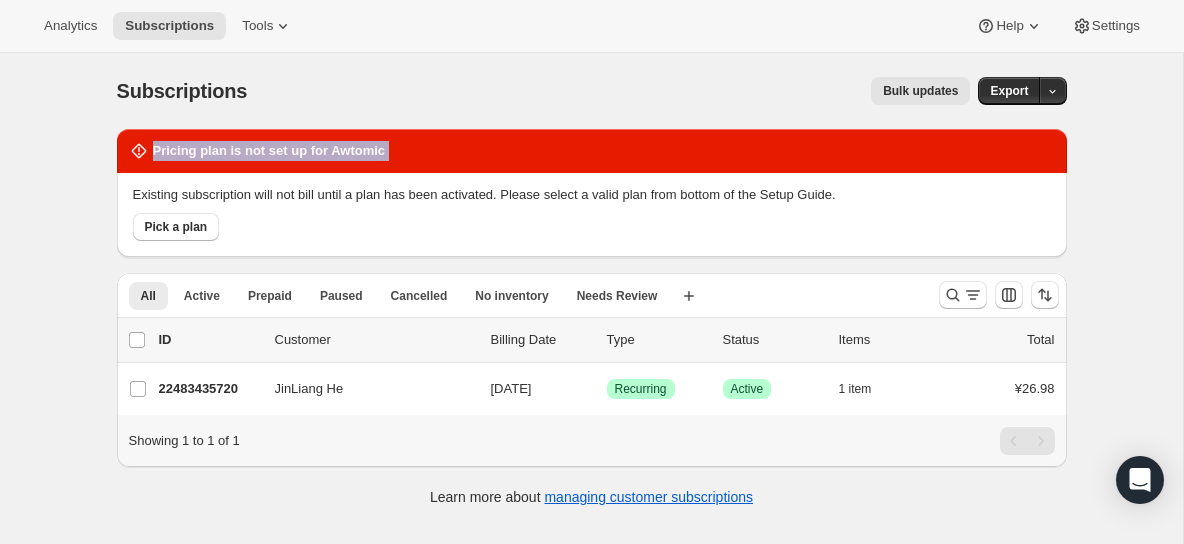 click on "Pricing plan is not set up for Awtomic" at bounding box center [269, 151] 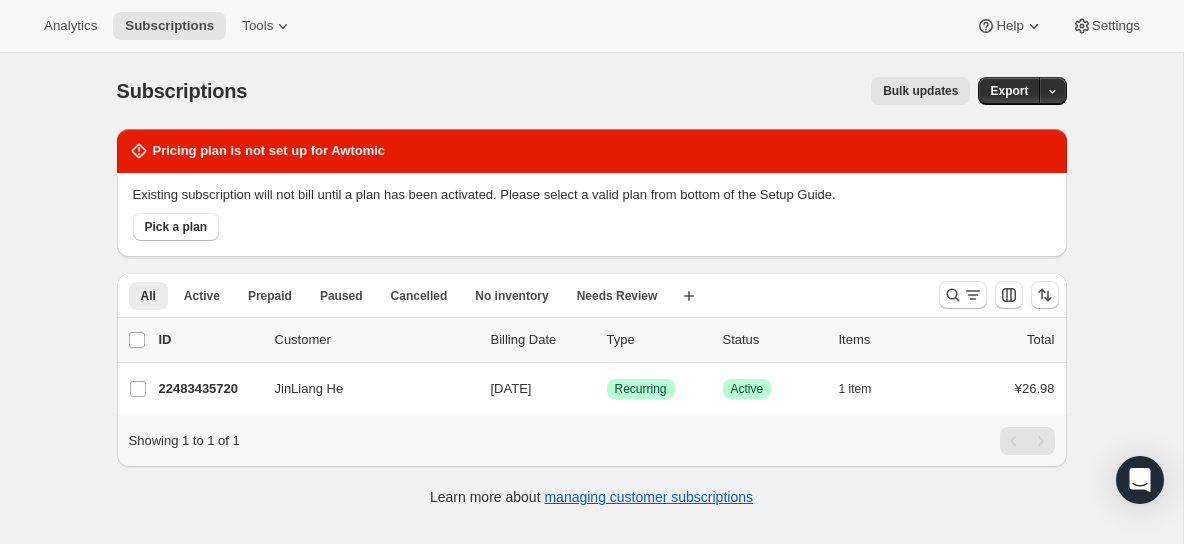 click on "Subscriptions。此页面已就绪 Subscriptions Bulk updates 其他操作 Bulk updates Export" at bounding box center (592, 91) 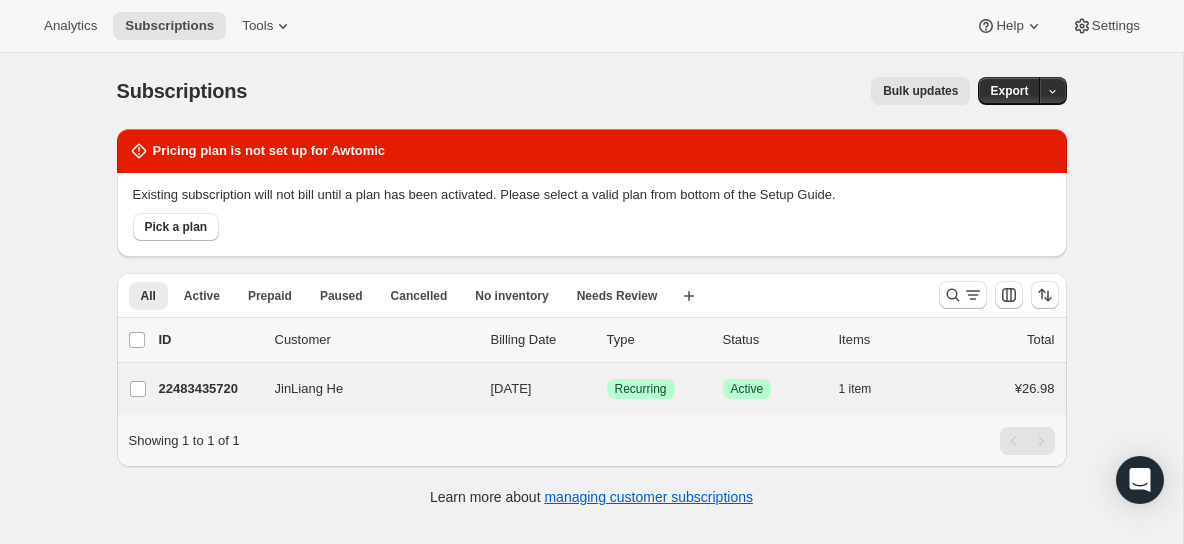 click on "JinLiang He 22483435720 JinLiang He 08/07/2025 成功 Recurring 成功 Active 1   item ¥26.98" at bounding box center (592, 389) 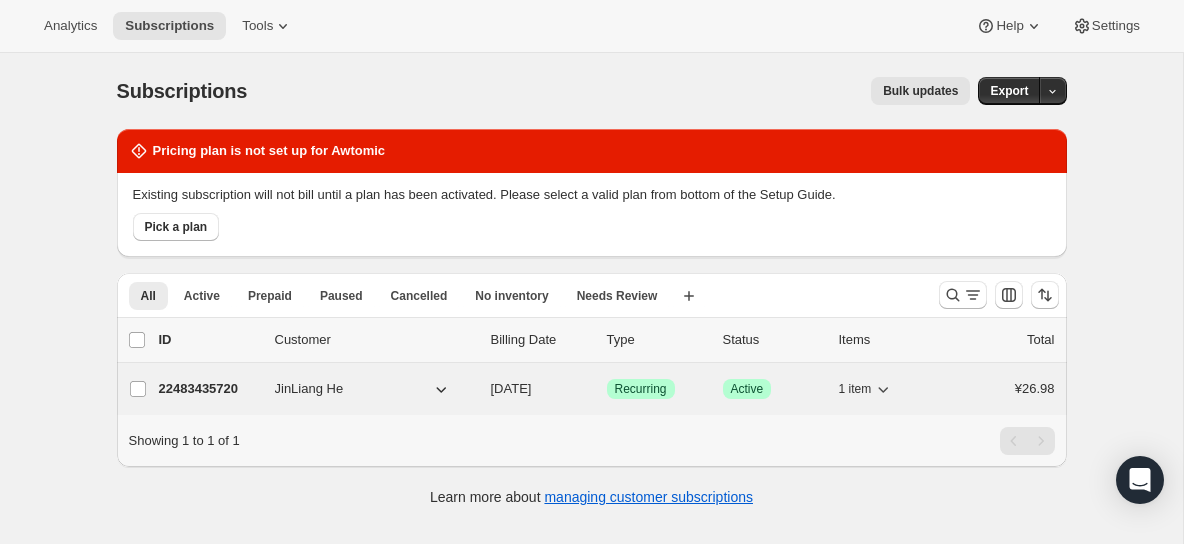 click on "[DATE]" at bounding box center [511, 388] 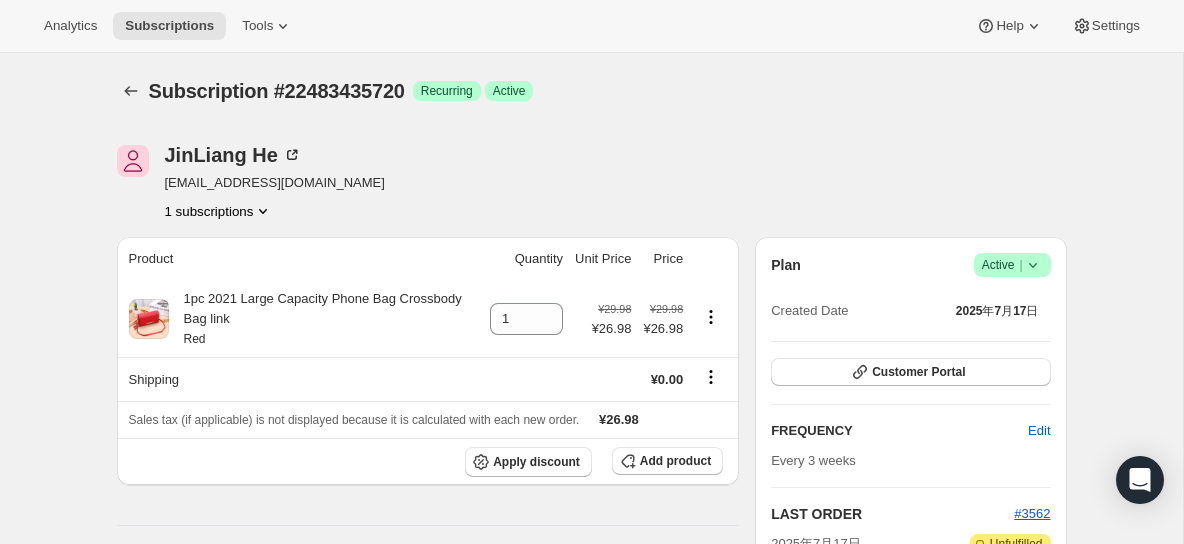 click 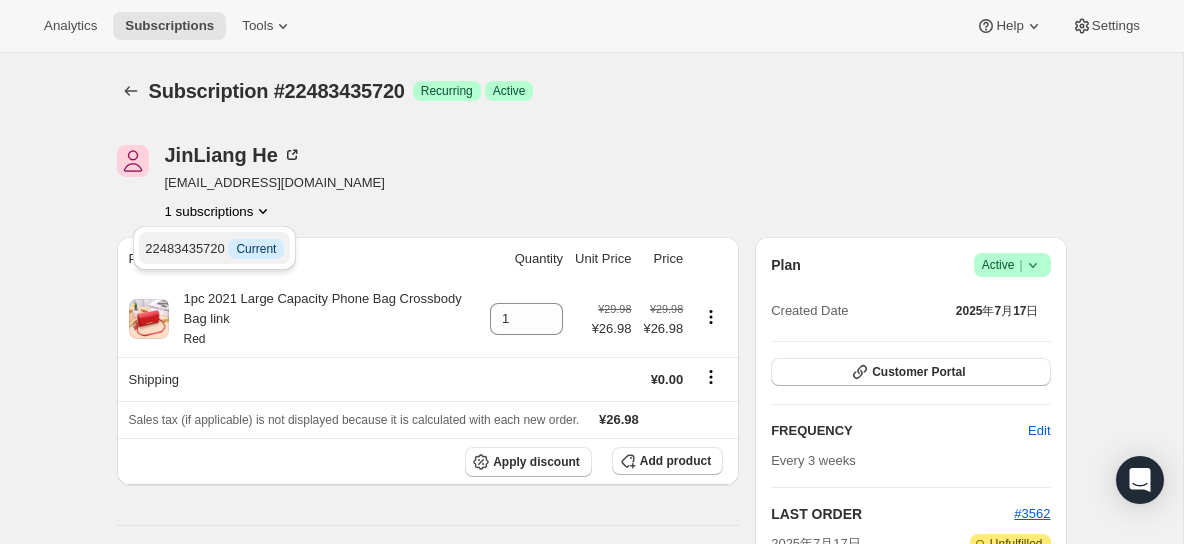click on "22483435720   信息  Current" at bounding box center [214, 248] 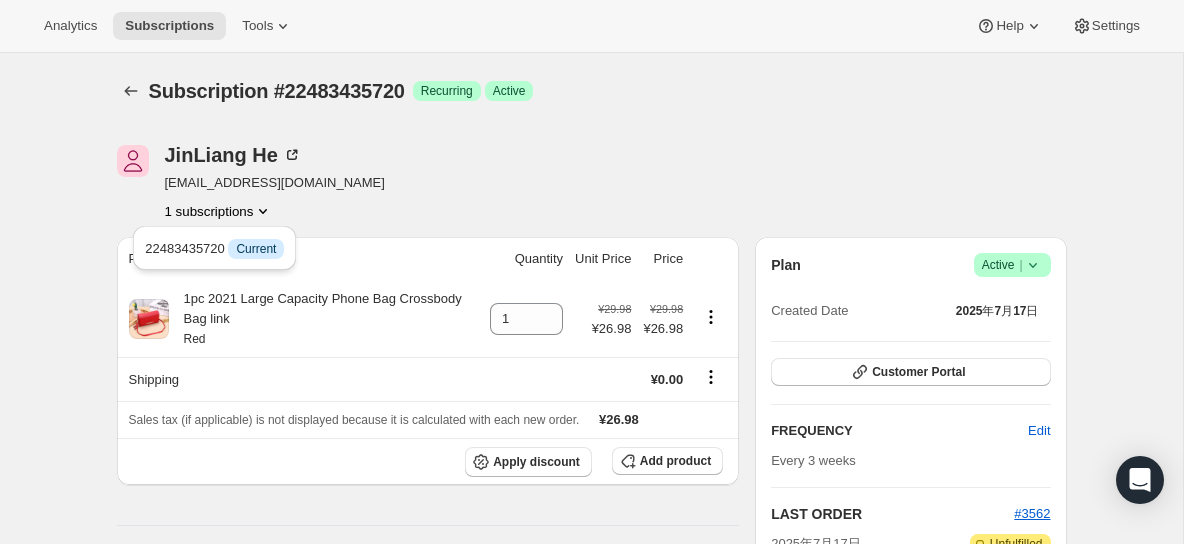 scroll, scrollTop: 120, scrollLeft: 0, axis: vertical 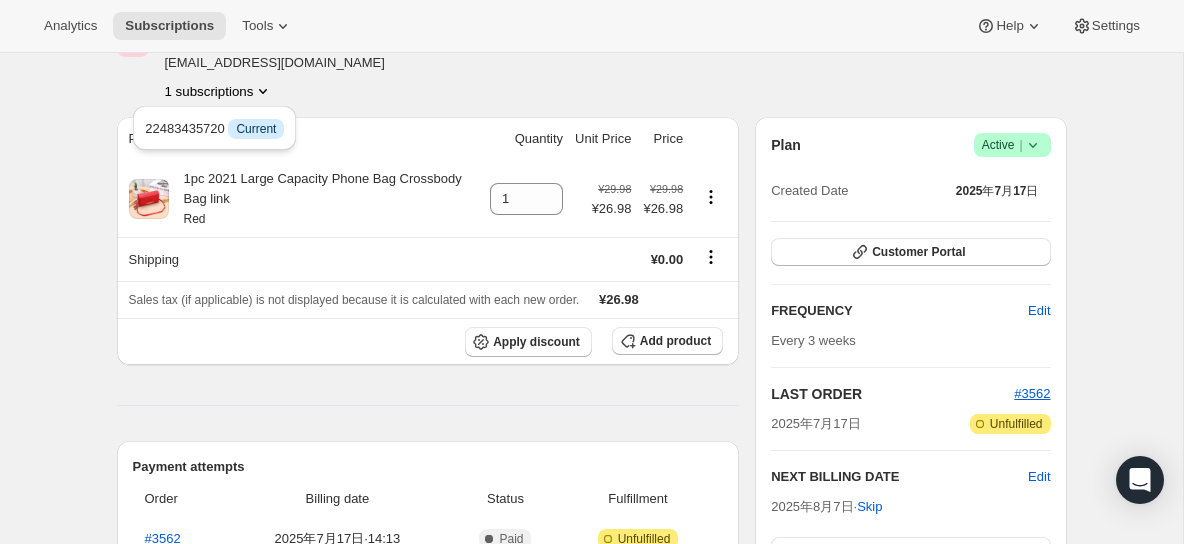 click on "Created Date 2025年7月17日" at bounding box center (910, 191) 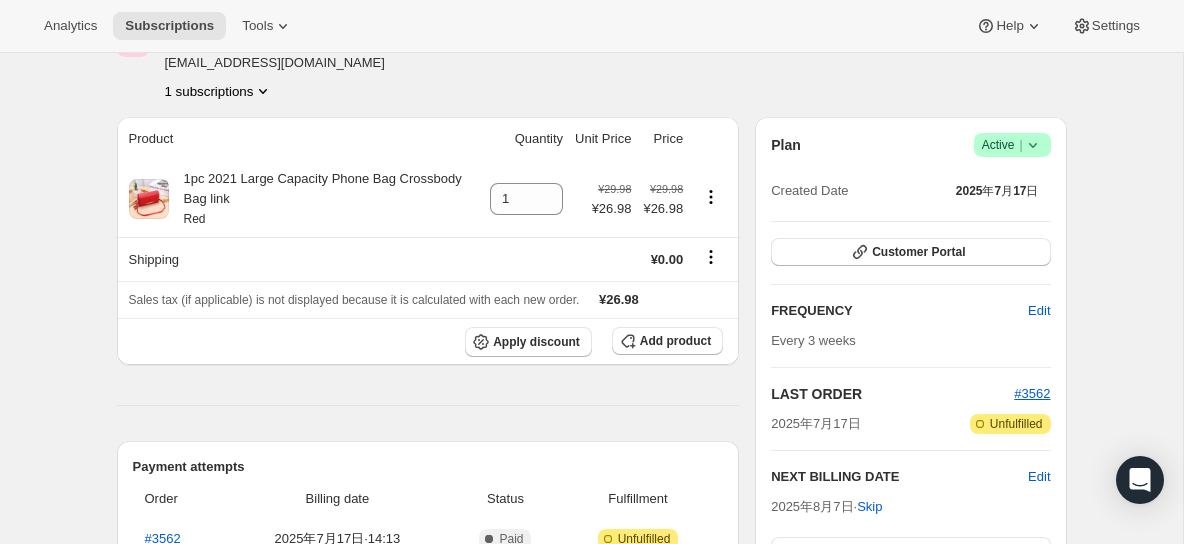 click on "Plan" at bounding box center [786, 145] 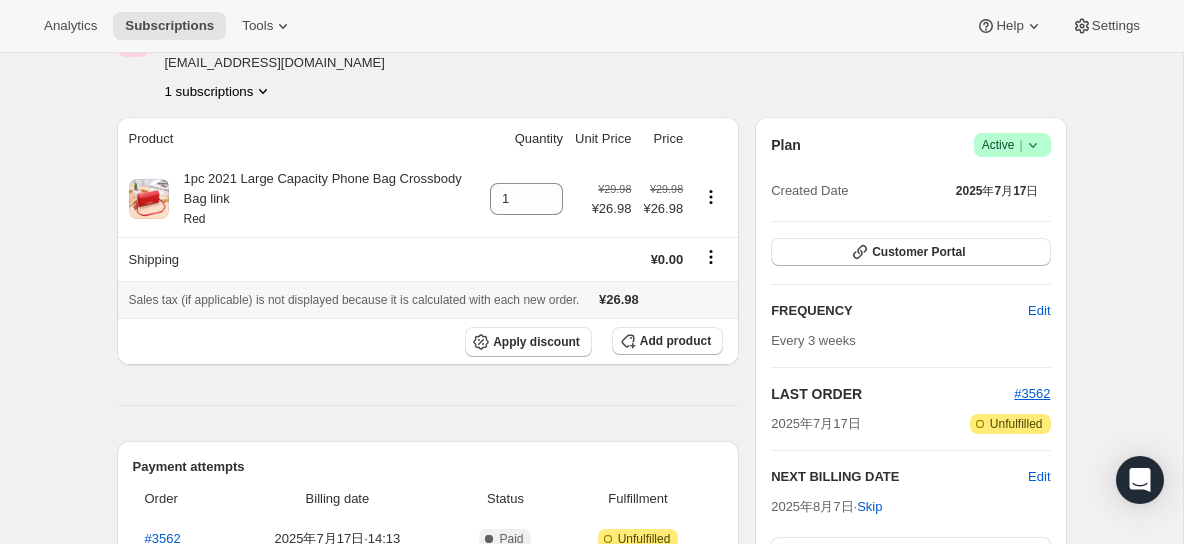 click on "Sales tax (if applicable) is not displayed because it is calculated with each new order." at bounding box center (354, 300) 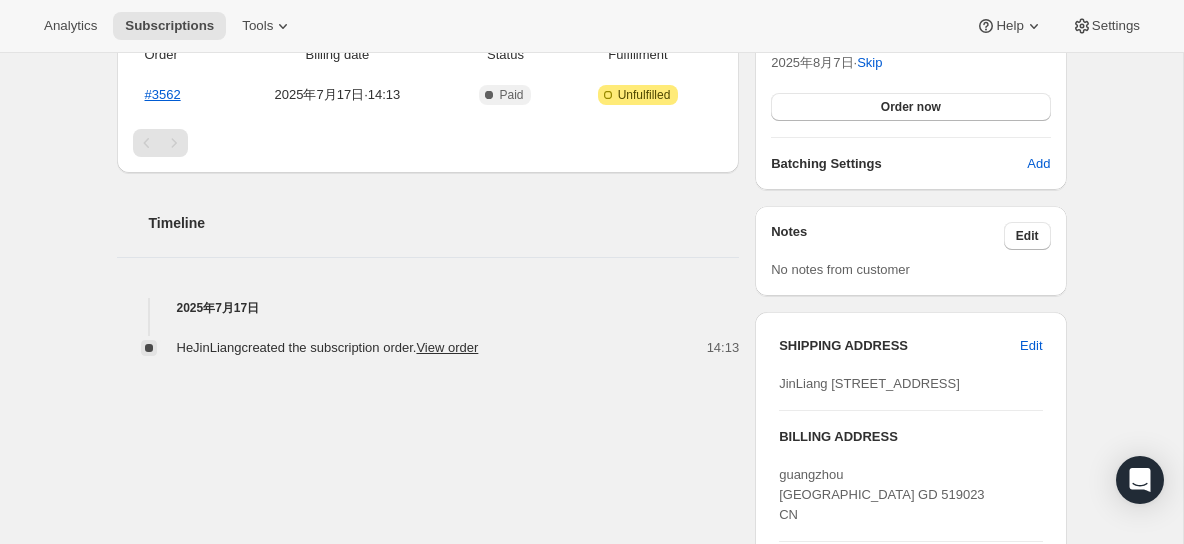 scroll, scrollTop: 578, scrollLeft: 0, axis: vertical 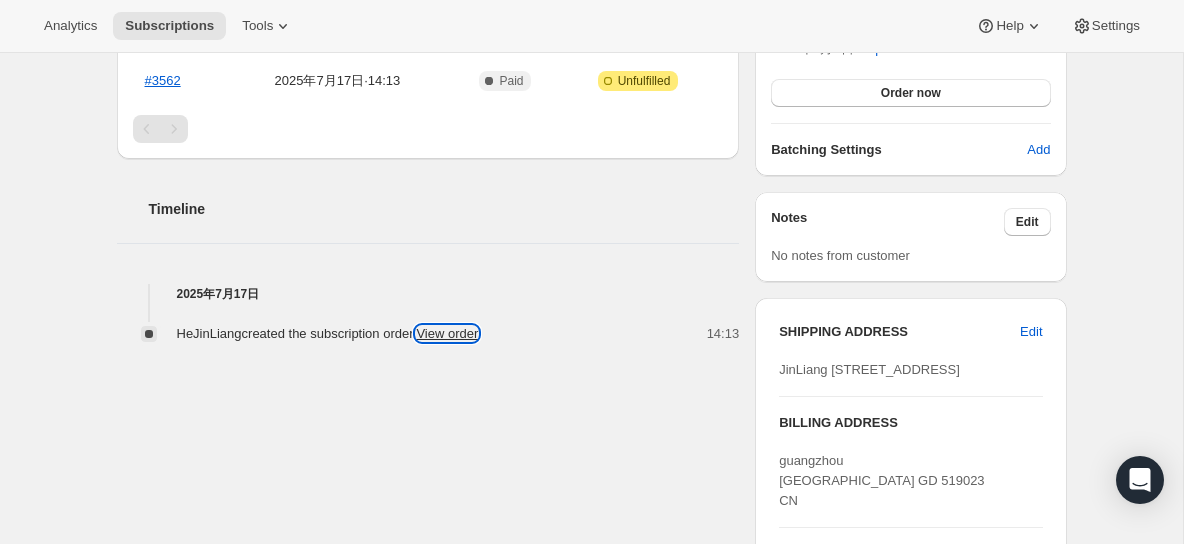 click on "View order" at bounding box center (447, 333) 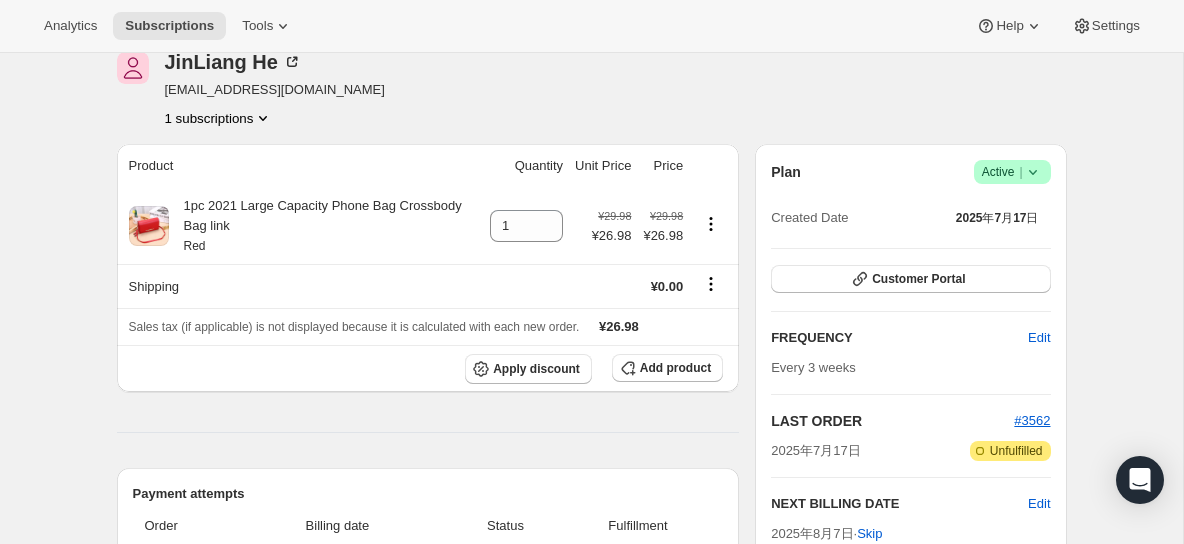 scroll, scrollTop: 0, scrollLeft: 0, axis: both 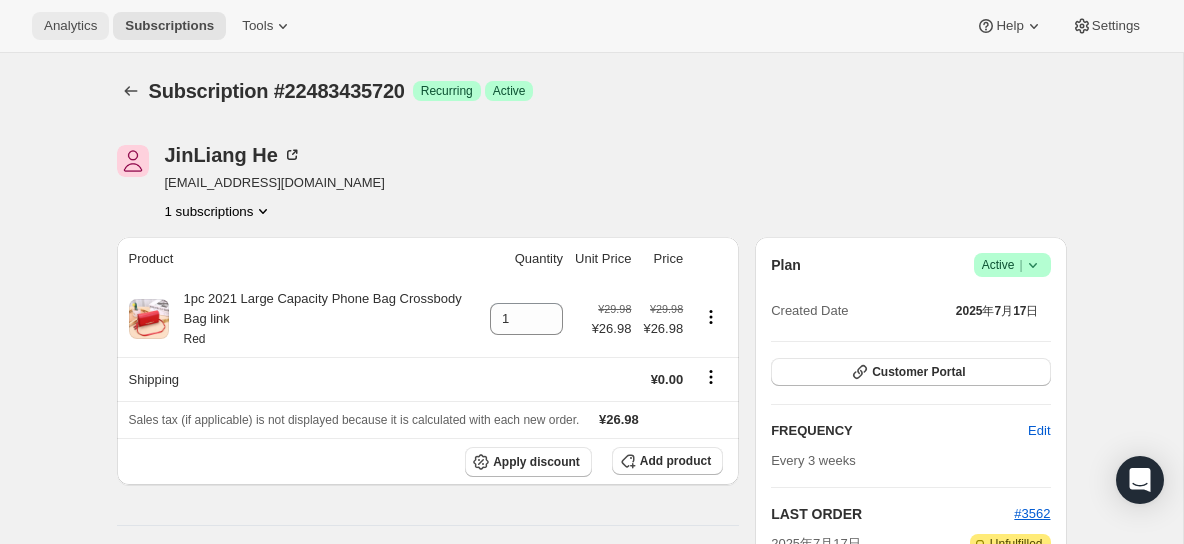 click on "Analytics" at bounding box center [70, 26] 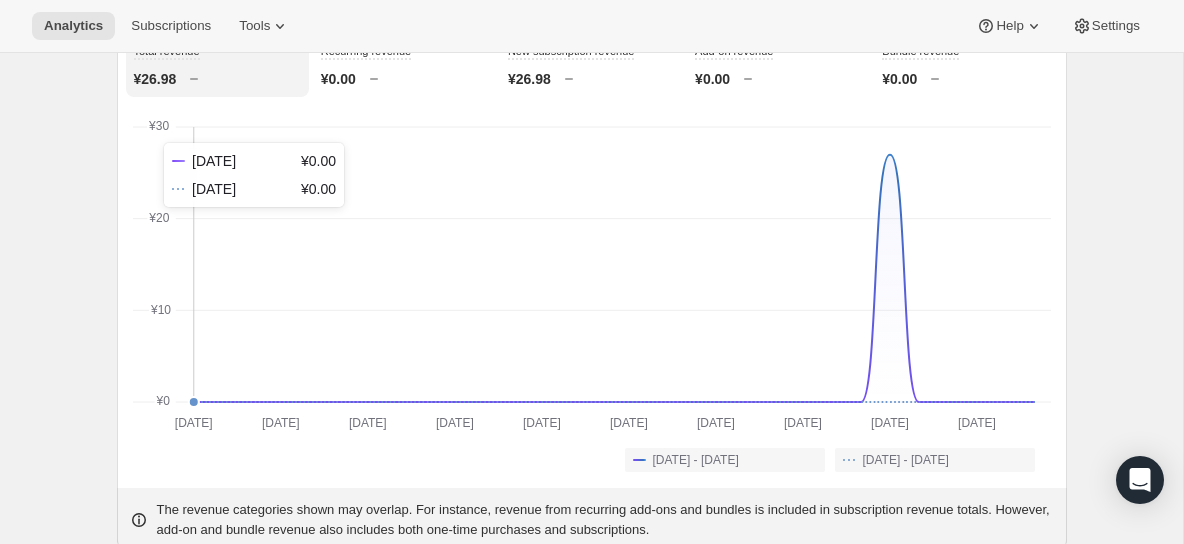 scroll, scrollTop: 37, scrollLeft: 0, axis: vertical 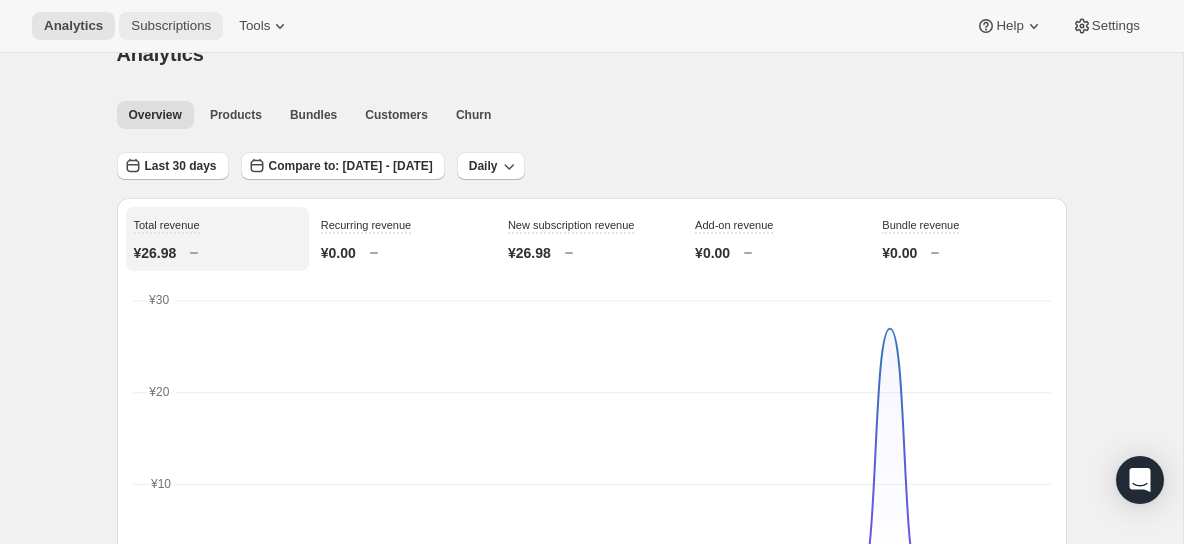 click on "Subscriptions" at bounding box center (171, 26) 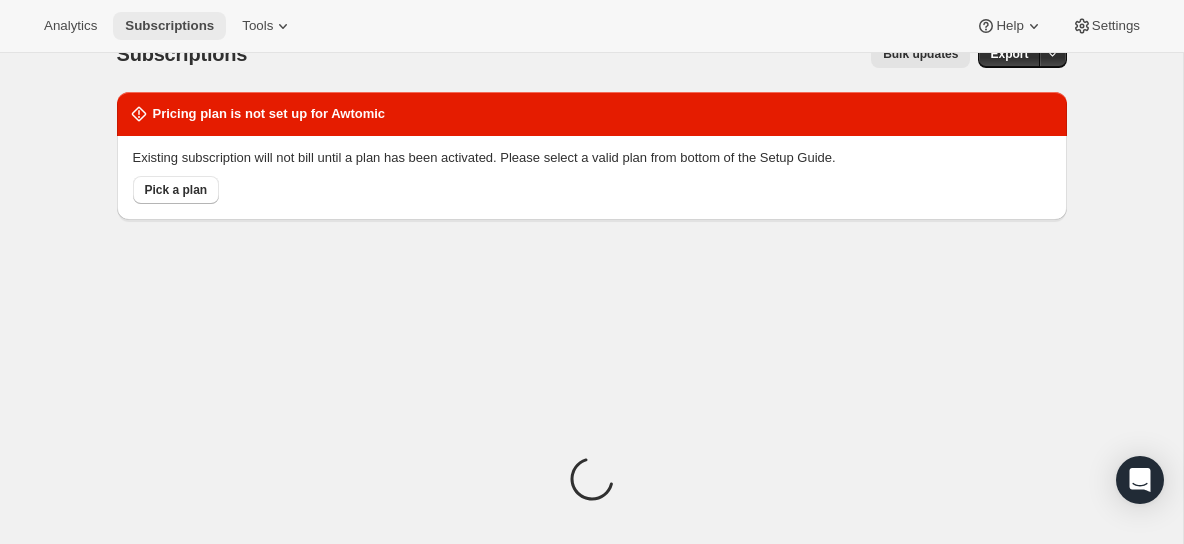 scroll, scrollTop: 0, scrollLeft: 0, axis: both 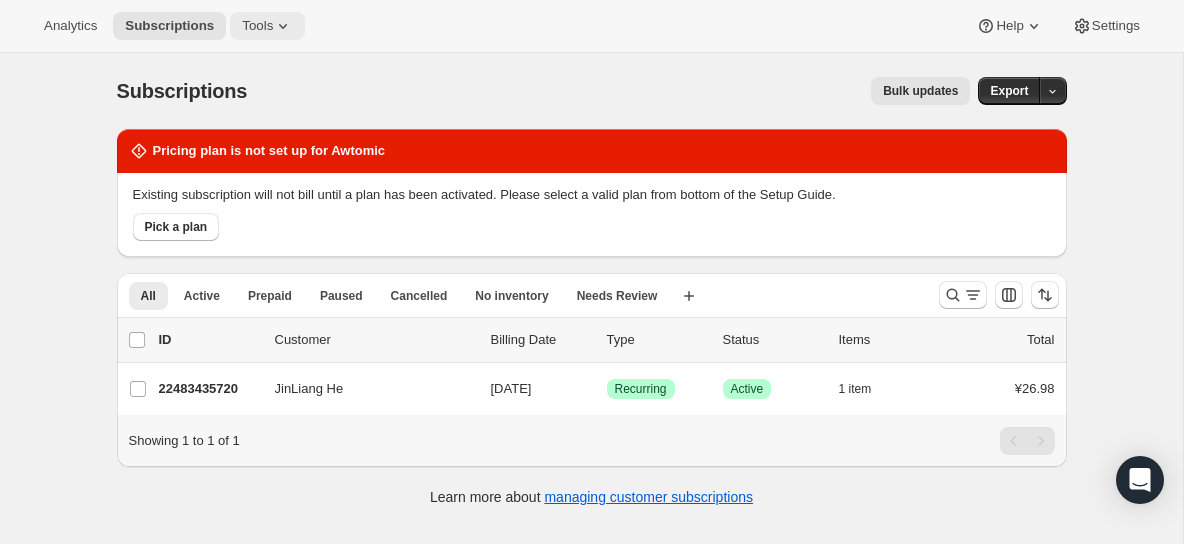 click on "Tools" at bounding box center [257, 26] 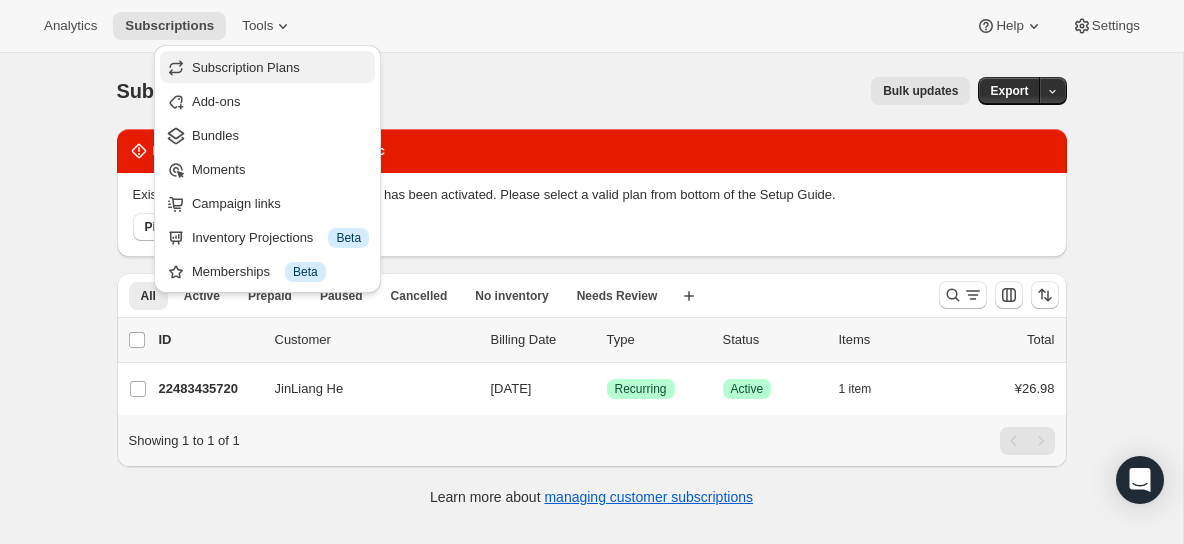 click on "Subscription Plans" at bounding box center [246, 67] 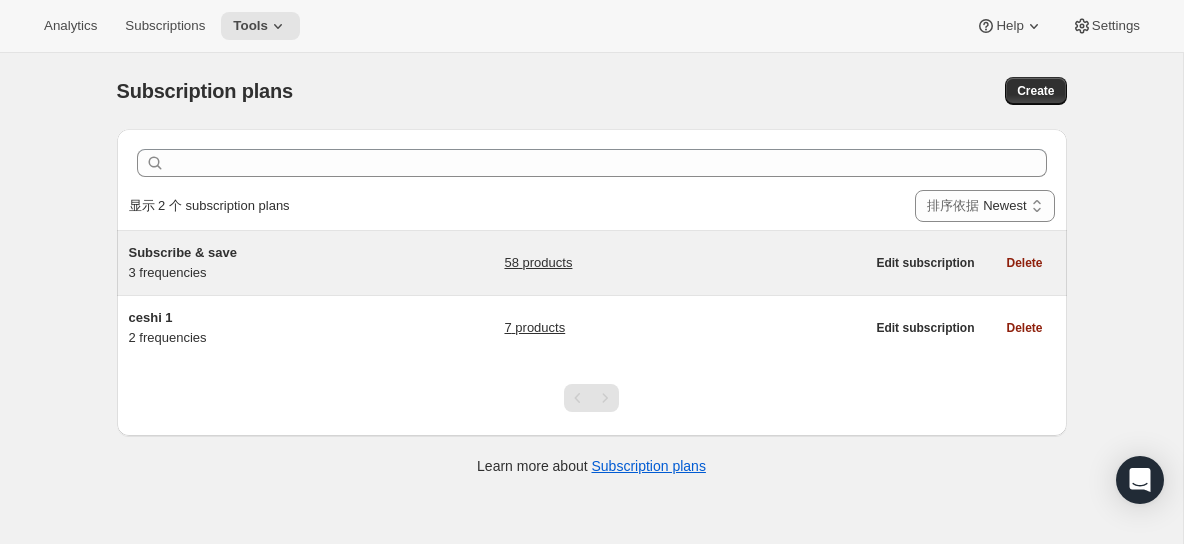 click on "Subscribe & save" at bounding box center (254, 253) 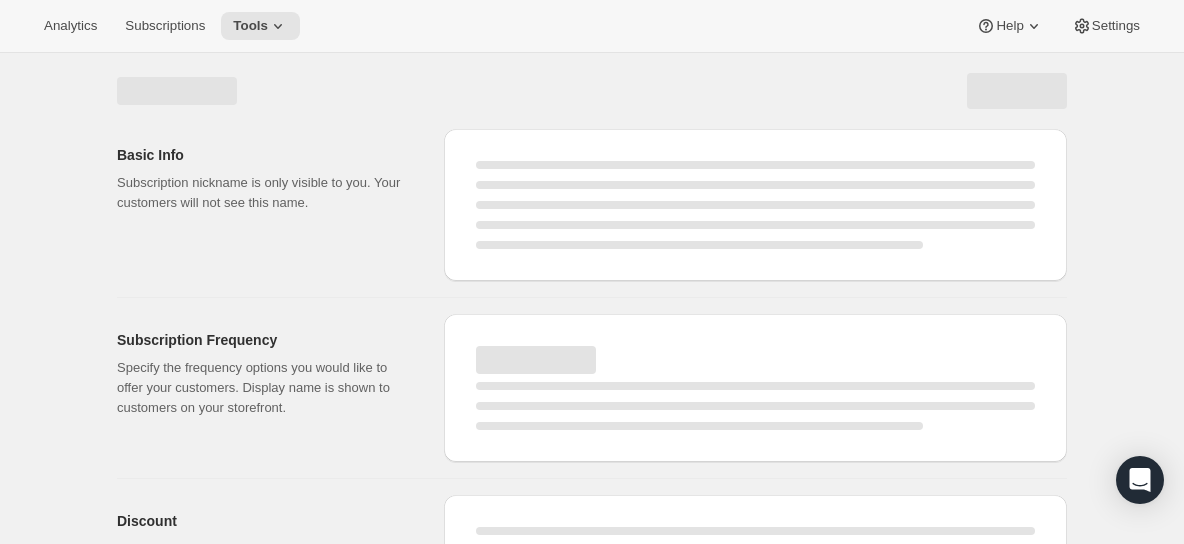 select on "WEEK" 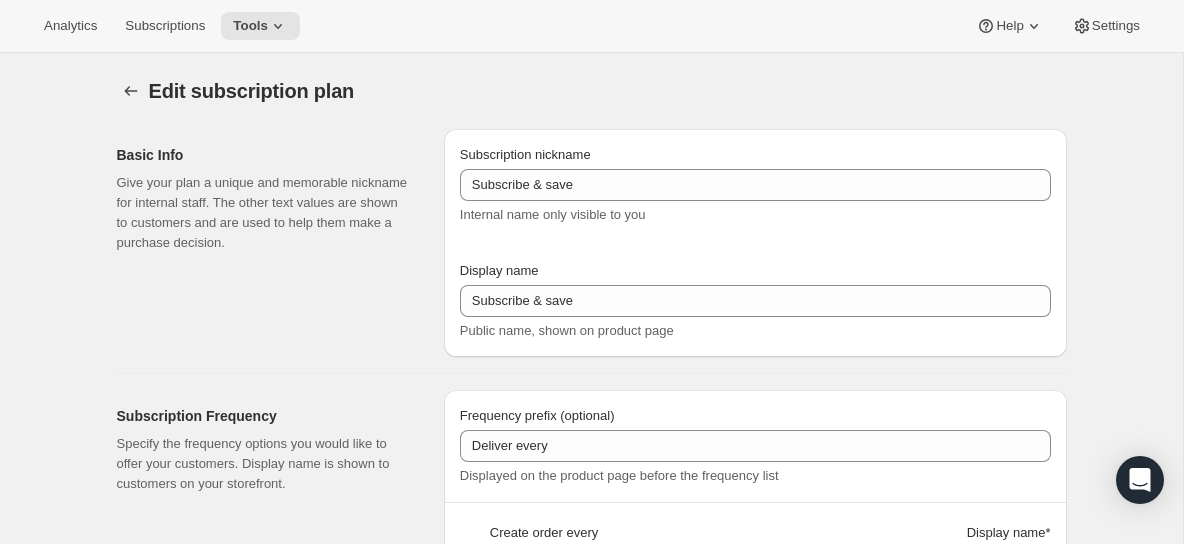 type on "3" 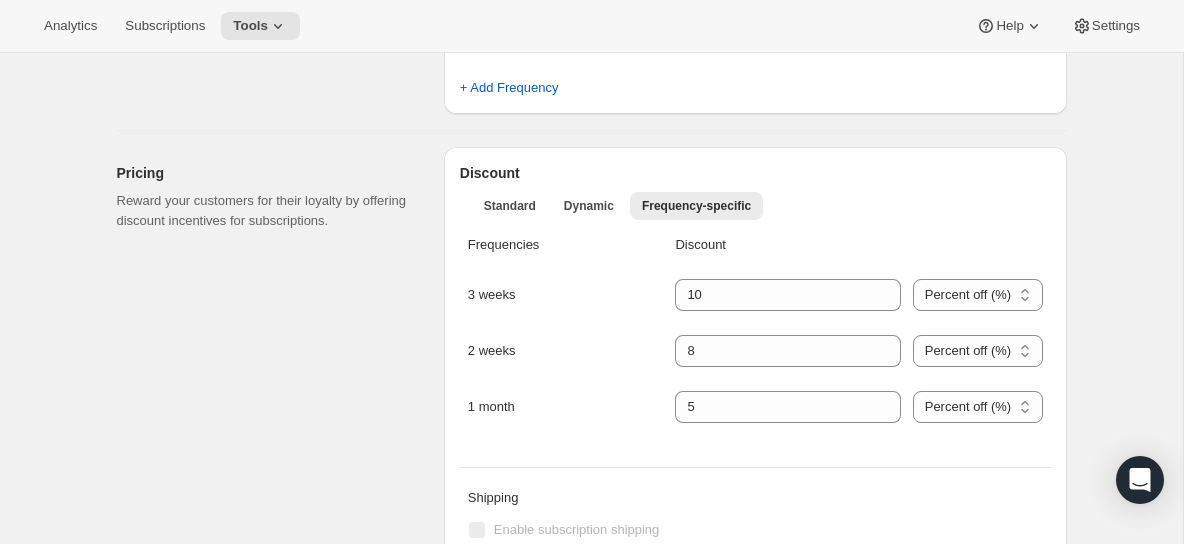 scroll, scrollTop: 658, scrollLeft: 0, axis: vertical 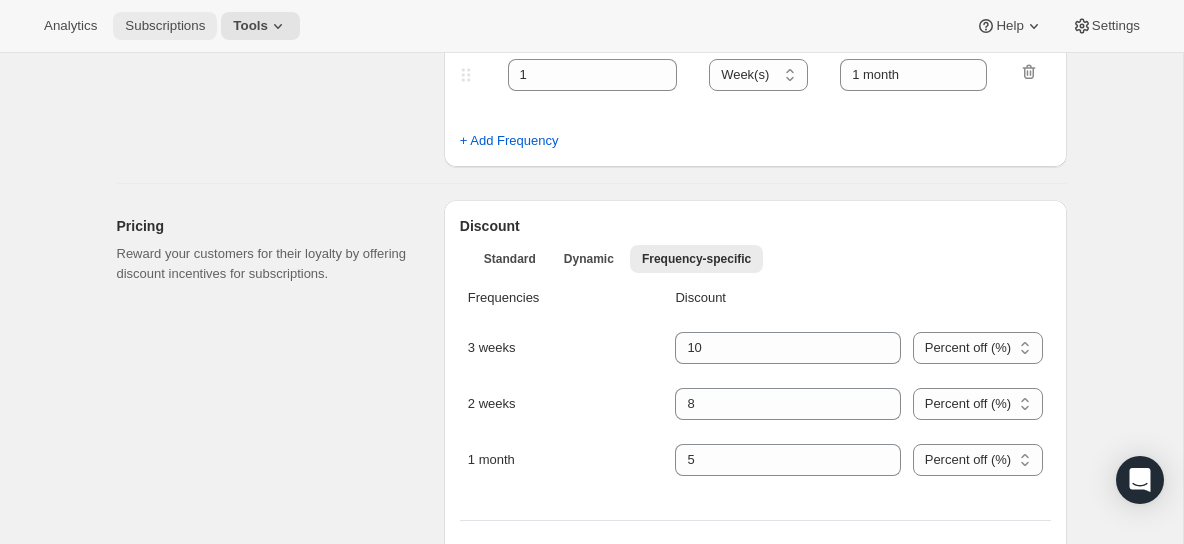 click on "Subscriptions" at bounding box center (165, 26) 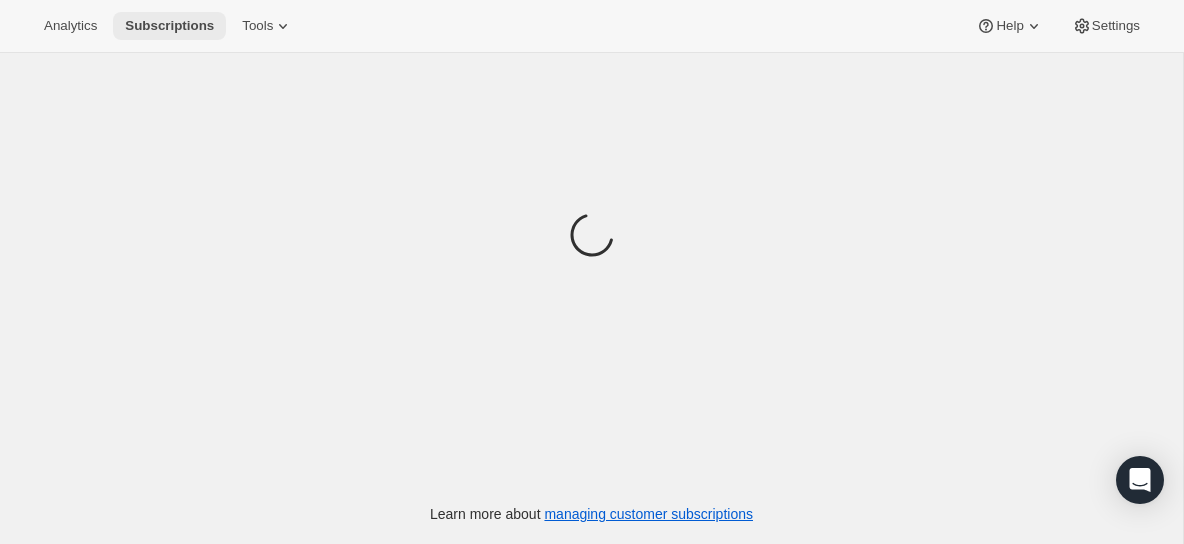 scroll, scrollTop: 0, scrollLeft: 0, axis: both 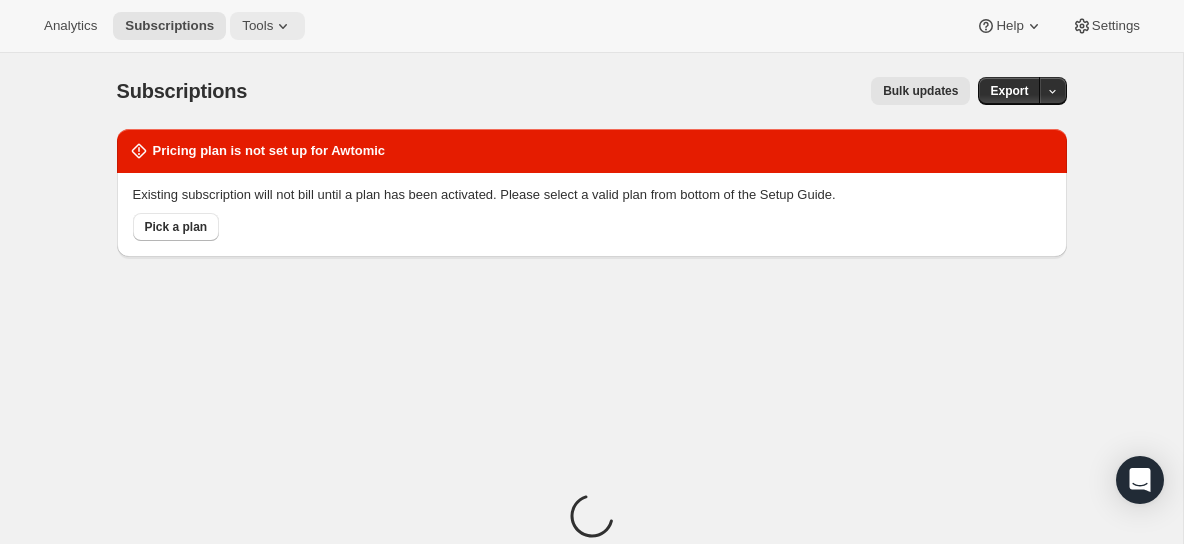click on "Tools" at bounding box center (257, 26) 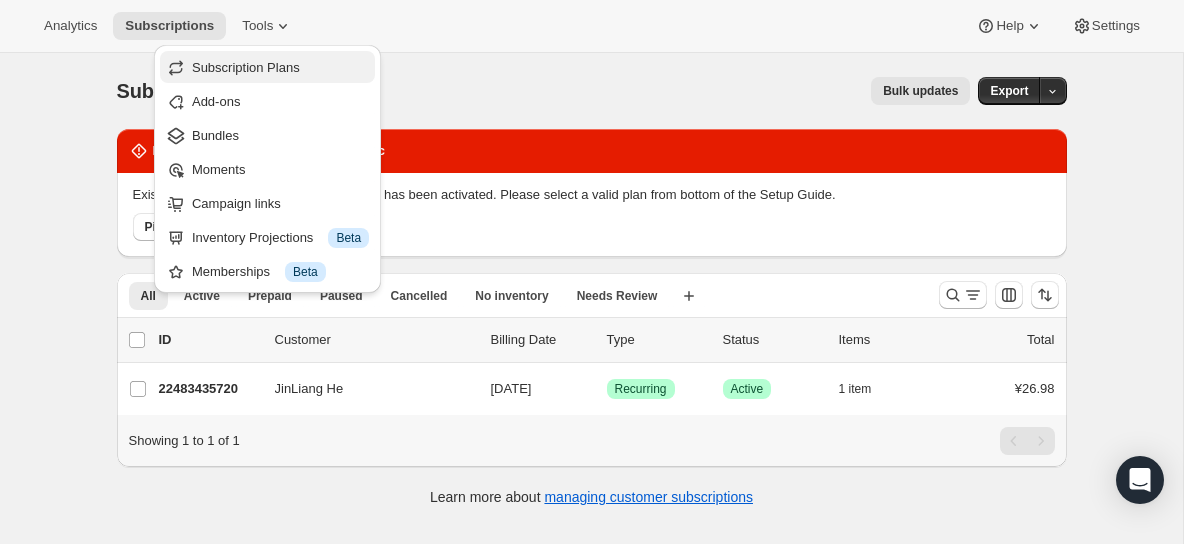 click on "Subscription Plans" at bounding box center (246, 67) 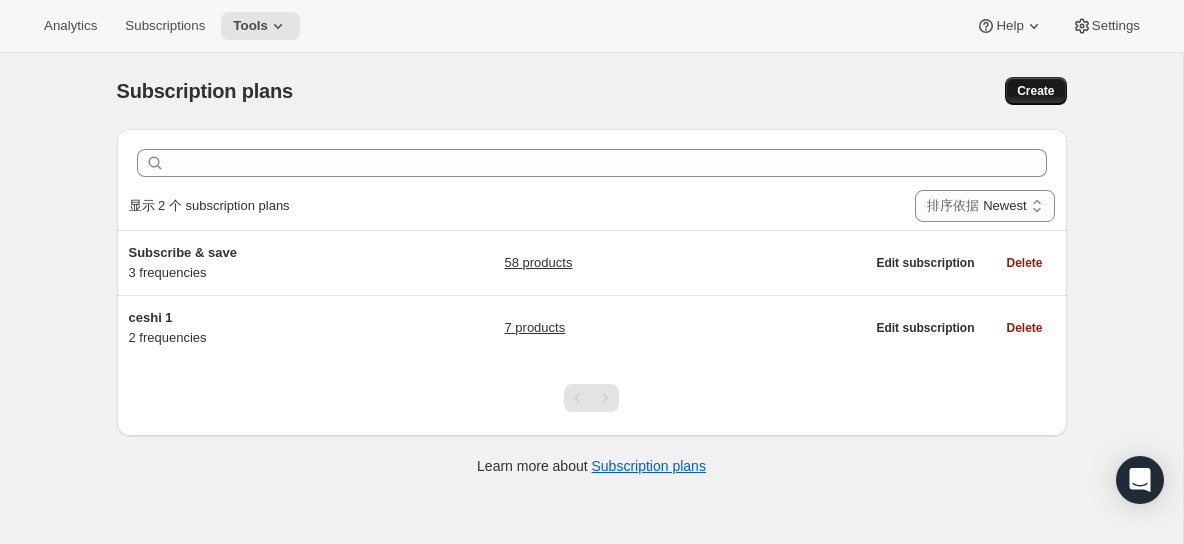 click on "Create" at bounding box center (1035, 91) 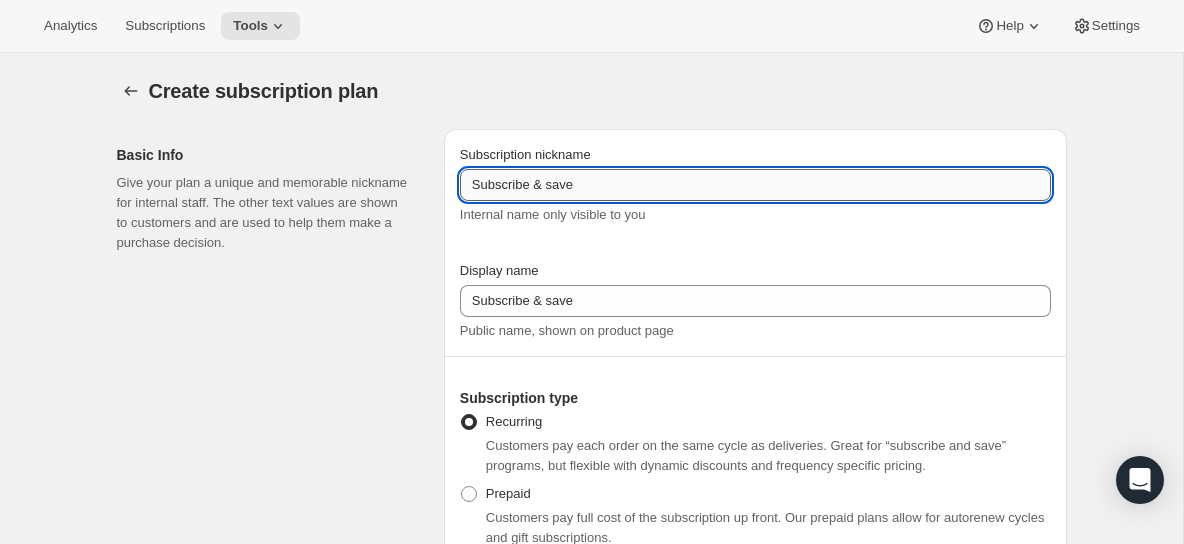 click on "Subscribe & save" at bounding box center (755, 185) 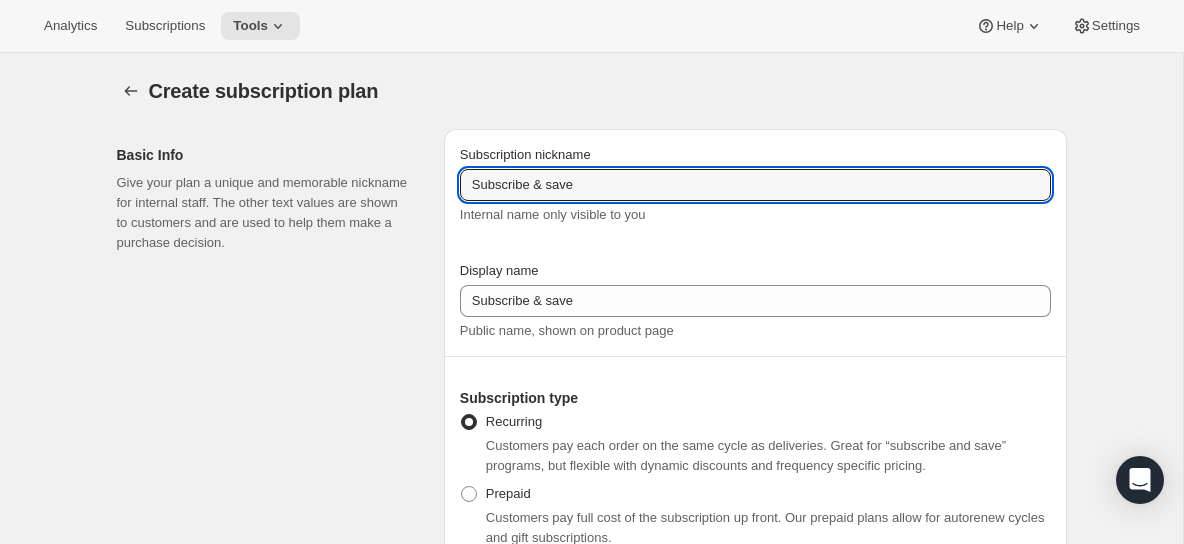 drag, startPoint x: 624, startPoint y: 182, endPoint x: 454, endPoint y: 192, distance: 170.29387 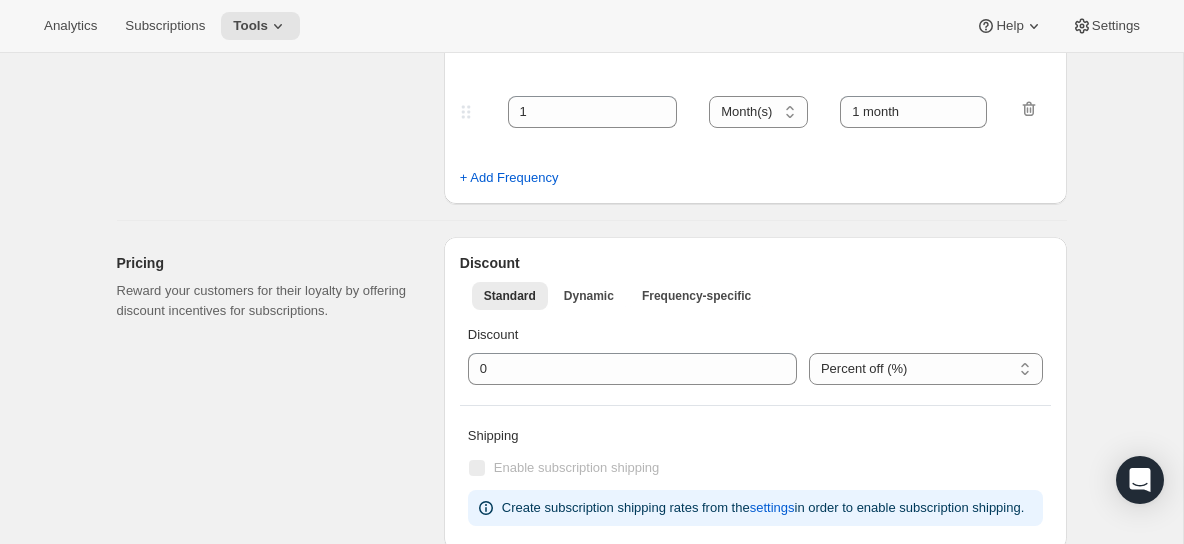 scroll, scrollTop: 764, scrollLeft: 0, axis: vertical 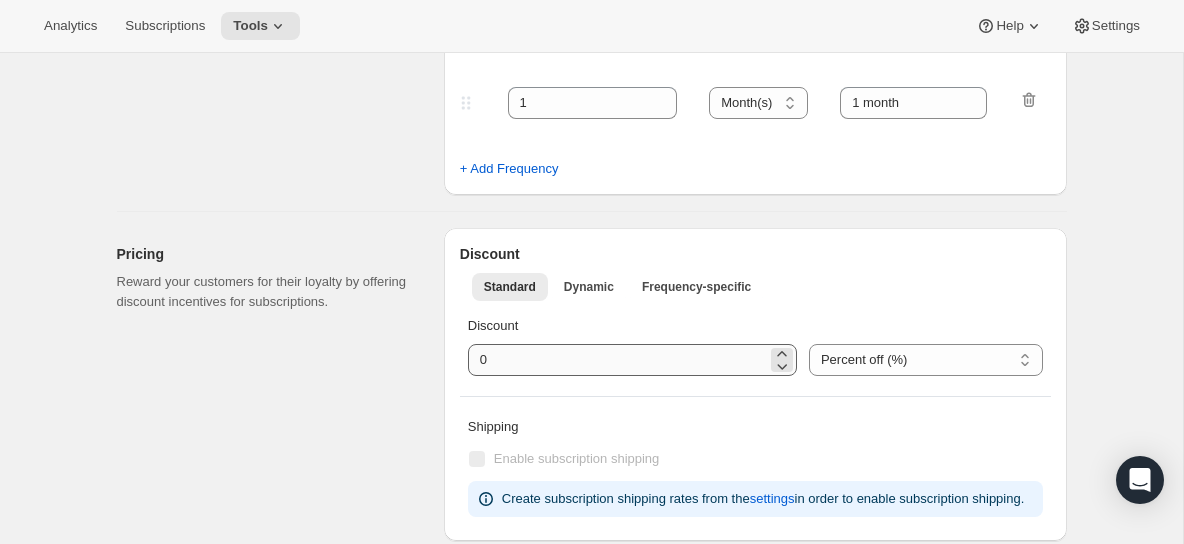 type on "huiling-subcription" 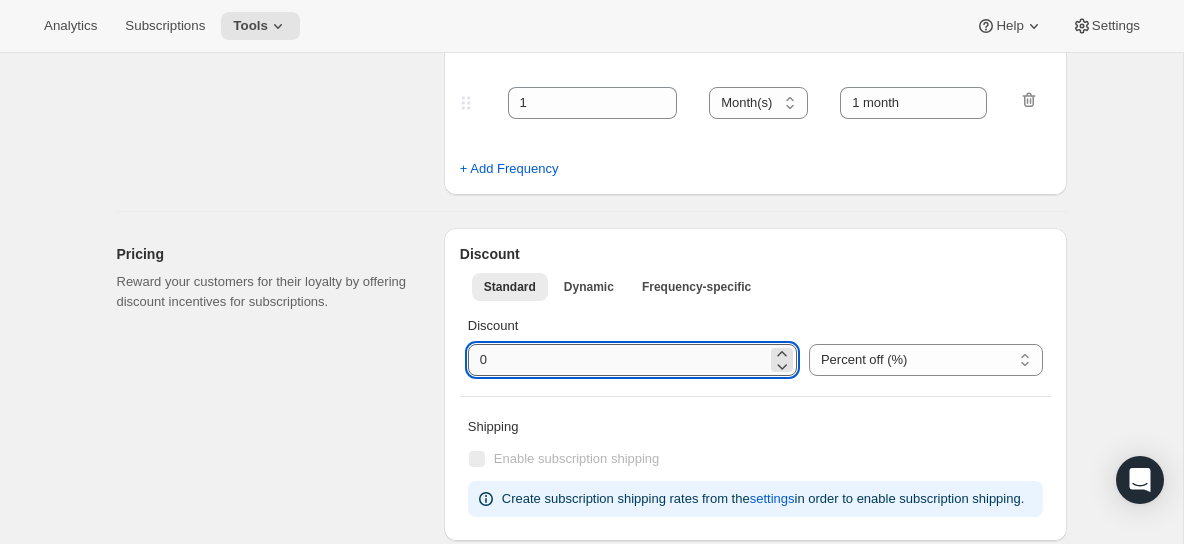 click at bounding box center (617, 360) 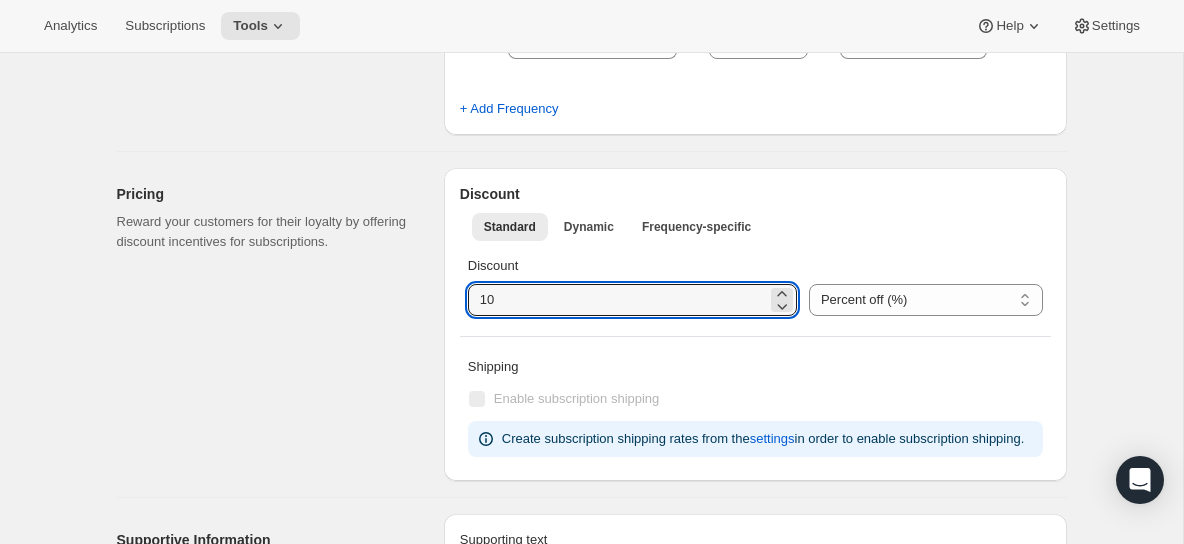 scroll, scrollTop: 837, scrollLeft: 0, axis: vertical 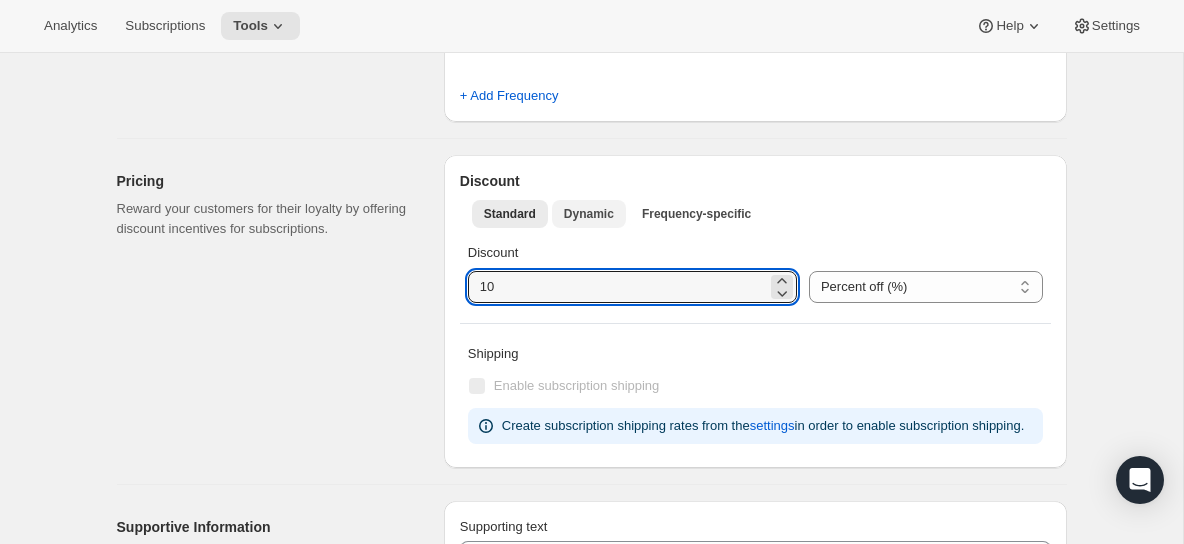 type on "10" 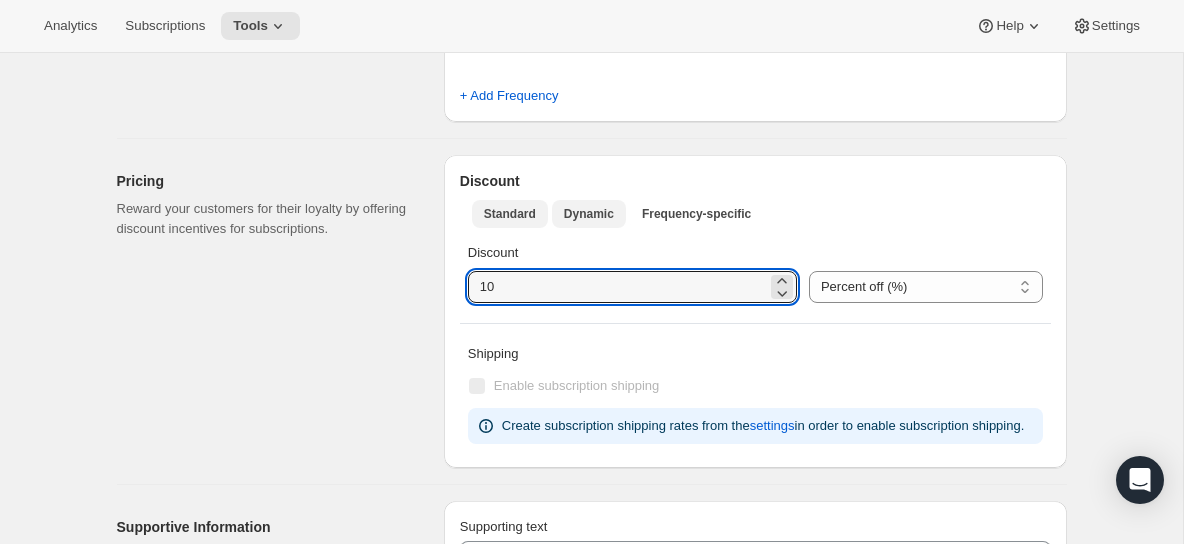 click on "Dynamic" at bounding box center [589, 214] 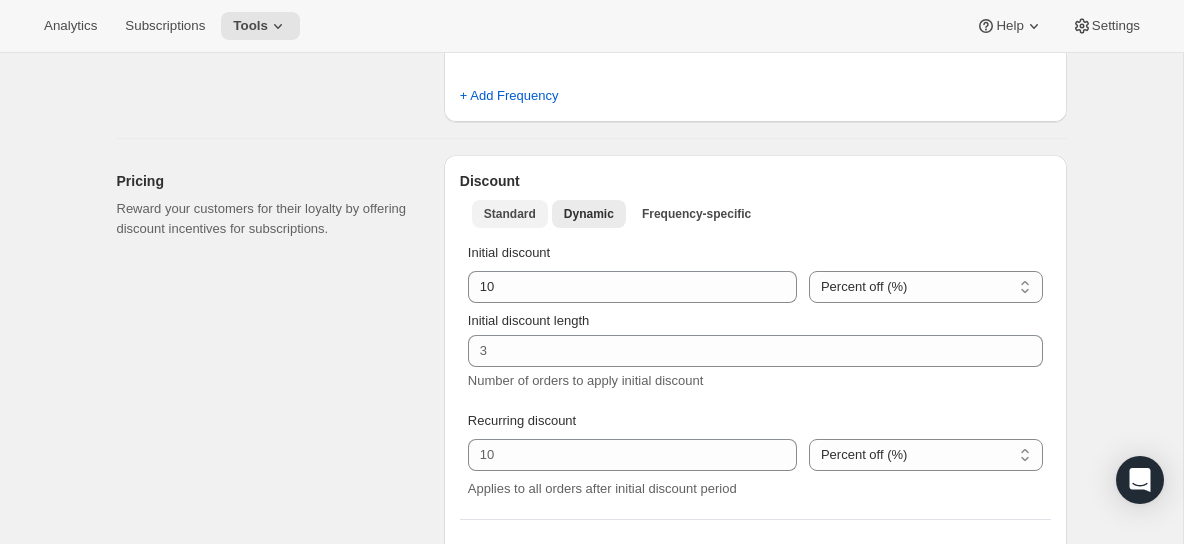 click on "Standard" at bounding box center [510, 214] 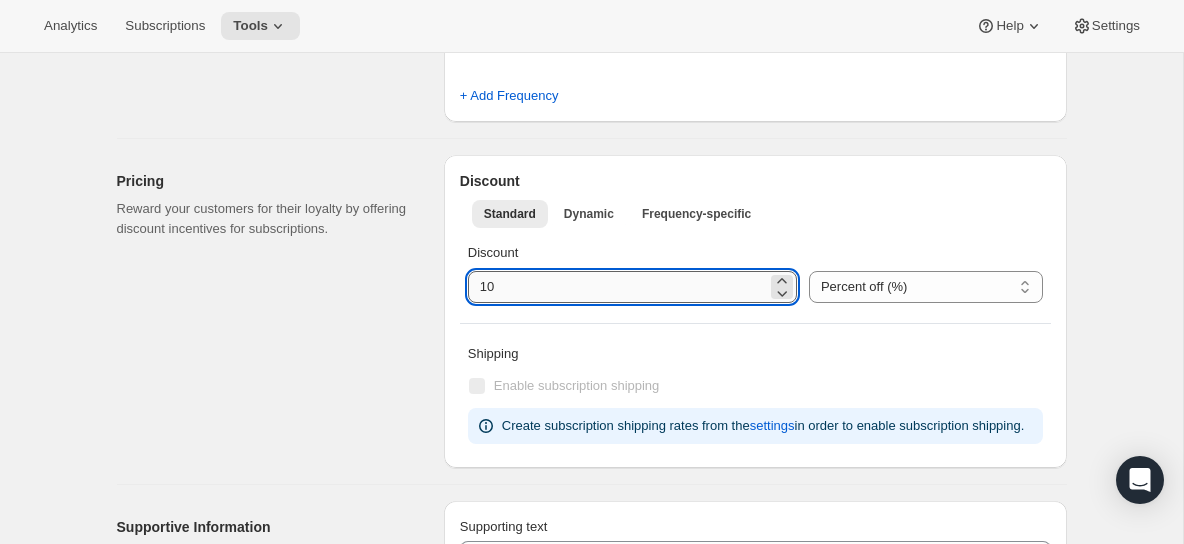 click at bounding box center [617, 287] 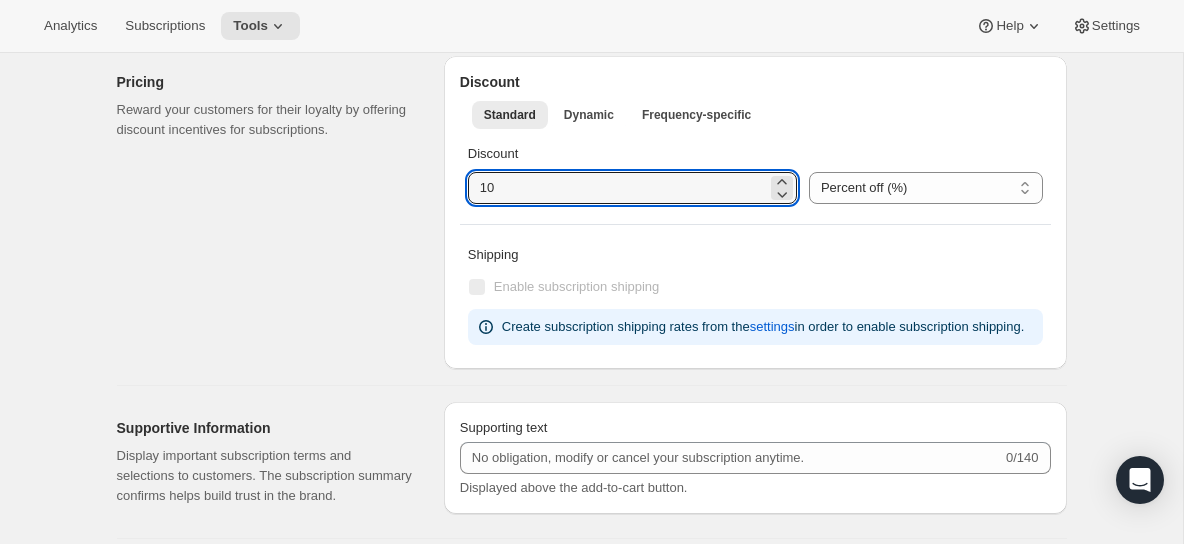 scroll, scrollTop: 933, scrollLeft: 0, axis: vertical 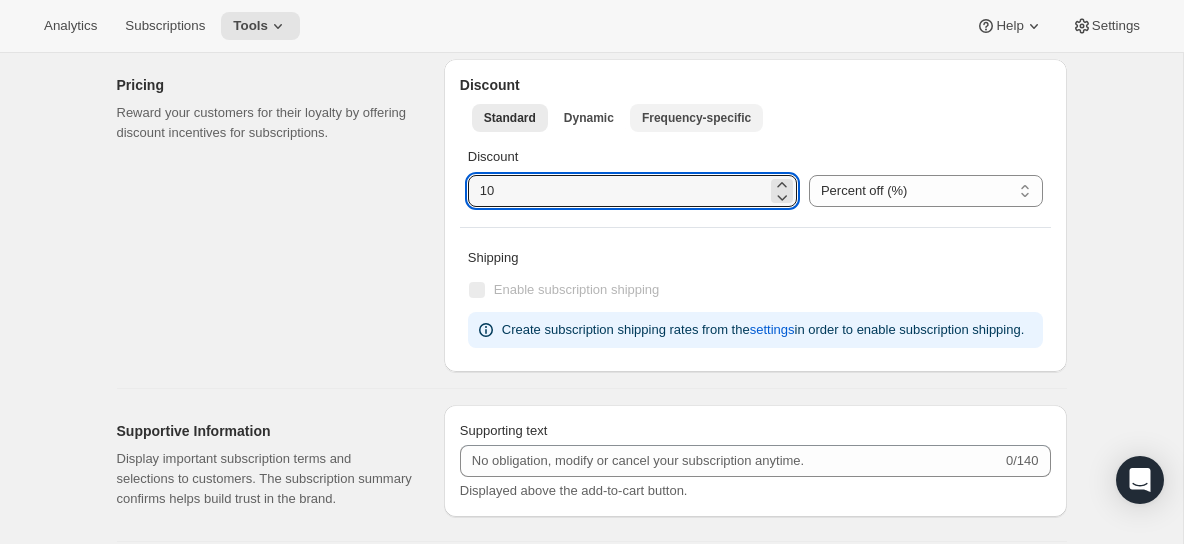 click on "Frequency-specific" at bounding box center (696, 118) 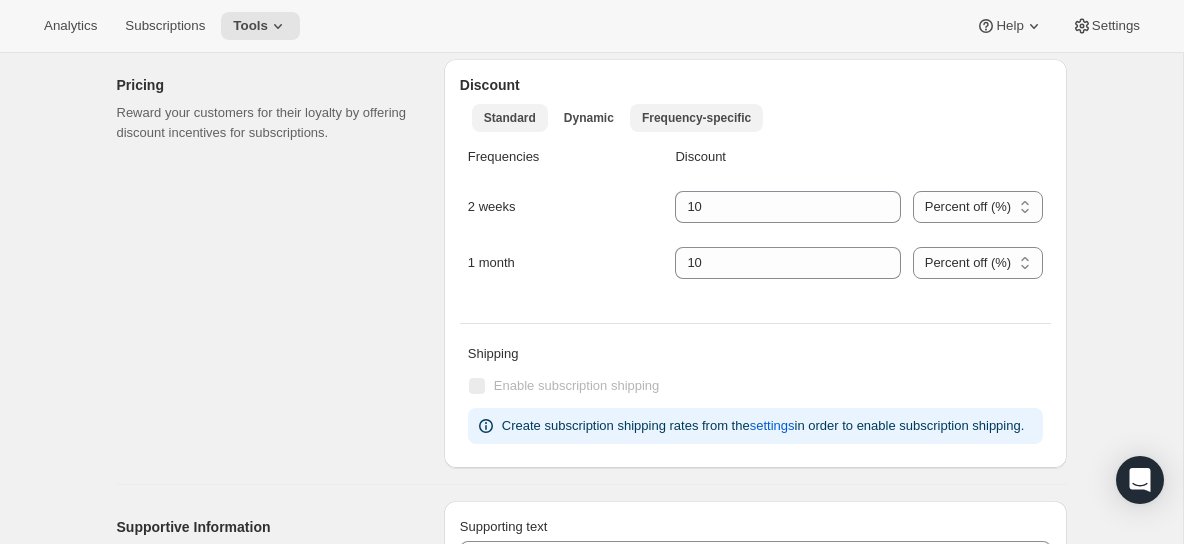 click on "Standard" at bounding box center [510, 118] 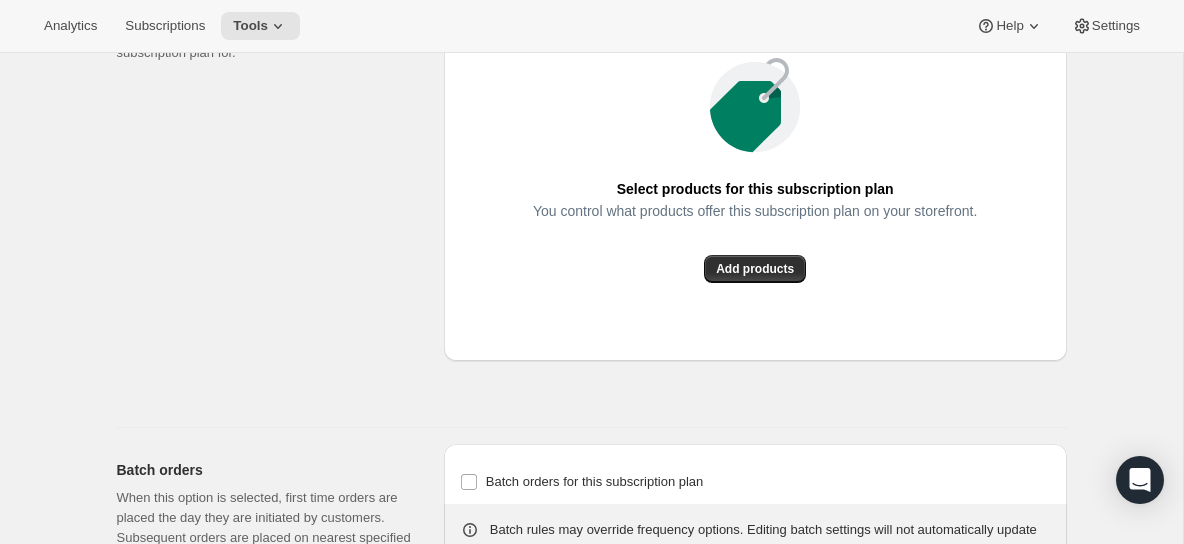 scroll, scrollTop: 1538, scrollLeft: 0, axis: vertical 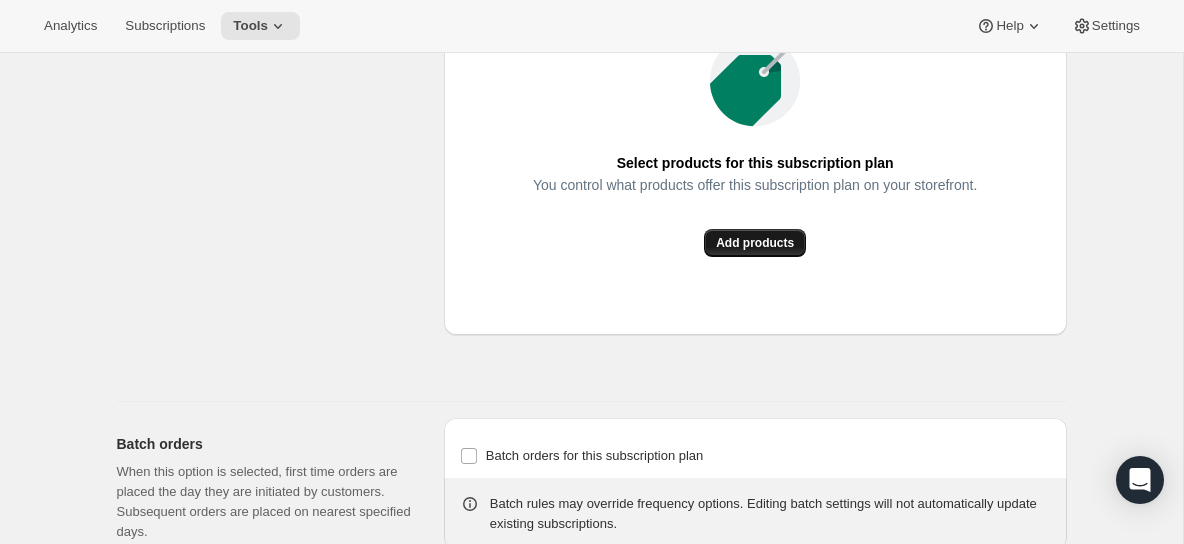 click on "Add products" at bounding box center [755, 243] 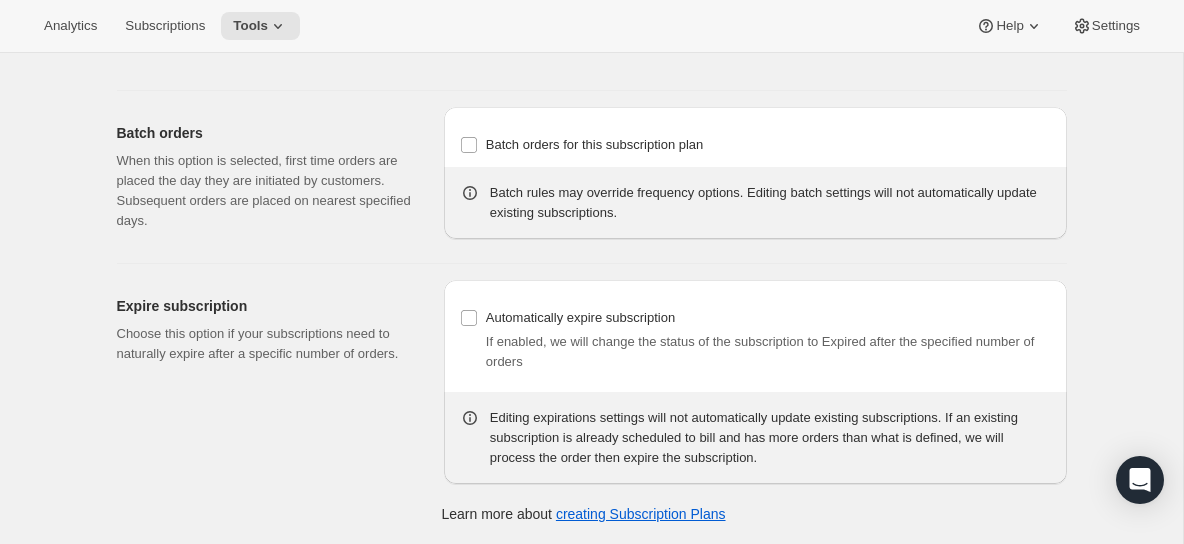 scroll, scrollTop: 2183, scrollLeft: 0, axis: vertical 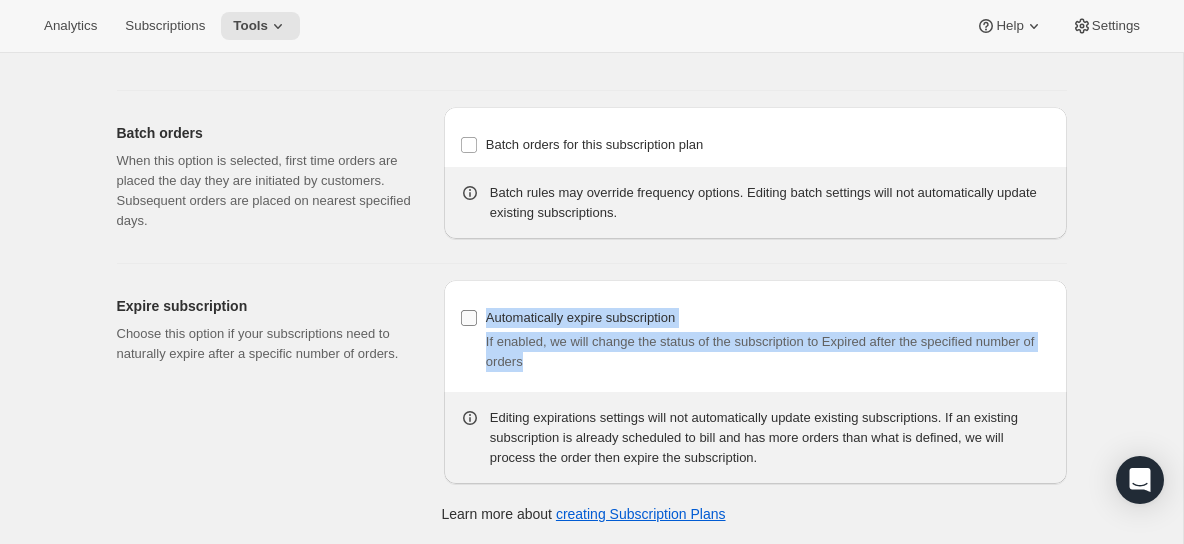 drag, startPoint x: 609, startPoint y: 368, endPoint x: 485, endPoint y: 314, distance: 135.24792 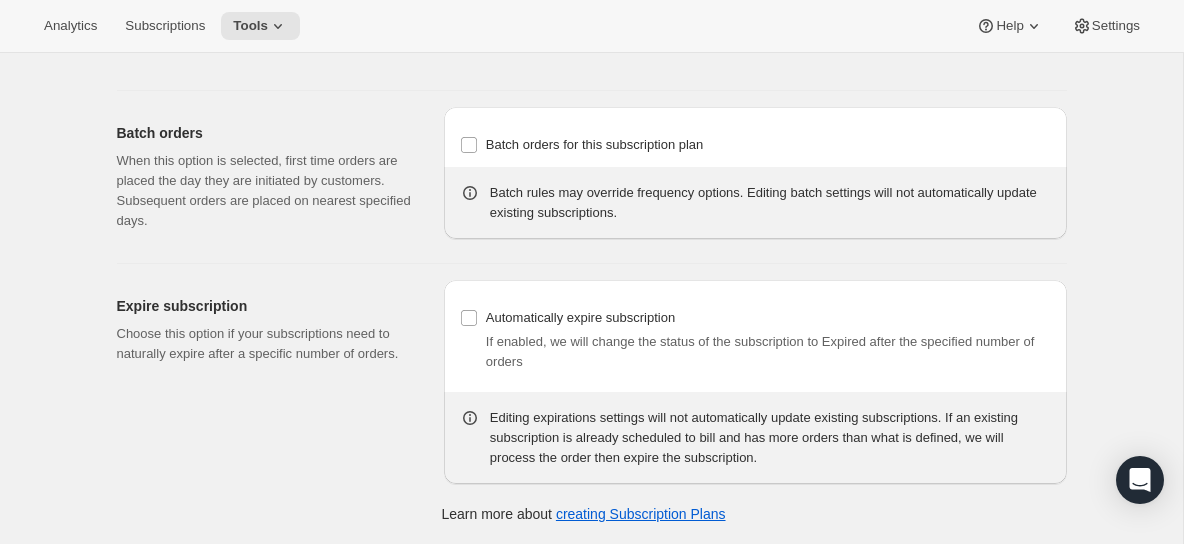 click on "Analytics Subscriptions Tools Help Settings" at bounding box center (592, 26) 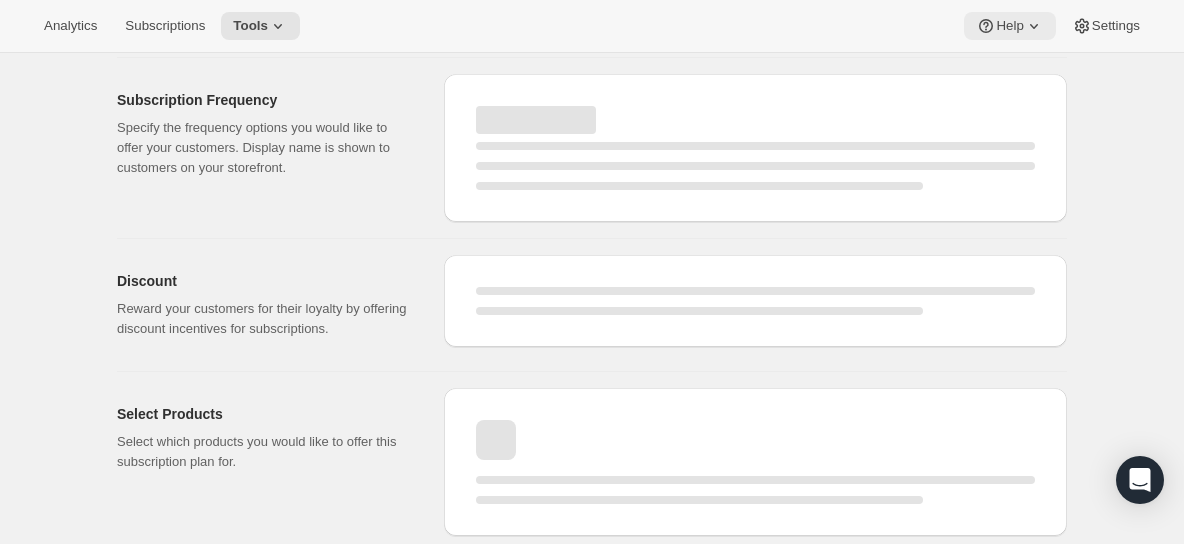 scroll, scrollTop: 1456, scrollLeft: 0, axis: vertical 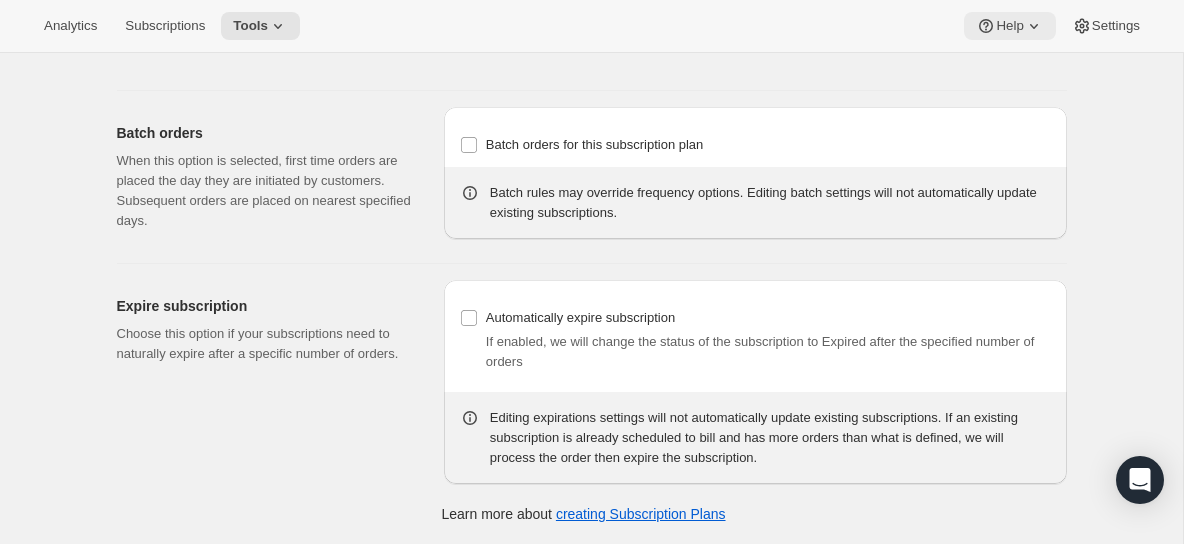 type on "huiling-subcription" 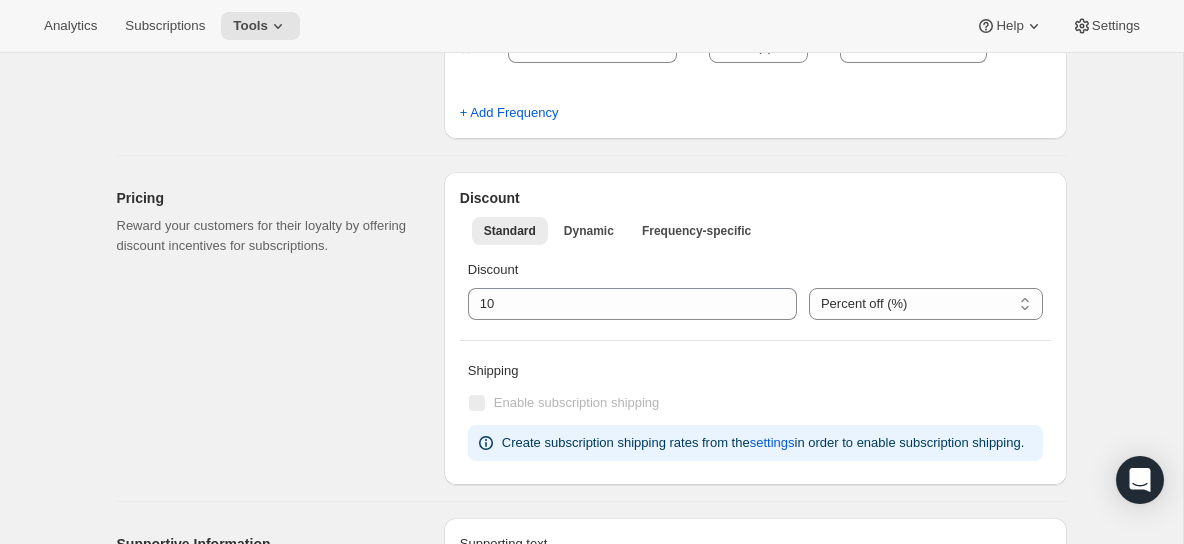 scroll, scrollTop: 864, scrollLeft: 0, axis: vertical 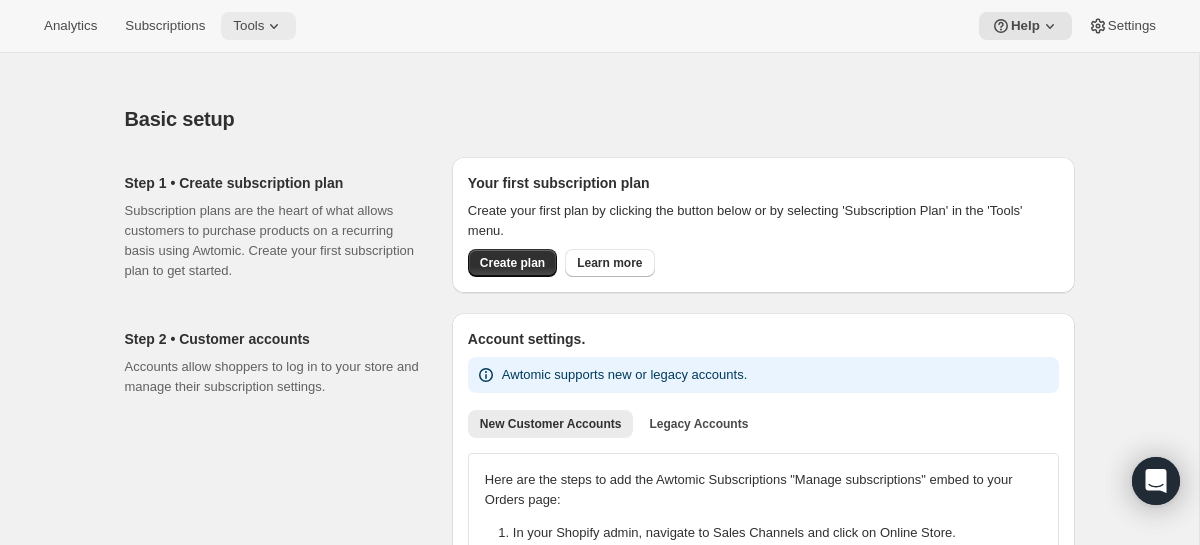 click on "Tools" at bounding box center (258, 26) 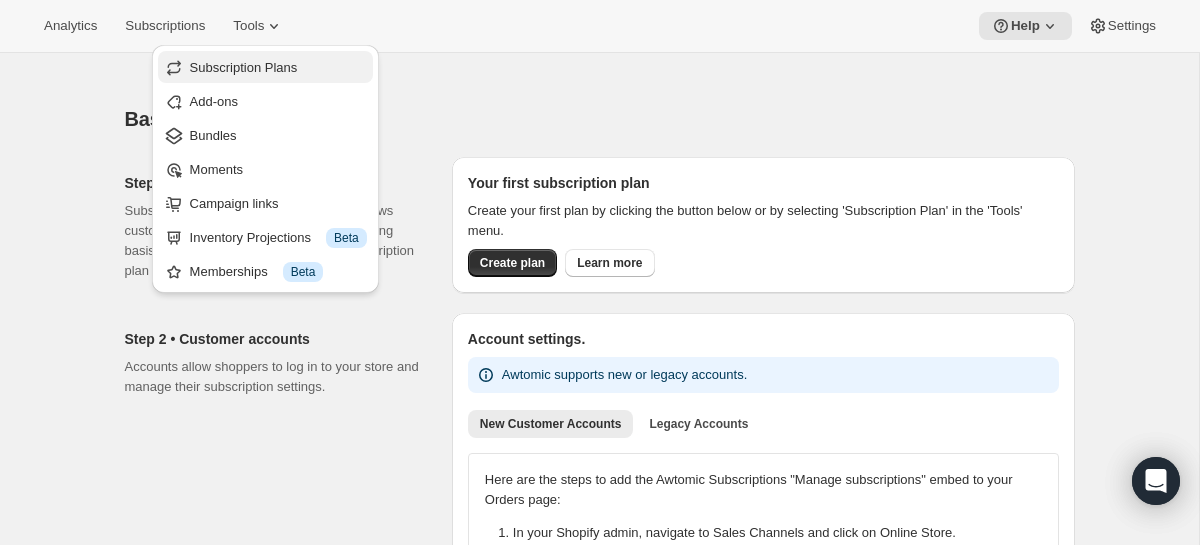 click on "Subscription Plans" at bounding box center [244, 67] 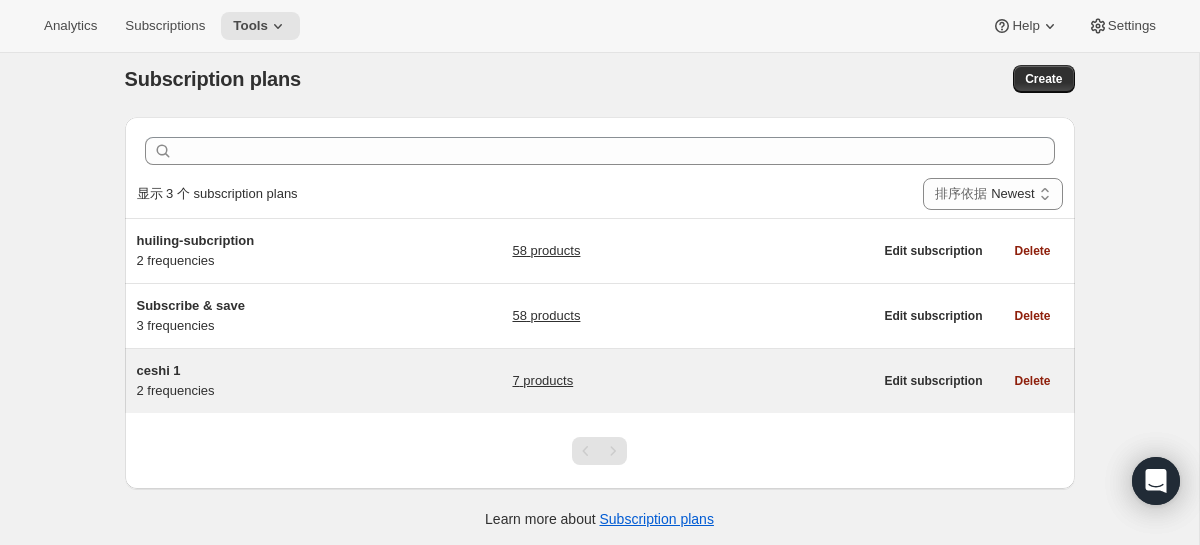 scroll, scrollTop: 16, scrollLeft: 0, axis: vertical 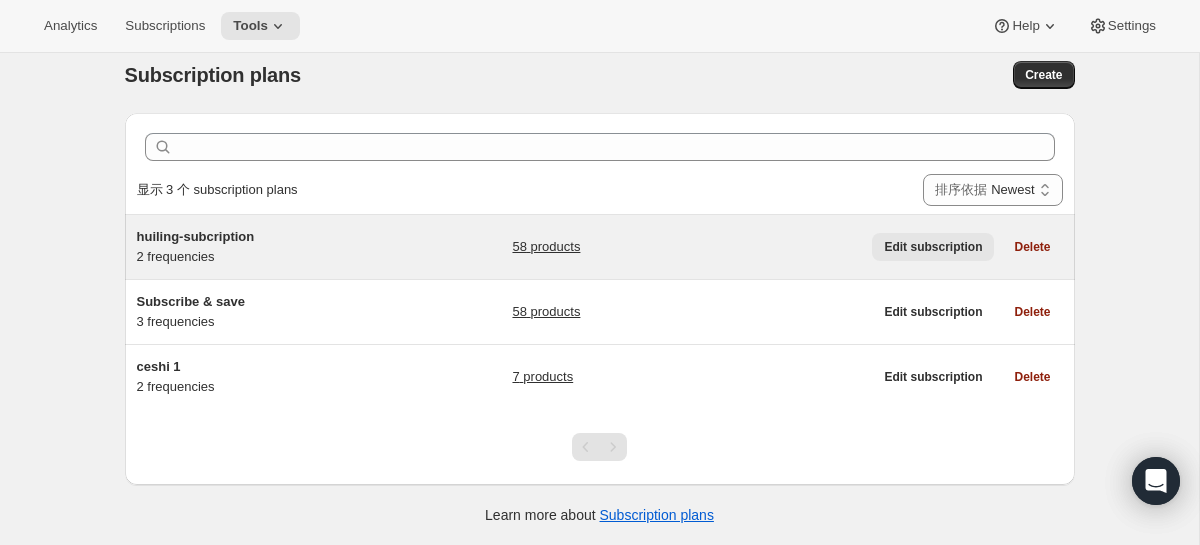 click on "Edit subscription" at bounding box center [933, 247] 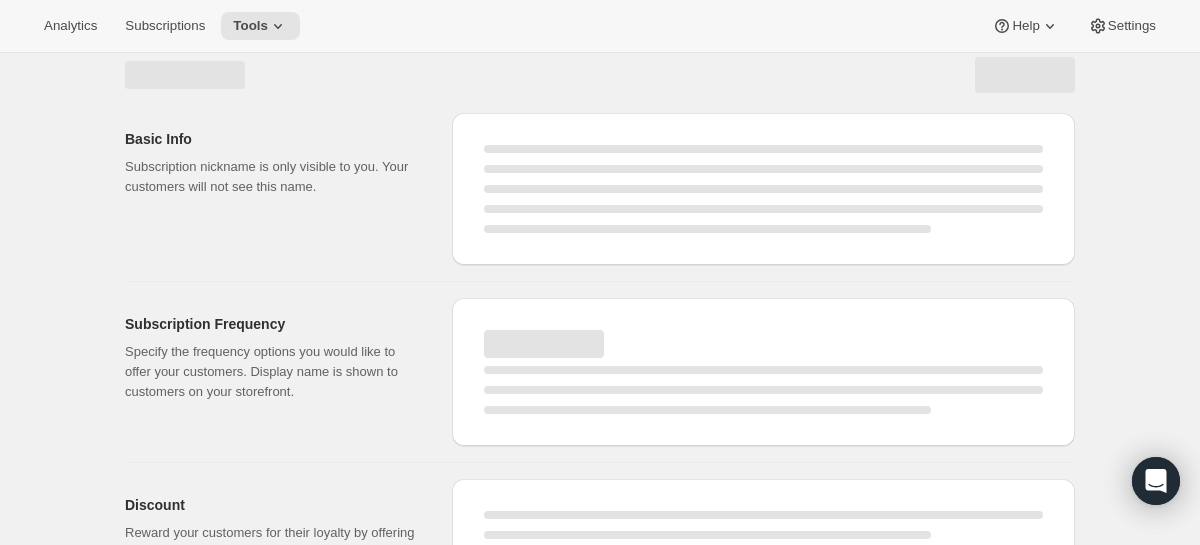 scroll, scrollTop: 0, scrollLeft: 0, axis: both 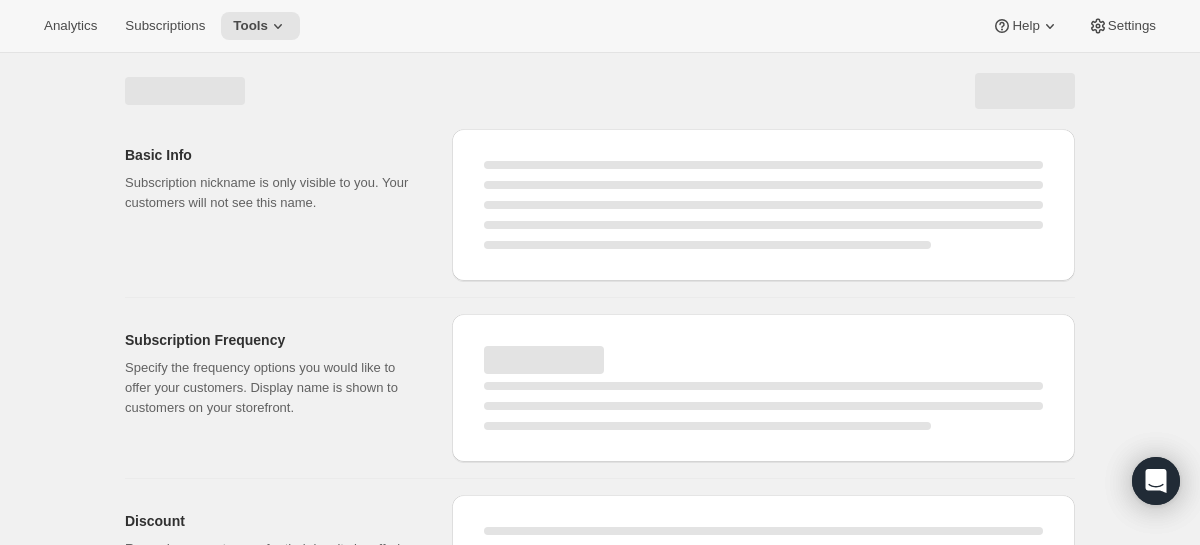 select on "WEEK" 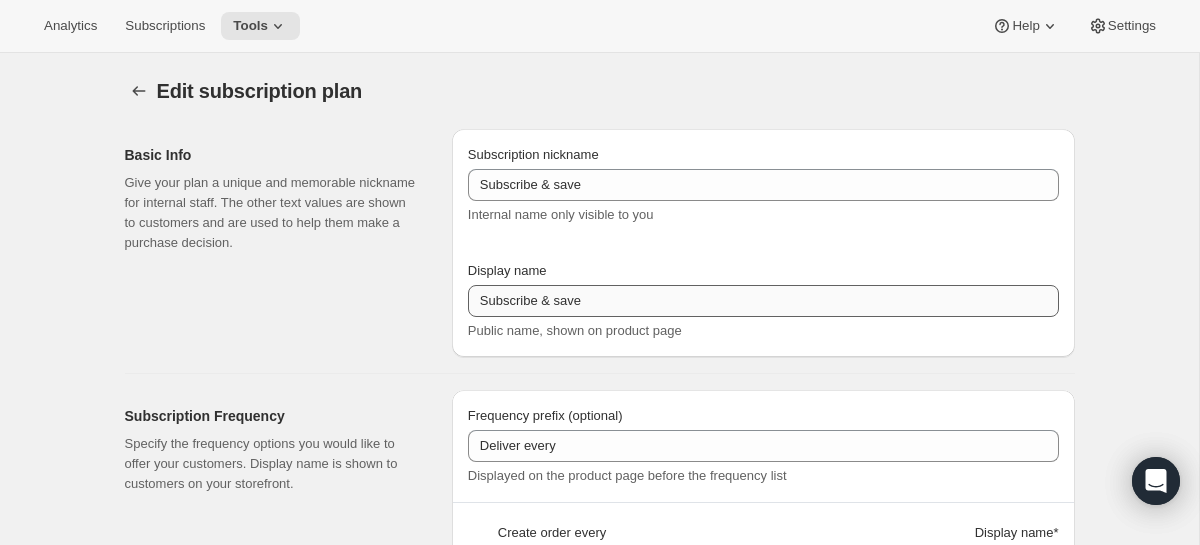 type on "huiling-subcription" 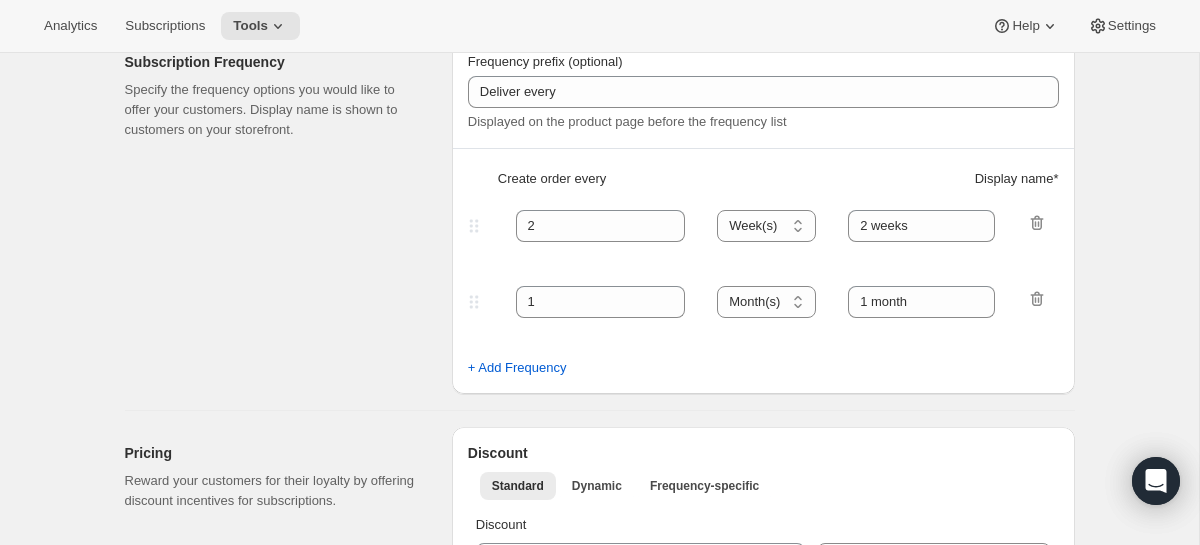 scroll, scrollTop: 358, scrollLeft: 0, axis: vertical 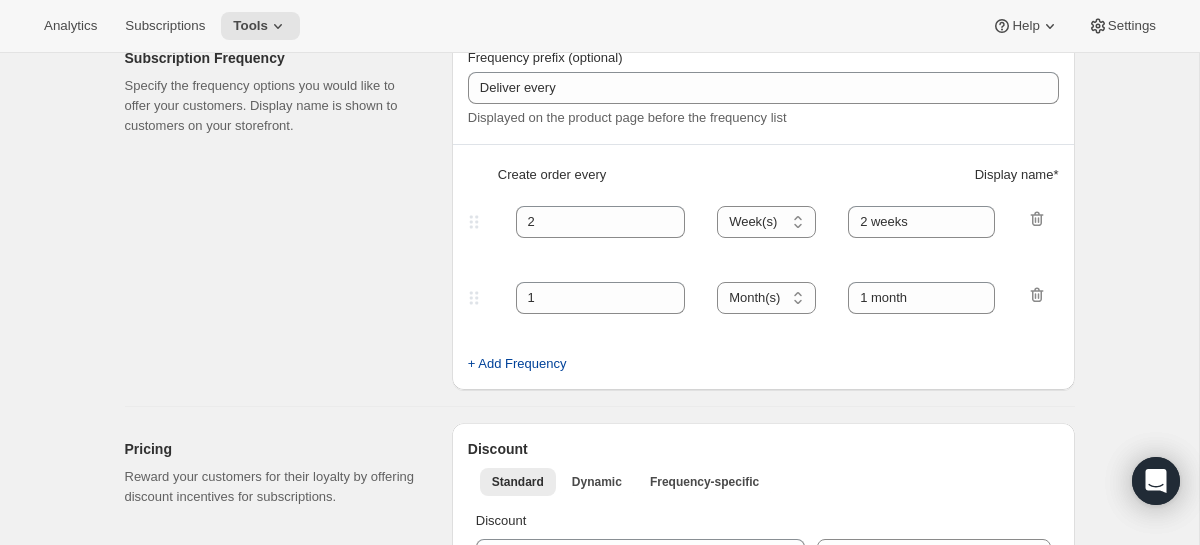 click on "+ Add Frequency" at bounding box center [517, 364] 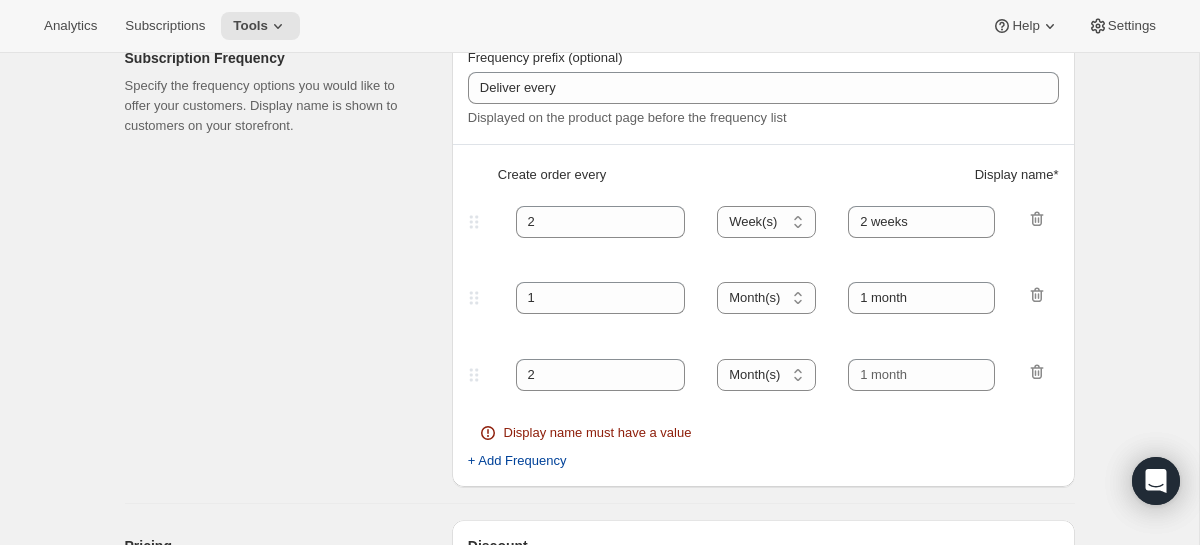 click on "+ Add Frequency" at bounding box center [517, 461] 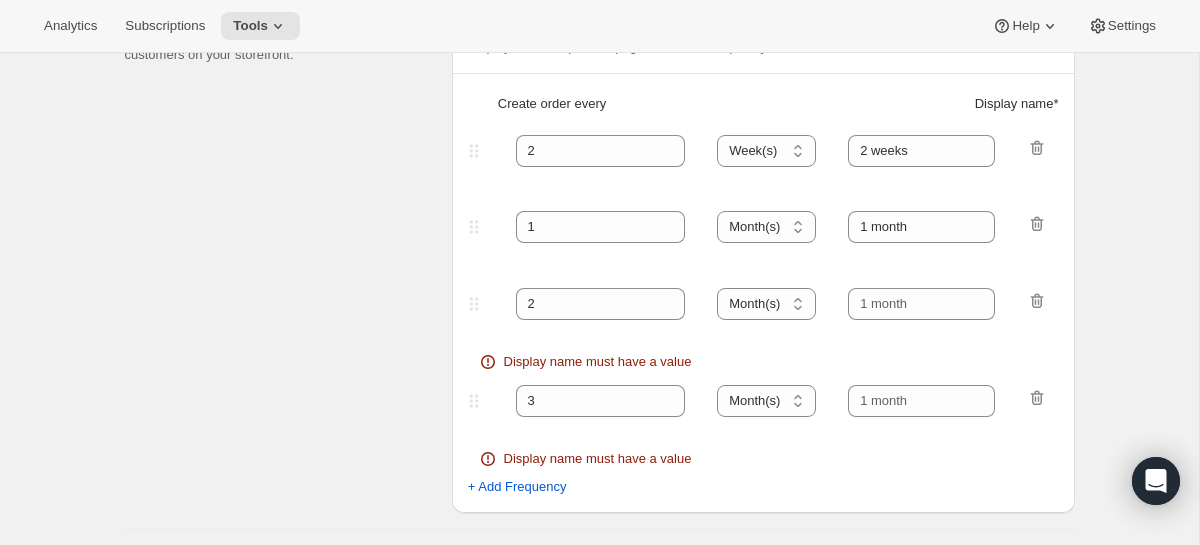 scroll, scrollTop: 422, scrollLeft: 0, axis: vertical 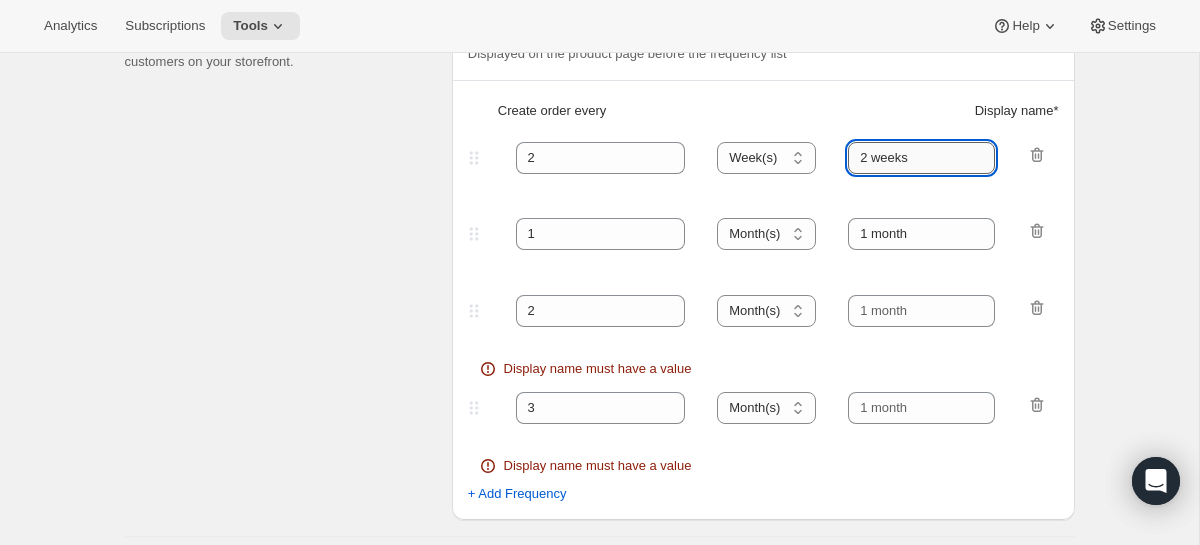 click on "2 weeks" at bounding box center (921, 158) 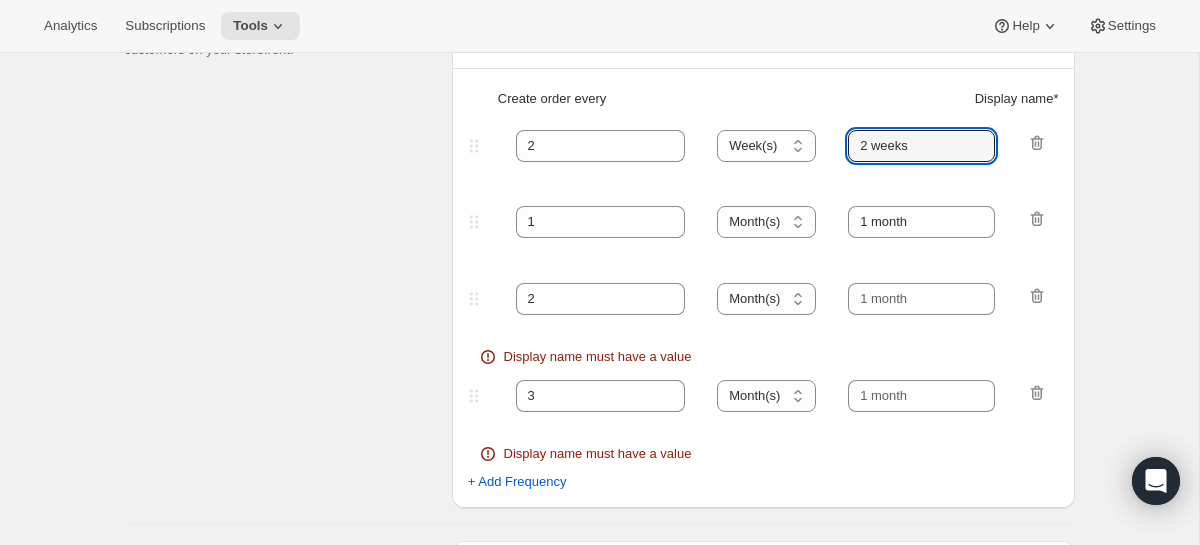 scroll, scrollTop: 436, scrollLeft: 0, axis: vertical 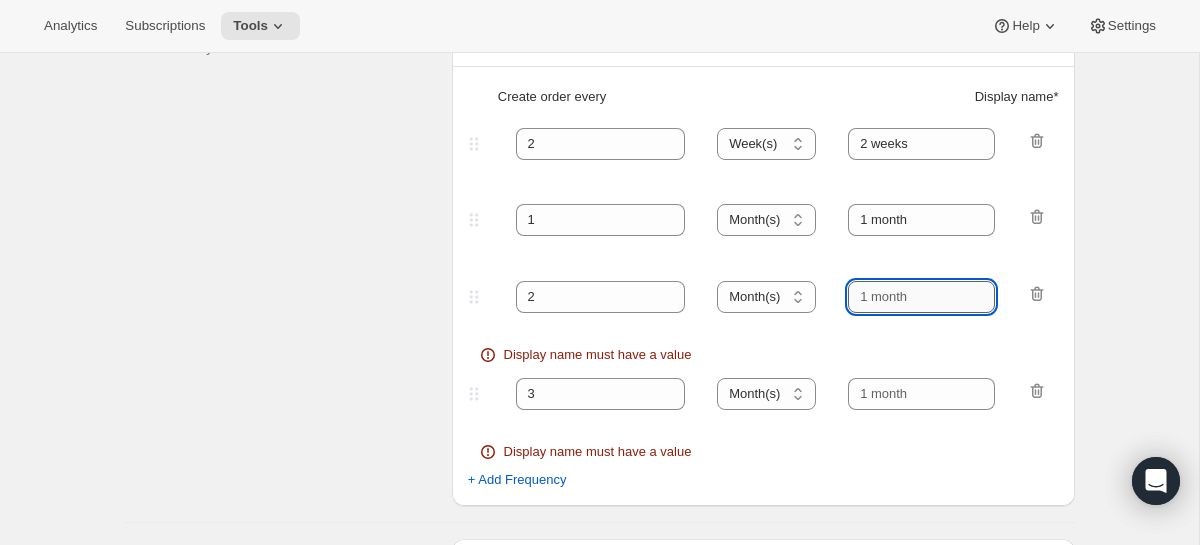 click at bounding box center (921, 297) 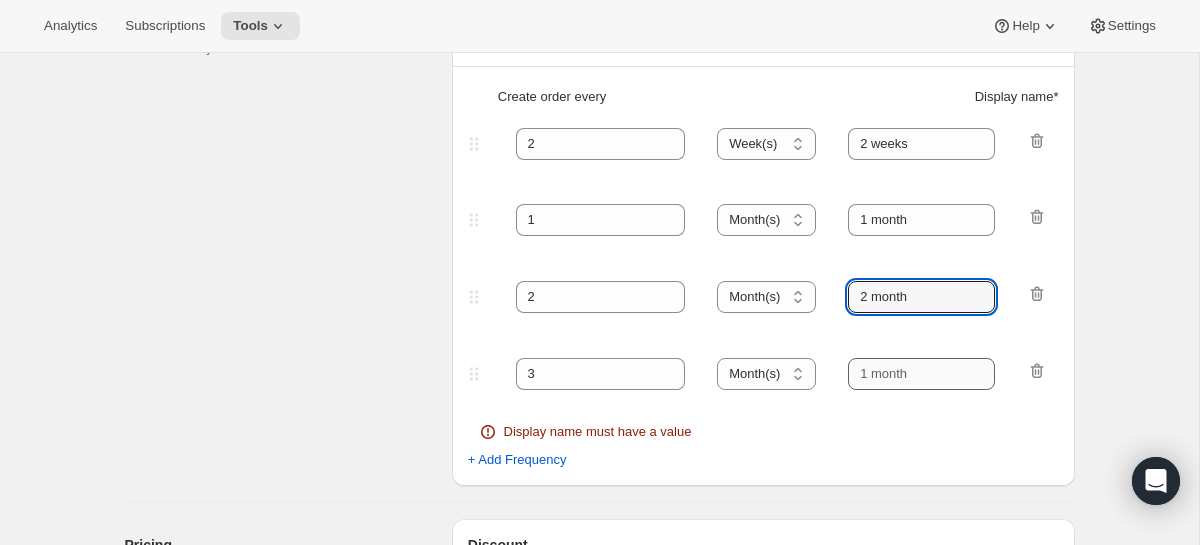 type on "2 month" 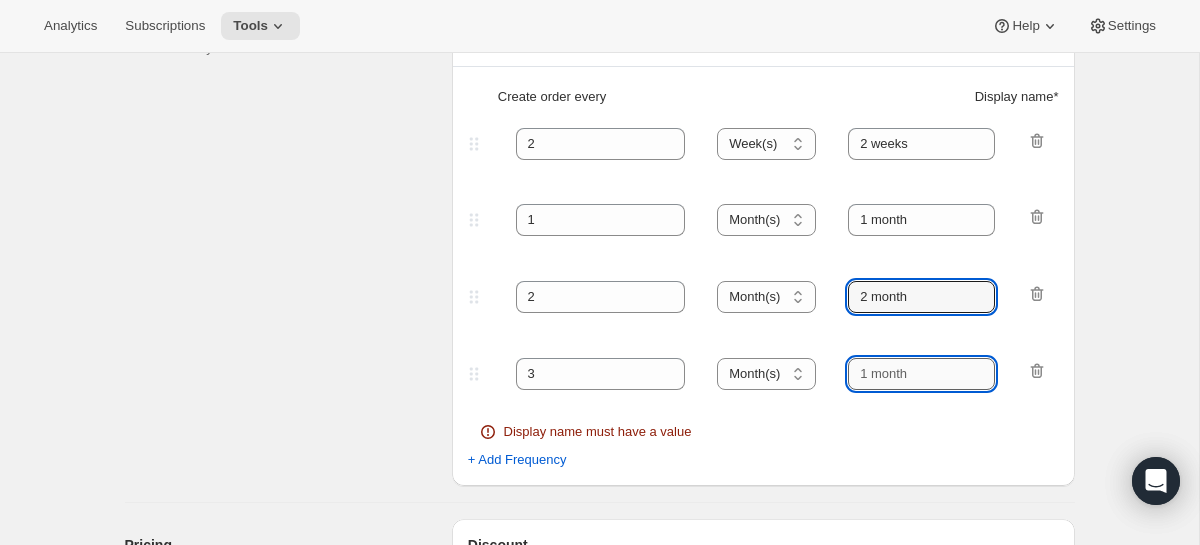 click at bounding box center (921, 374) 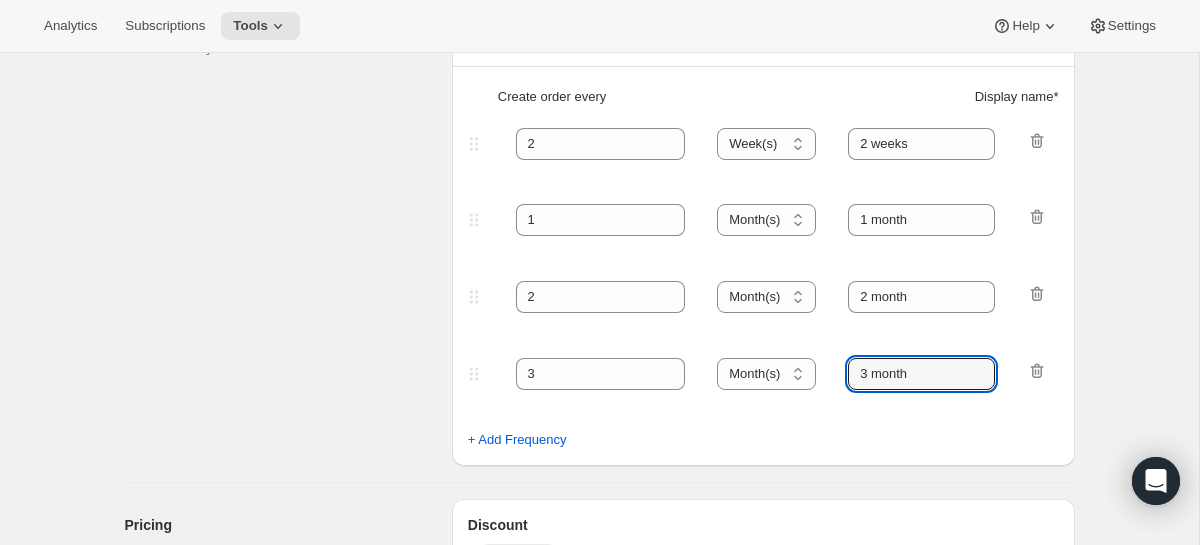 type on "3 month" 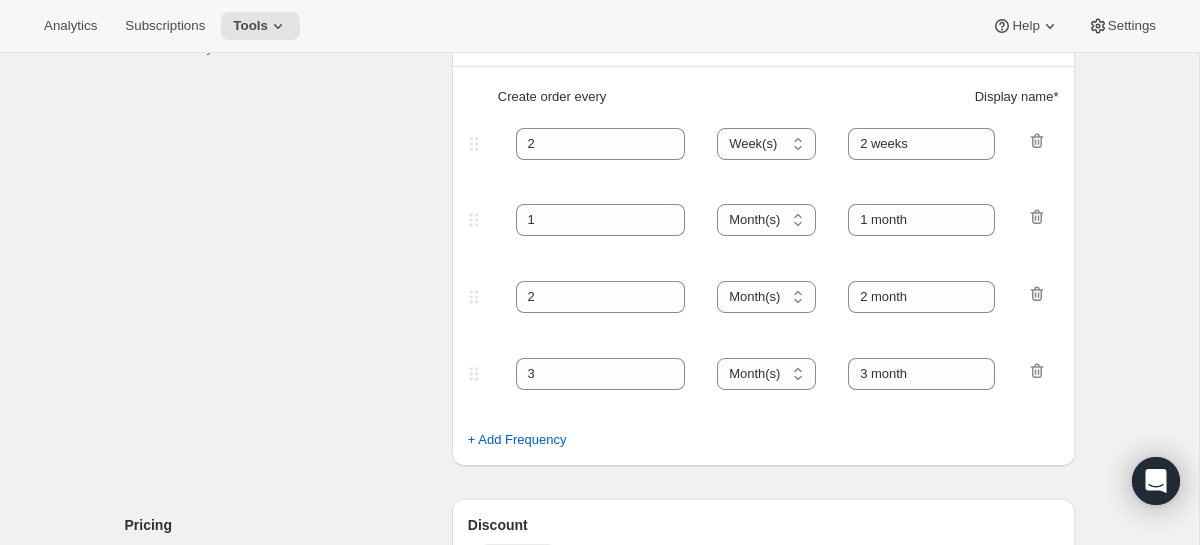 click on "Frequency prefix (optional) Deliver every Displayed on the product page before the frequency list Create order every Display name * 2 Day(s) Week(s) Month(s) Year(s) Week(s) 2 weeks 1 Day(s) Week(s) Month(s) Year(s) Month(s) 1 month 2 Day(s) Week(s) Month(s) Year(s) Month(s) 2 month 3 Day(s) Week(s) Month(s) Year(s) Month(s) 3 month + Add Frequency" at bounding box center [763, 210] 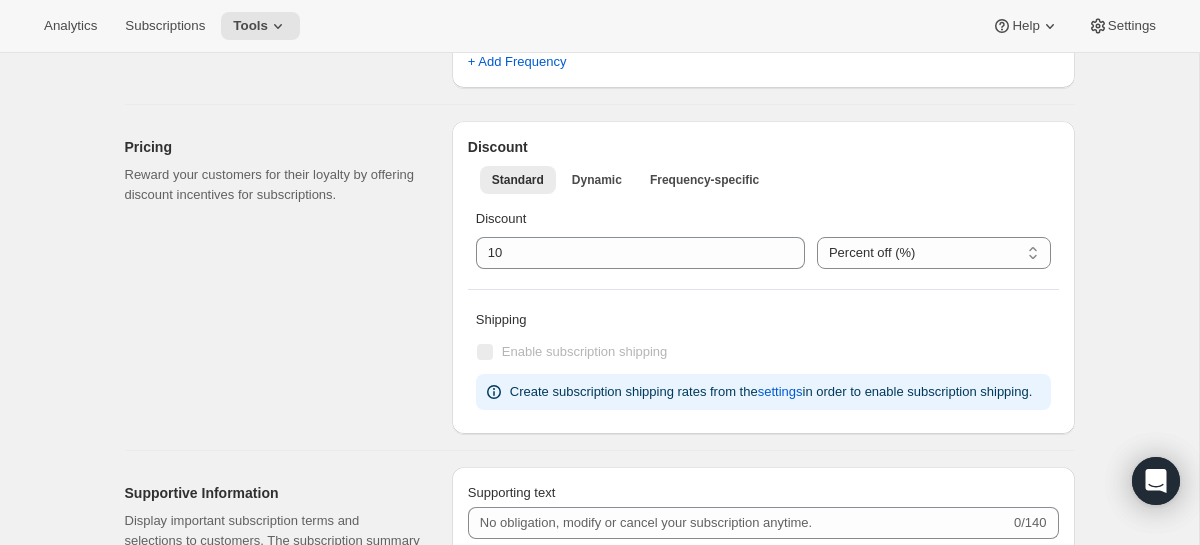 scroll, scrollTop: 817, scrollLeft: 0, axis: vertical 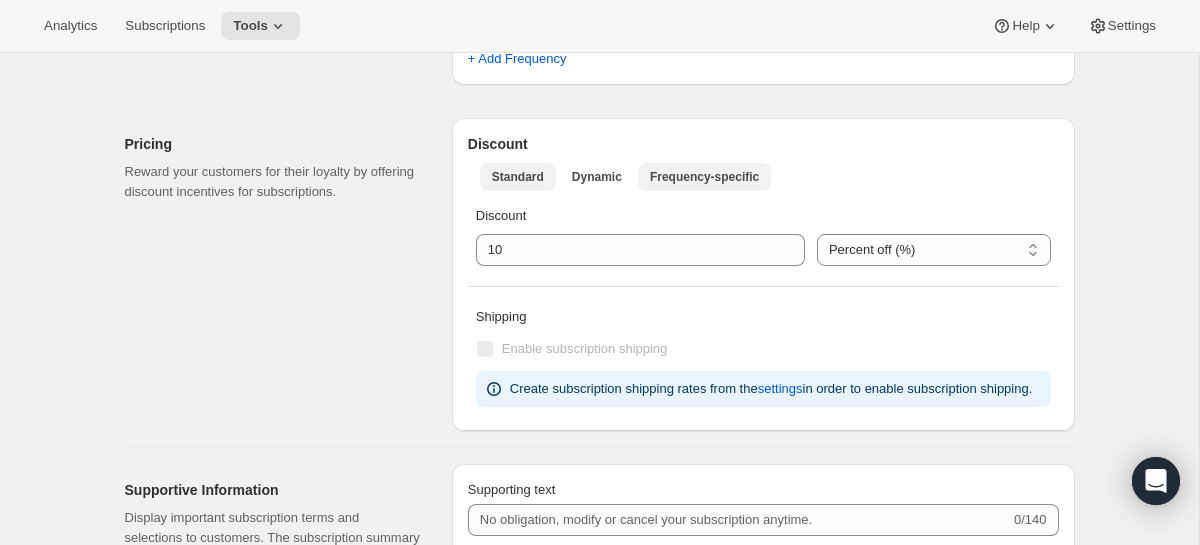 click on "Frequency-specific" at bounding box center (704, 177) 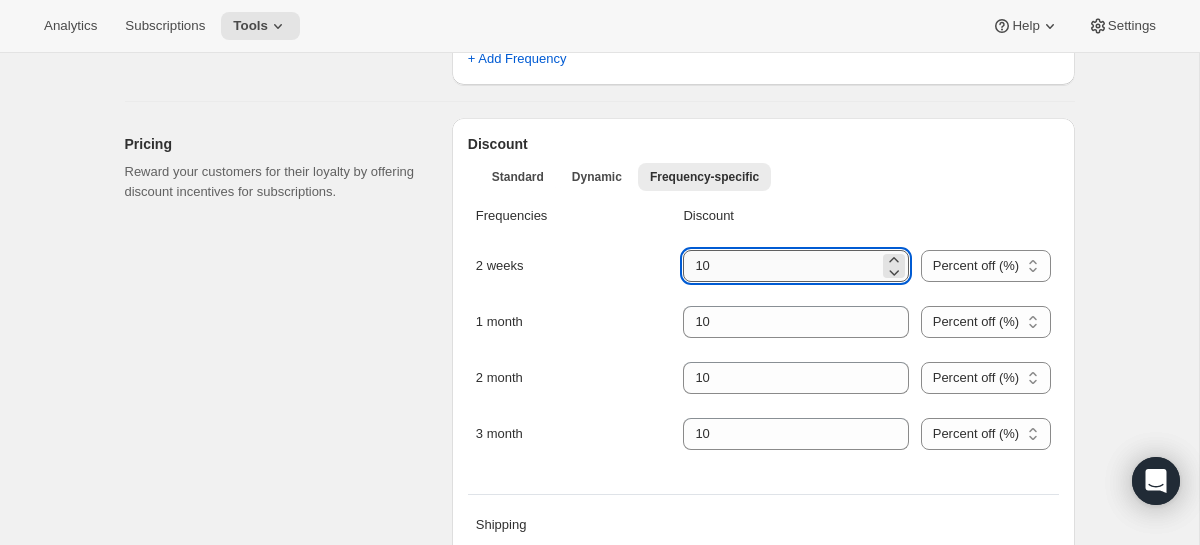 click at bounding box center (780, 266) 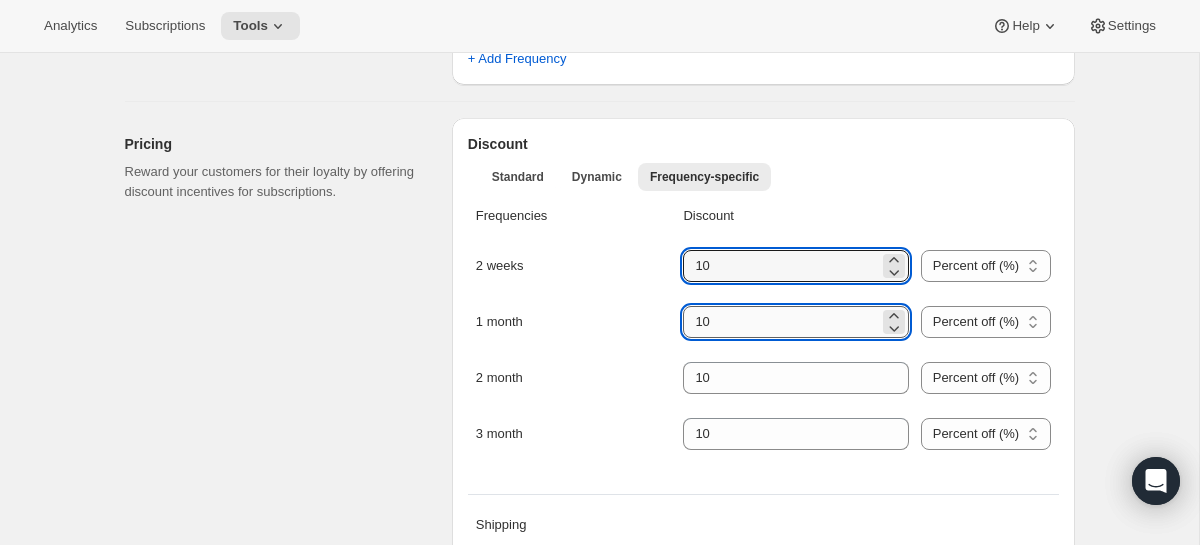 click at bounding box center (780, 322) 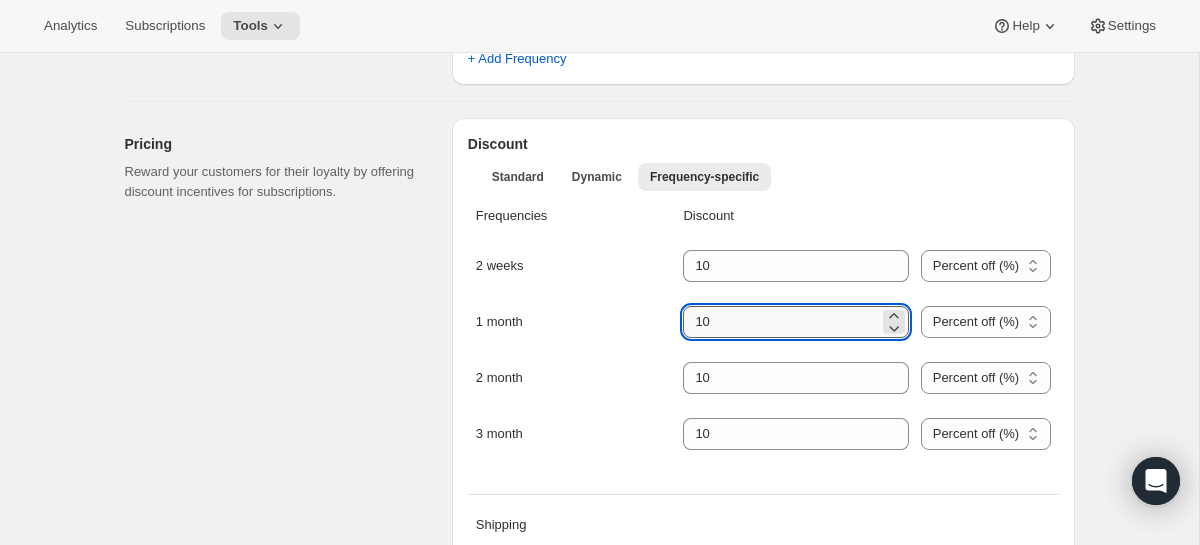 type on "1" 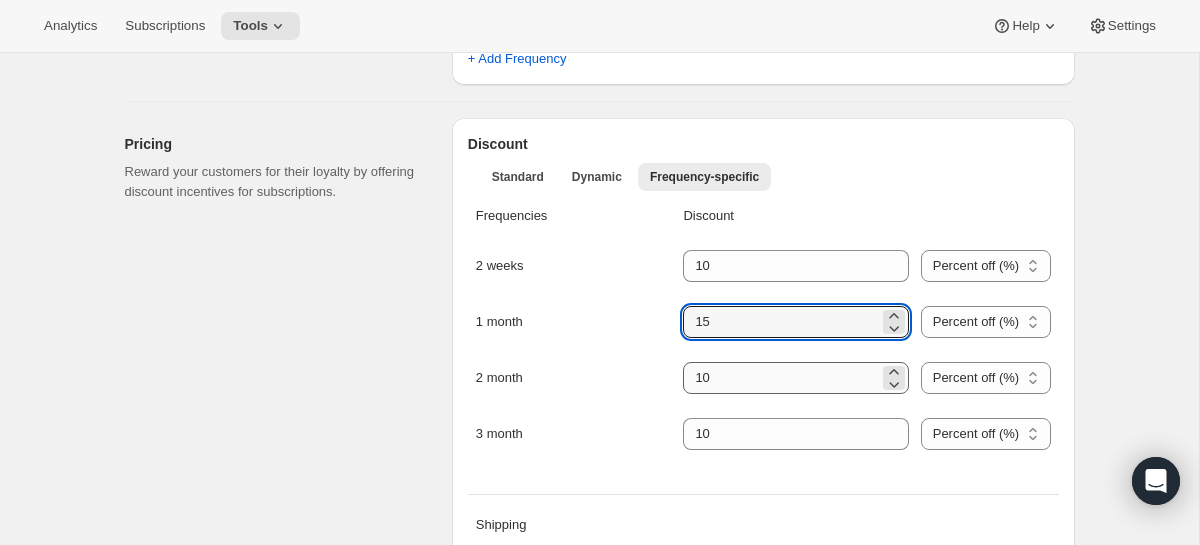 type on "15" 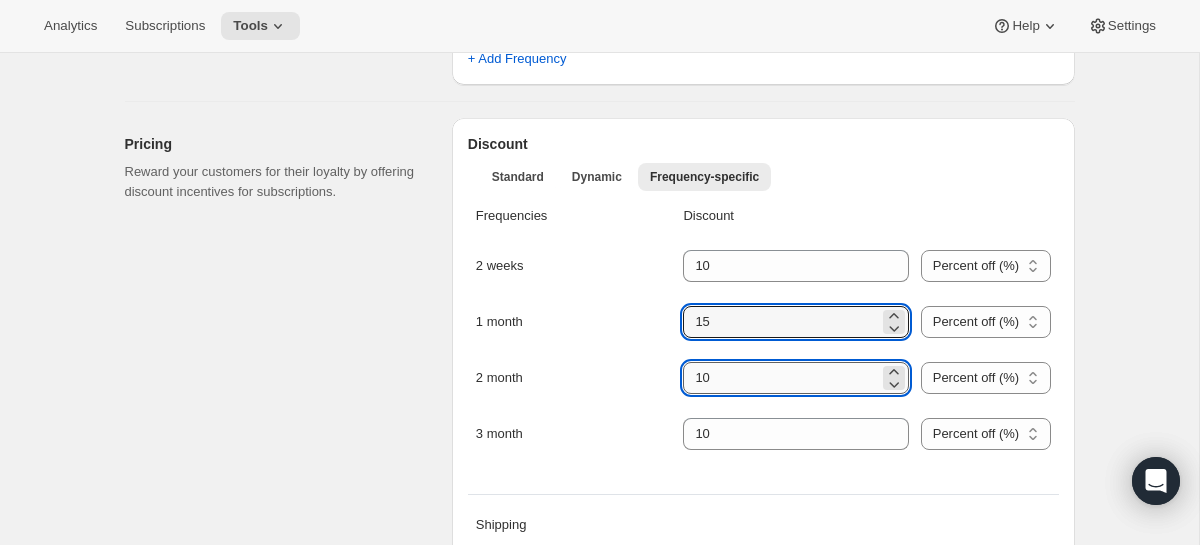 click at bounding box center [780, 378] 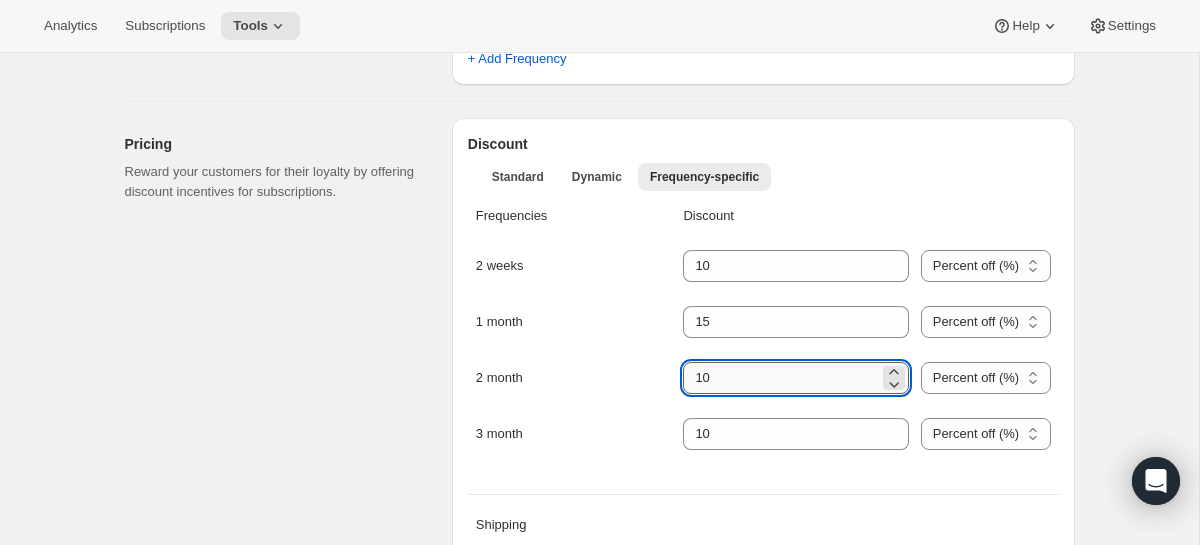 type on "1" 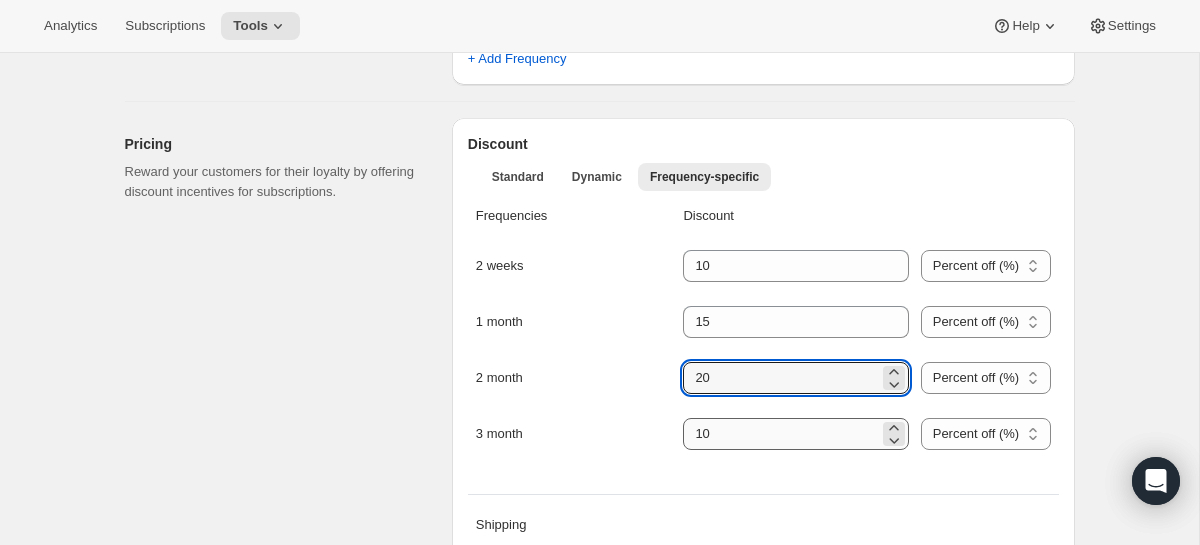 type on "20" 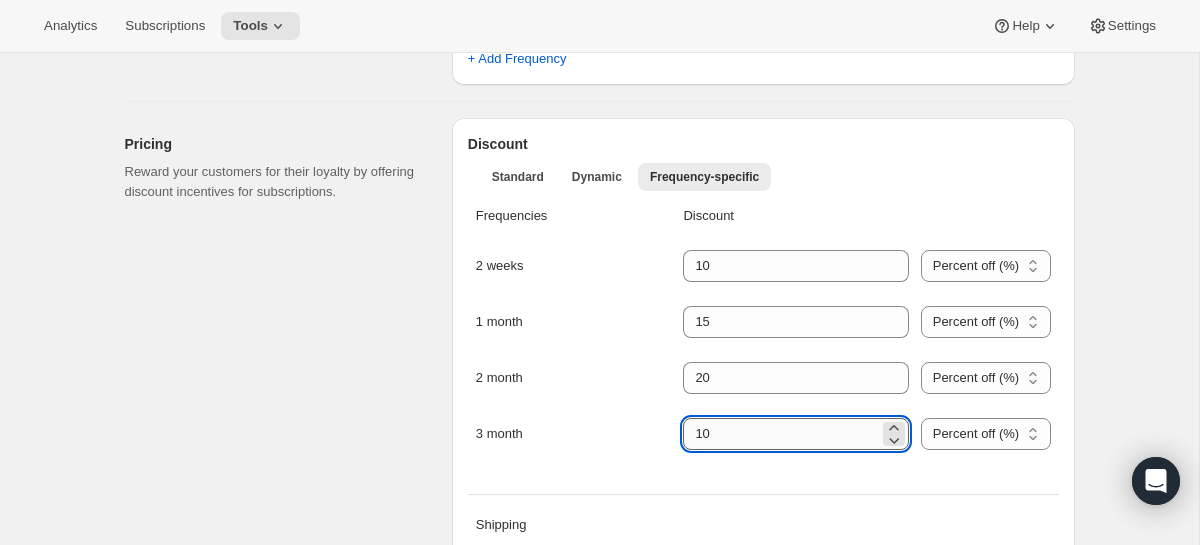 click at bounding box center [780, 434] 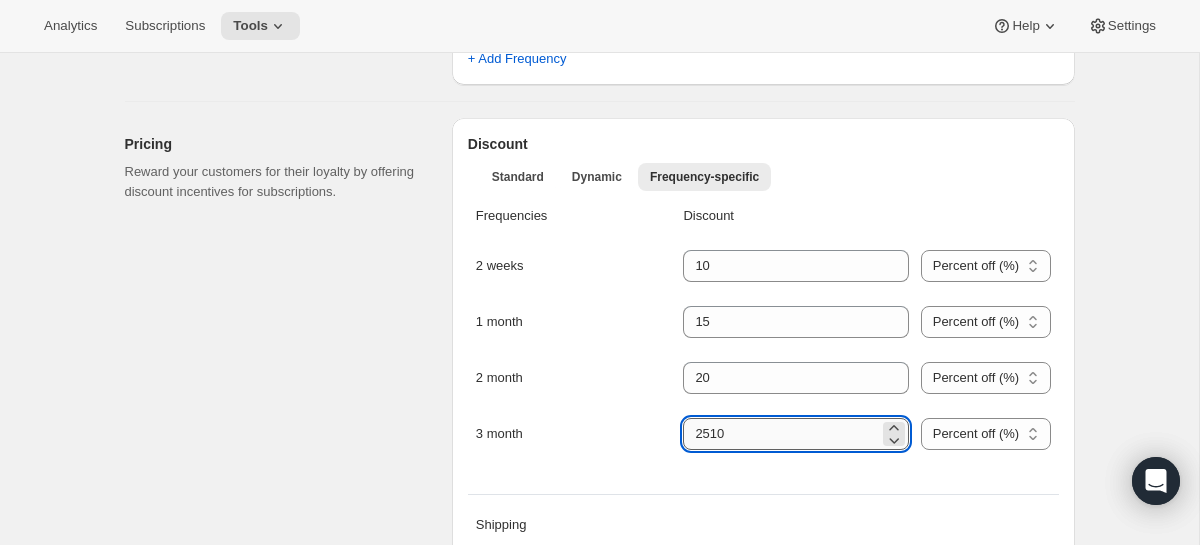 click at bounding box center [780, 434] 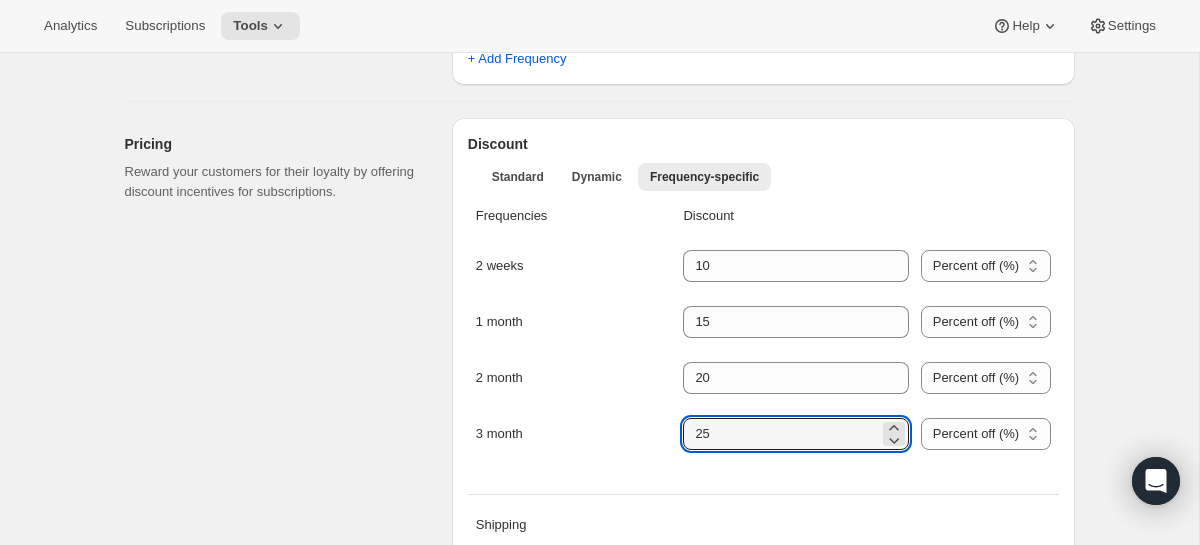 type on "25" 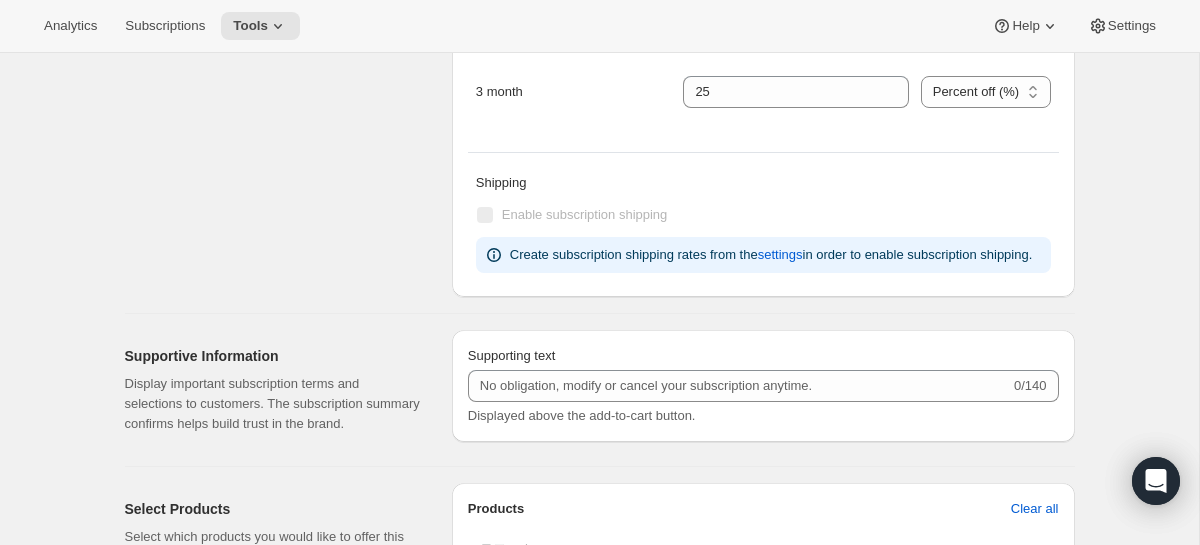 scroll, scrollTop: 1160, scrollLeft: 0, axis: vertical 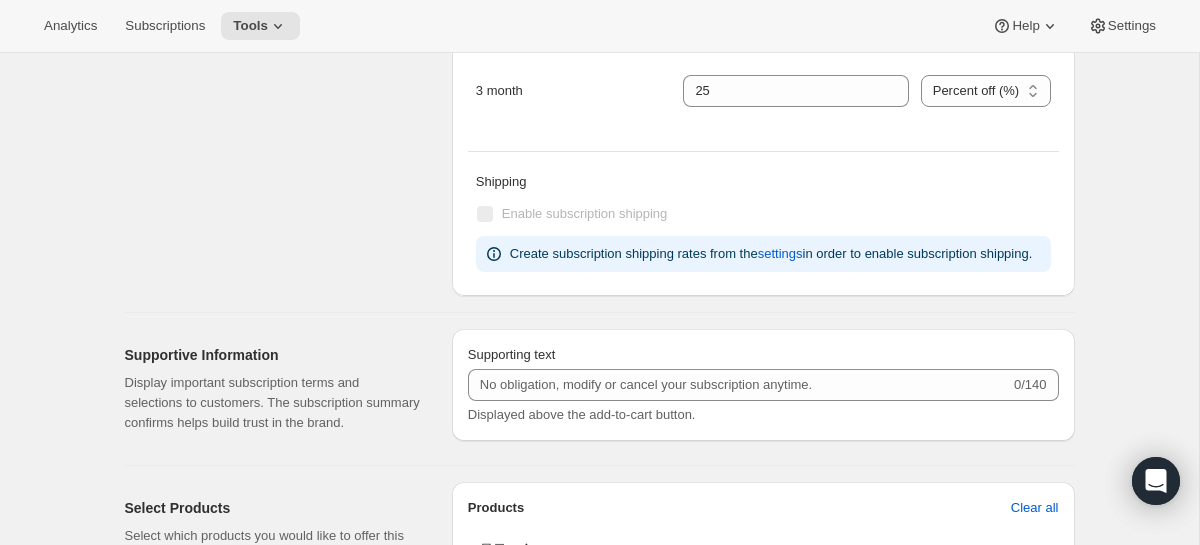 drag, startPoint x: 580, startPoint y: 255, endPoint x: 663, endPoint y: 278, distance: 86.127815 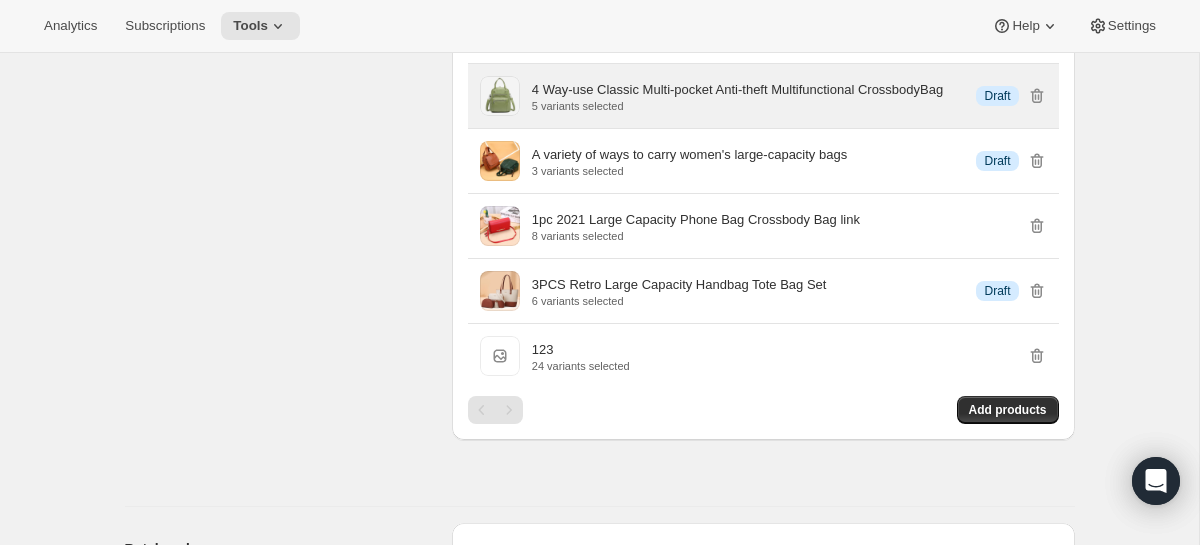 scroll, scrollTop: 1928, scrollLeft: 0, axis: vertical 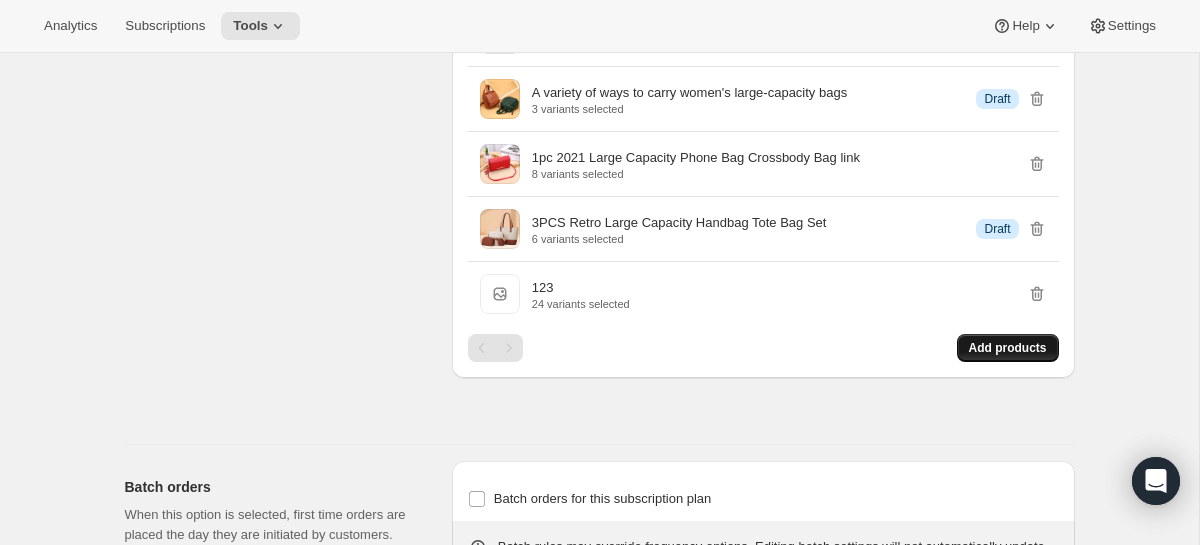click on "Add products" at bounding box center [1008, 348] 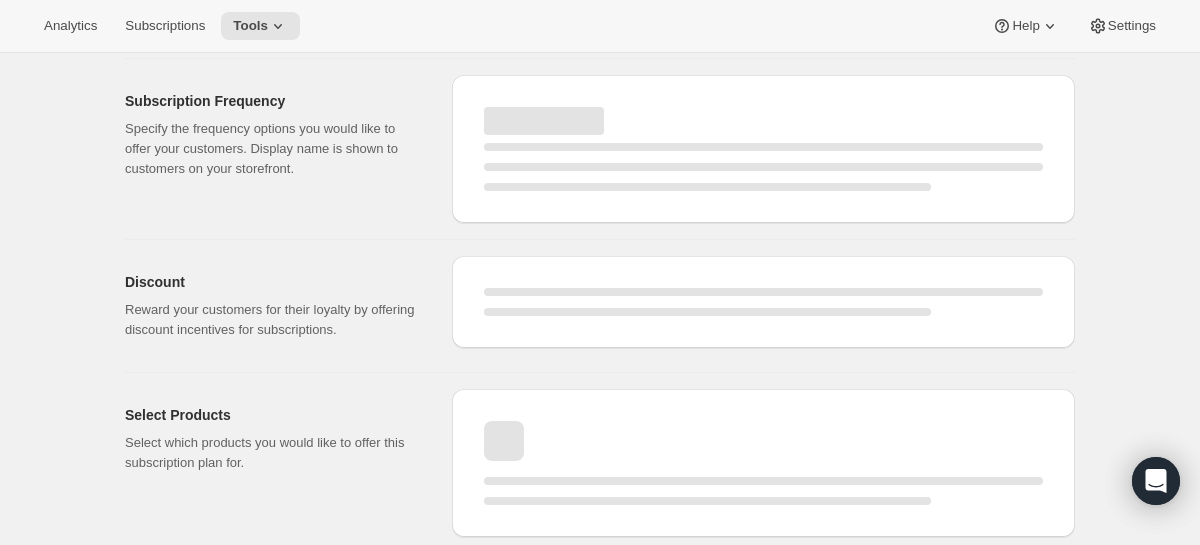 select on "WEEK" 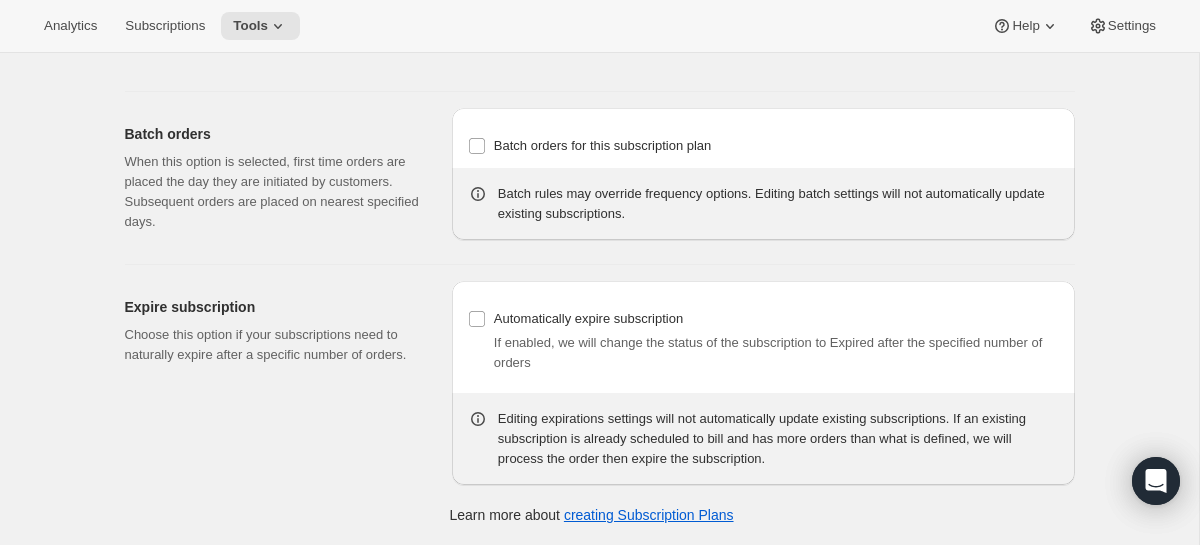 select on "MONTH" 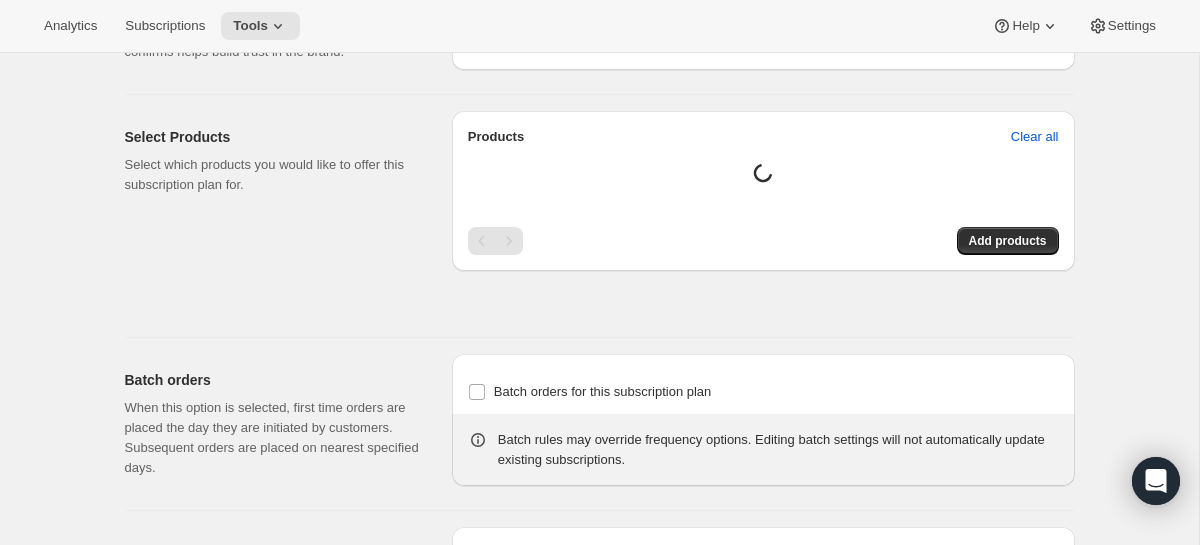 scroll, scrollTop: 1928, scrollLeft: 0, axis: vertical 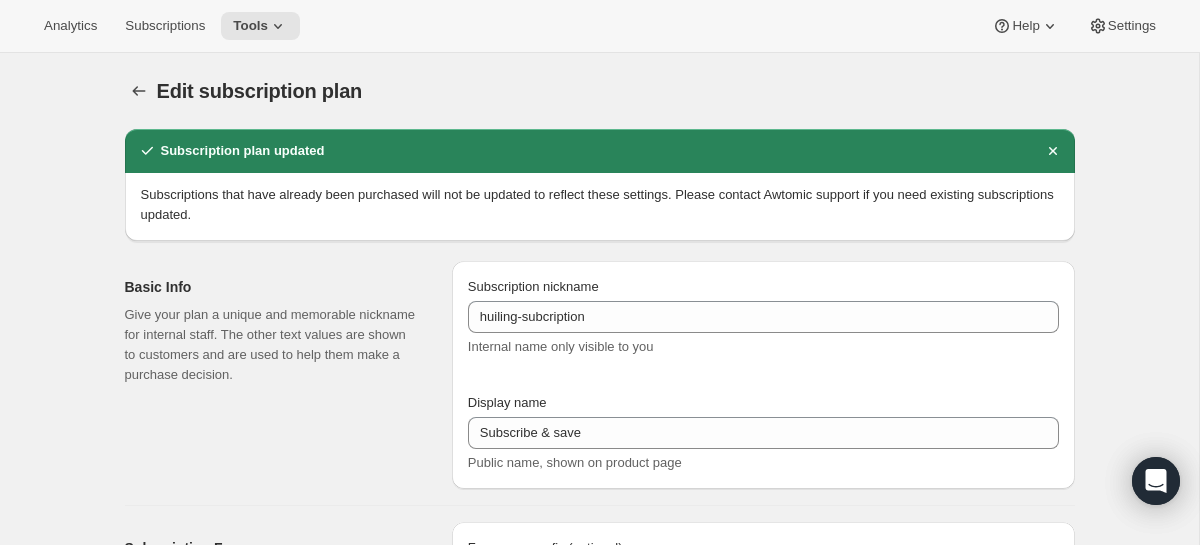 click on "Analytics Subscriptions Tools Help Settings" at bounding box center [600, 26] 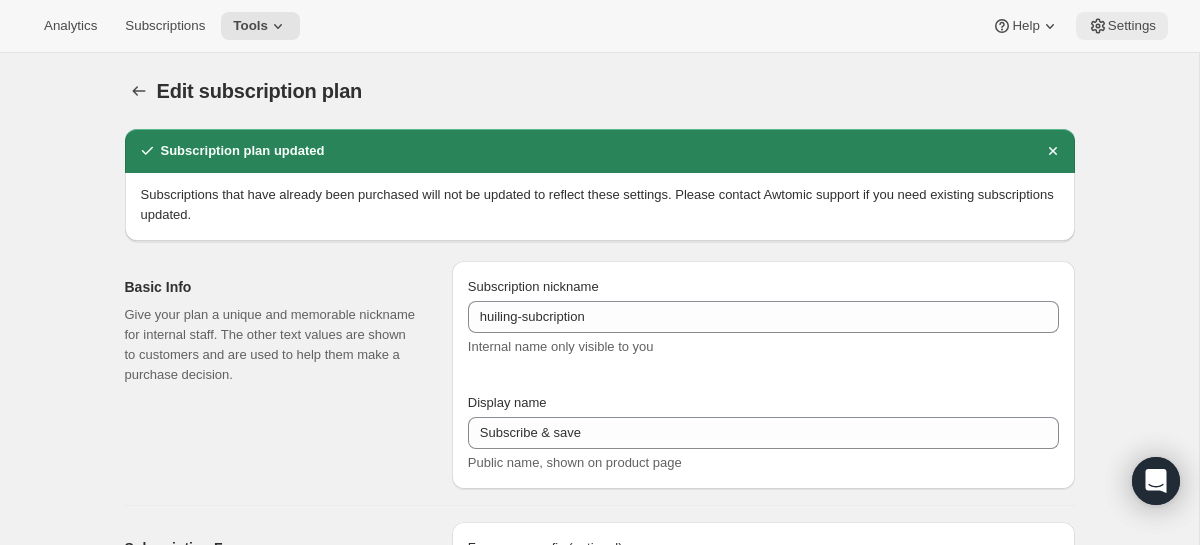 click on "Settings" at bounding box center [1132, 26] 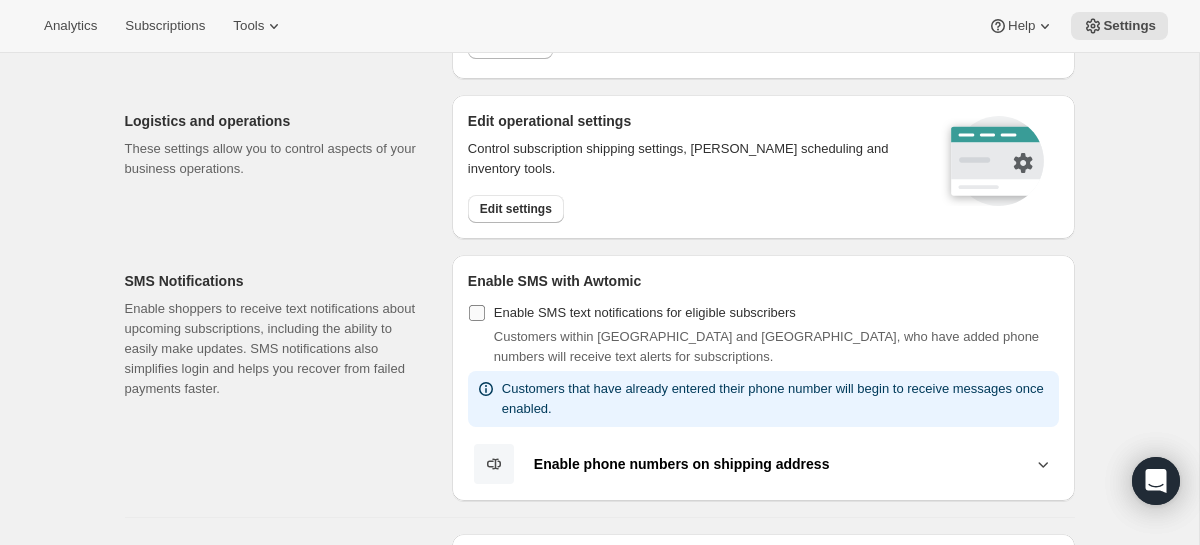 scroll, scrollTop: 14, scrollLeft: 0, axis: vertical 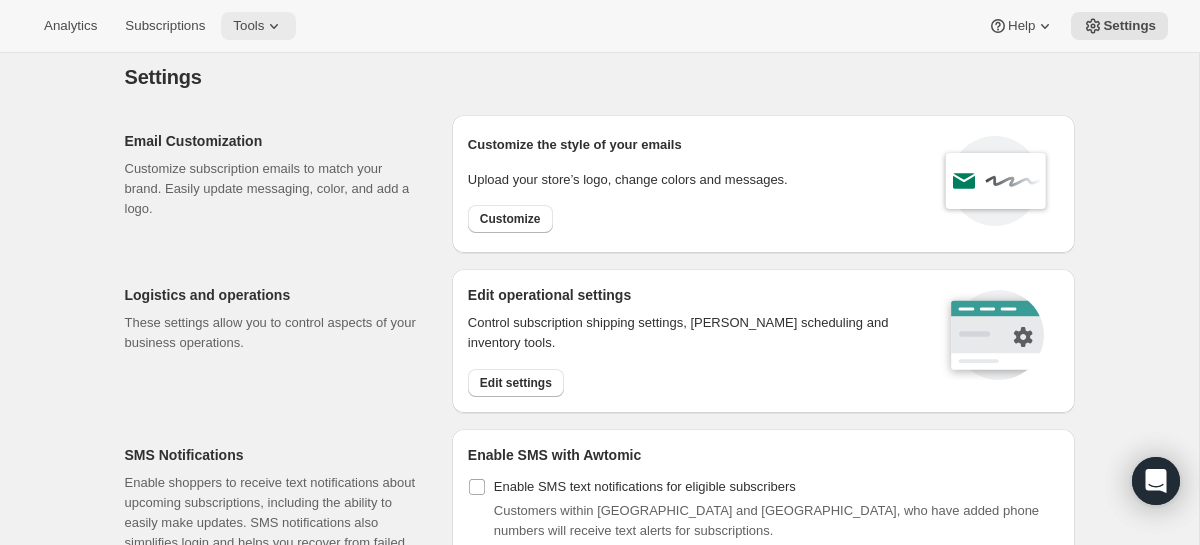 click on "Tools" at bounding box center [248, 26] 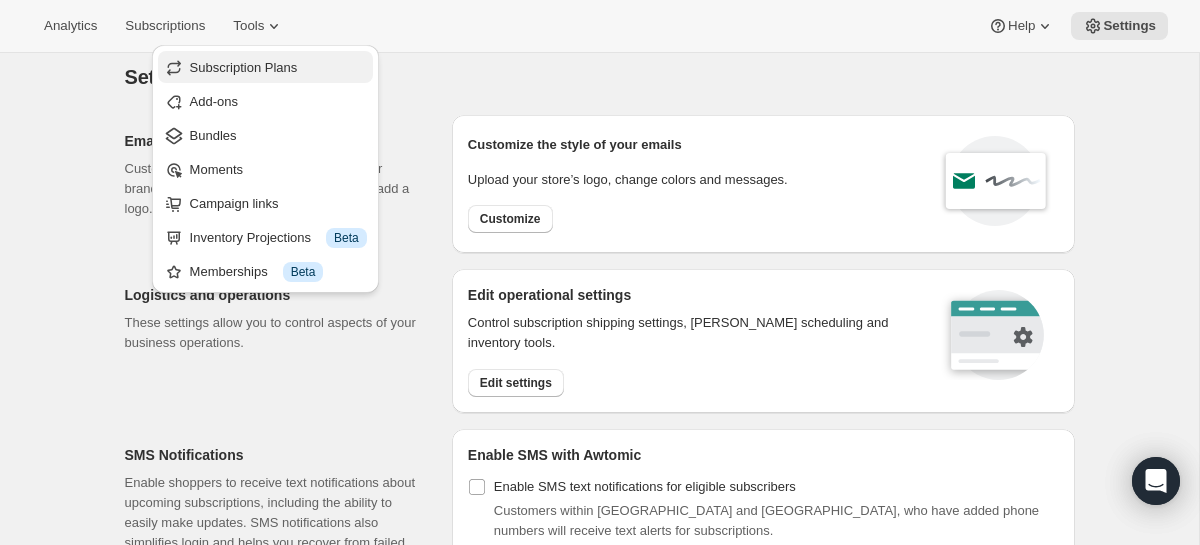 click on "Subscription Plans" at bounding box center (244, 67) 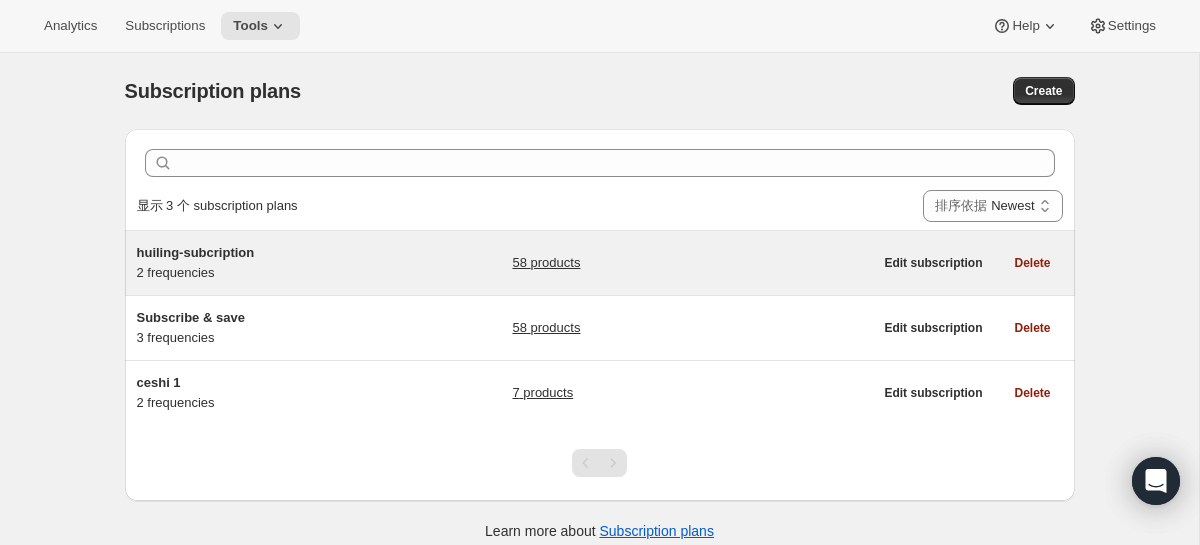 click on "huiling-subcription" at bounding box center (262, 253) 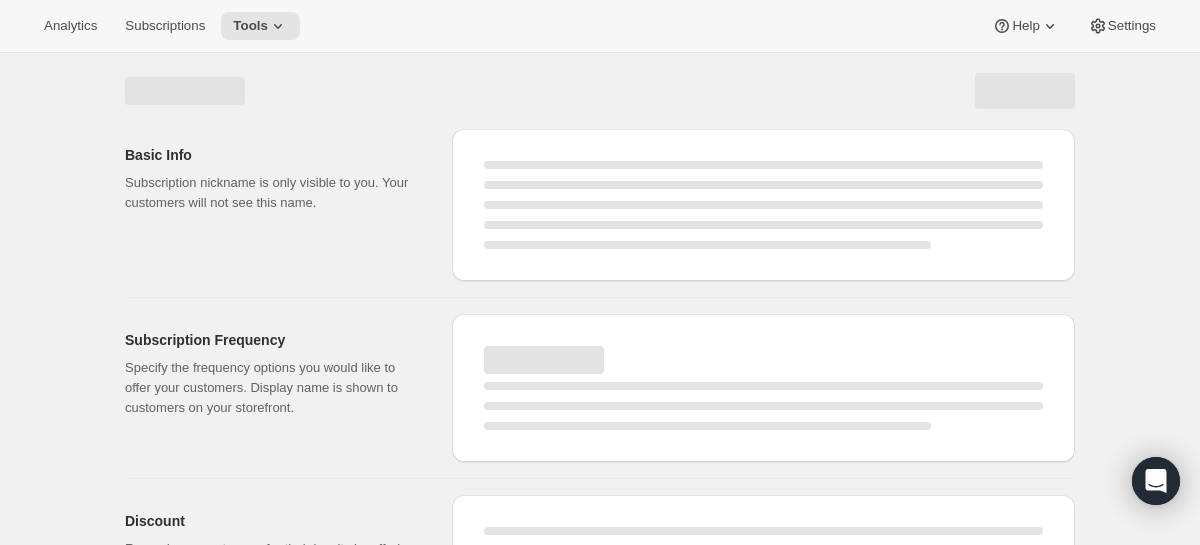 select on "WEEK" 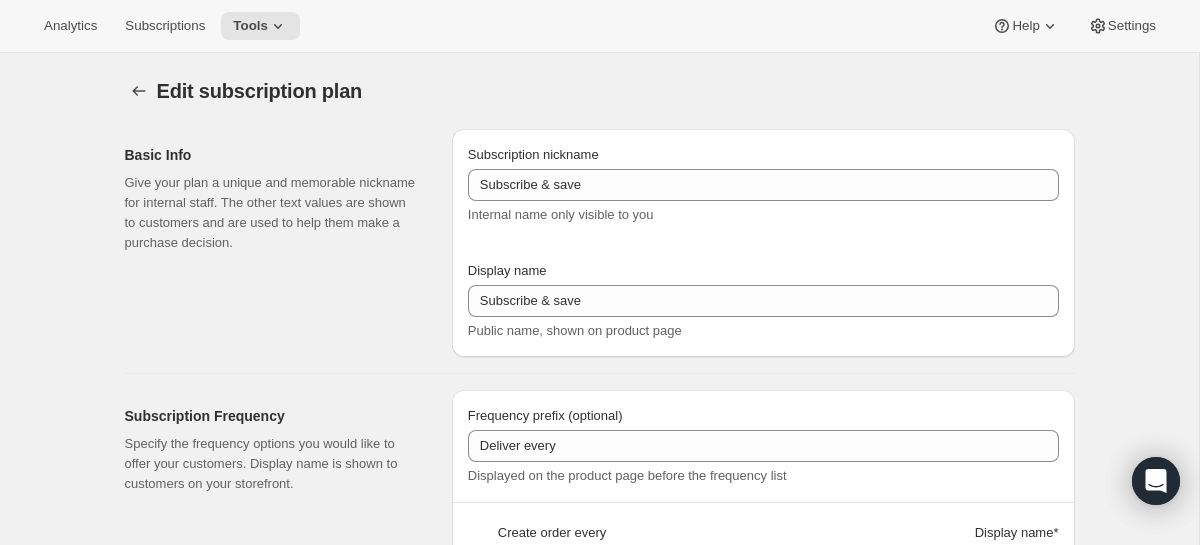 type on "huiling-subcription" 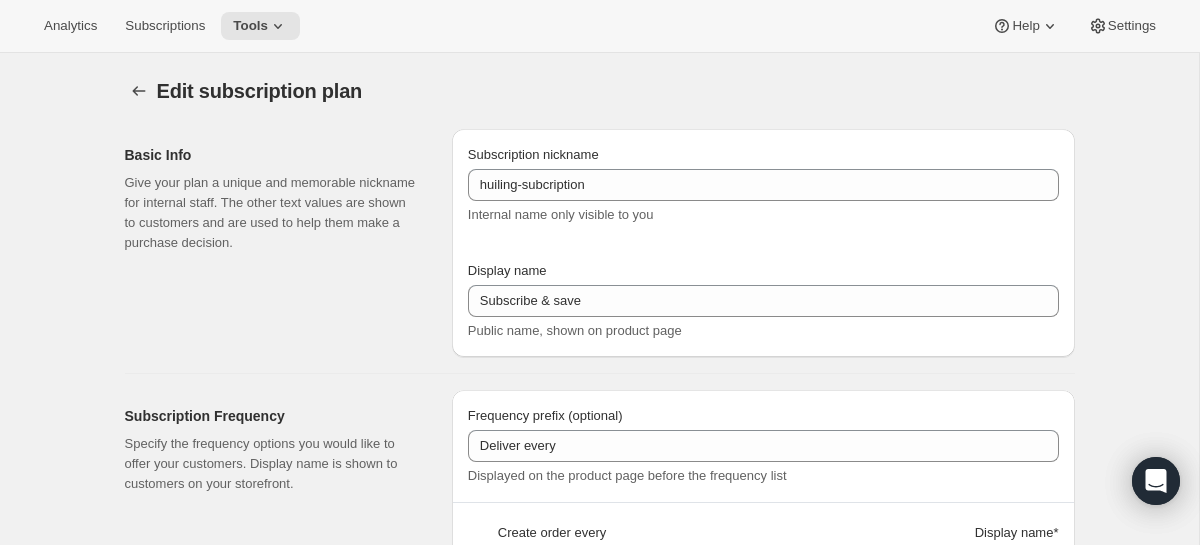 select on "MONTH" 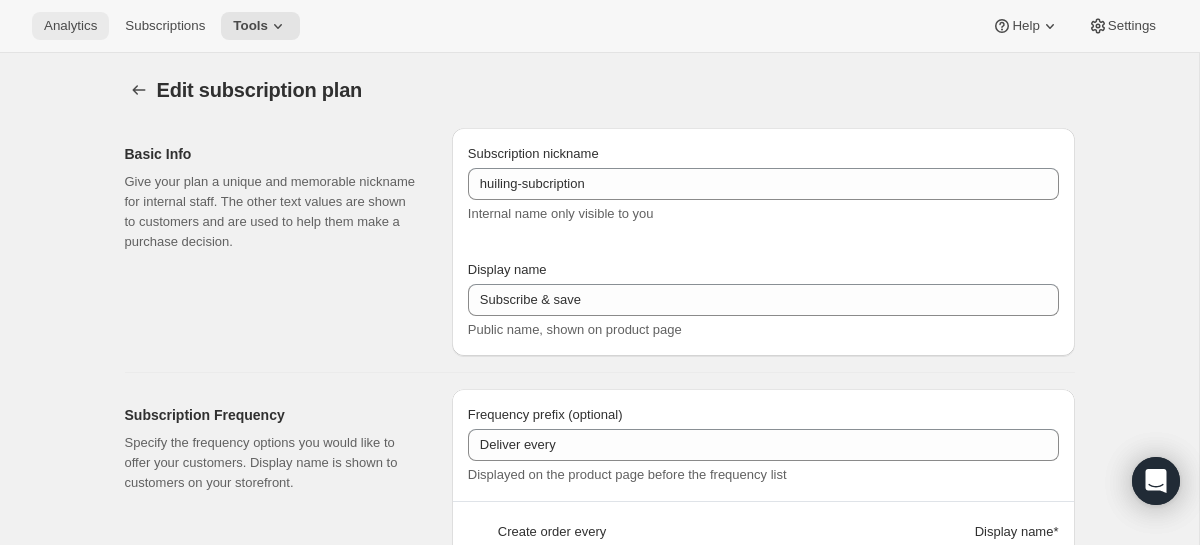 click on "Analytics" at bounding box center [70, 26] 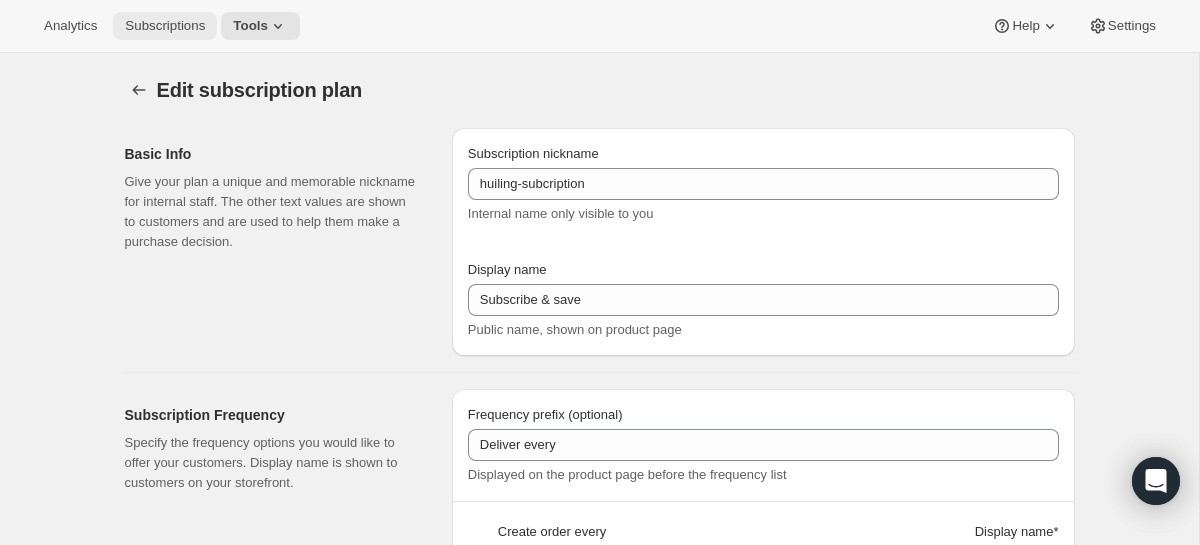 click on "Subscriptions" at bounding box center (165, 26) 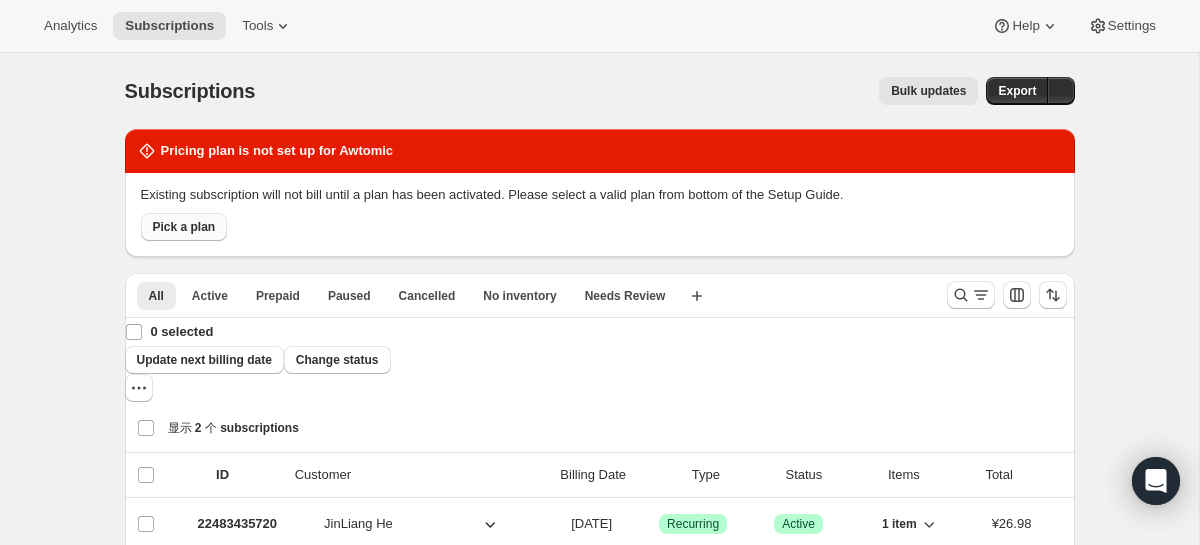 click on "Pick a plan" at bounding box center [184, 227] 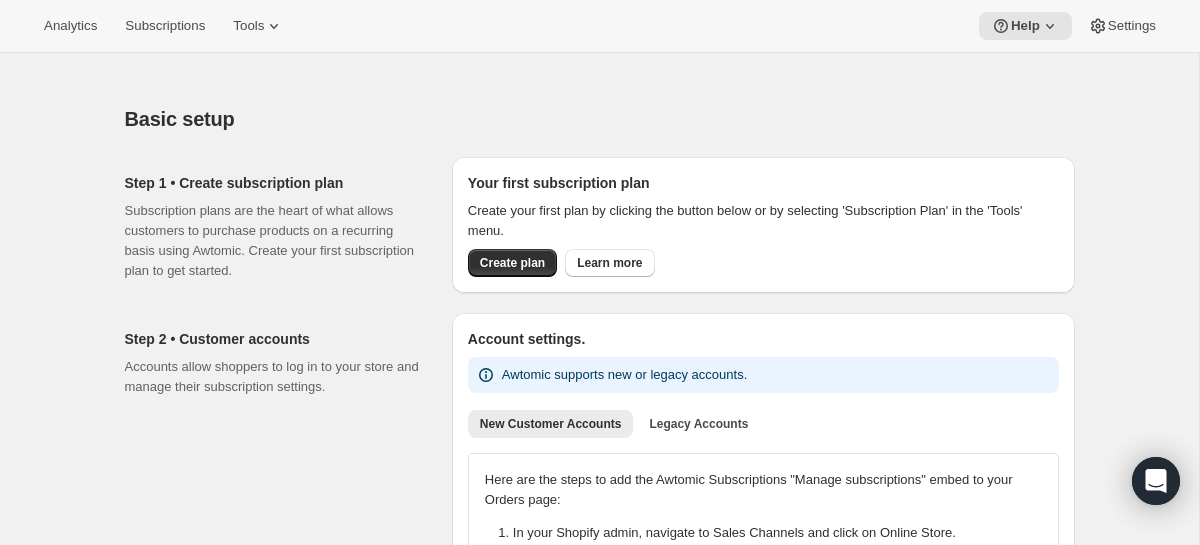 click on "Your first subscription plan" at bounding box center (763, 183) 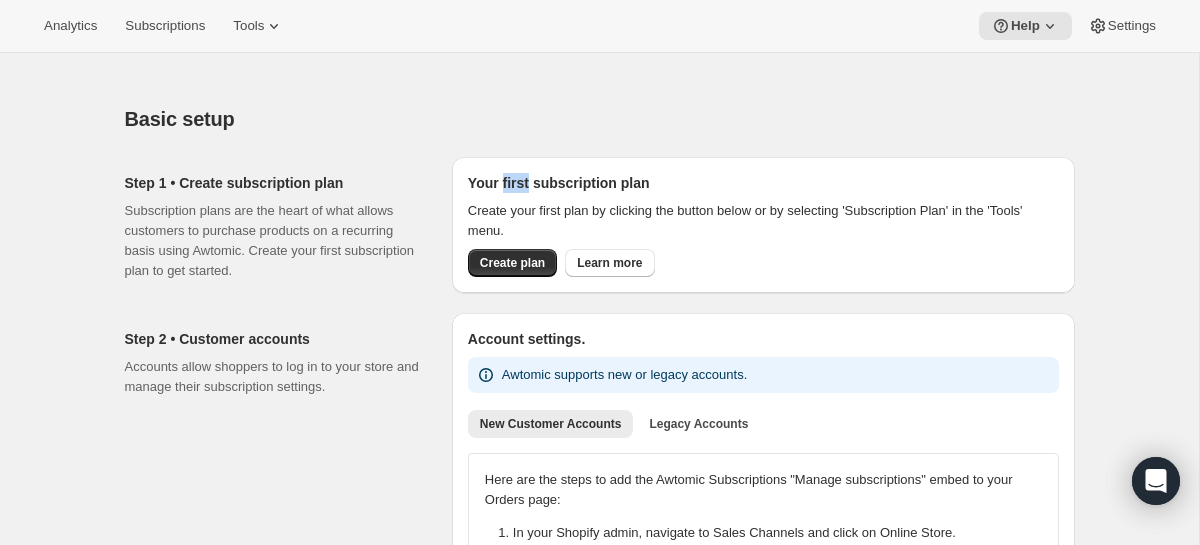 click on "Your first subscription plan" at bounding box center [763, 183] 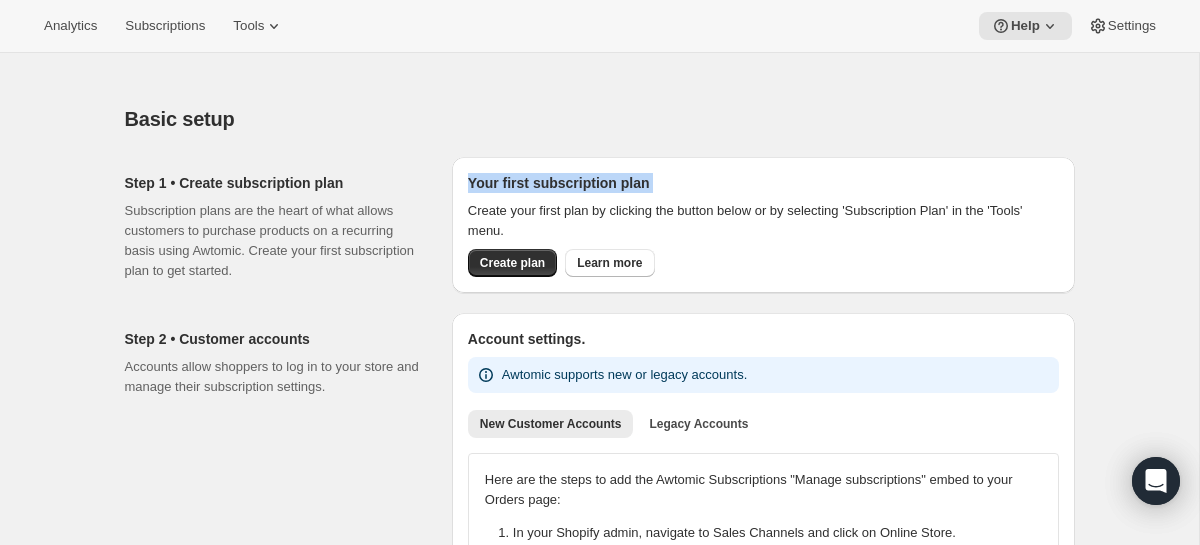 click on "Your first subscription plan" at bounding box center (763, 183) 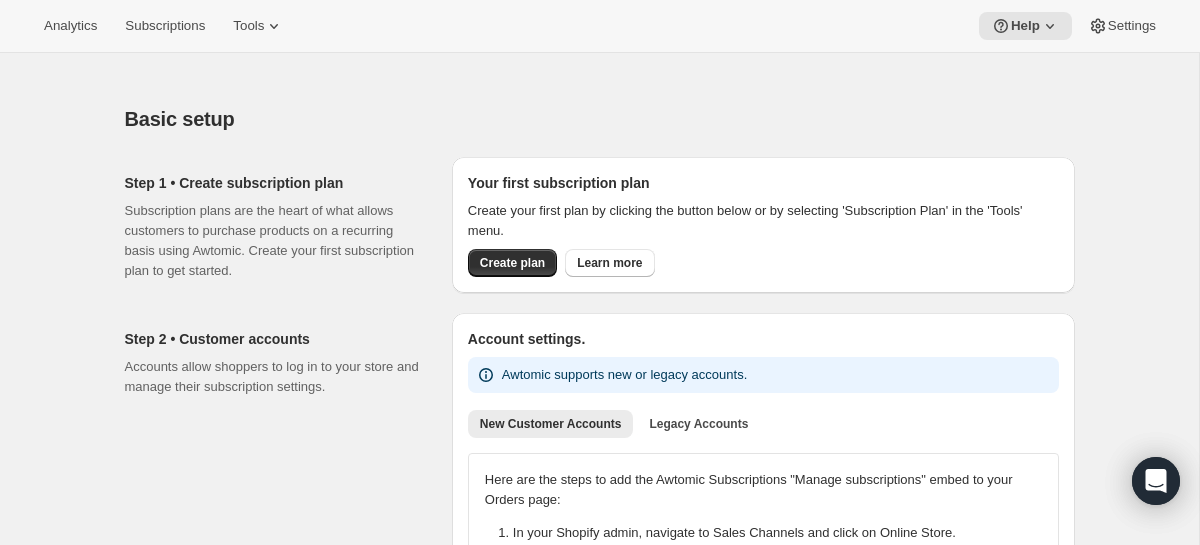 click on "Create your first plan by clicking the button below or by selecting 'Subscription Plan' in the 'Tools' menu." at bounding box center [763, 221] 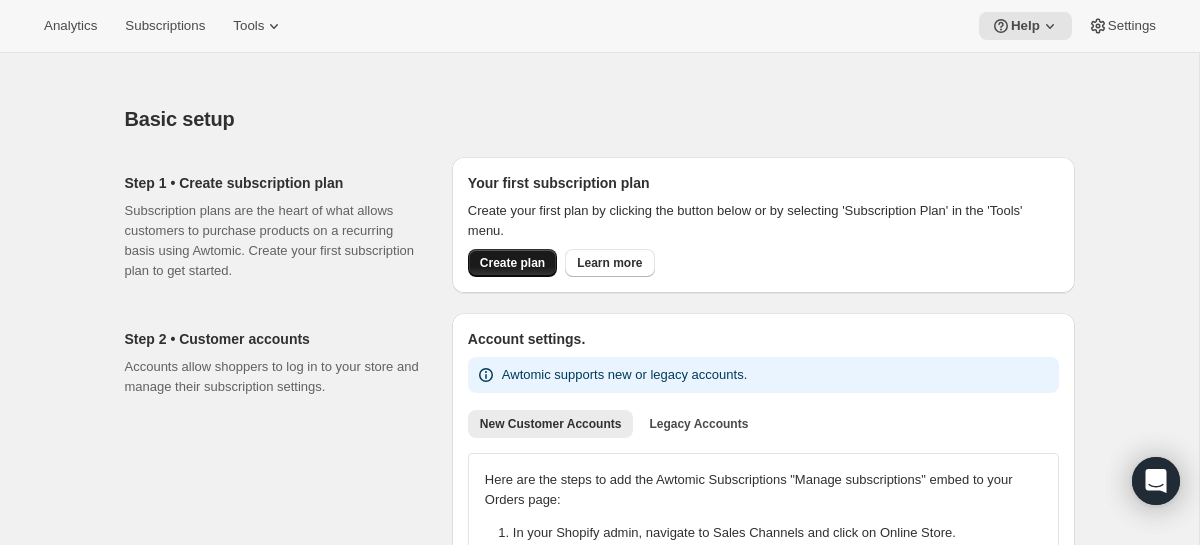 click on "Create plan" at bounding box center [512, 263] 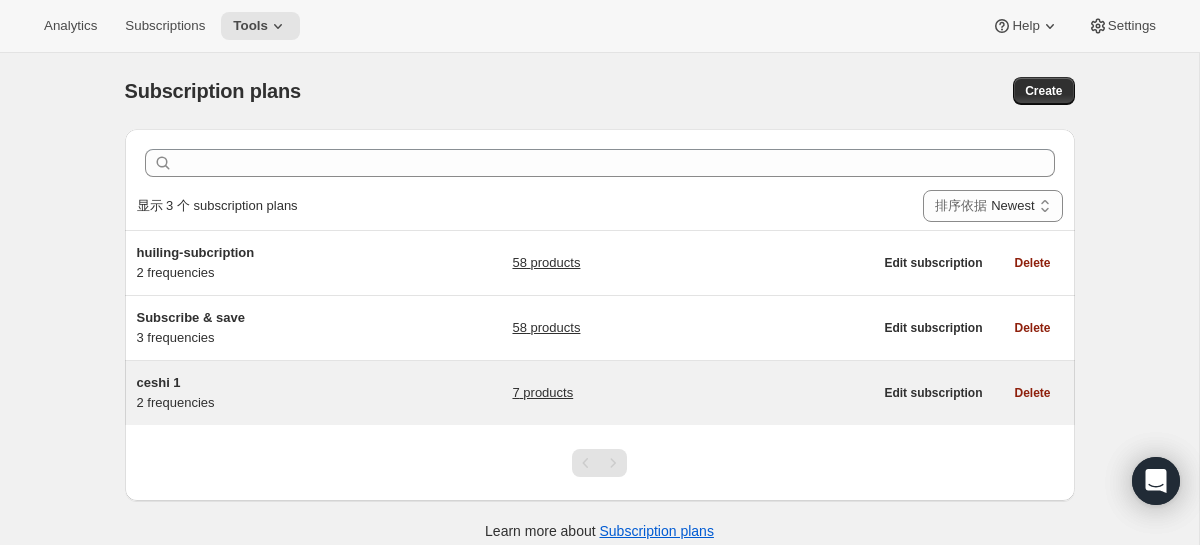 scroll, scrollTop: 53, scrollLeft: 0, axis: vertical 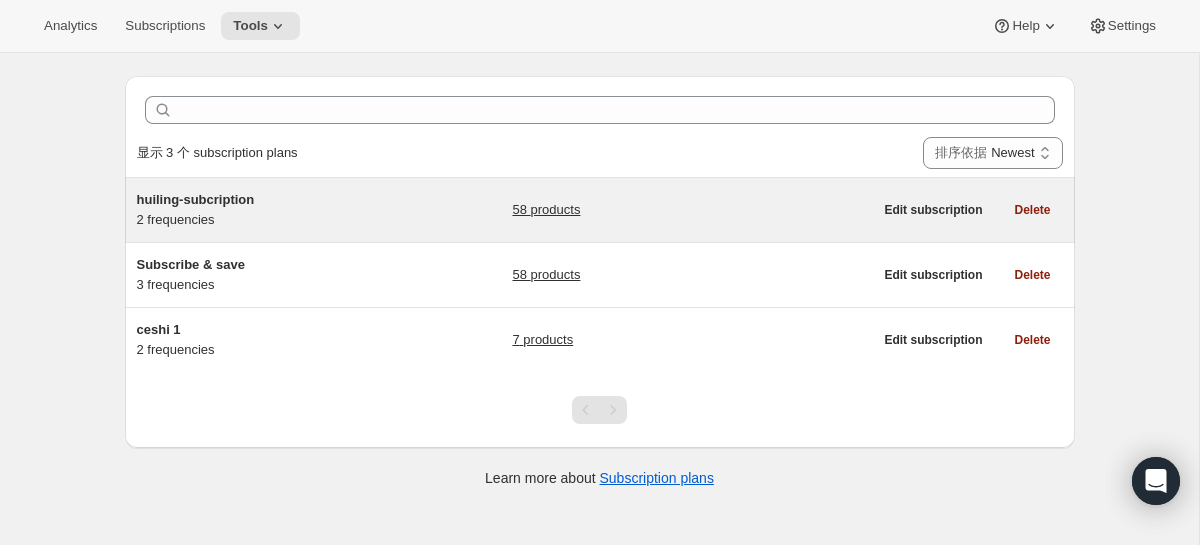 click on "58   products" at bounding box center [692, 210] 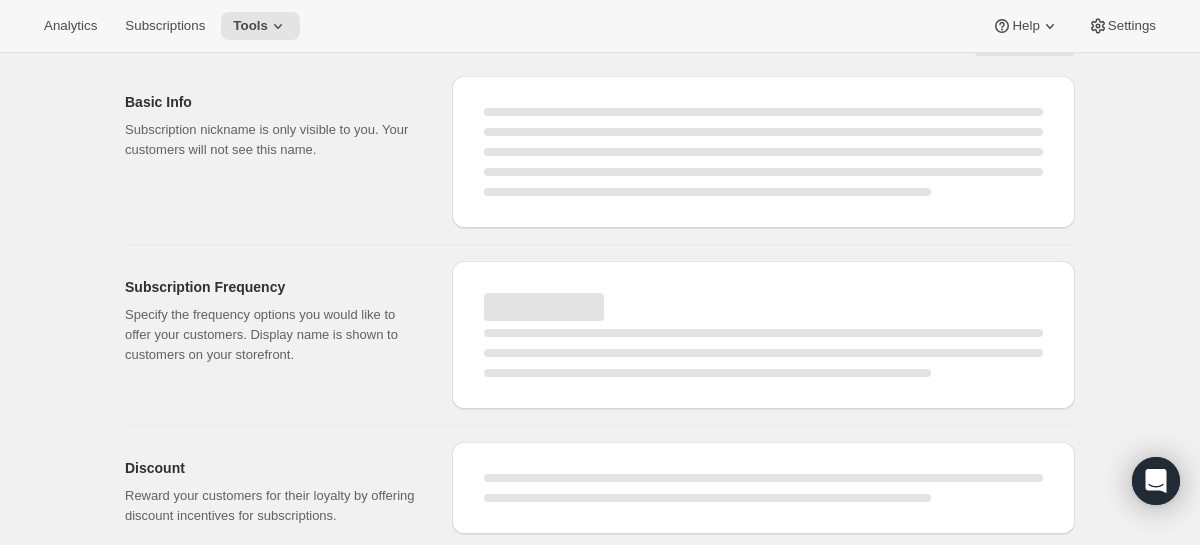 scroll, scrollTop: 0, scrollLeft: 0, axis: both 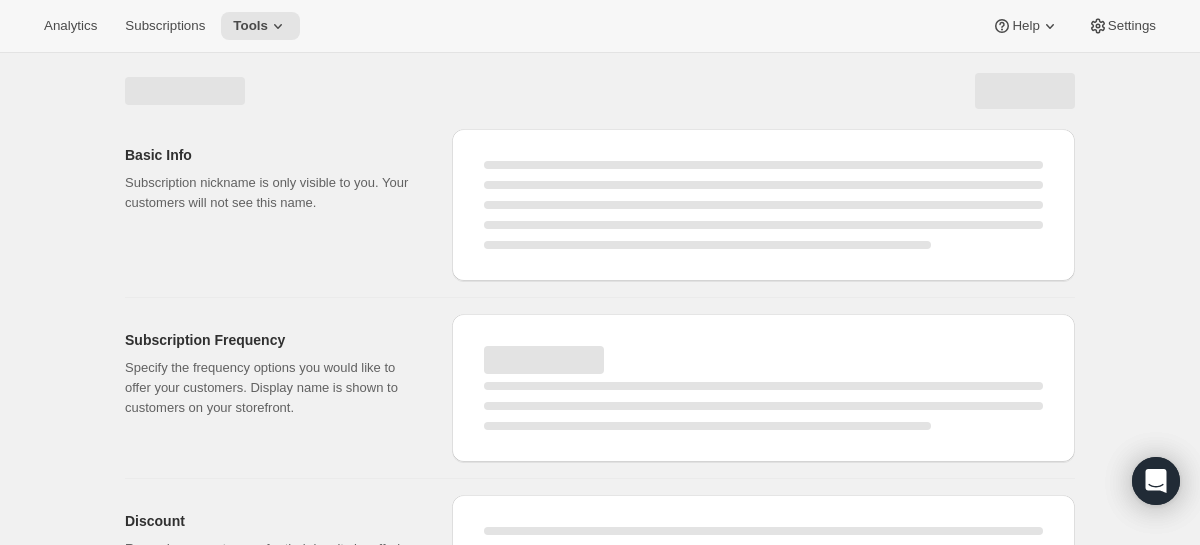 select on "WEEK" 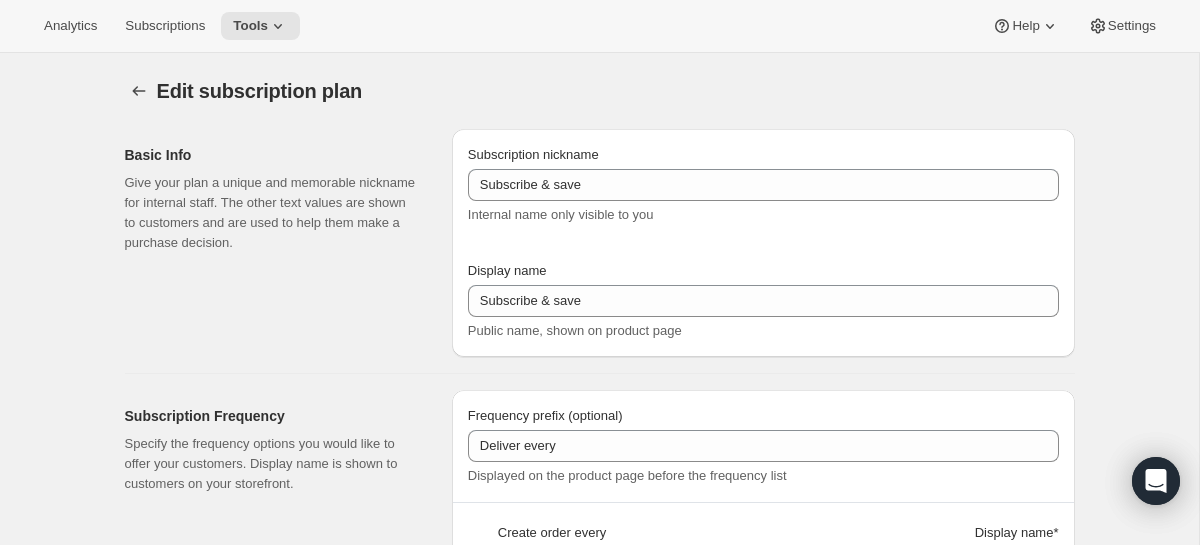 type on "huiling-subcription" 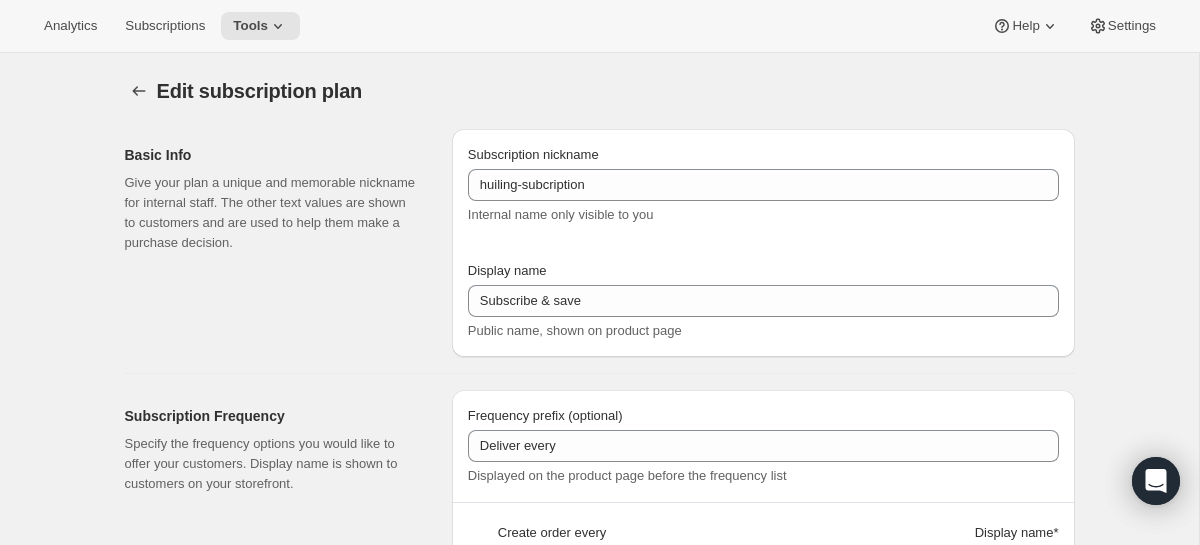 select on "MONTH" 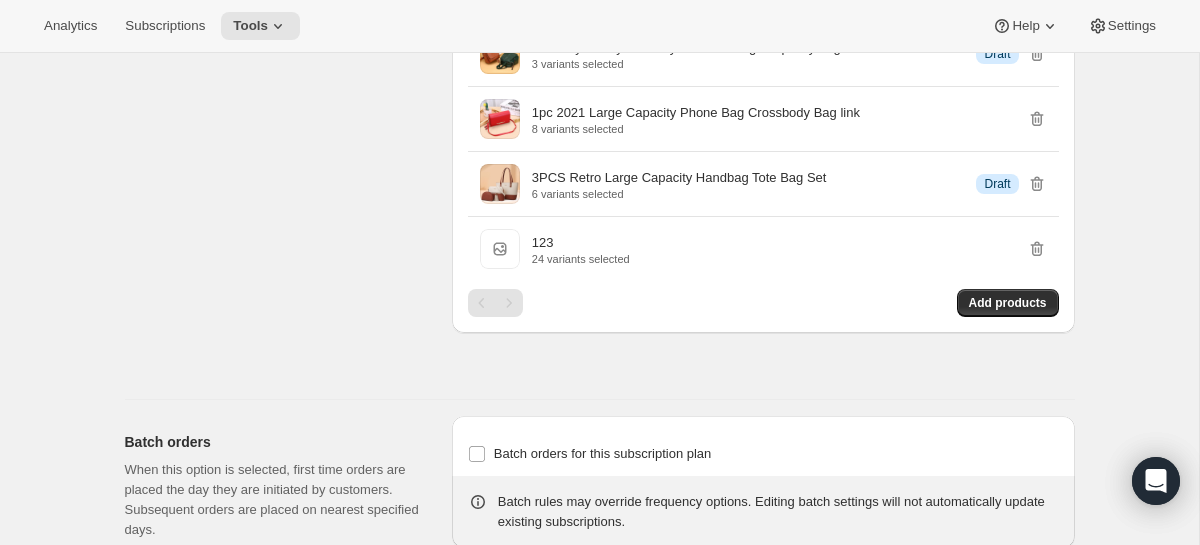 scroll, scrollTop: 2225, scrollLeft: 0, axis: vertical 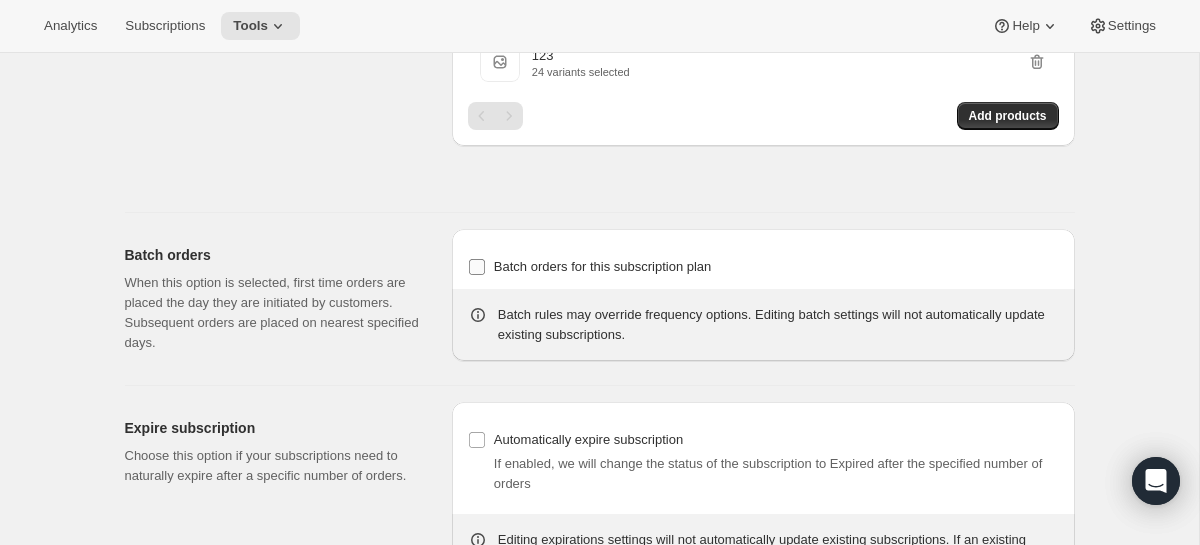 click on "Batch orders for this subscription plan" at bounding box center (603, 266) 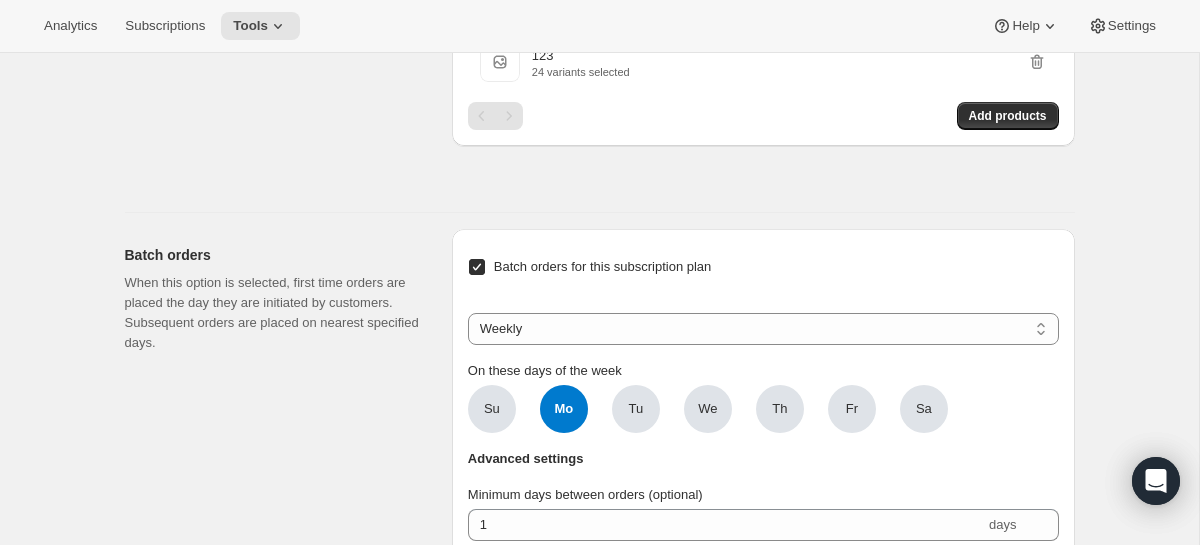 click on "Batch orders for this subscription plan" at bounding box center (603, 266) 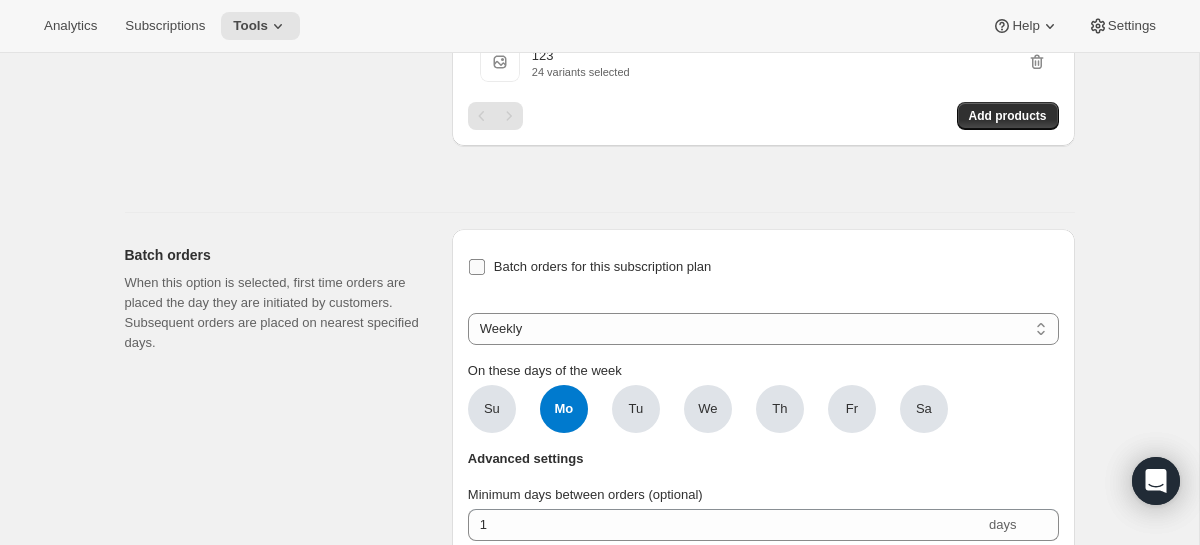 checkbox on "false" 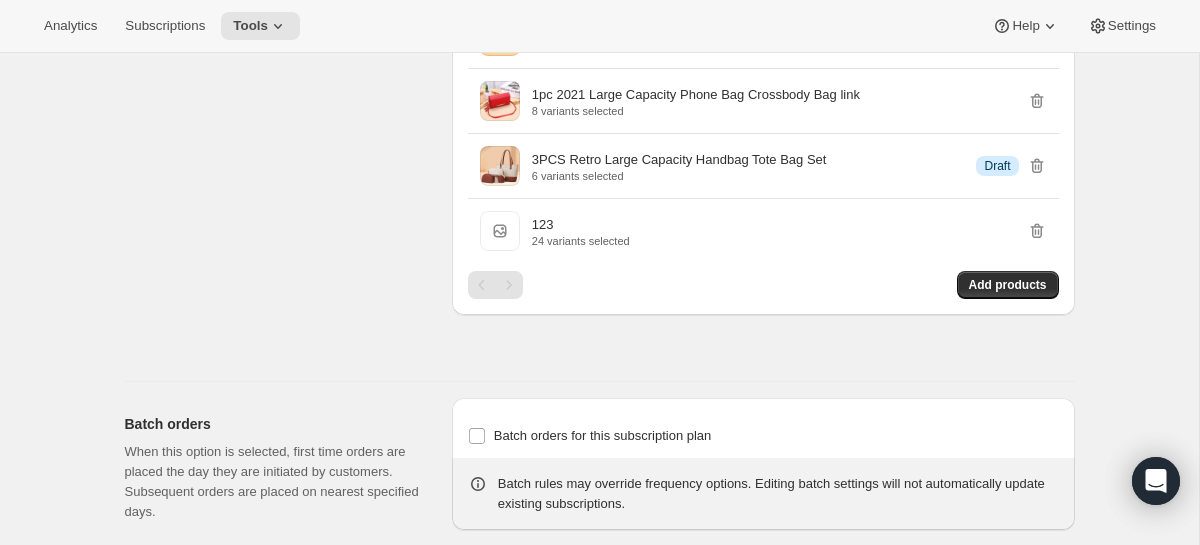 scroll, scrollTop: 2051, scrollLeft: 0, axis: vertical 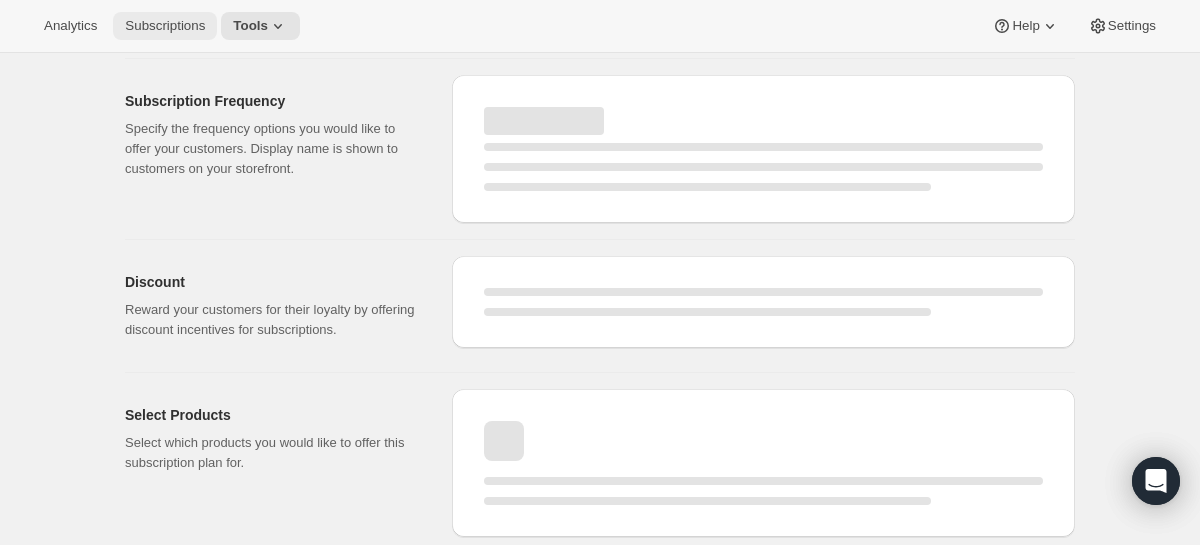 select on "WEEK" 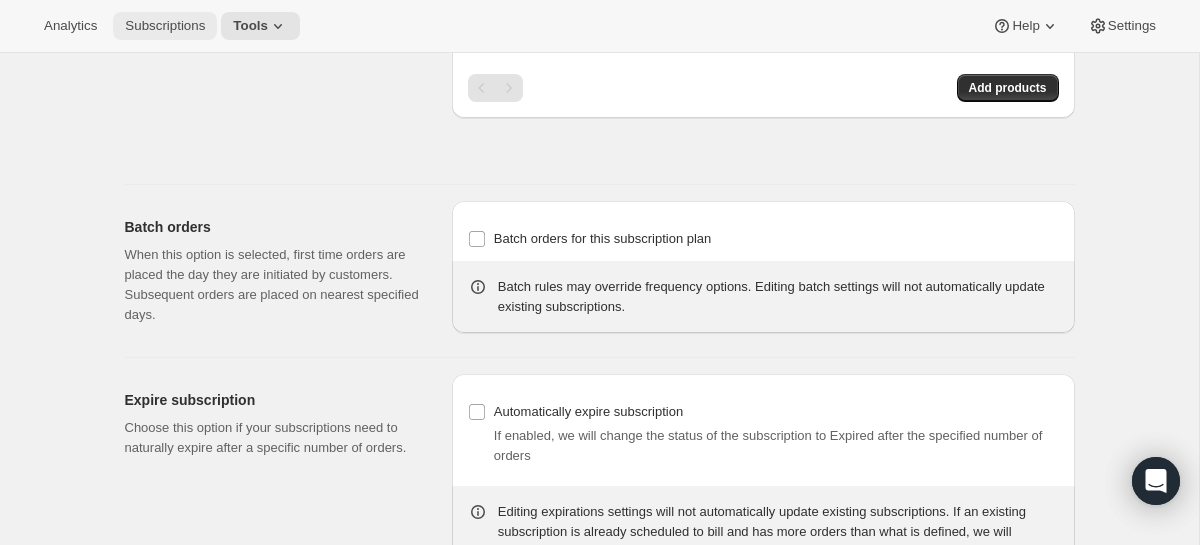 scroll, scrollTop: 1948, scrollLeft: 0, axis: vertical 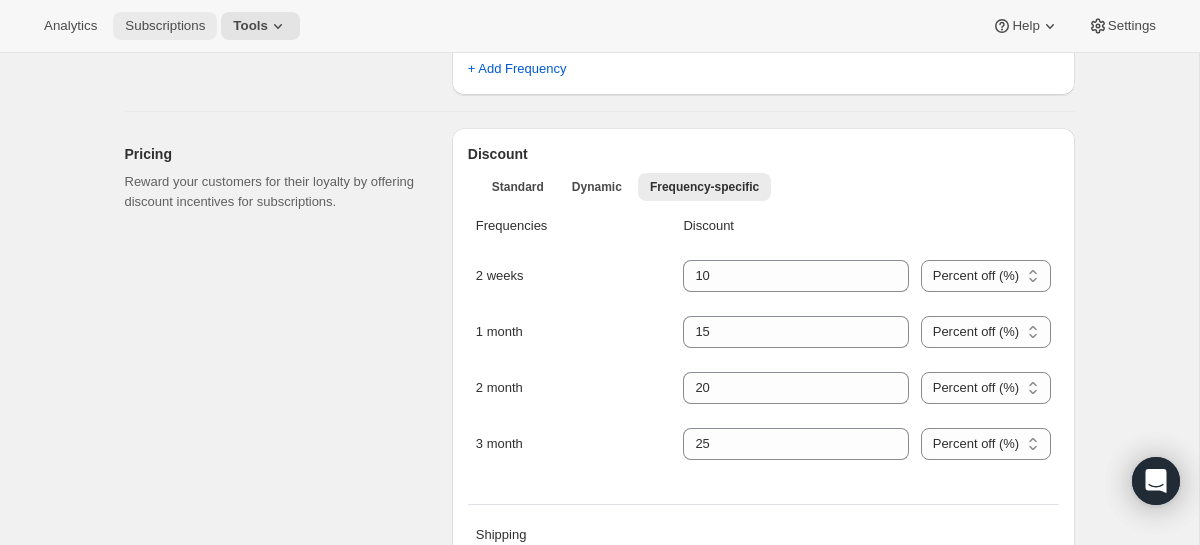 click on "Subscriptions" at bounding box center [165, 26] 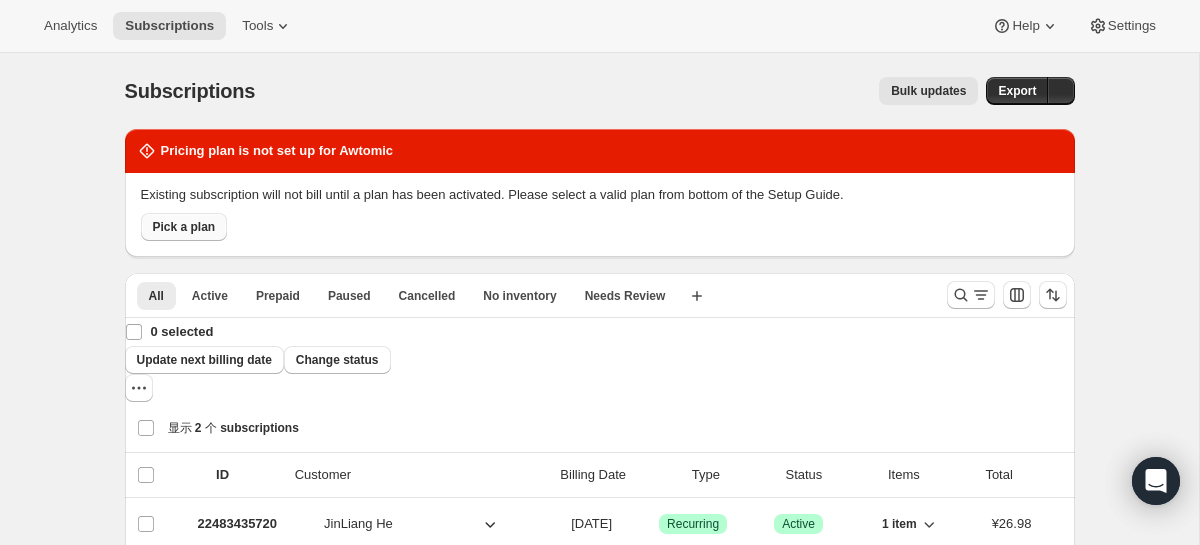click on "Pick a plan" at bounding box center [184, 227] 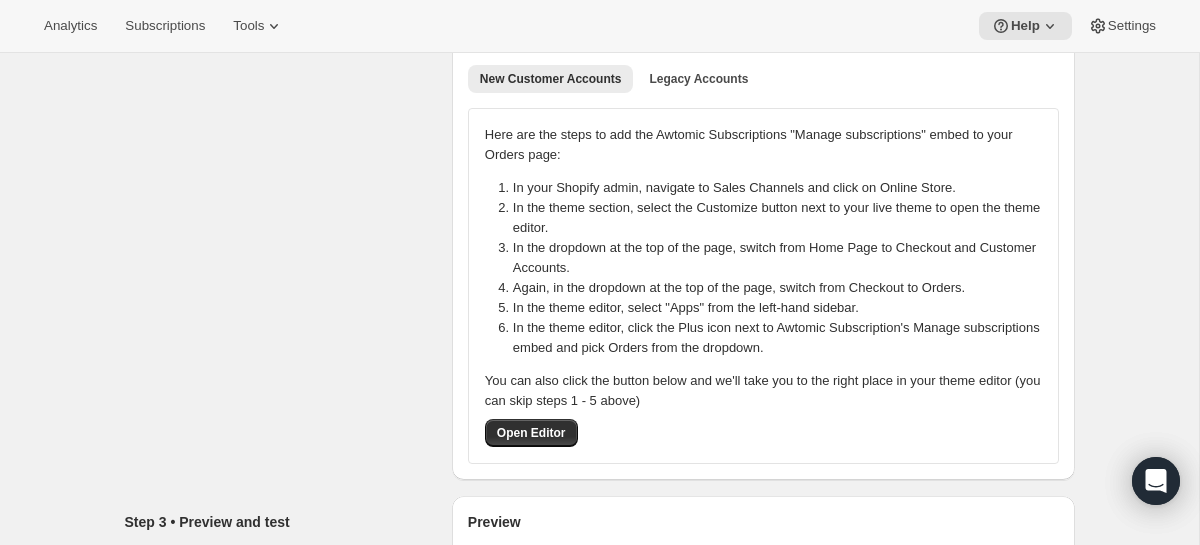 scroll, scrollTop: 547, scrollLeft: 0, axis: vertical 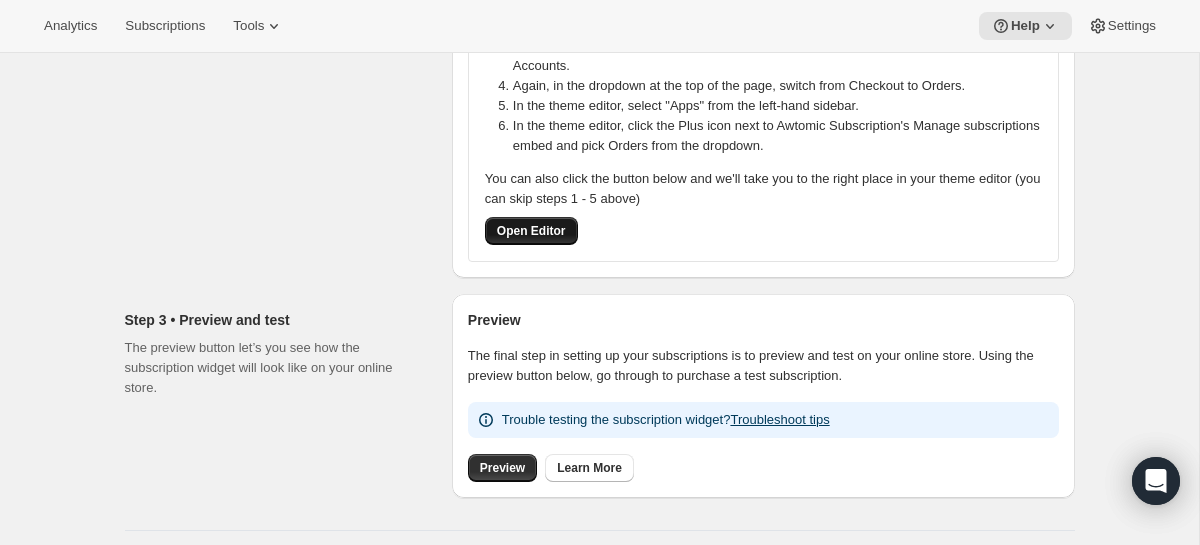 click on "Open Editor" at bounding box center (531, 231) 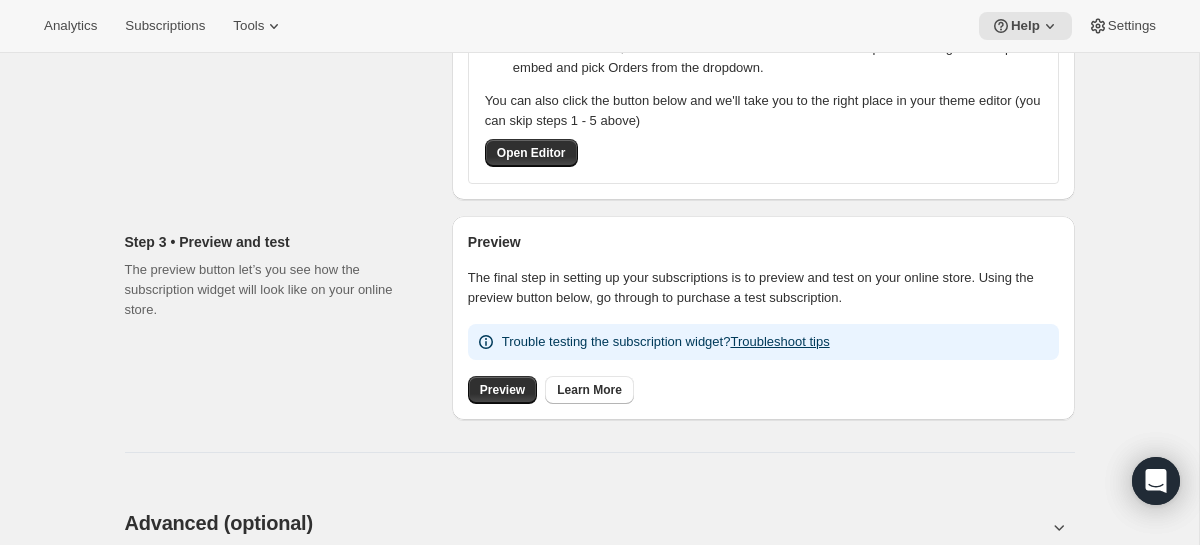 scroll, scrollTop: 652, scrollLeft: 0, axis: vertical 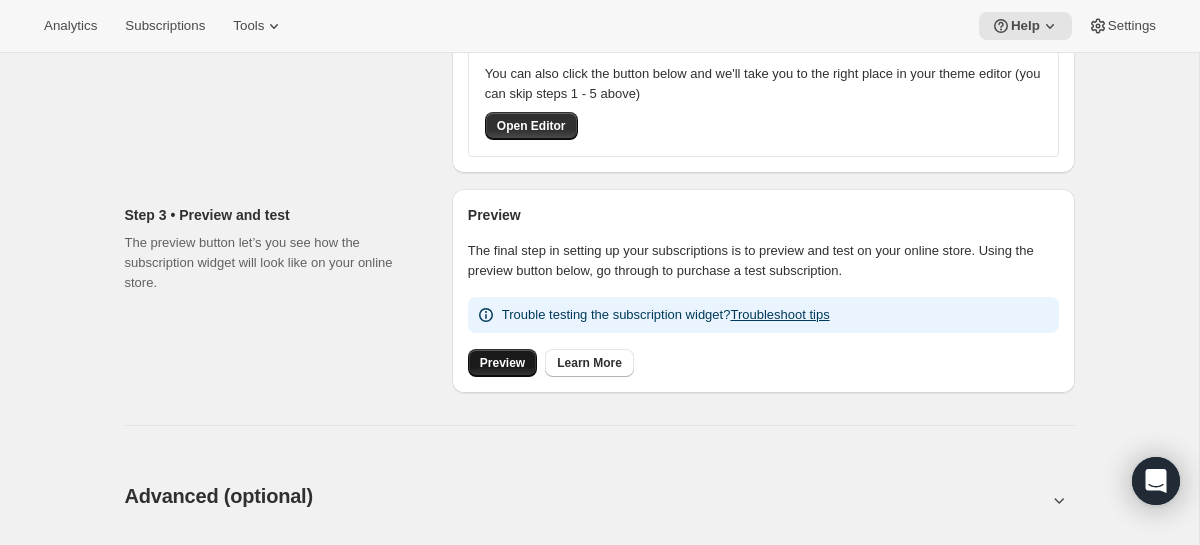 click on "Preview" at bounding box center [502, 363] 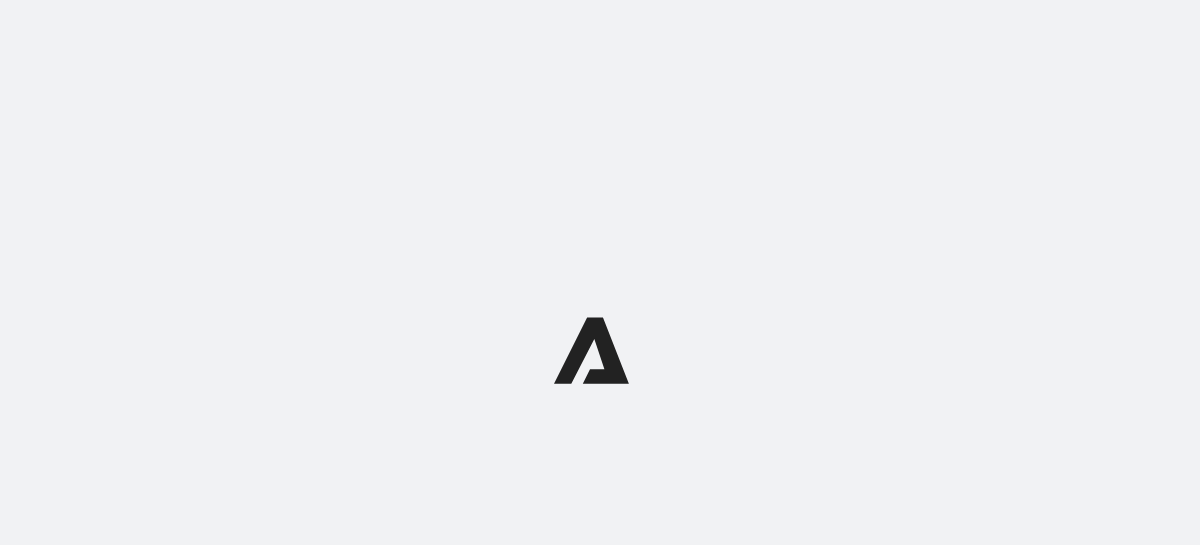 scroll, scrollTop: 0, scrollLeft: 0, axis: both 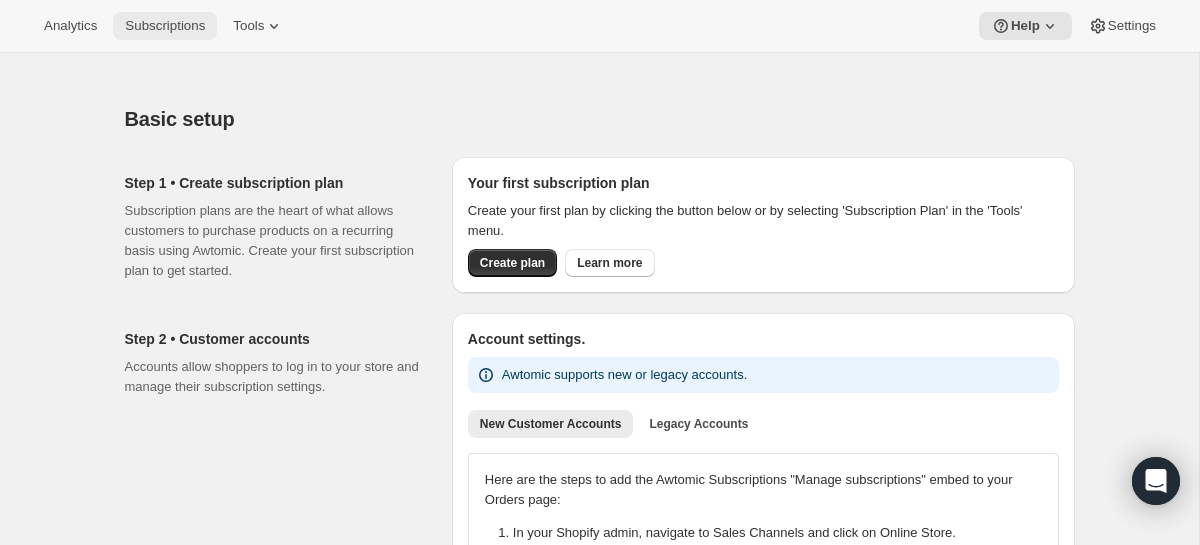 click on "Subscriptions" at bounding box center (165, 26) 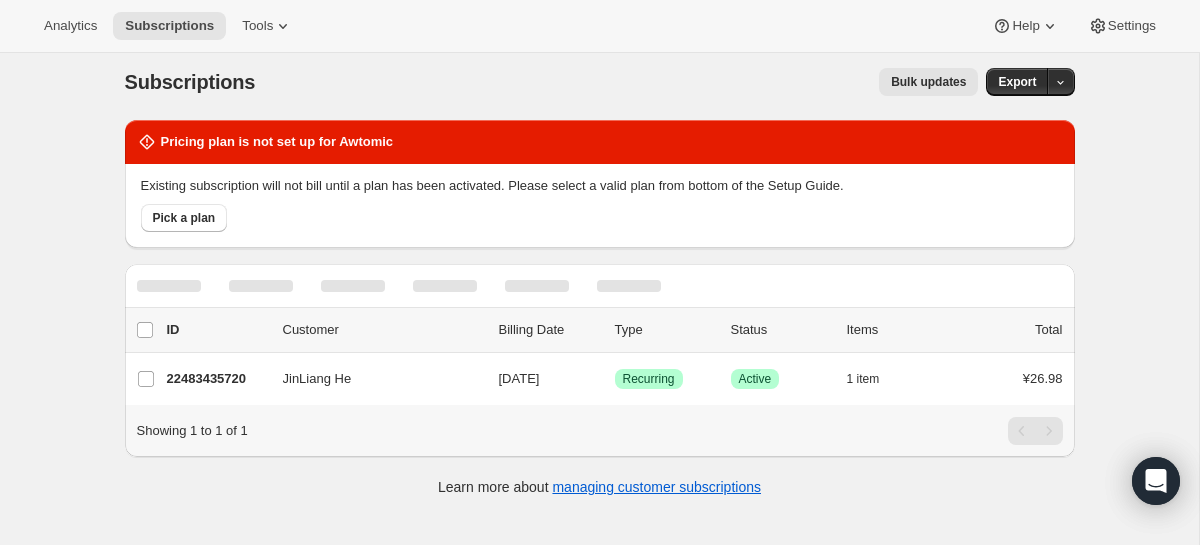 scroll, scrollTop: 7, scrollLeft: 0, axis: vertical 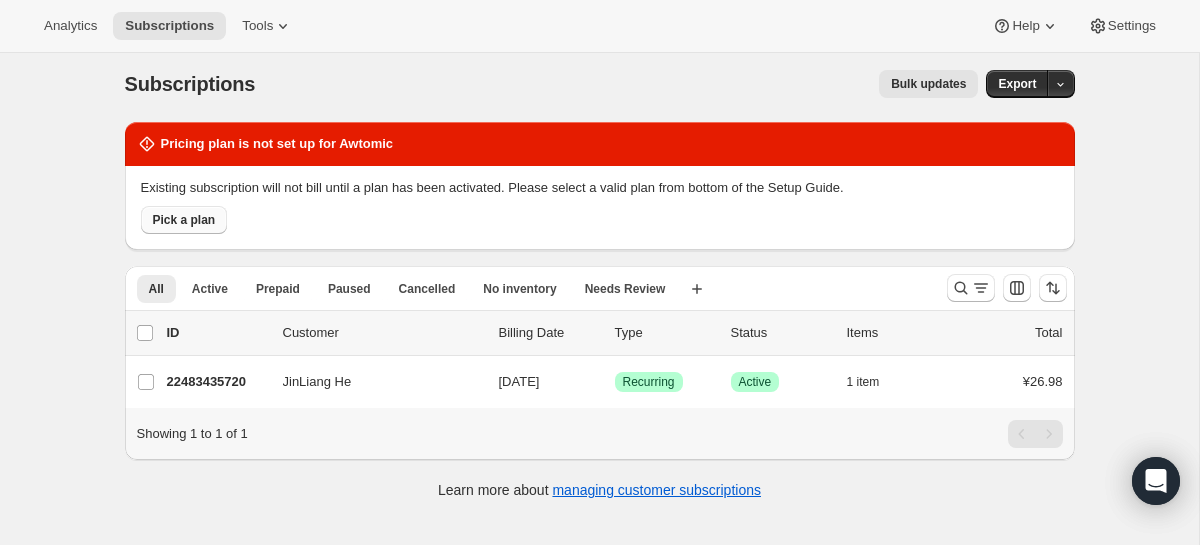 click on "Pick a plan" at bounding box center (184, 220) 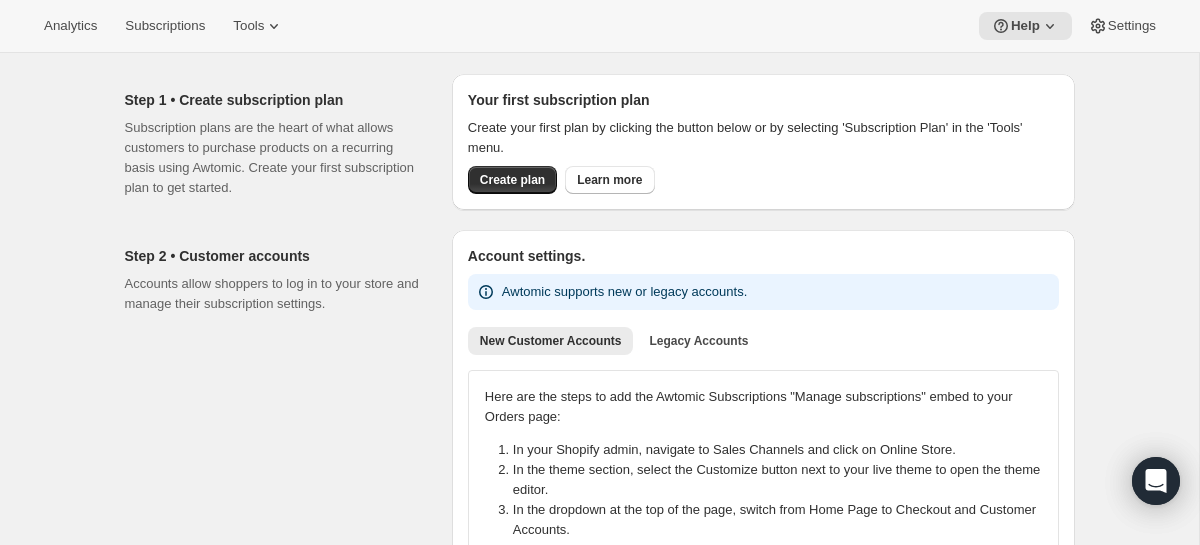 scroll, scrollTop: 84, scrollLeft: 0, axis: vertical 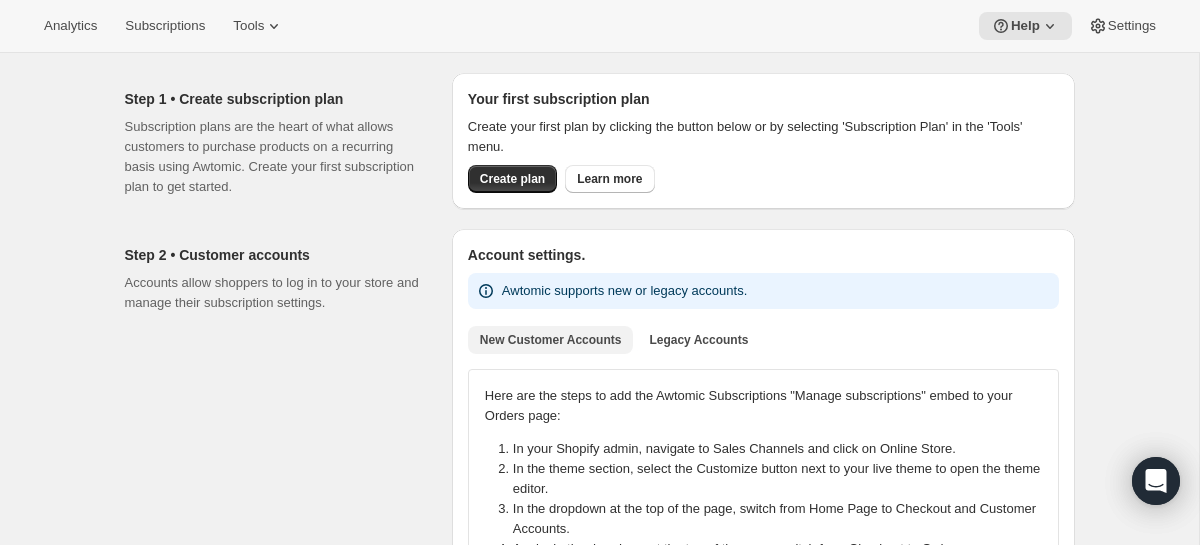 click on "New Customer Accounts" at bounding box center [551, 340] 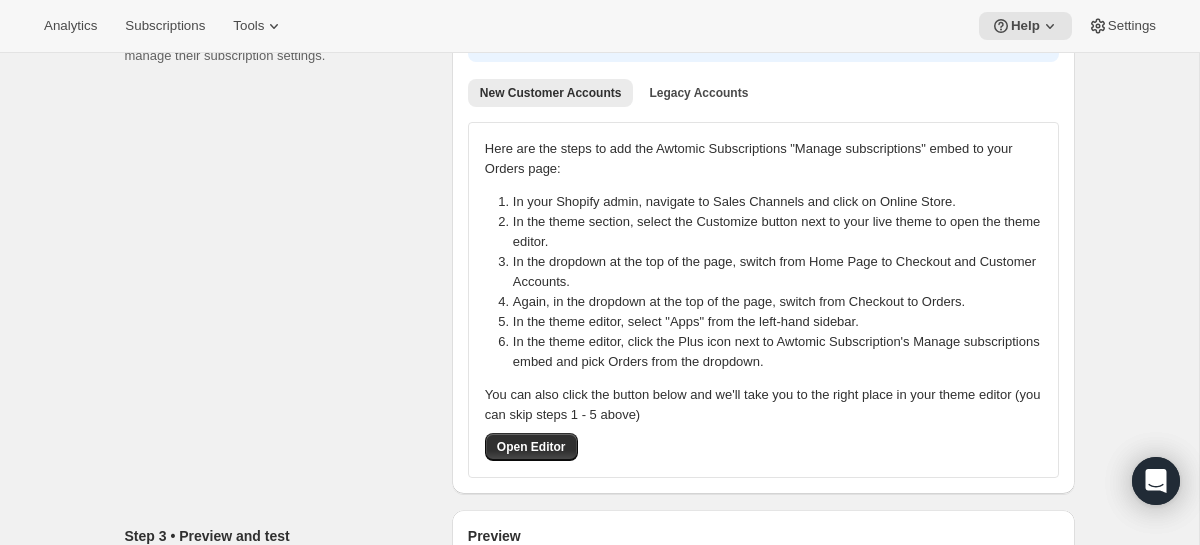 scroll, scrollTop: 348, scrollLeft: 0, axis: vertical 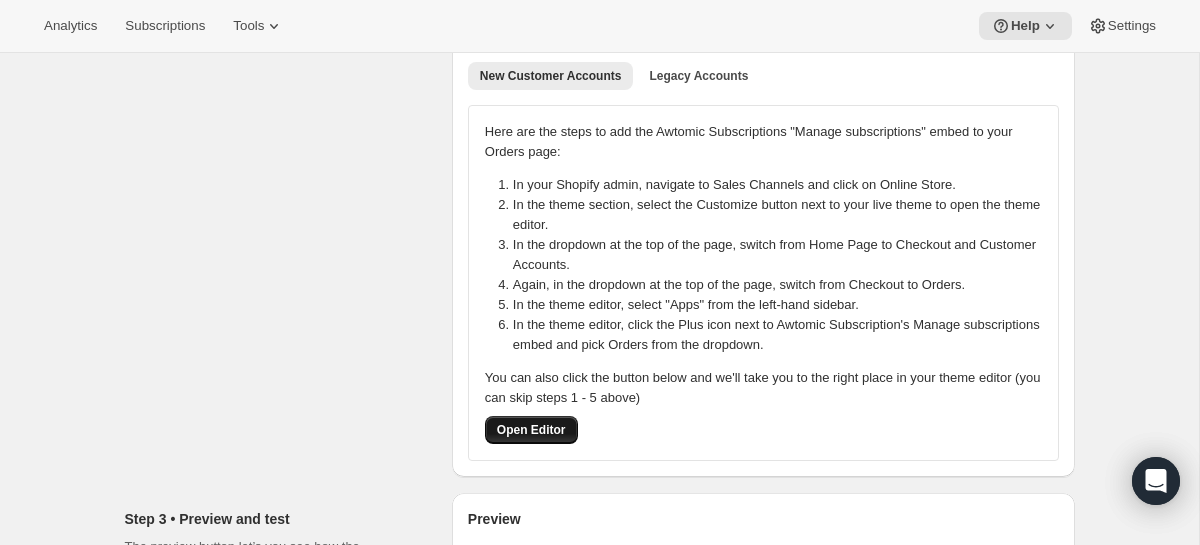 click on "Open Editor" at bounding box center [531, 430] 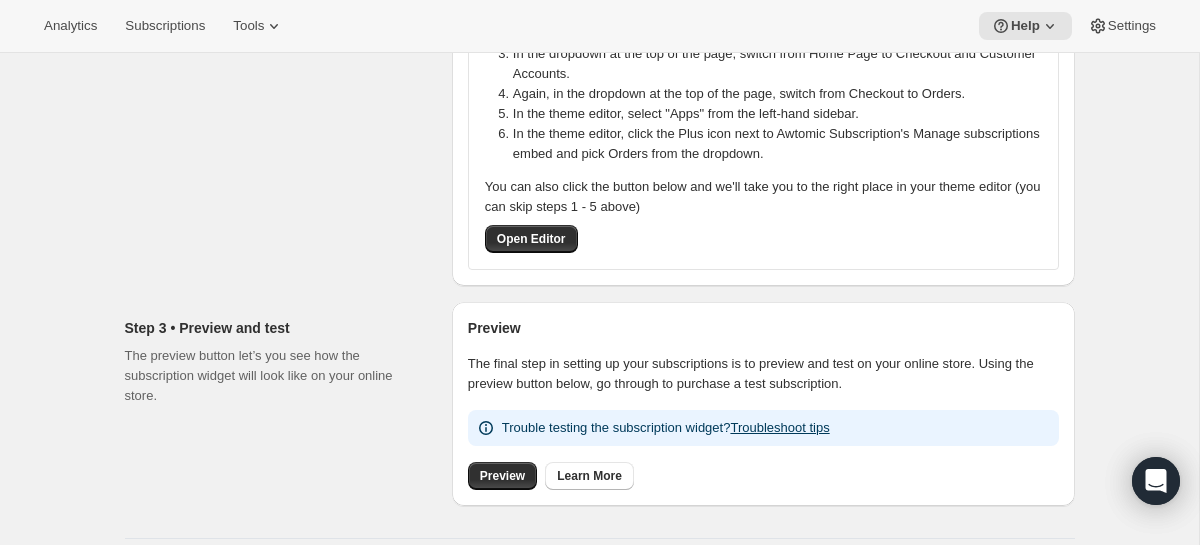scroll, scrollTop: 551, scrollLeft: 0, axis: vertical 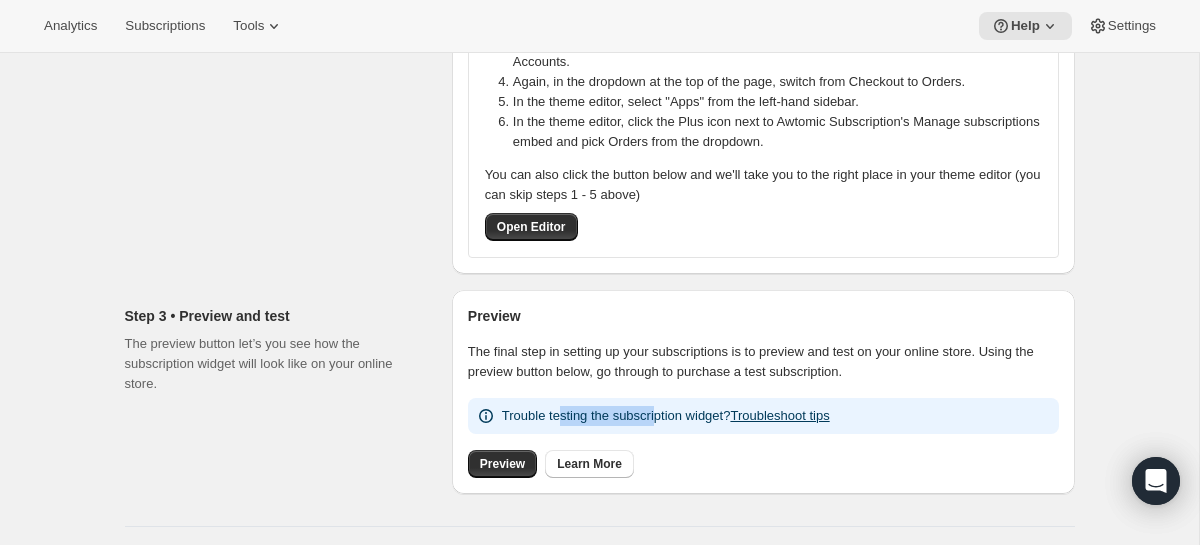 drag, startPoint x: 560, startPoint y: 417, endPoint x: 666, endPoint y: 414, distance: 106.04244 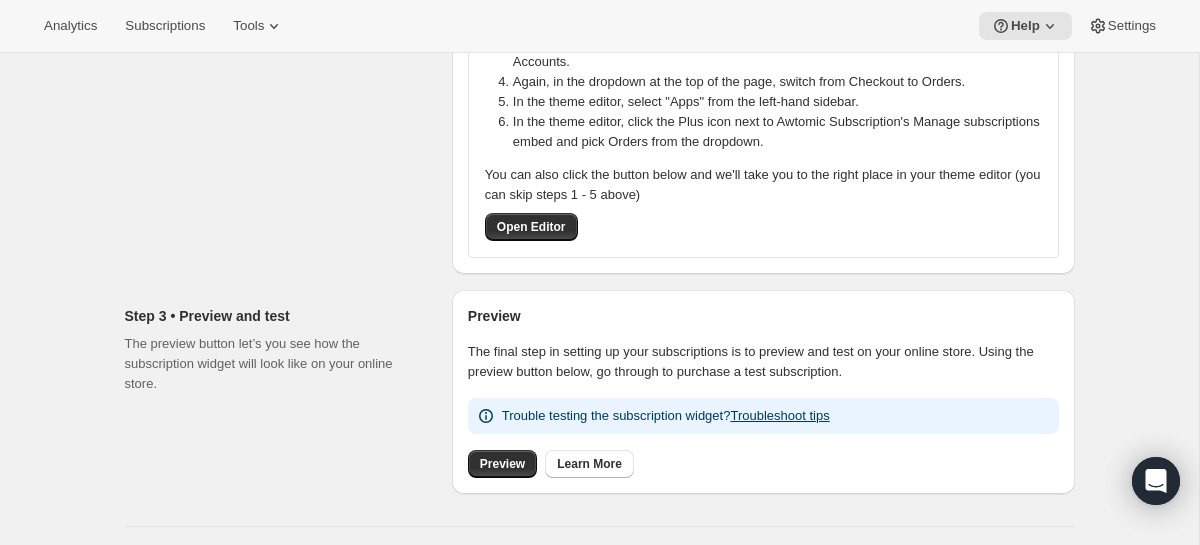 click on "Trouble testing the subscription widget?  Troubleshoot tips" at bounding box center [666, 416] 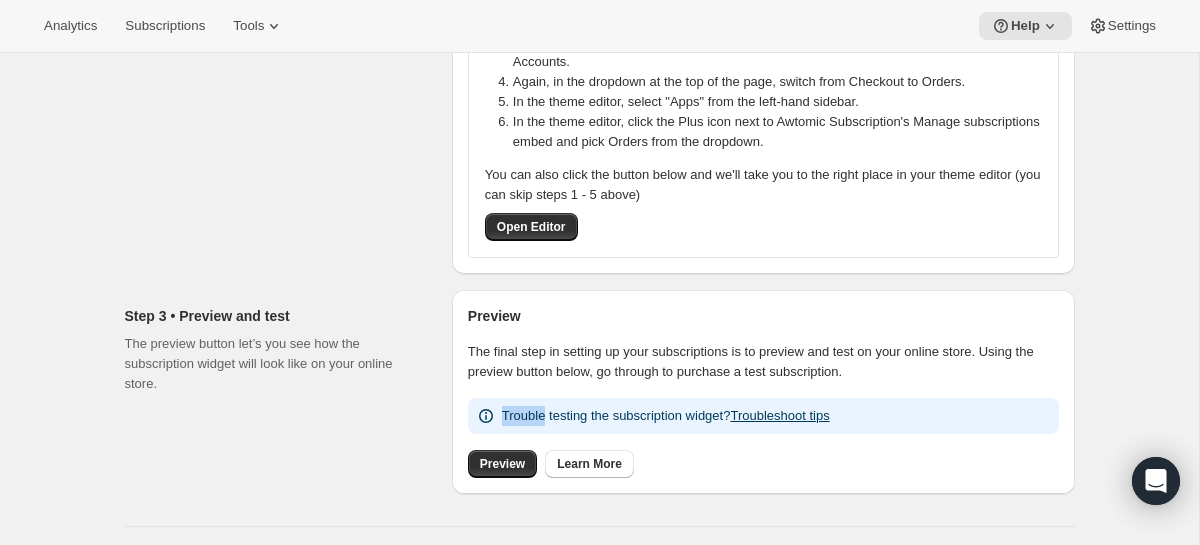 click on "Trouble testing the subscription widget?  Troubleshoot tips" at bounding box center [666, 416] 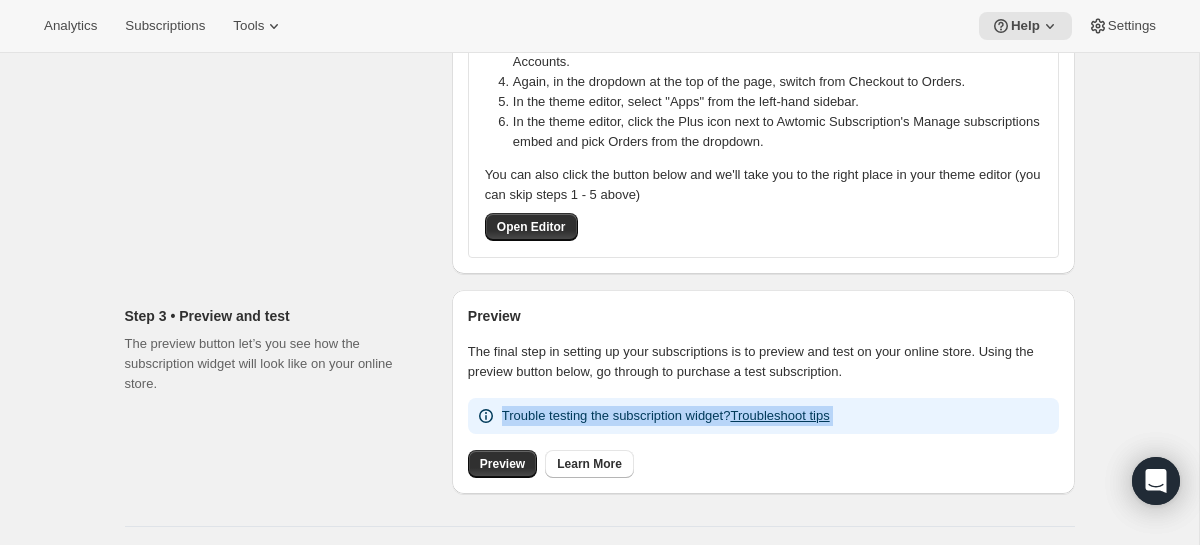 click on "Trouble testing the subscription widget?  Troubleshoot tips" at bounding box center (666, 416) 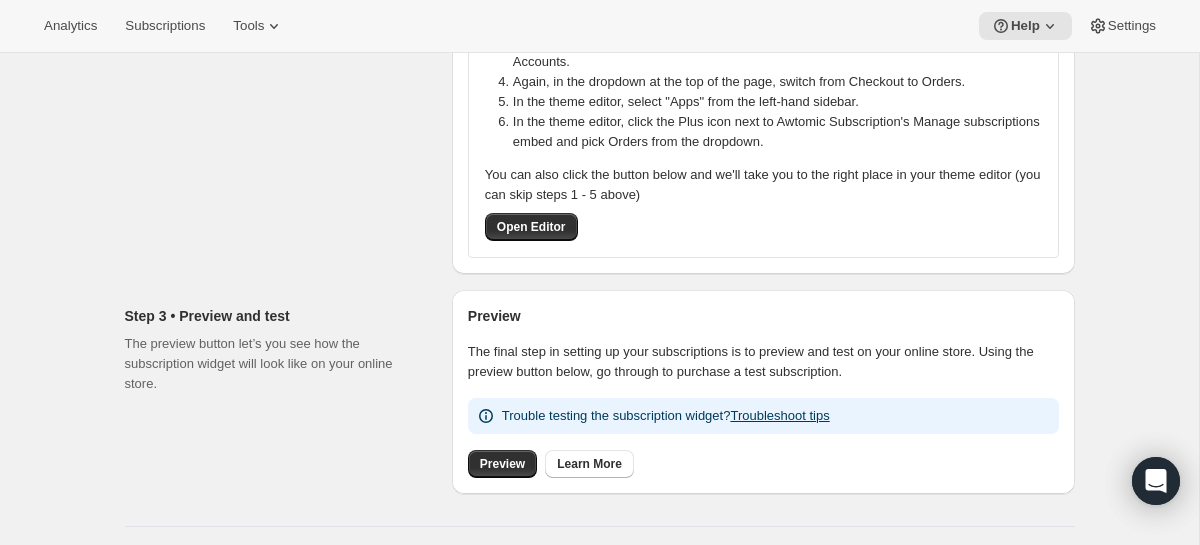 click on "Step 1 • Create subscription plan Subscription plans are the heart of what allows customers to purchase products on a recurring basis using Awtomic. Create your first subscription plan to get started. Your first subscription plan Create your first plan by clicking the button below or by selecting 'Subscription Plan' in the 'Tools' menu. Create plan Learn more Step 2 • Customer accounts Accounts allow shoppers to log in to your store and manage their subscription settings. Account settings. Awtomic supports new or legacy accounts. New Customer Accounts Legacy Accounts 更多视图 New Customer Accounts Legacy Accounts 更多视图 Here are the steps to add the Awtomic Subscriptions "Manage subscriptions" embed to your Orders page: In your Shopify admin, navigate to Sales Channels and click on Online Store. In the theme section, select the Customize button next to your live theme to open the theme editor. In the dropdown at the top of the page, switch from Home Page to Checkout and Customer Accounts." at bounding box center [600, 58] 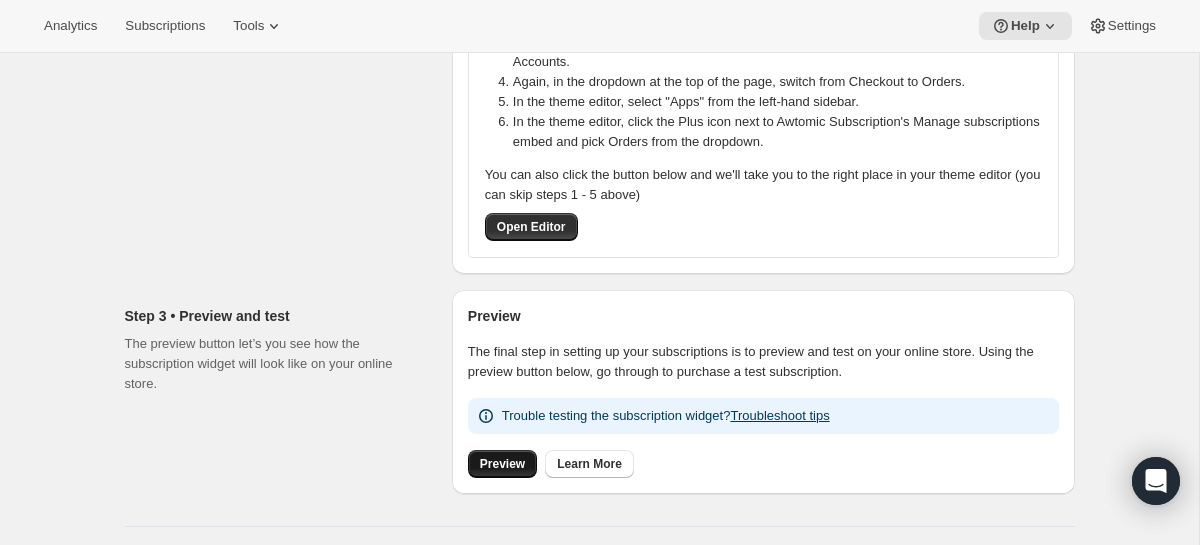 click on "Preview" at bounding box center (502, 464) 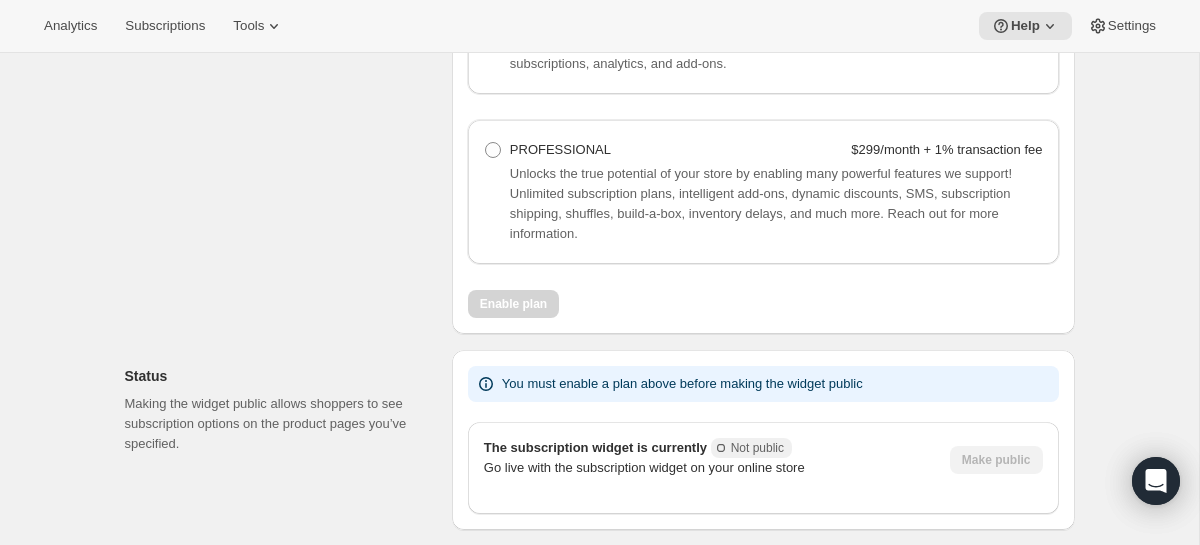scroll, scrollTop: 1850, scrollLeft: 0, axis: vertical 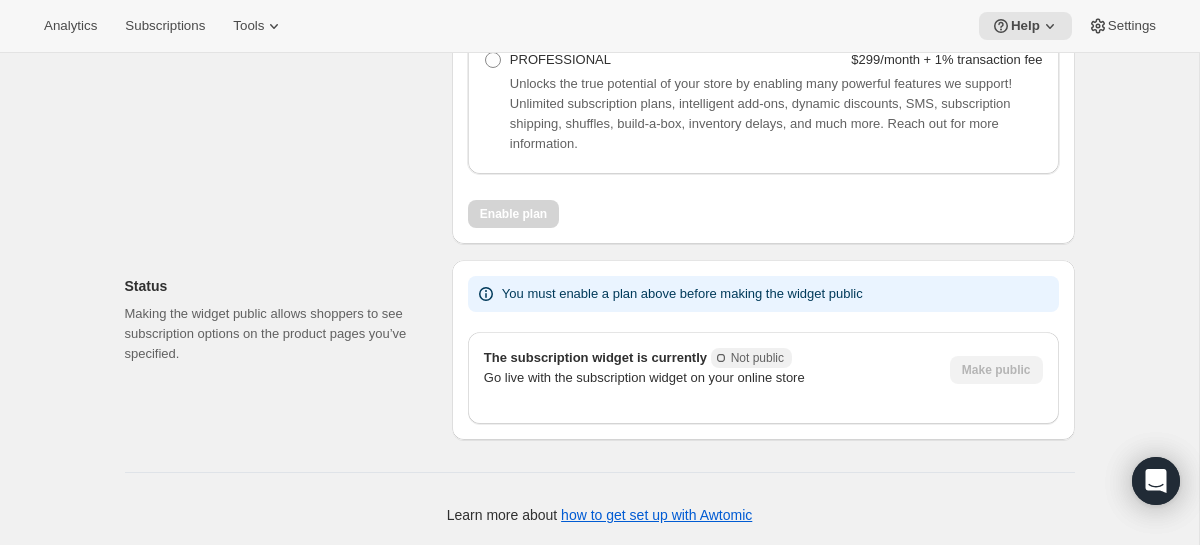 click on "Not public" at bounding box center [757, 358] 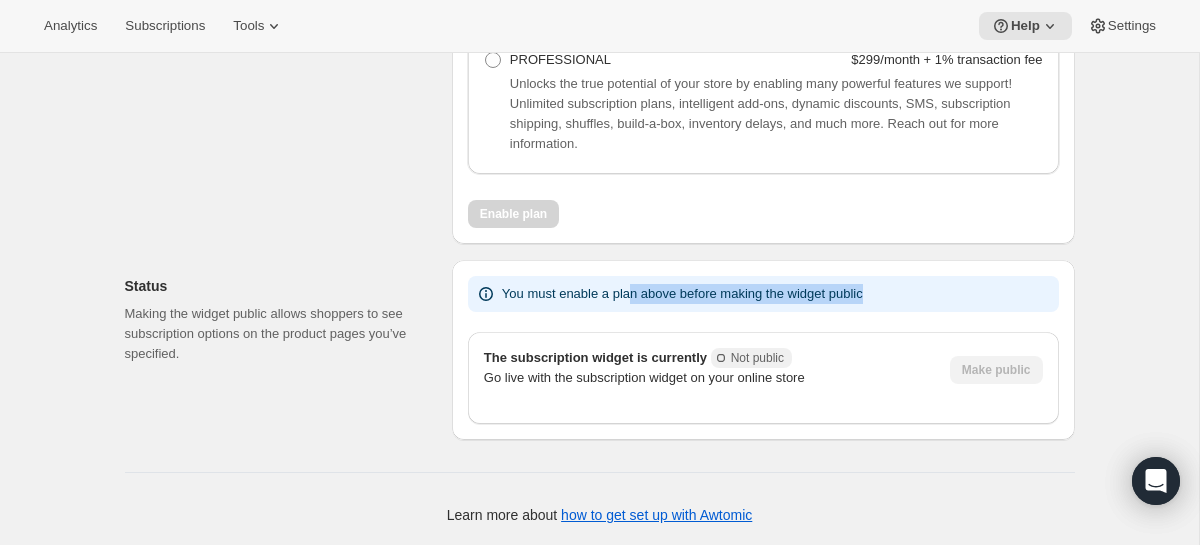 drag, startPoint x: 635, startPoint y: 293, endPoint x: 898, endPoint y: 290, distance: 263.01712 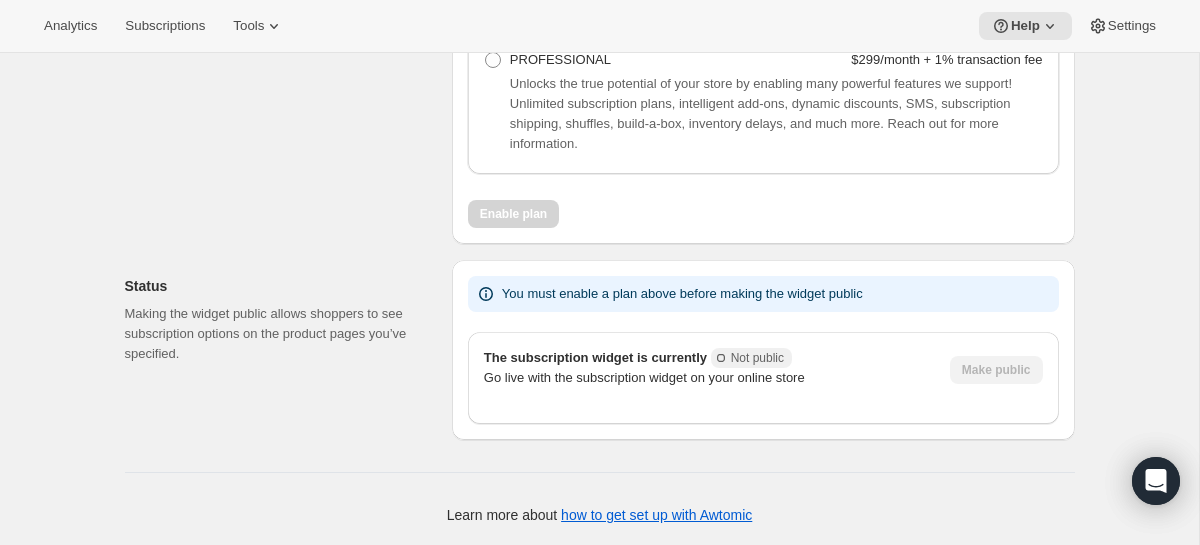 click on "The subscription widget is currently   未完成 Not public" at bounding box center [709, 358] 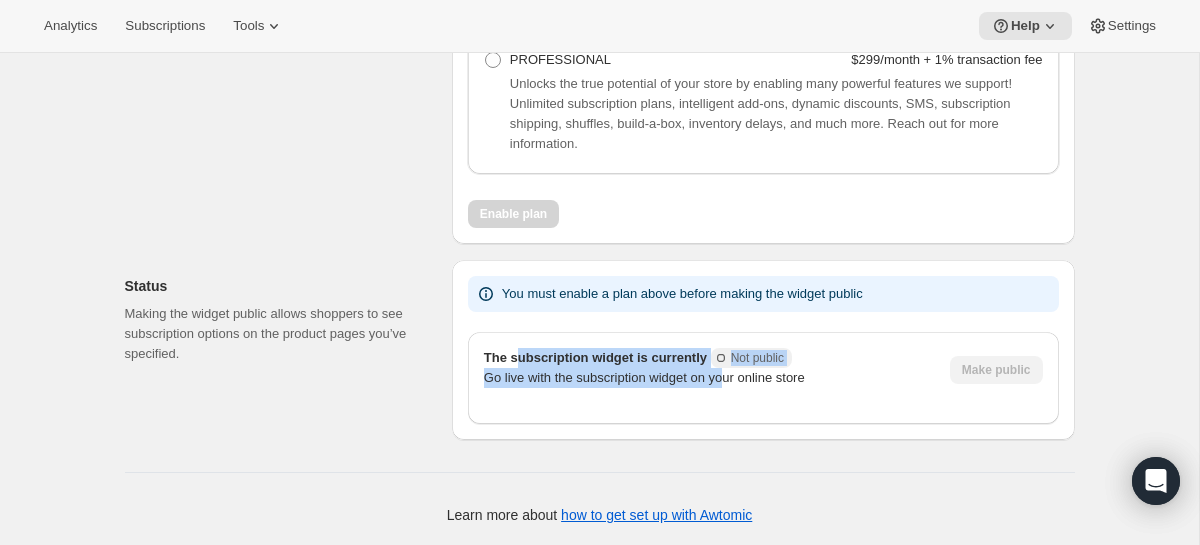 drag, startPoint x: 516, startPoint y: 360, endPoint x: 736, endPoint y: 372, distance: 220.32703 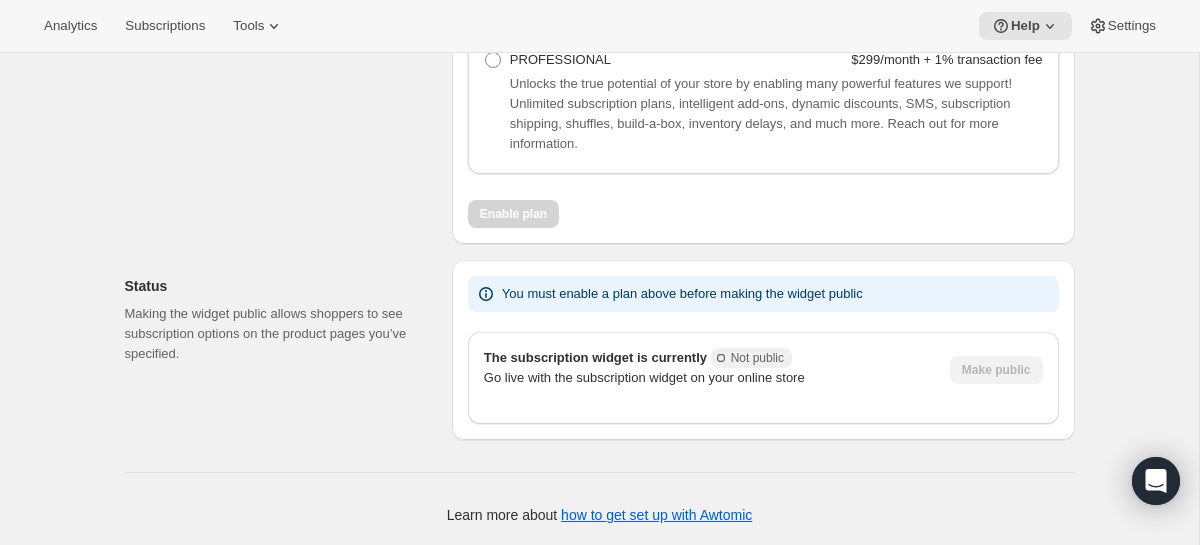 click on "Go live with the subscription widget on your online store" at bounding box center (709, 378) 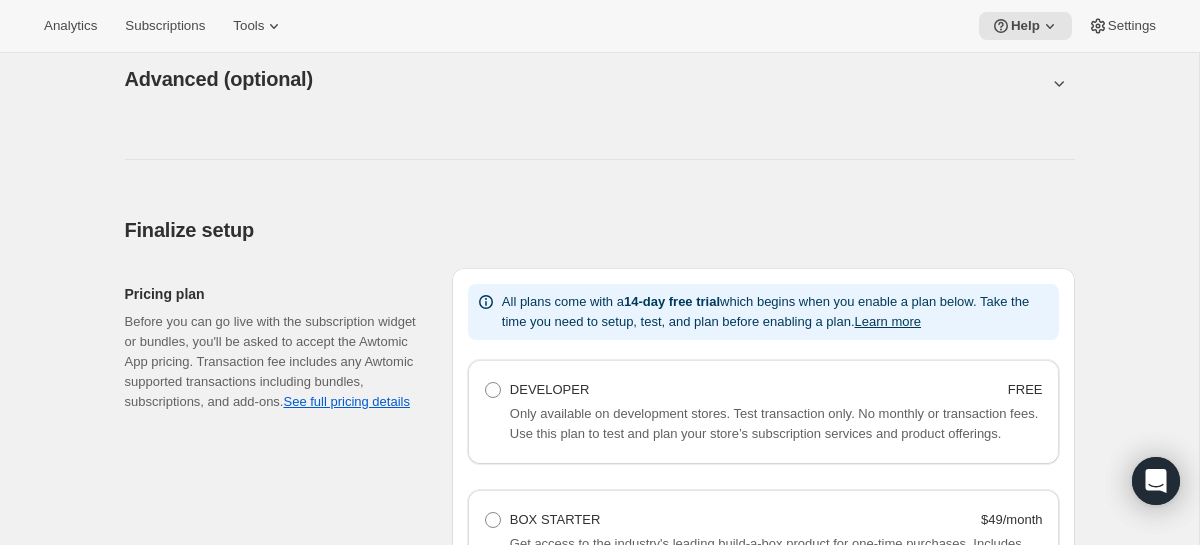 scroll, scrollTop: 1850, scrollLeft: 0, axis: vertical 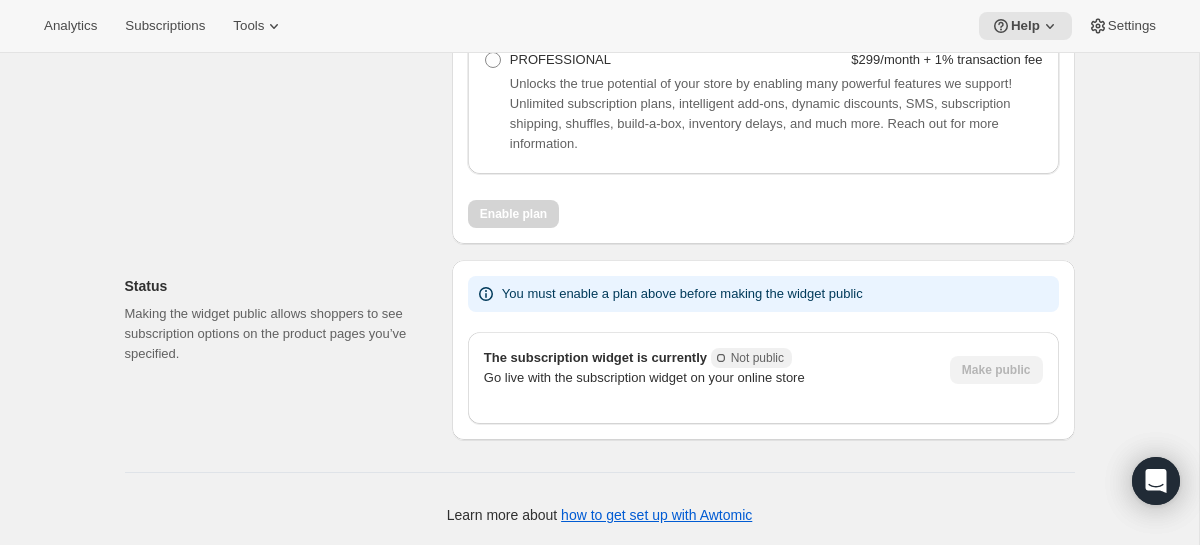 click on "The subscription widget is currently   未完成 Not public Go live with the subscription widget on your online store Make public" at bounding box center [755, 370] 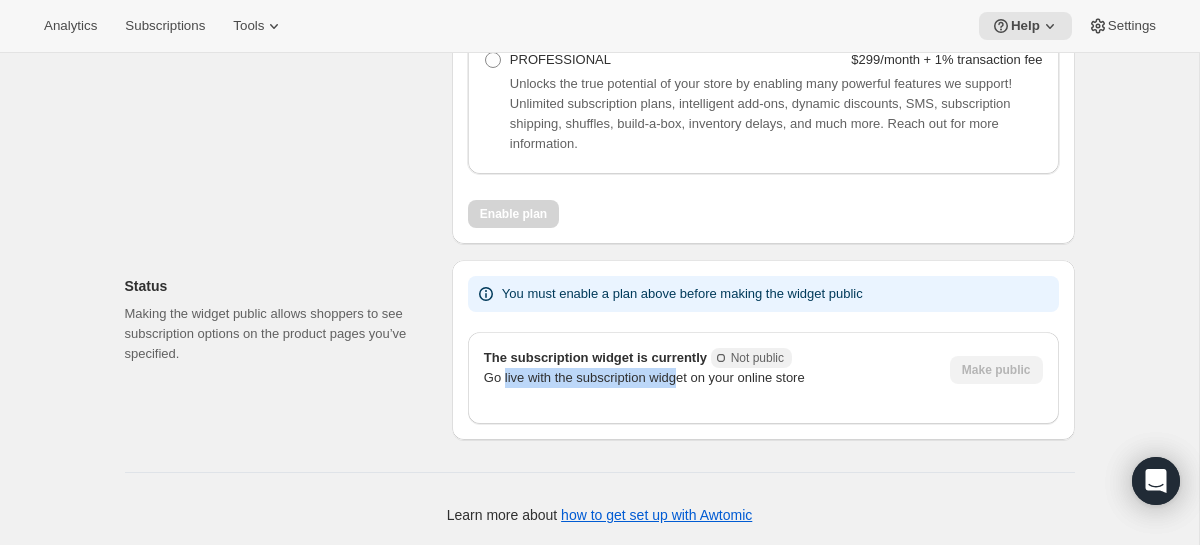 drag, startPoint x: 503, startPoint y: 380, endPoint x: 694, endPoint y: 383, distance: 191.02356 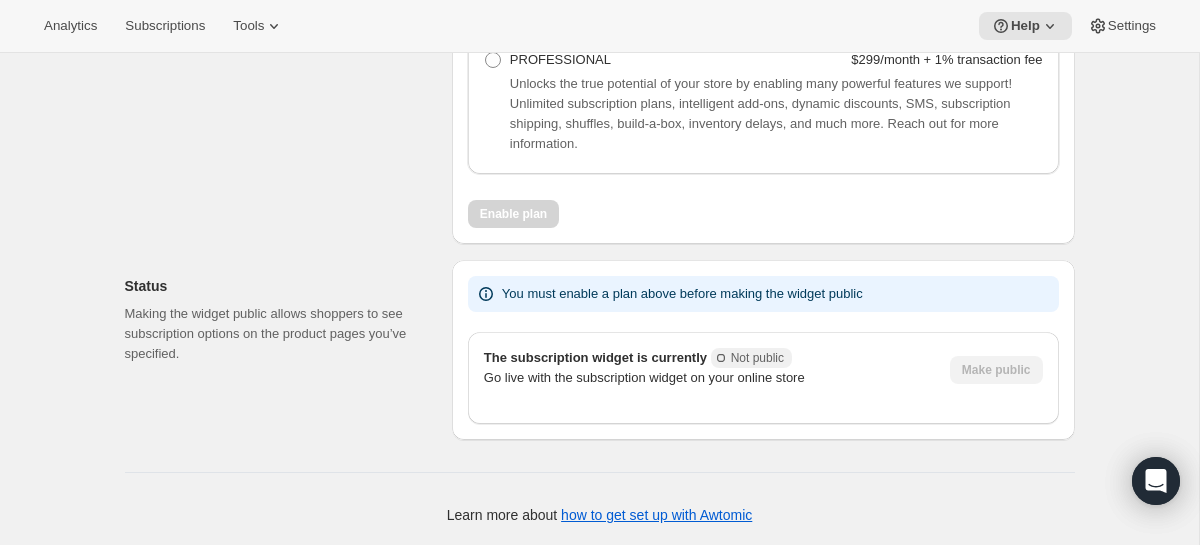 click on "Making the widget public allows shoppers to see subscription options on the product pages you’ve specified." at bounding box center [272, 334] 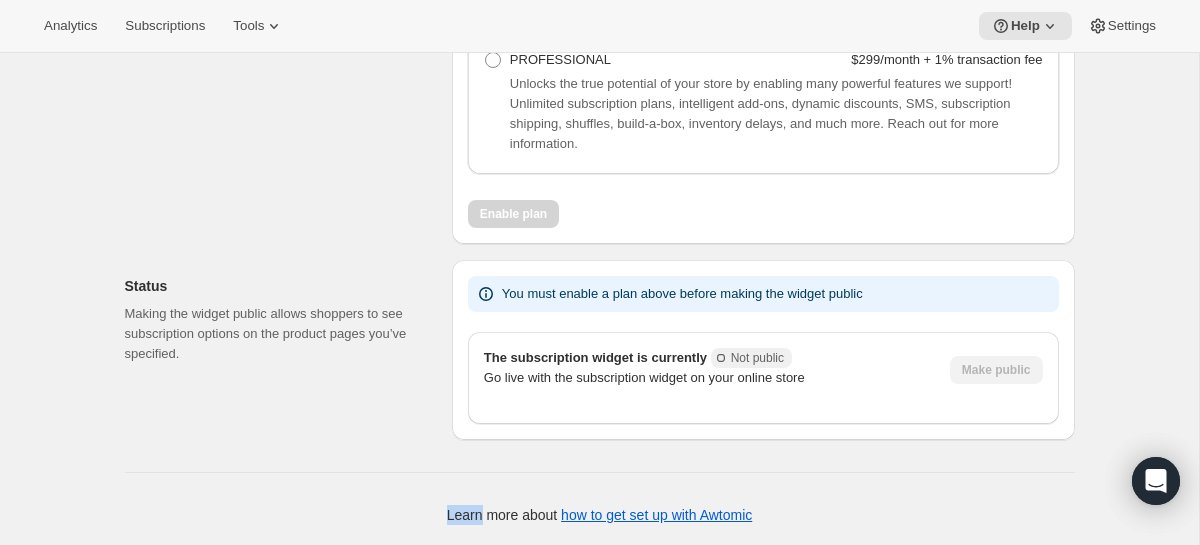 click on "Make public" at bounding box center (996, 370) 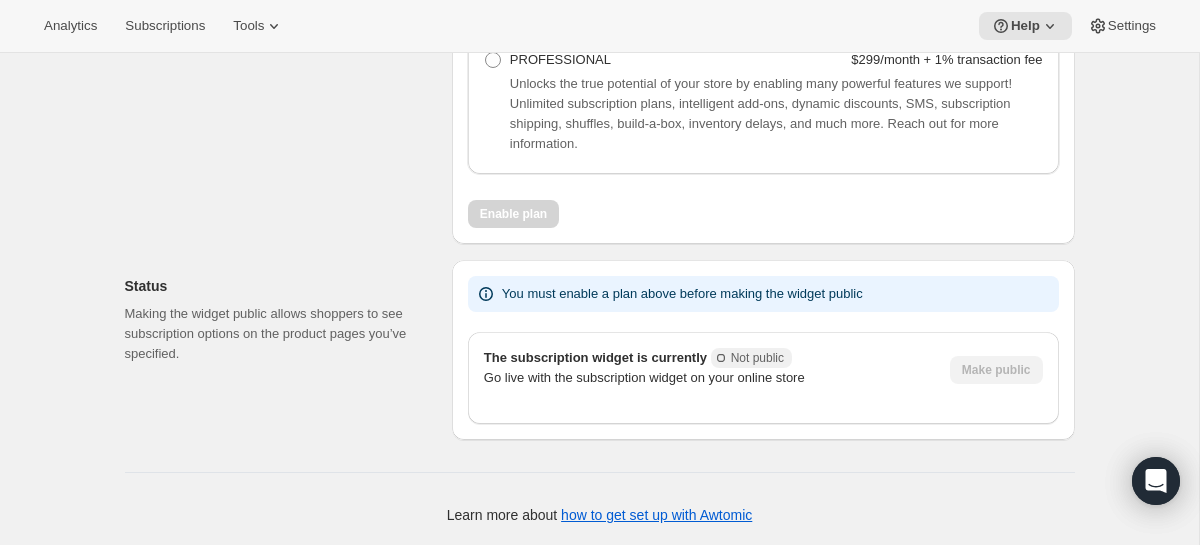 click on "You must enable a plan above before making the widget public" at bounding box center [682, 294] 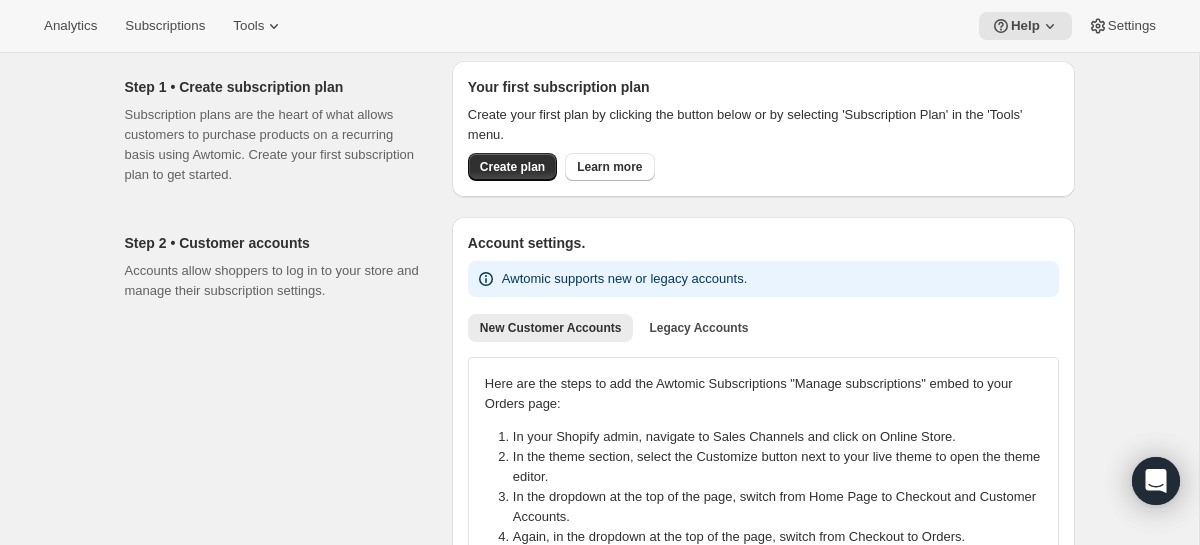 scroll, scrollTop: 0, scrollLeft: 0, axis: both 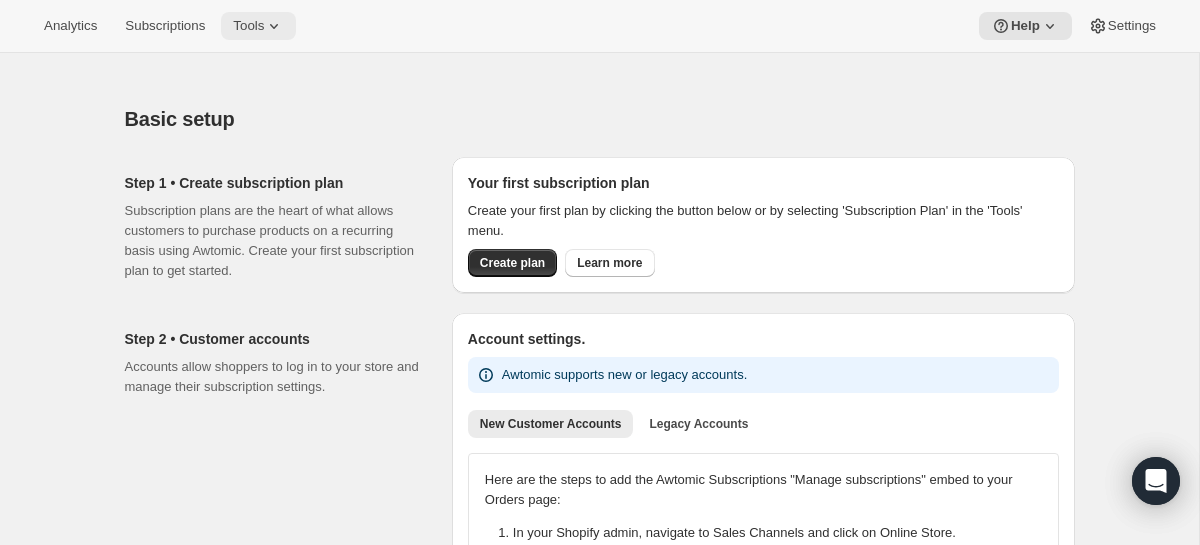click on "Tools" at bounding box center (248, 26) 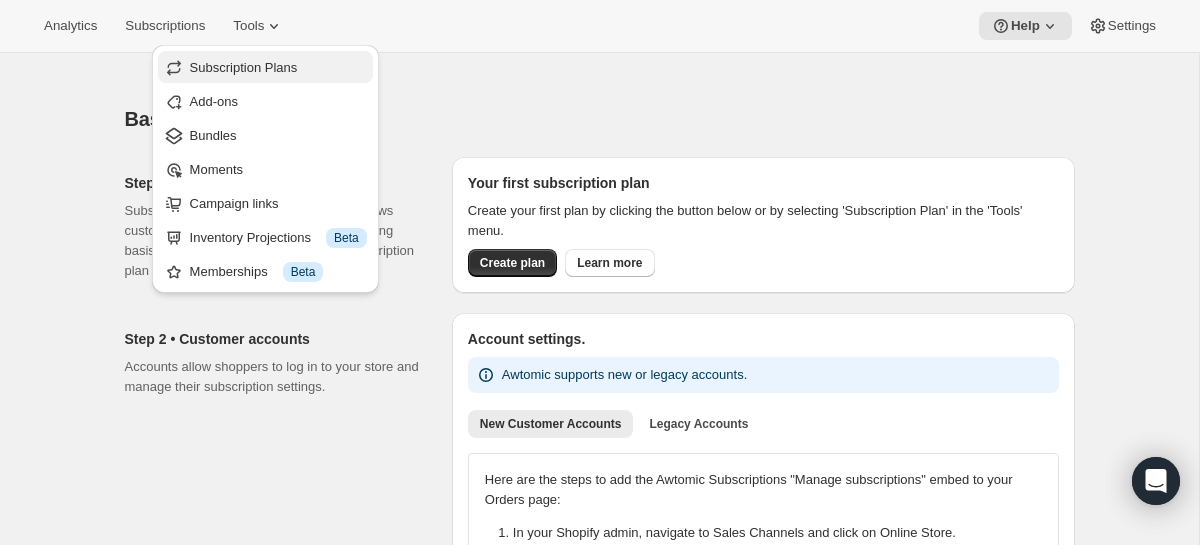 click on "Subscription Plans" at bounding box center [244, 67] 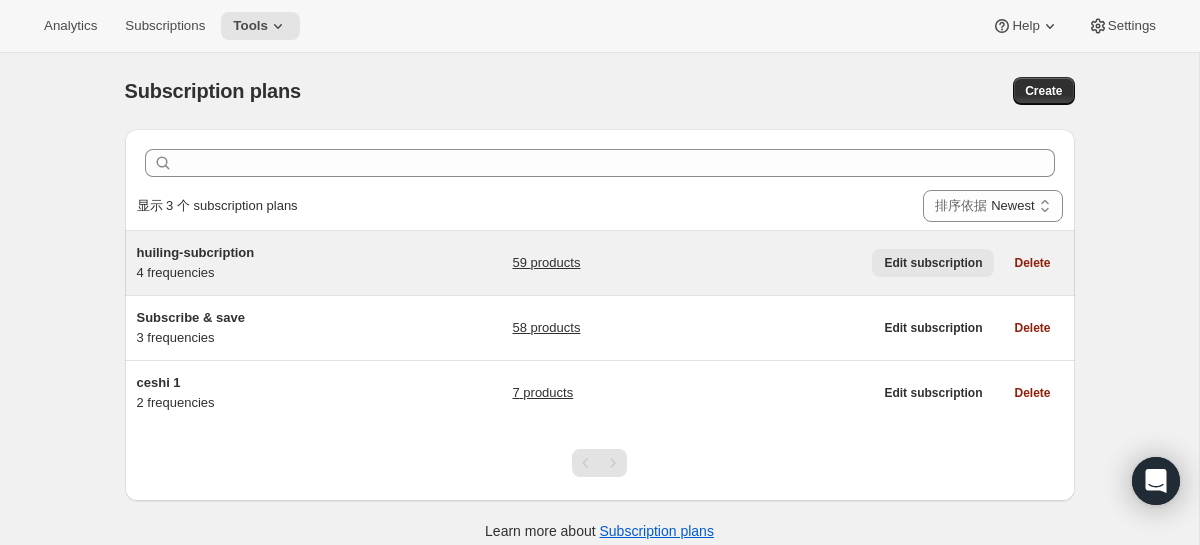 click on "Edit subscription" at bounding box center [933, 263] 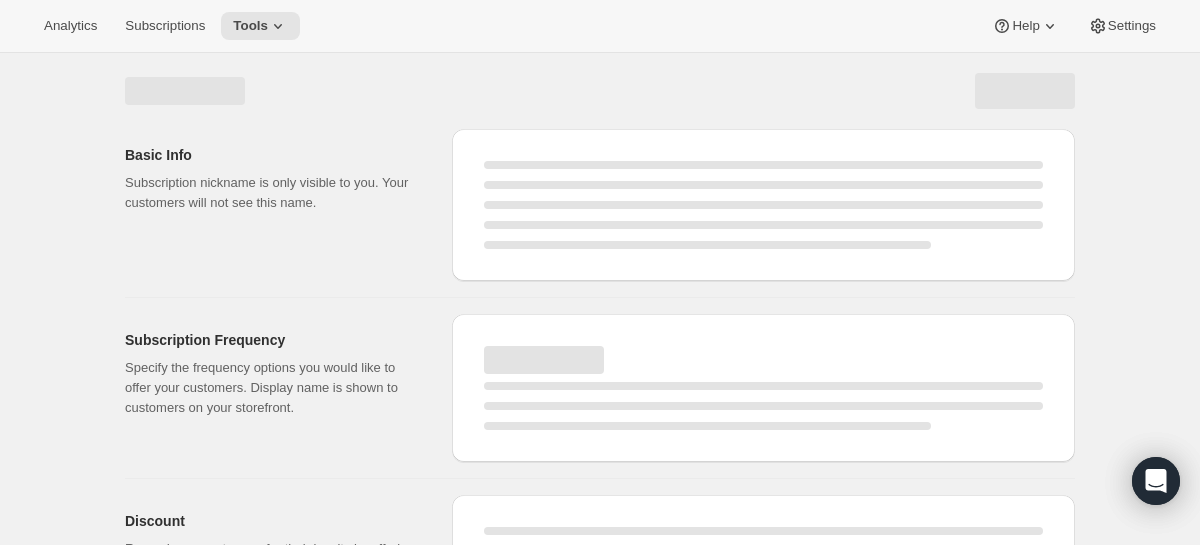 select on "WEEK" 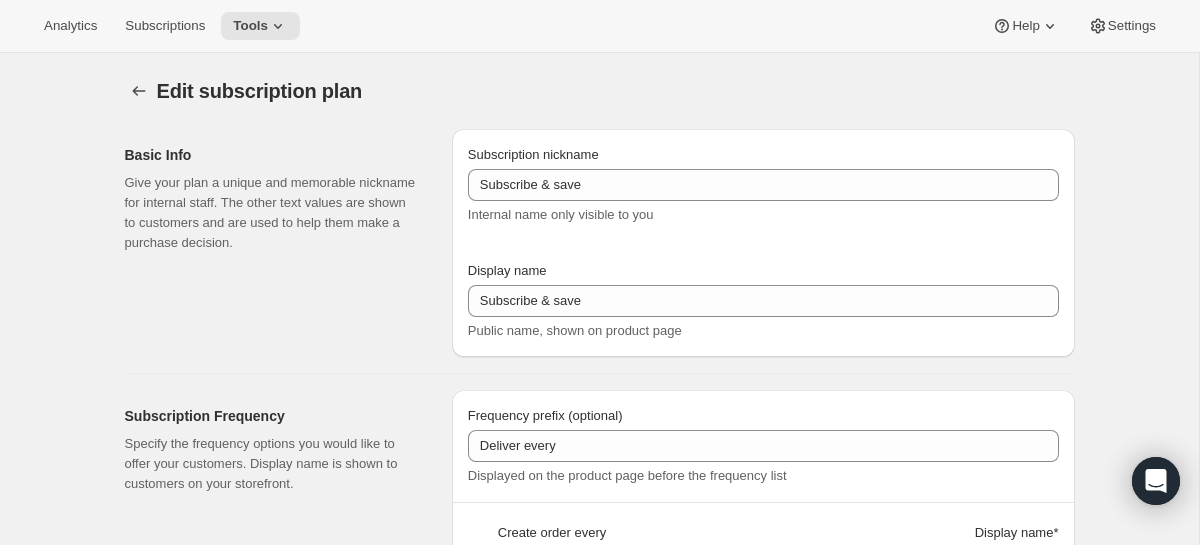 type on "huiling-subcription" 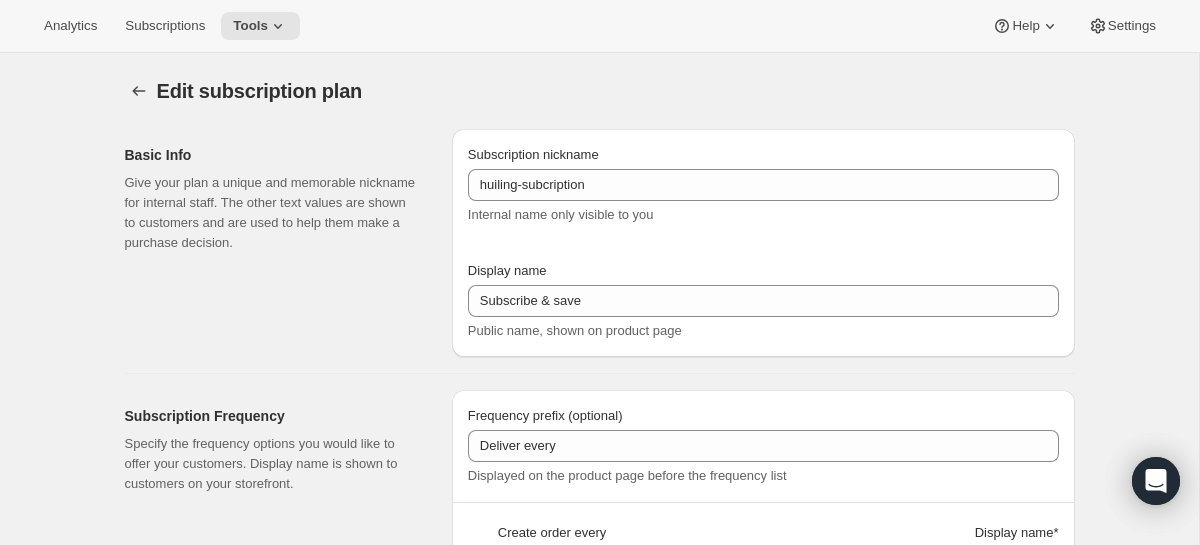 select on "MONTH" 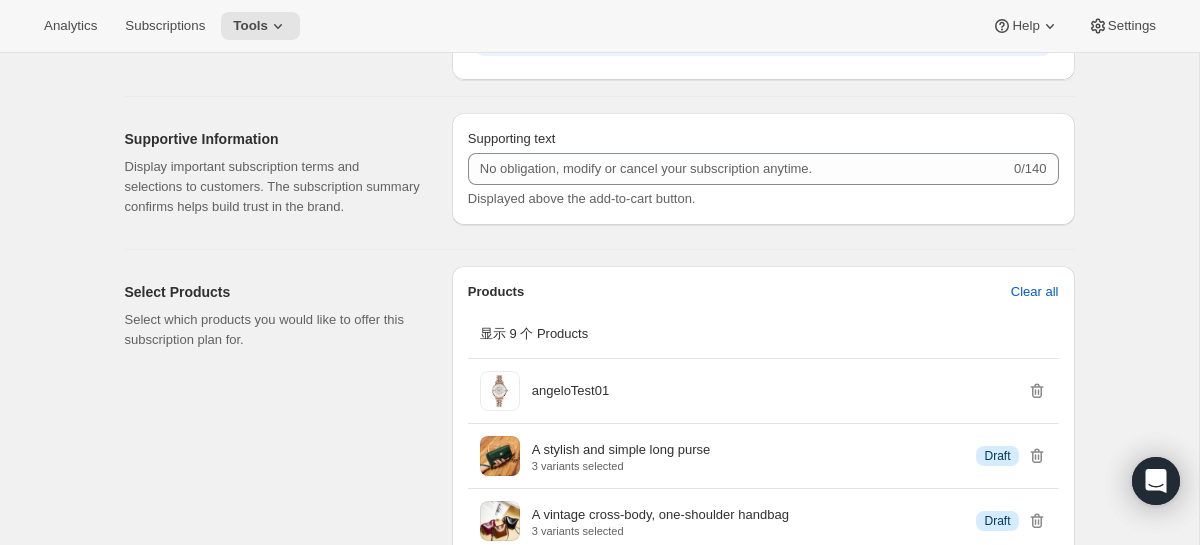 scroll, scrollTop: 1375, scrollLeft: 0, axis: vertical 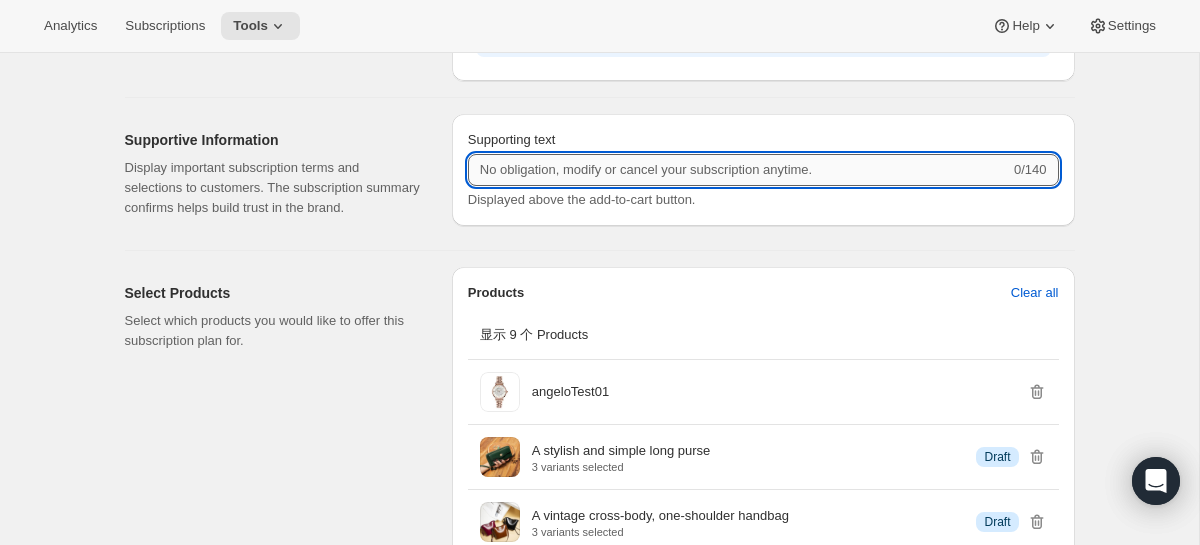 click on "Supporting text" at bounding box center [739, 170] 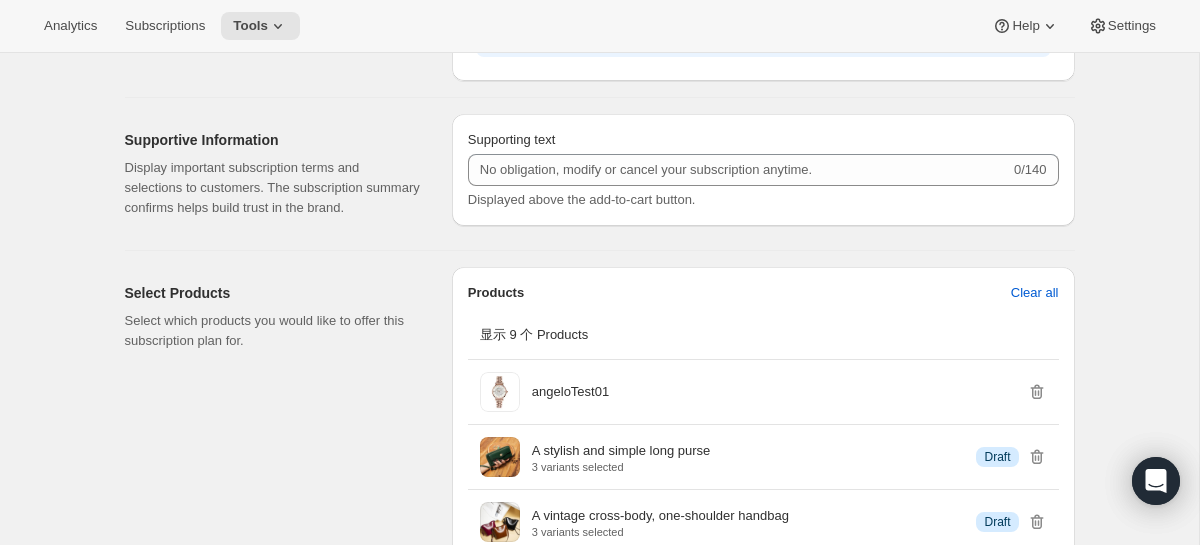 click on "Supporting text 0/140 Displayed above the add-to-cart button." at bounding box center [763, 170] 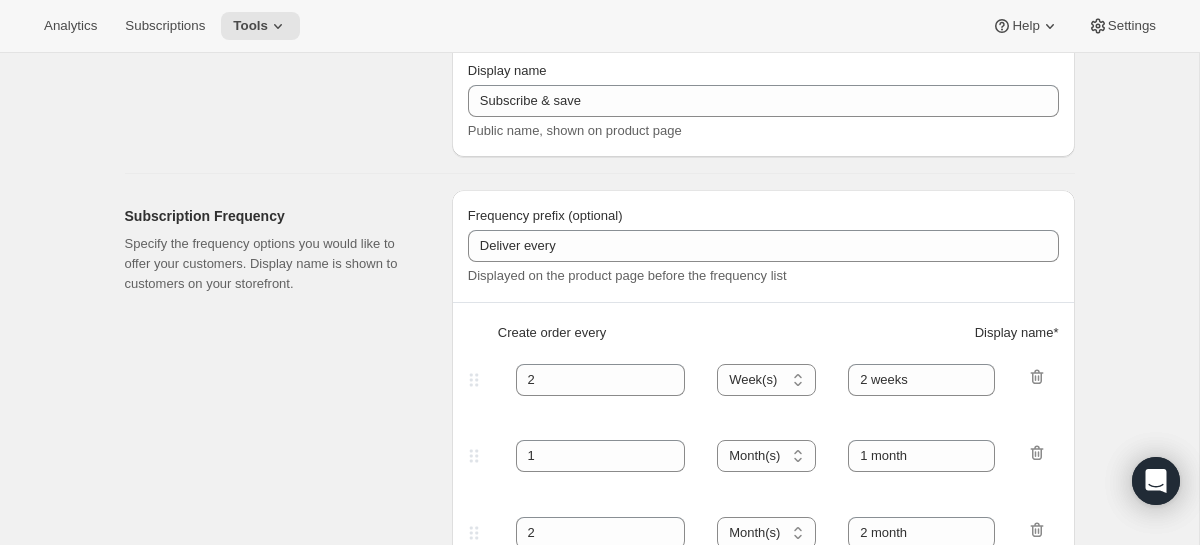 scroll, scrollTop: 0, scrollLeft: 0, axis: both 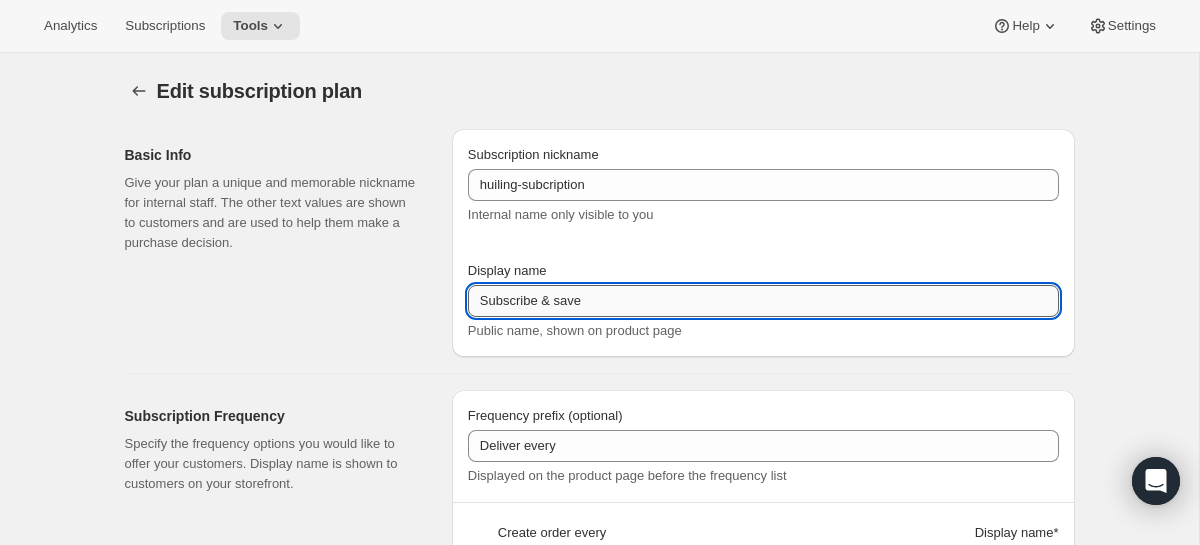 click on "Subscribe & save" at bounding box center (763, 301) 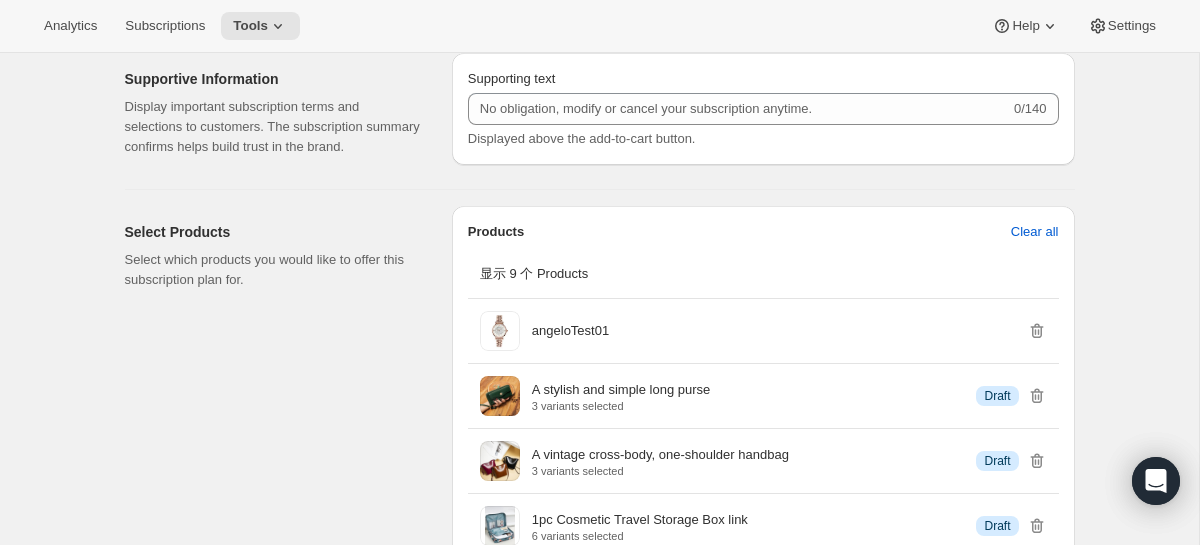 scroll, scrollTop: 1434, scrollLeft: 0, axis: vertical 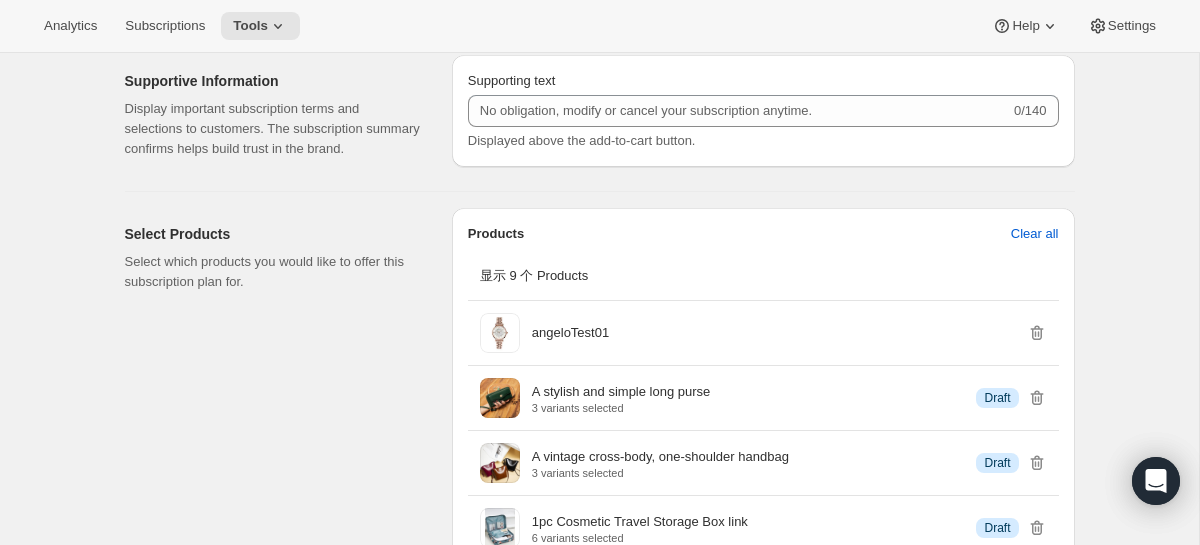 click on "Supporting text 0/140 Displayed above the add-to-cart button." at bounding box center (763, 111) 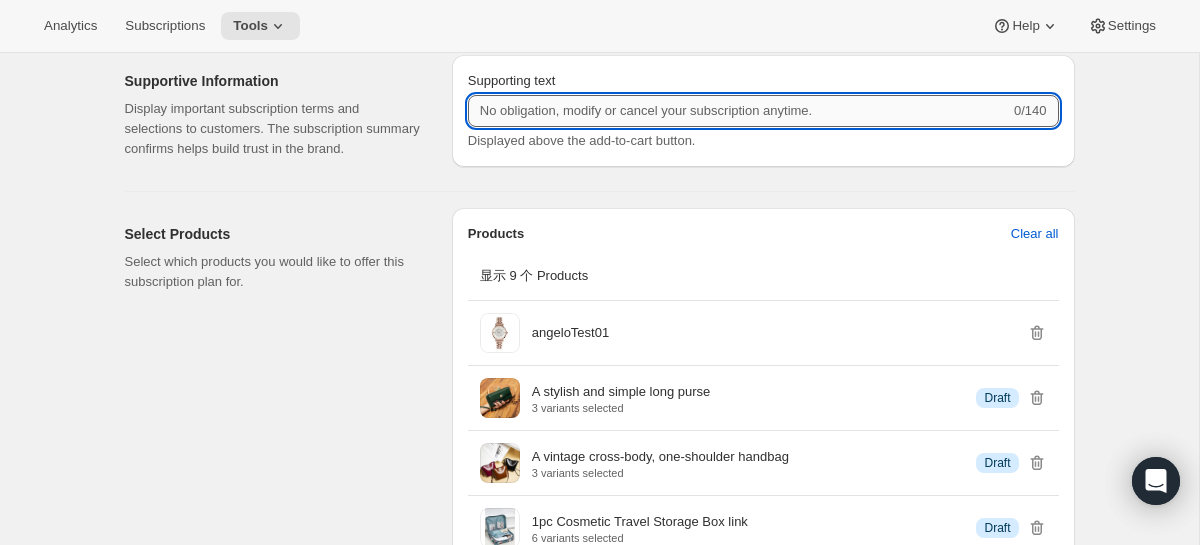 click on "Supporting text" at bounding box center (739, 111) 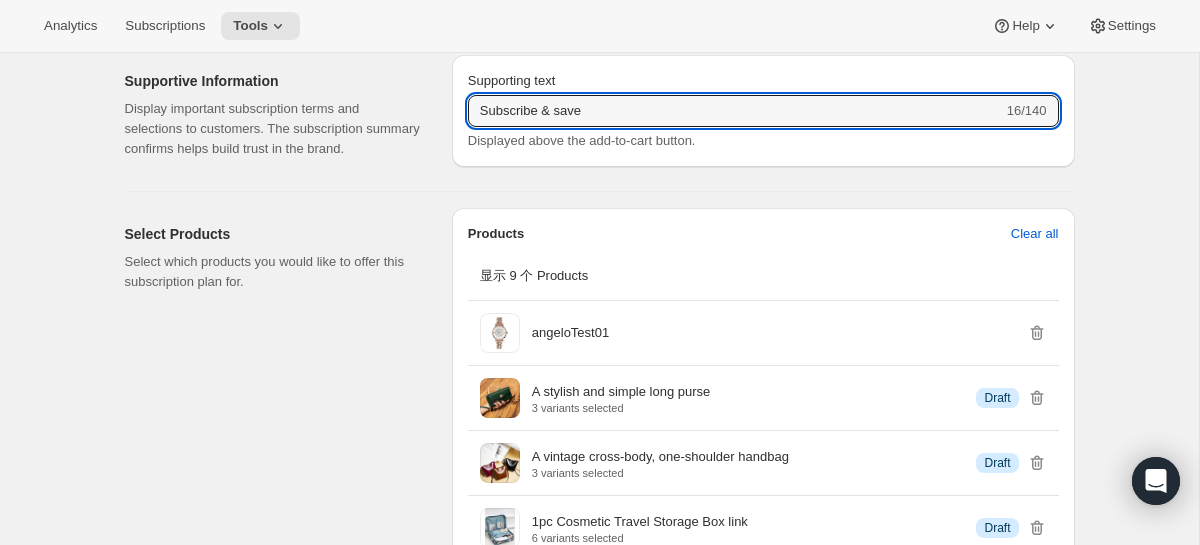 type on "Subscribe & save" 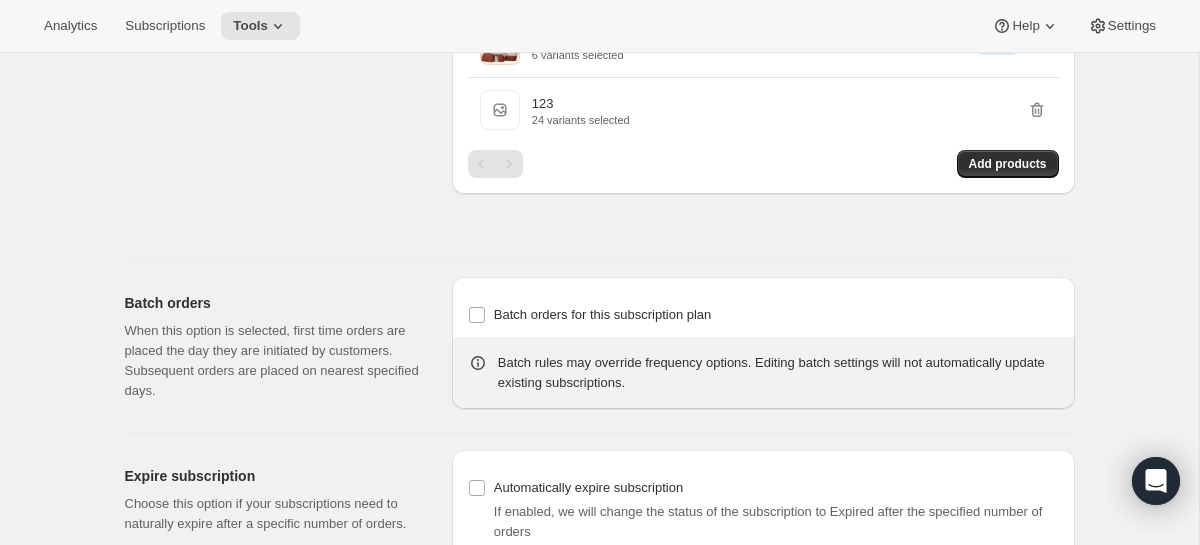 scroll, scrollTop: 2184, scrollLeft: 0, axis: vertical 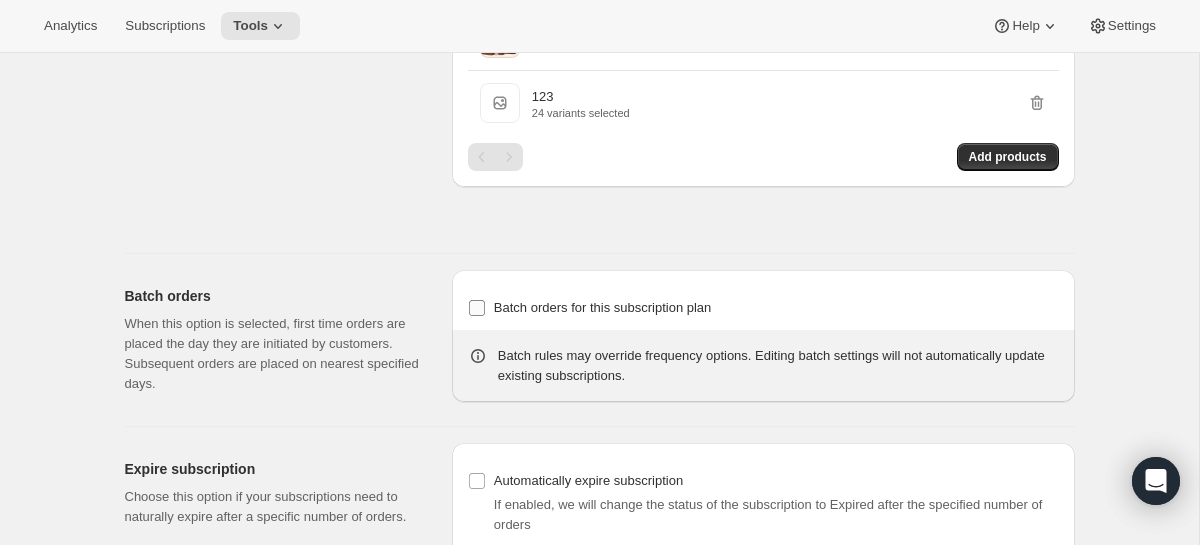 click on "Batch orders for this subscription plan" at bounding box center (590, 308) 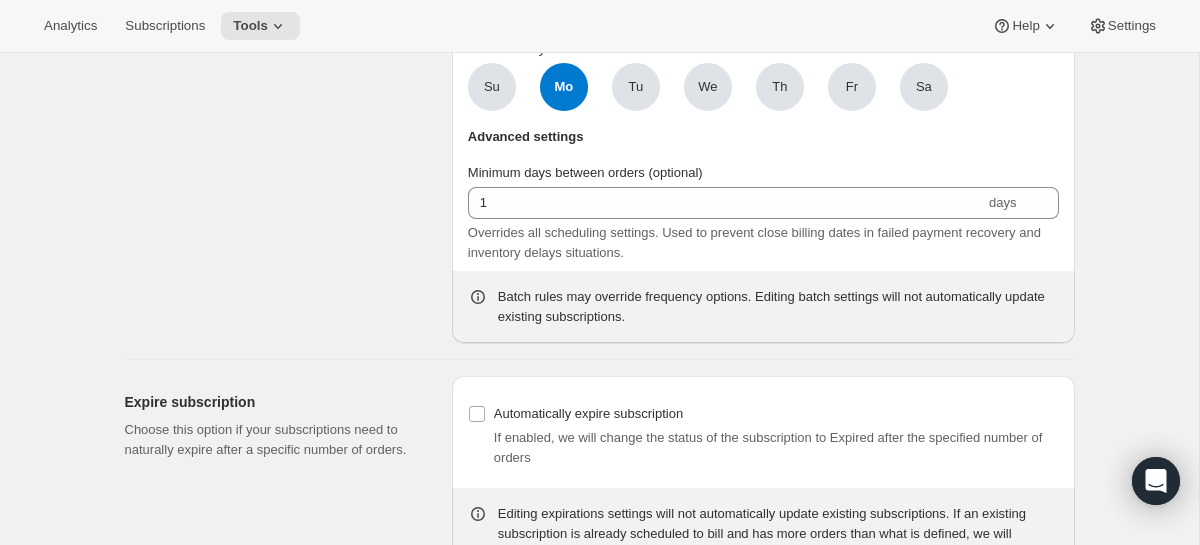 scroll, scrollTop: 2360, scrollLeft: 0, axis: vertical 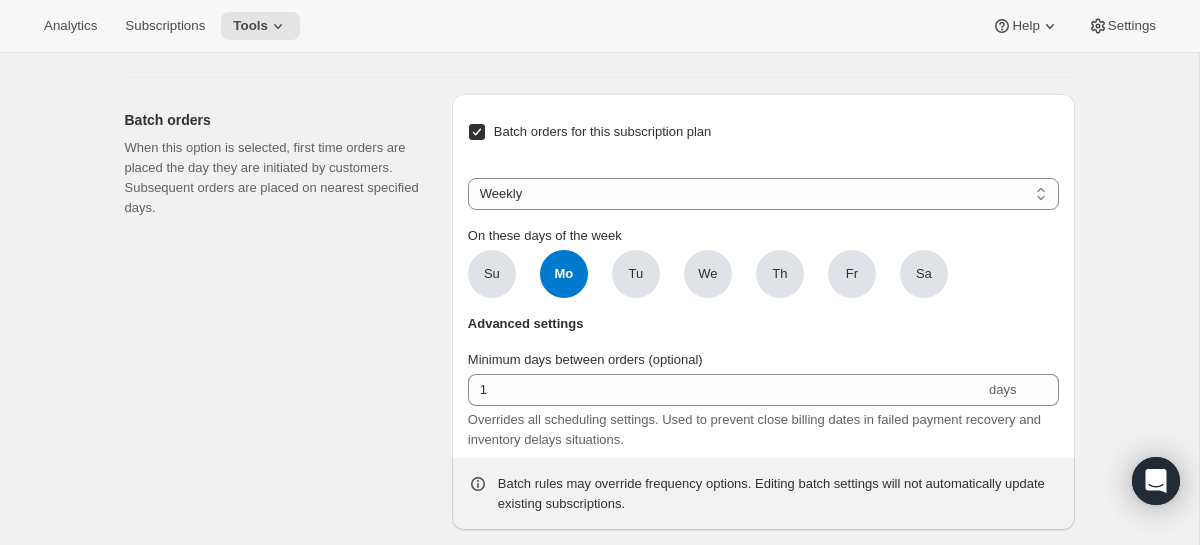 click on "Batch orders for this subscription plan" at bounding box center [477, 132] 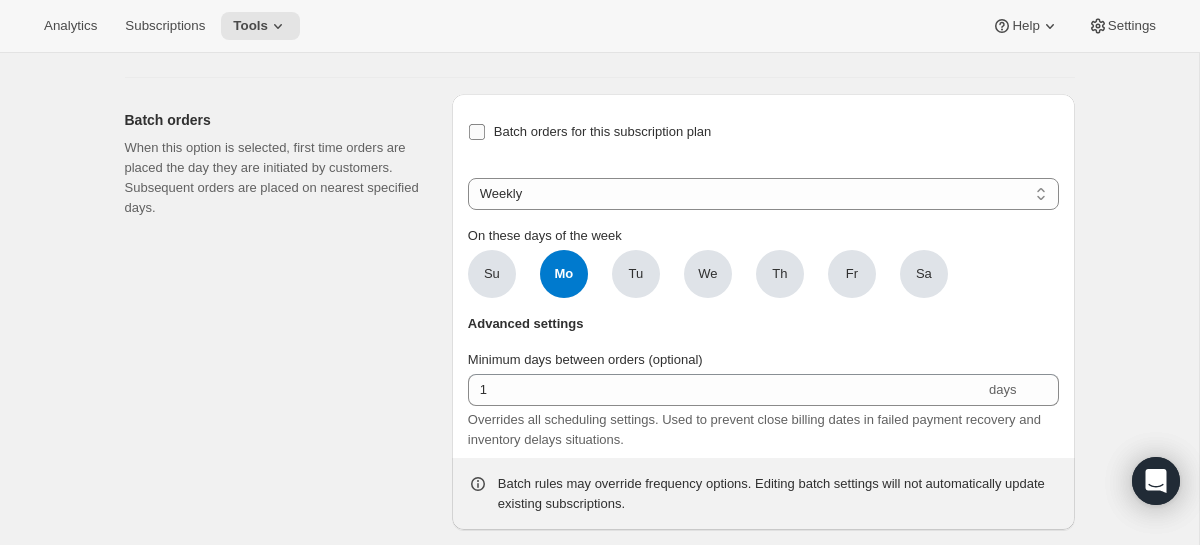 checkbox on "false" 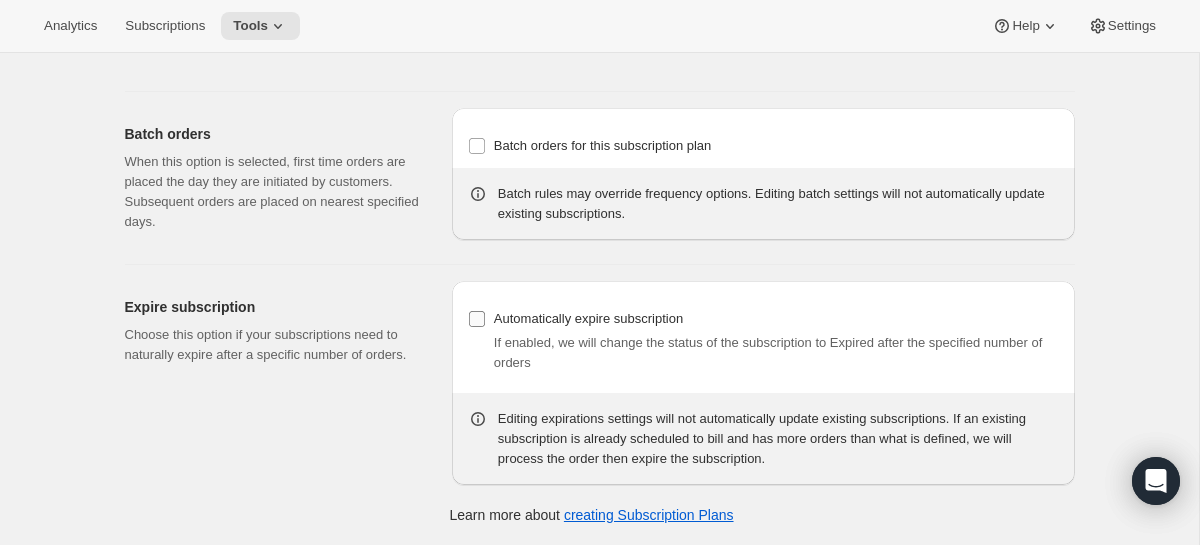 scroll, scrollTop: 2397, scrollLeft: 0, axis: vertical 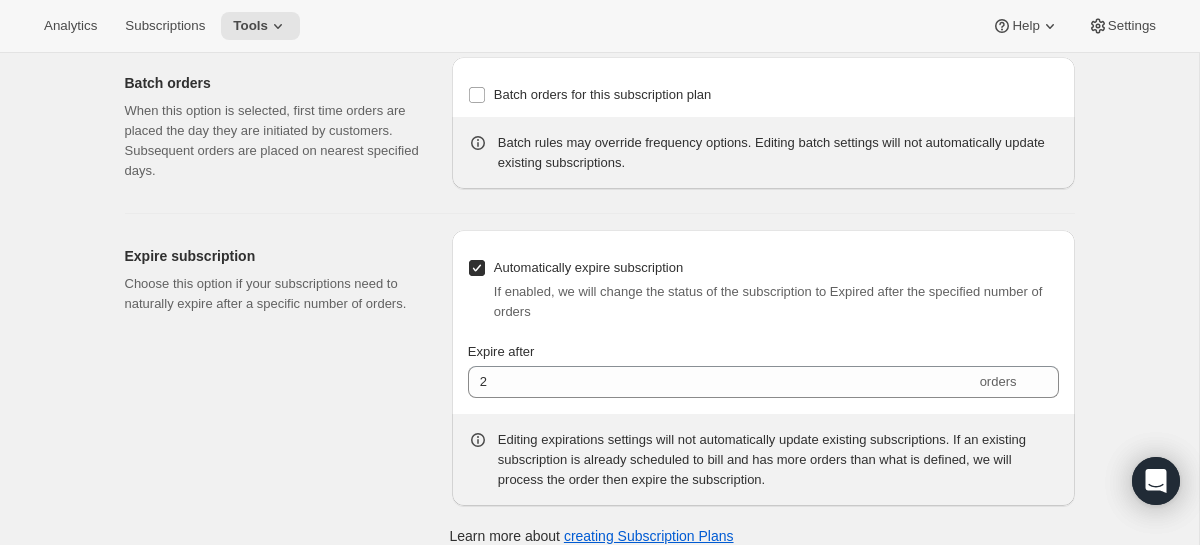 click on "Automatically expire subscription" at bounding box center [477, 268] 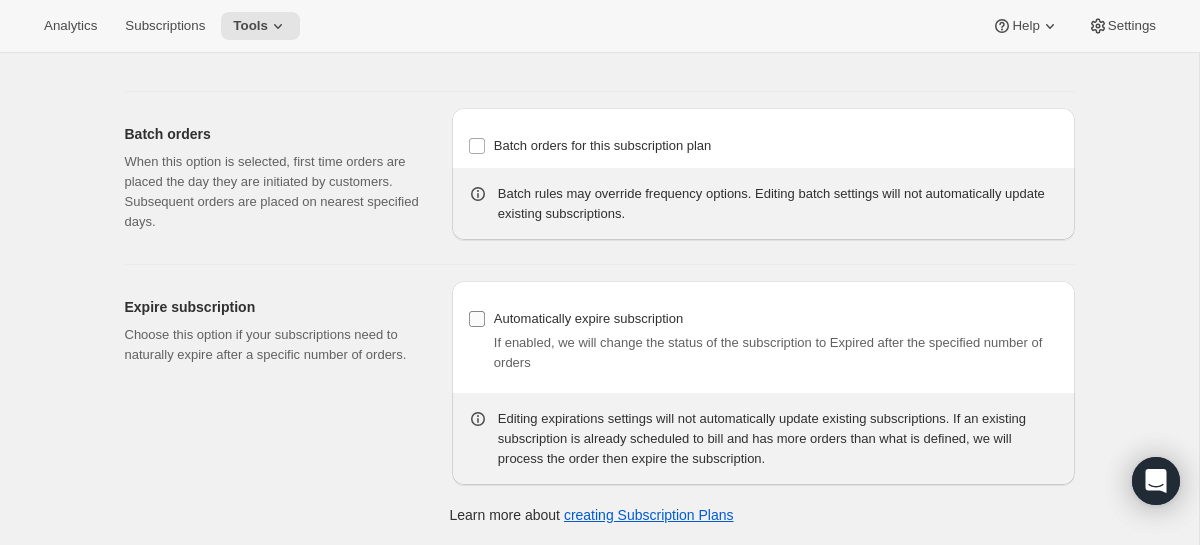 click on "Automatically expire subscription" at bounding box center (477, 319) 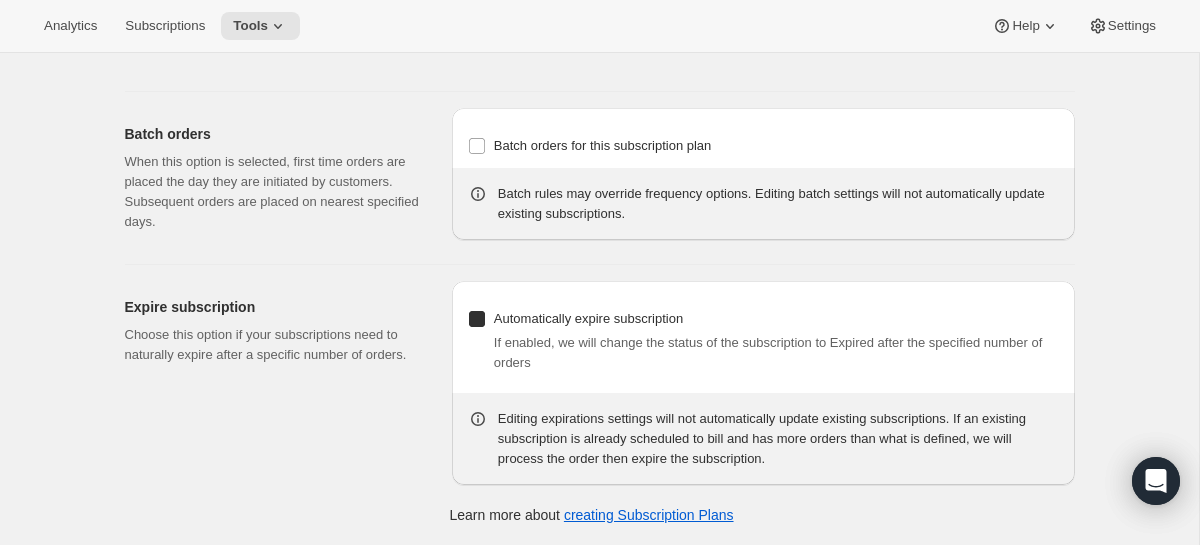 checkbox on "true" 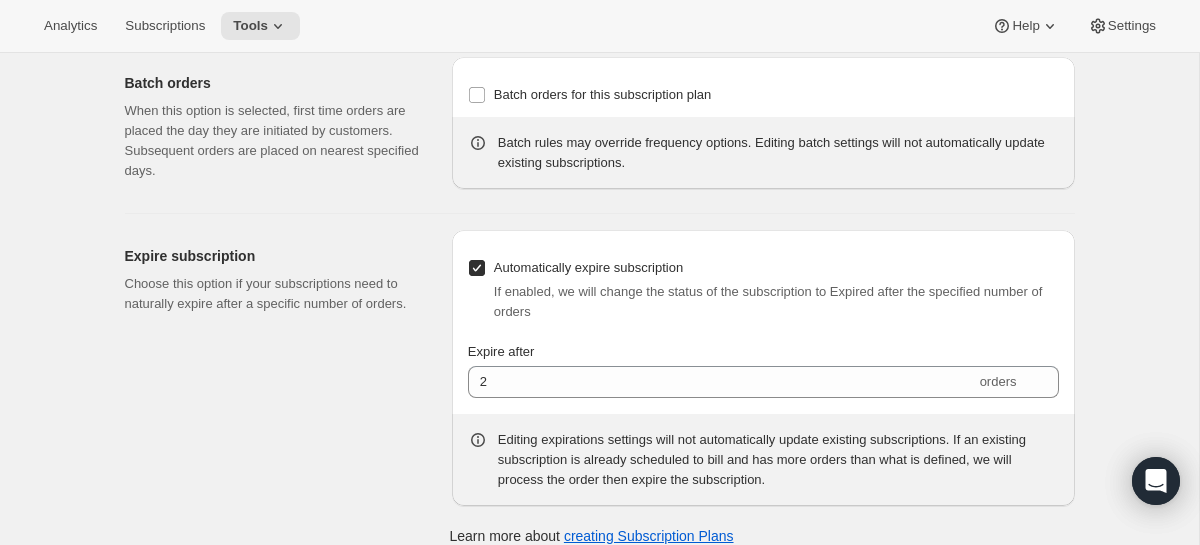 scroll, scrollTop: 2469, scrollLeft: 0, axis: vertical 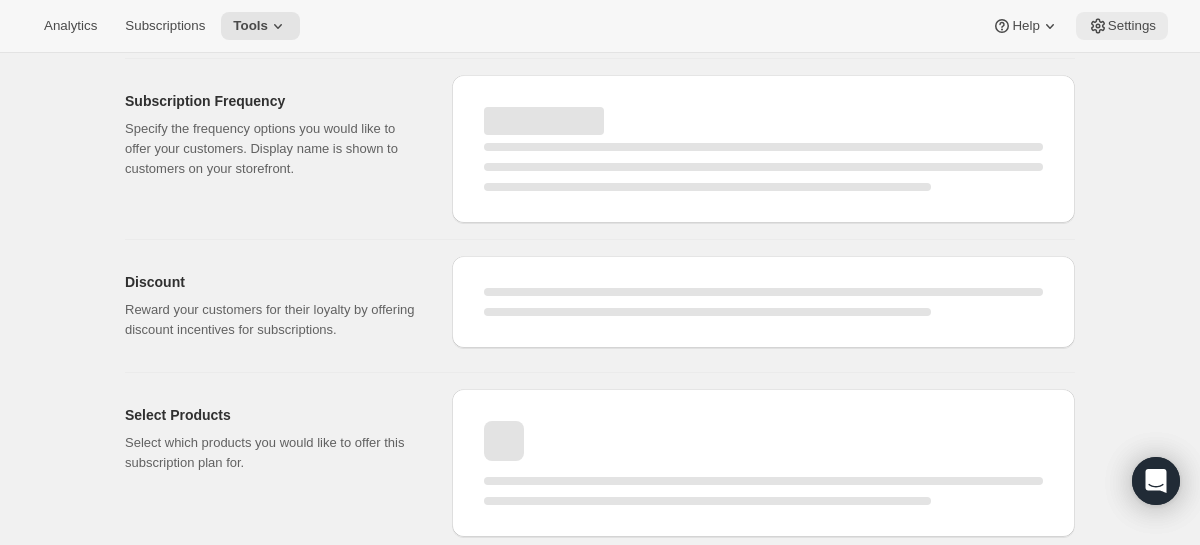 select on "WEEK" 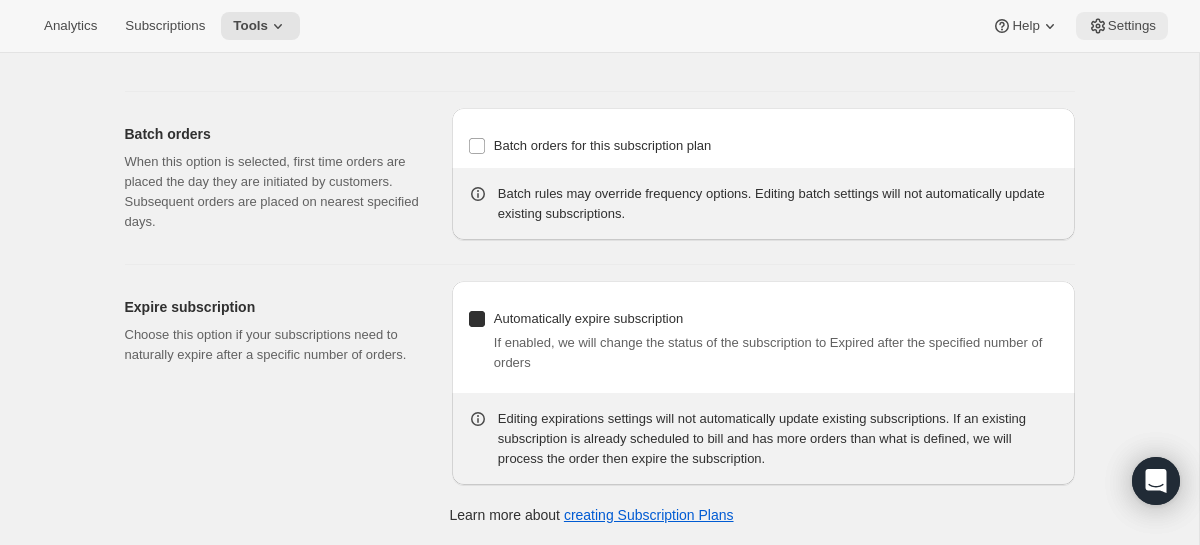 type on "Subscribe & save" 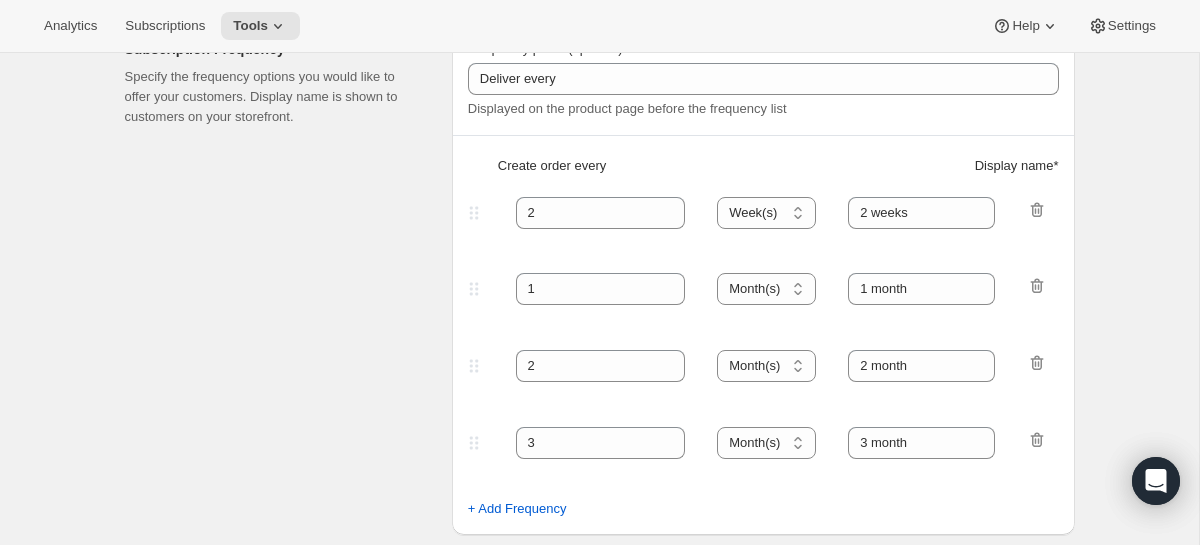 scroll, scrollTop: 0, scrollLeft: 0, axis: both 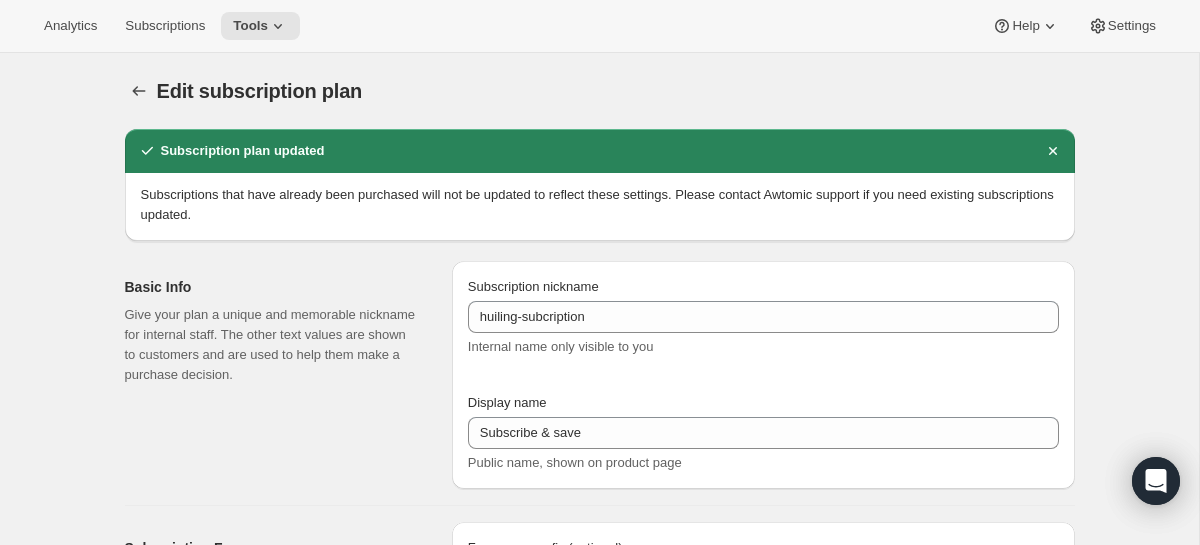 drag, startPoint x: 173, startPoint y: 159, endPoint x: 436, endPoint y: 147, distance: 263.27362 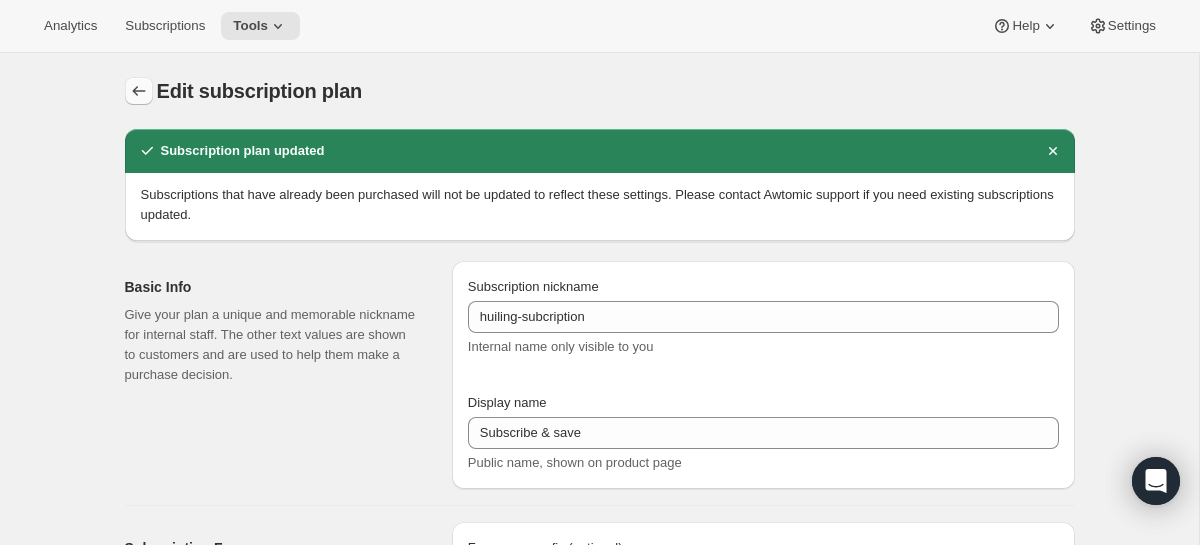 click 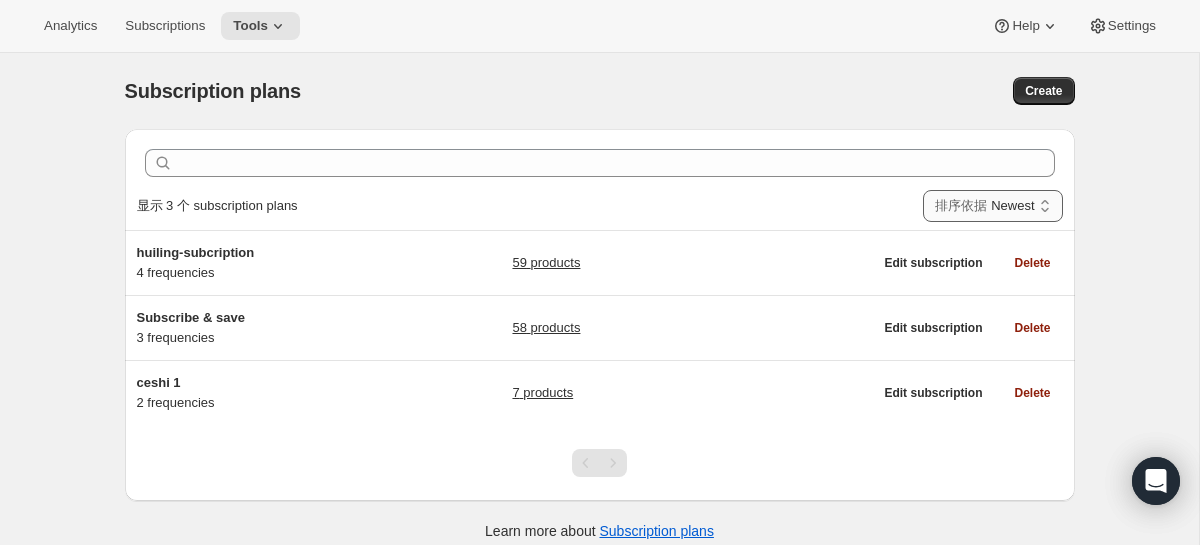 click on "Newest Oldest Recently updated Least recently updated" at bounding box center [992, 206] 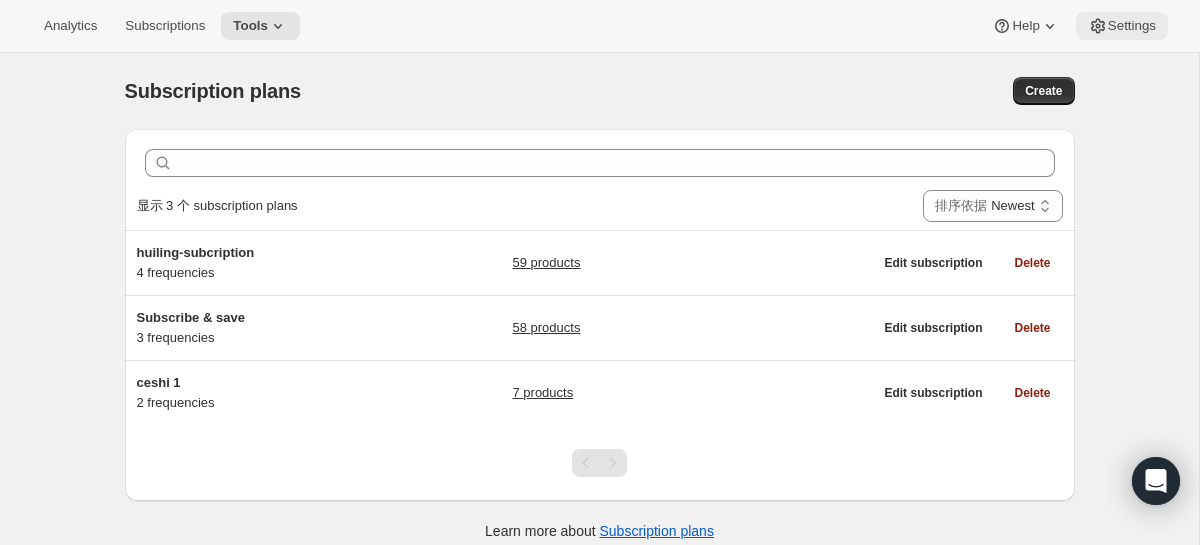 click on "Settings" at bounding box center [1132, 26] 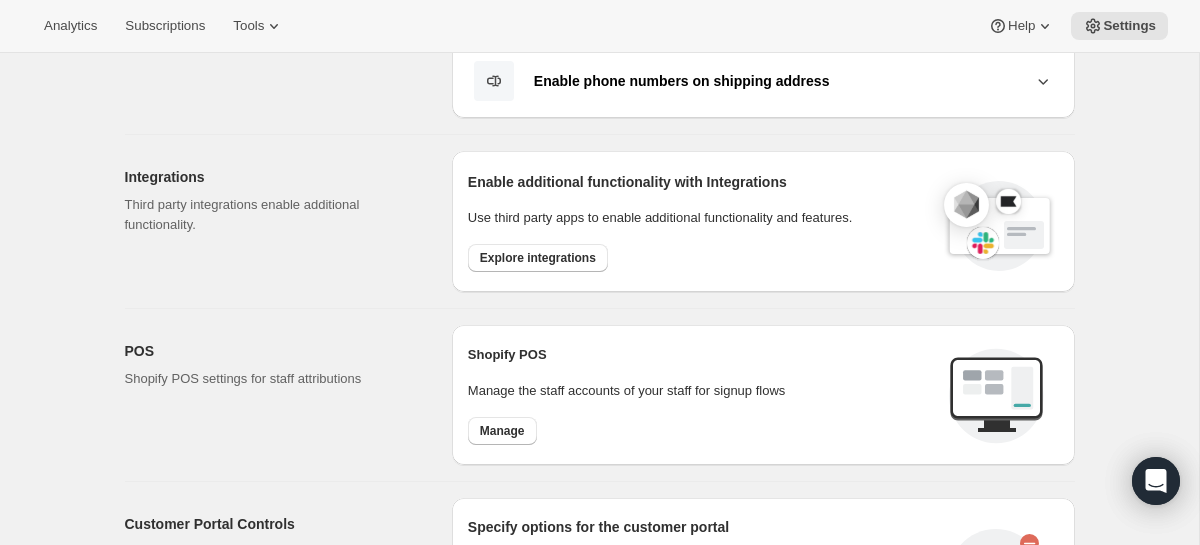 scroll, scrollTop: 0, scrollLeft: 0, axis: both 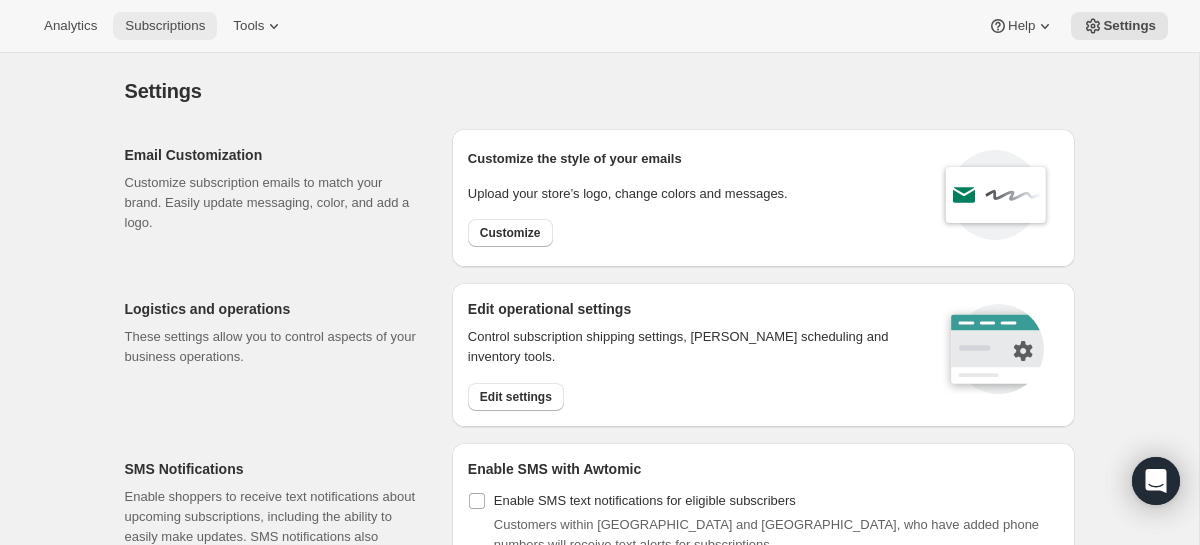 click on "Subscriptions" at bounding box center [165, 26] 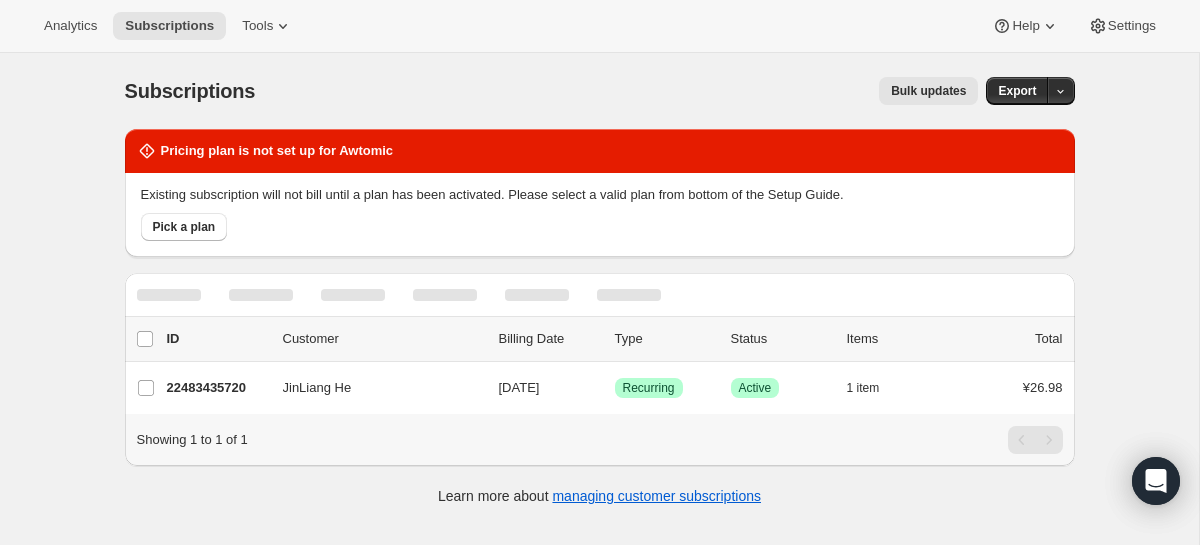 click on "Pricing plan is not set up for Awtomic" at bounding box center [277, 151] 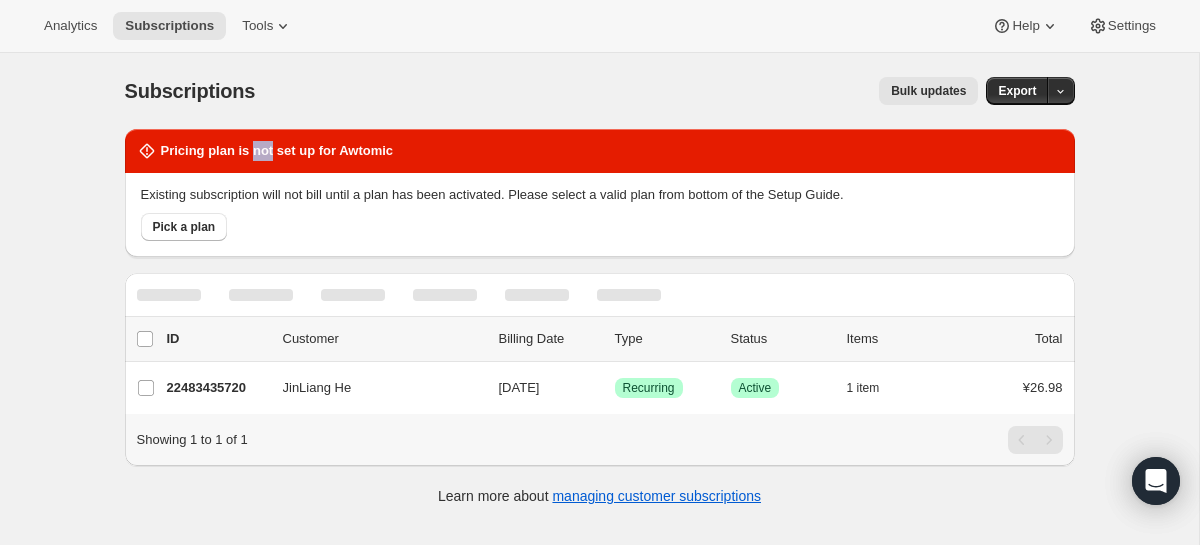 click on "Pricing plan is not set up for Awtomic" at bounding box center (277, 151) 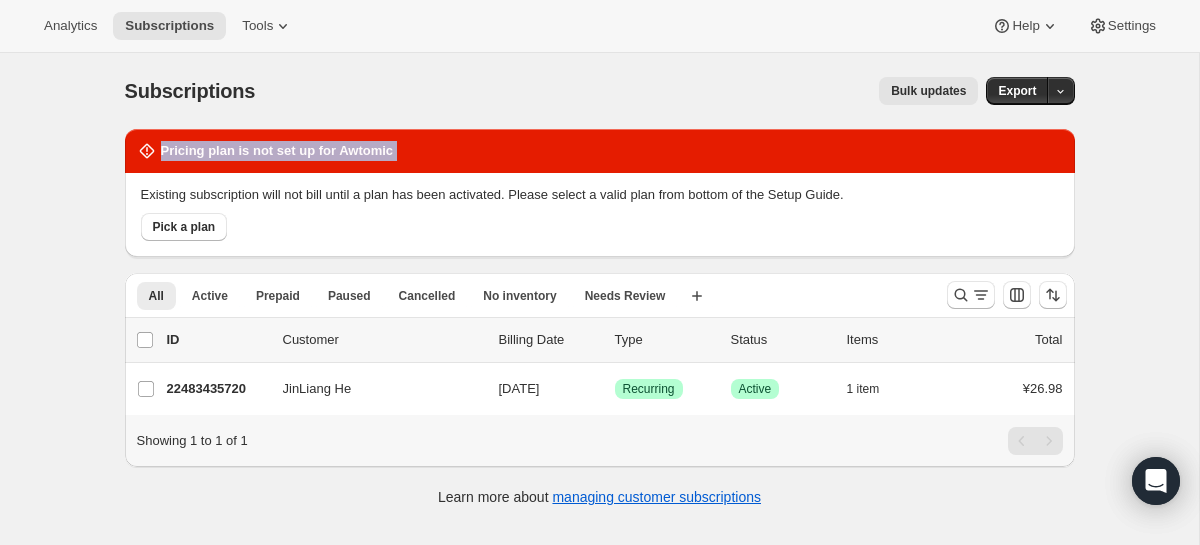 click on "Pricing plan is not set up for Awtomic" at bounding box center (277, 151) 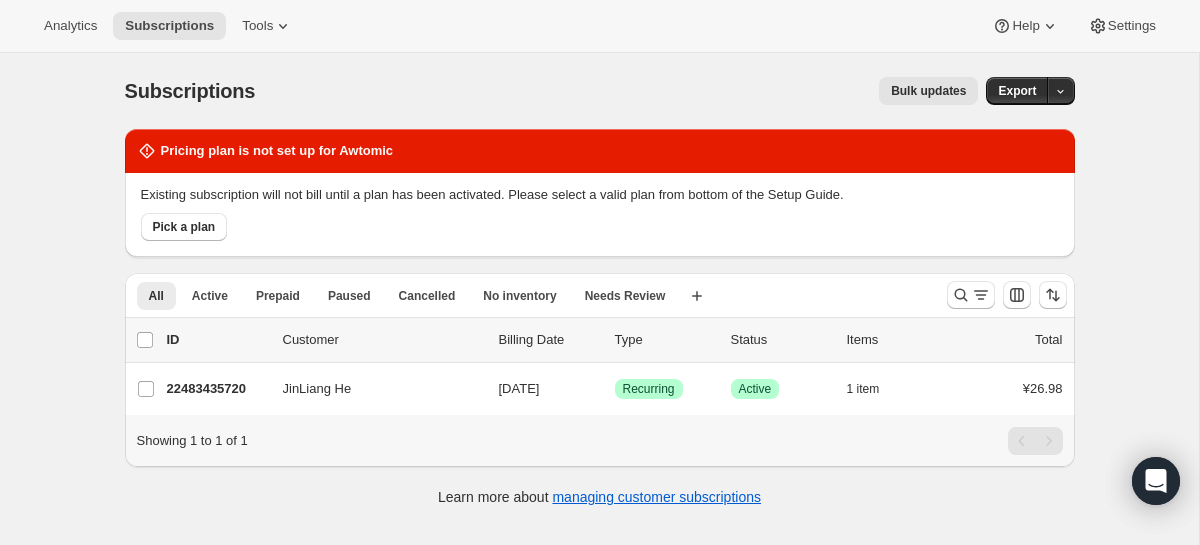 click on "Existing subscription will not bill until a plan has been activated. Please select a valid plan from bottom of the Setup Guide." at bounding box center (600, 195) 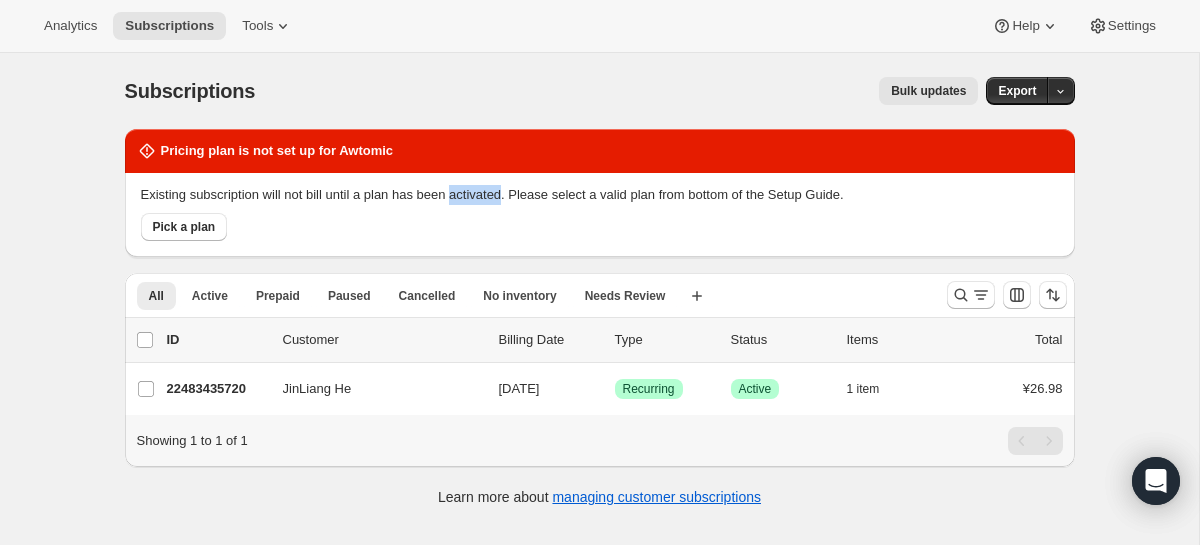 click on "Existing subscription will not bill until a plan has been activated. Please select a valid plan from bottom of the Setup Guide." at bounding box center (600, 195) 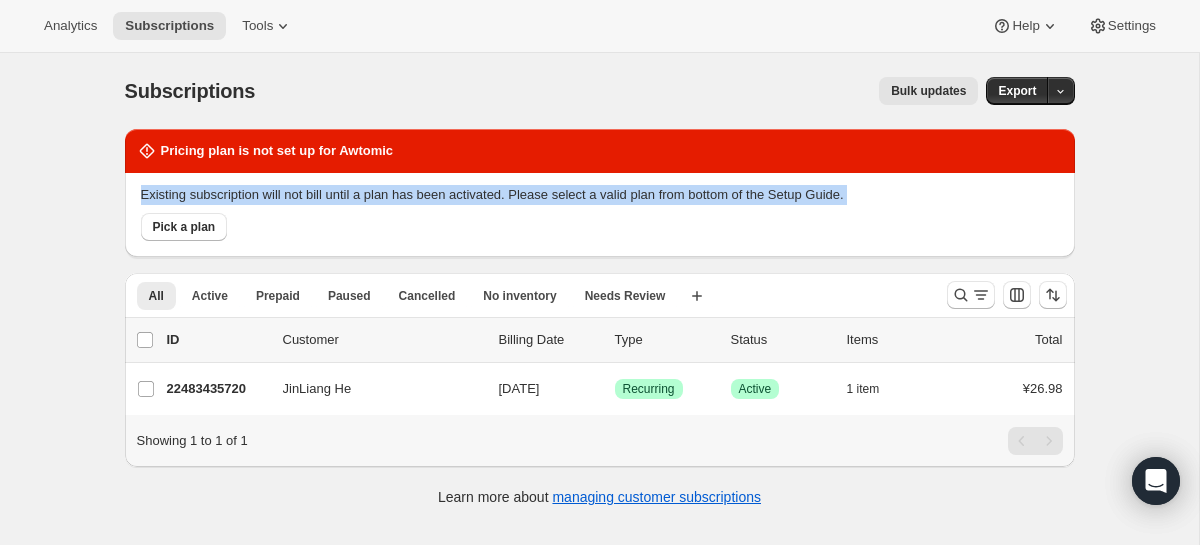 click on "Existing subscription will not bill until a plan has been activated. Please select a valid plan from bottom of the Setup Guide." at bounding box center [600, 195] 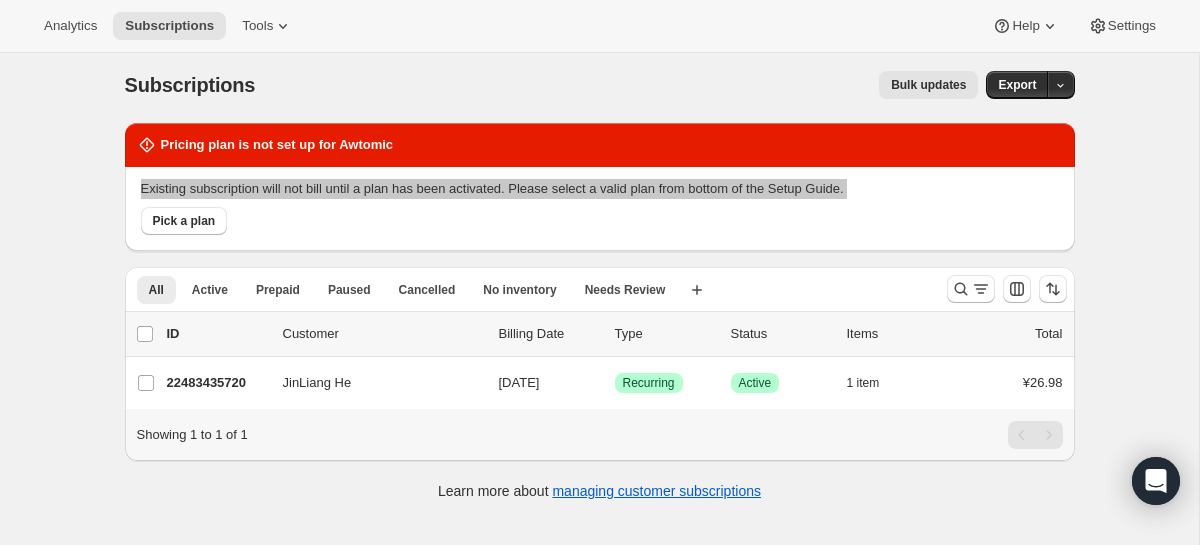 scroll, scrollTop: 7, scrollLeft: 0, axis: vertical 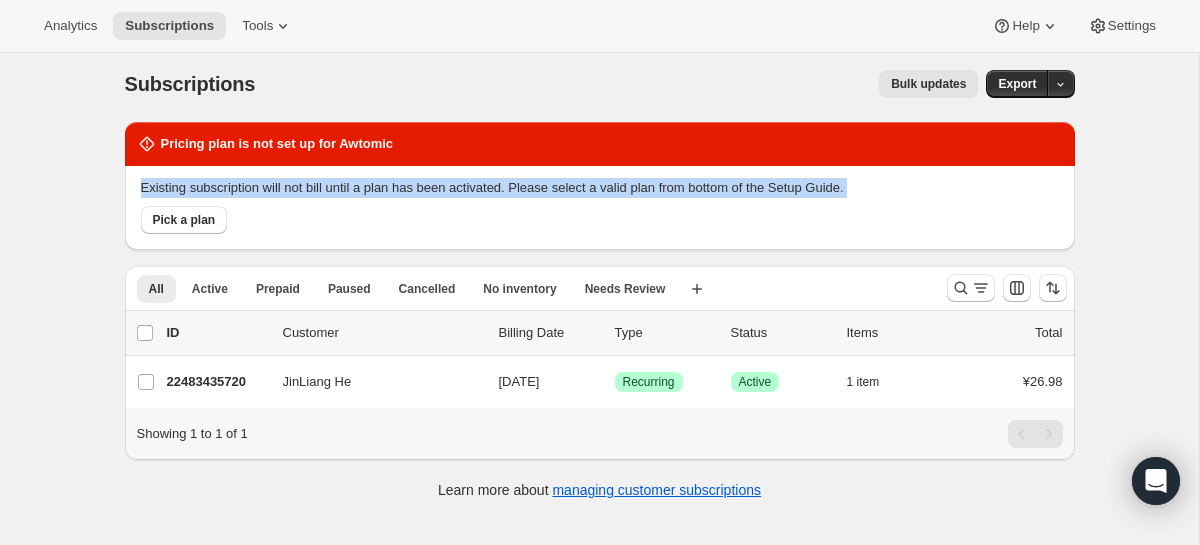 click on "Existing subscription will not bill until a plan has been activated. Please select a valid plan from bottom of the Setup Guide." at bounding box center [600, 188] 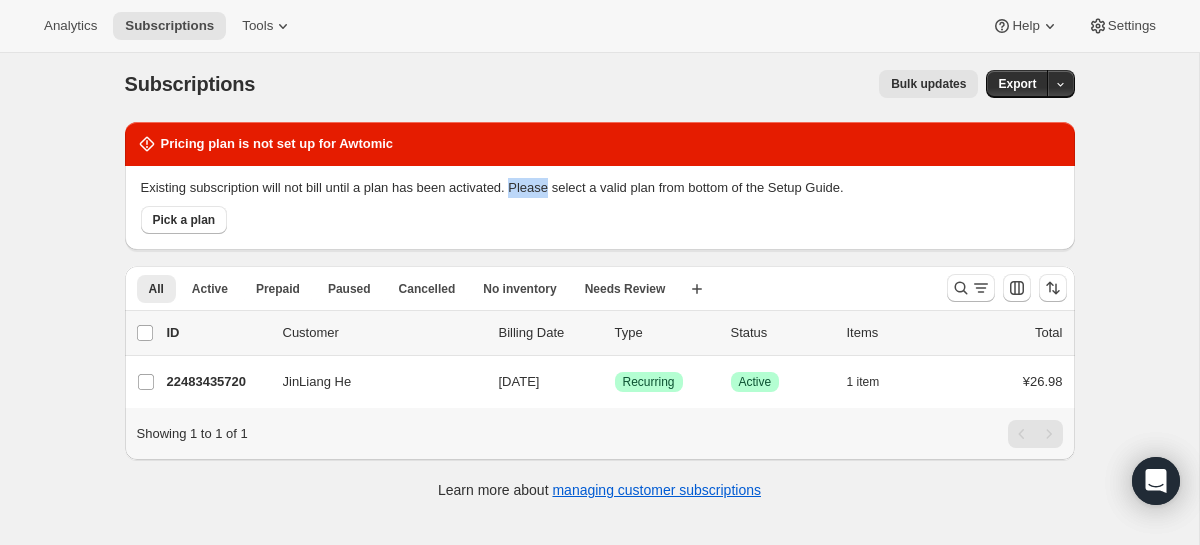 click on "Existing subscription will not bill until a plan has been activated. Please select a valid plan from bottom of the Setup Guide." at bounding box center (600, 188) 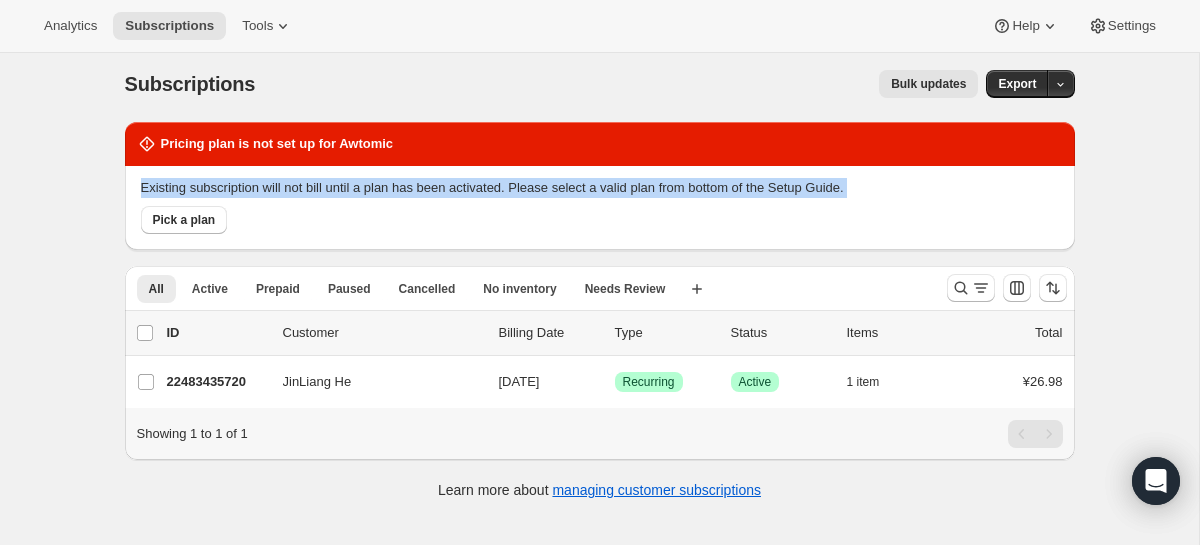 click on "Existing subscription will not bill until a plan has been activated. Please select a valid plan from bottom of the Setup Guide." at bounding box center (600, 188) 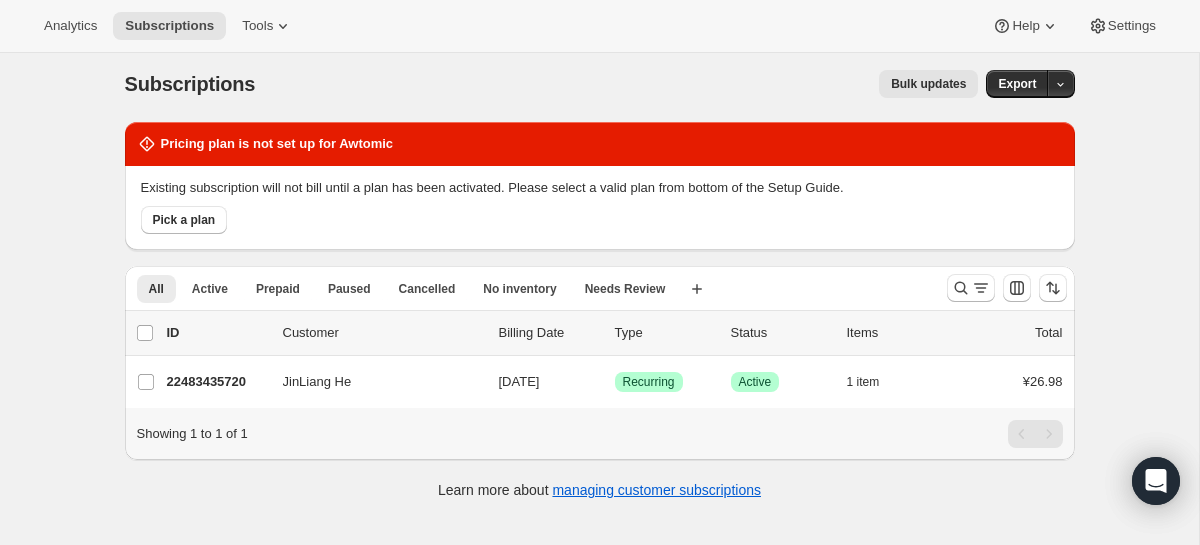 click on "All Active Prepaid Paused Cancelled No inventory Needs Review 更多视图 All Active Prepaid Paused Cancelled No inventory Needs Review 更多视图 创建新视图 0 selected Update next billing date Change status 显示 2 个 subscriptions 选择所有 2 个 subscriptions 显示 2 个 subscriptions 选择 选择所有 2 个 subscriptions 已选择 0 个 list header ID Customer Billing Date Type Status Items Total JinLiang He 22483435720 JinLiang He 08/07/2025 成功 Recurring 成功 Active 1   item ¥26.98 Showing 1 to 1 of 1 Learn more about   managing customer subscriptions" at bounding box center (600, 393) 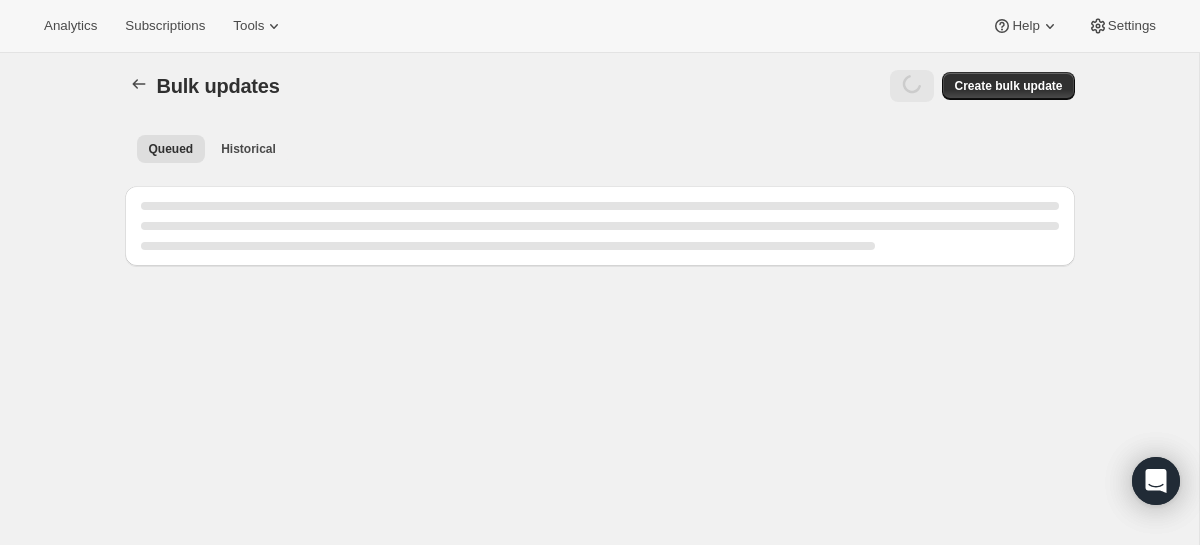 scroll, scrollTop: 0, scrollLeft: 0, axis: both 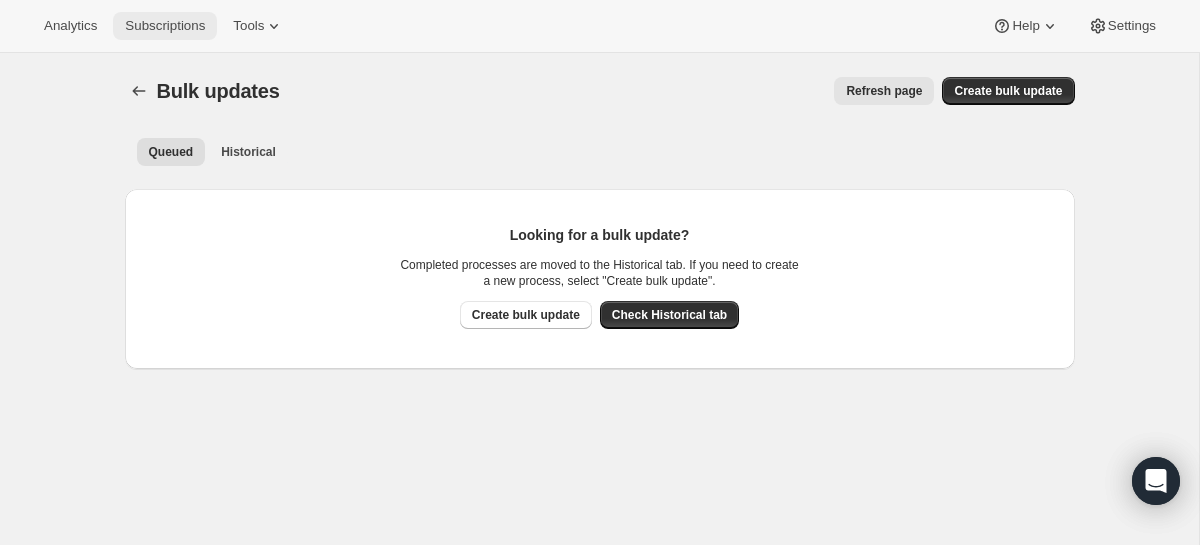 click on "Subscriptions" at bounding box center (165, 26) 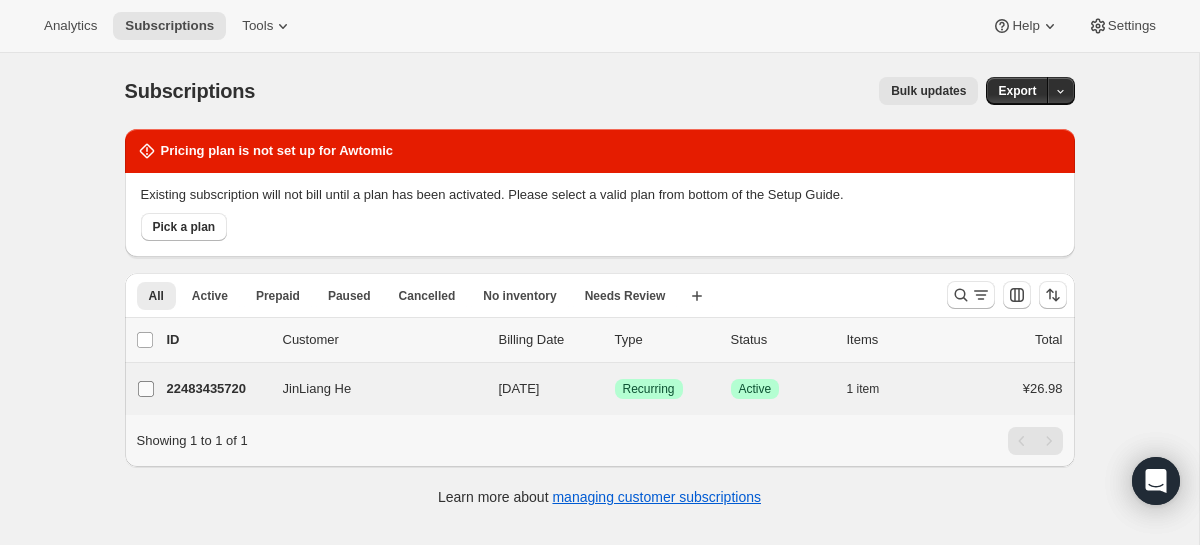 click on "JinLiang He" at bounding box center [146, 389] 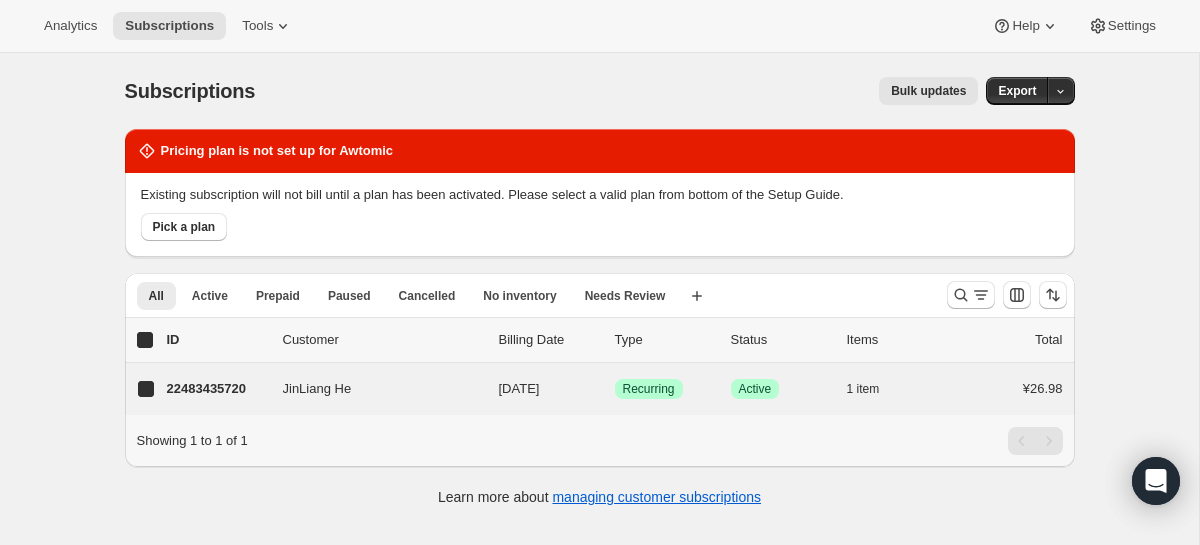 checkbox on "true" 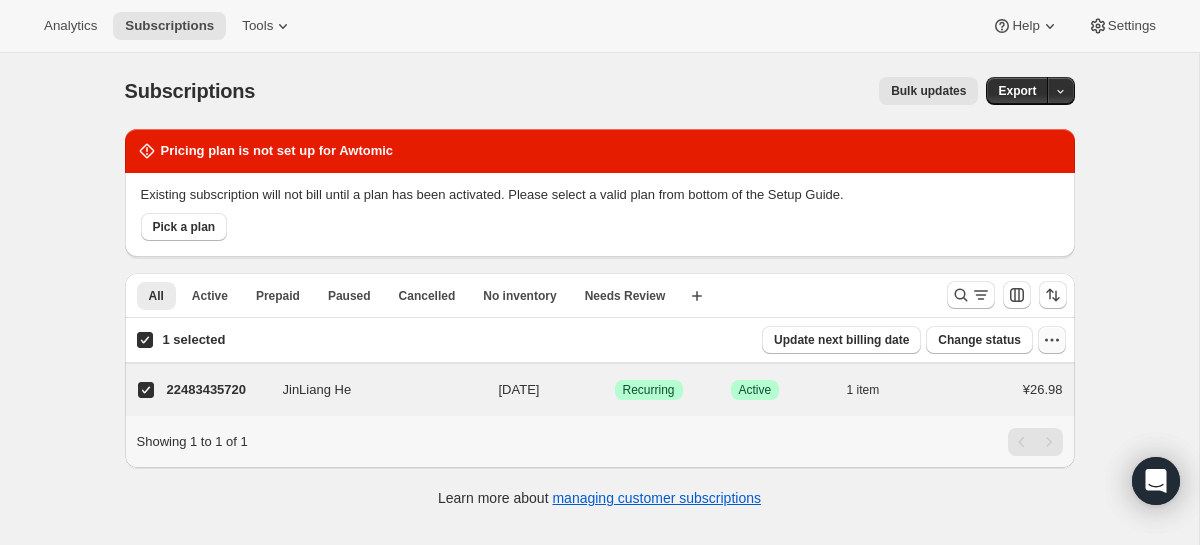click 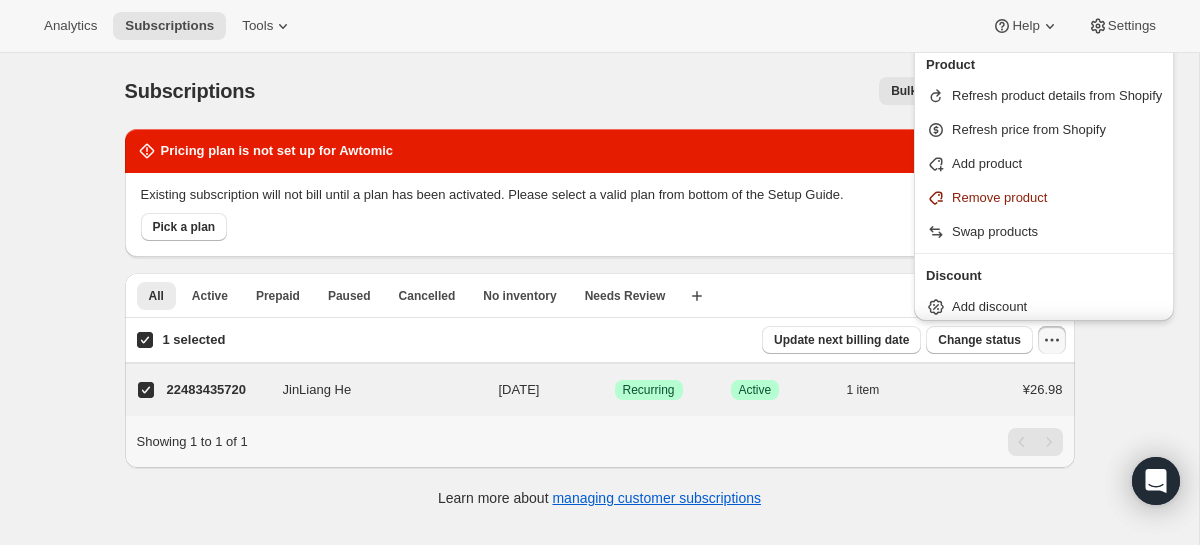 scroll, scrollTop: 198, scrollLeft: 0, axis: vertical 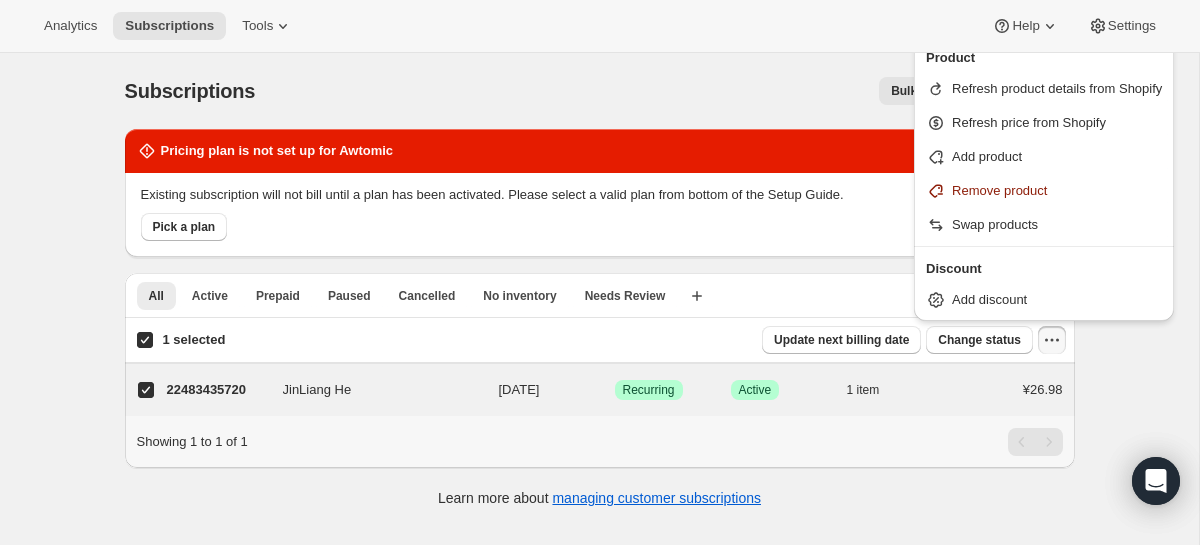 click on "Subscriptions。此页面已就绪 Subscriptions Bulk updates 其他操作 Bulk updates Export" at bounding box center (600, 91) 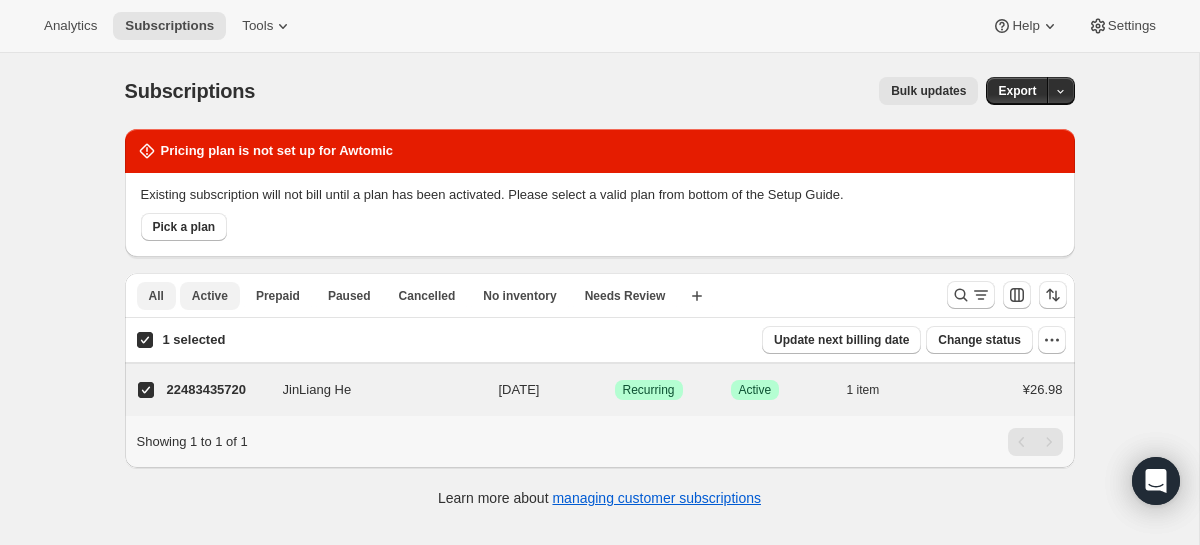 click on "Active" at bounding box center [210, 296] 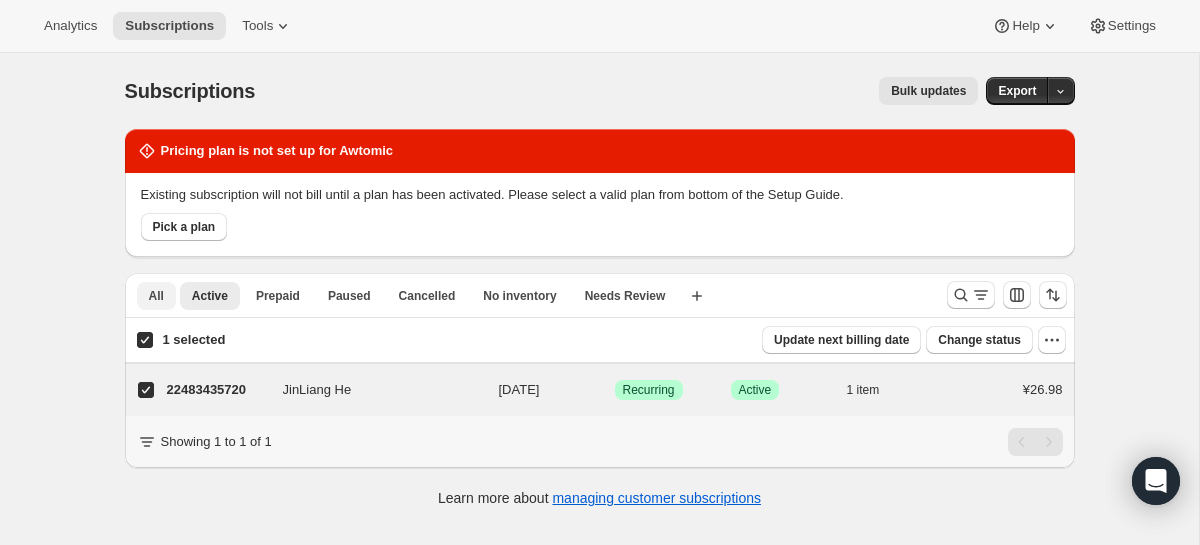 click on "All" at bounding box center [156, 296] 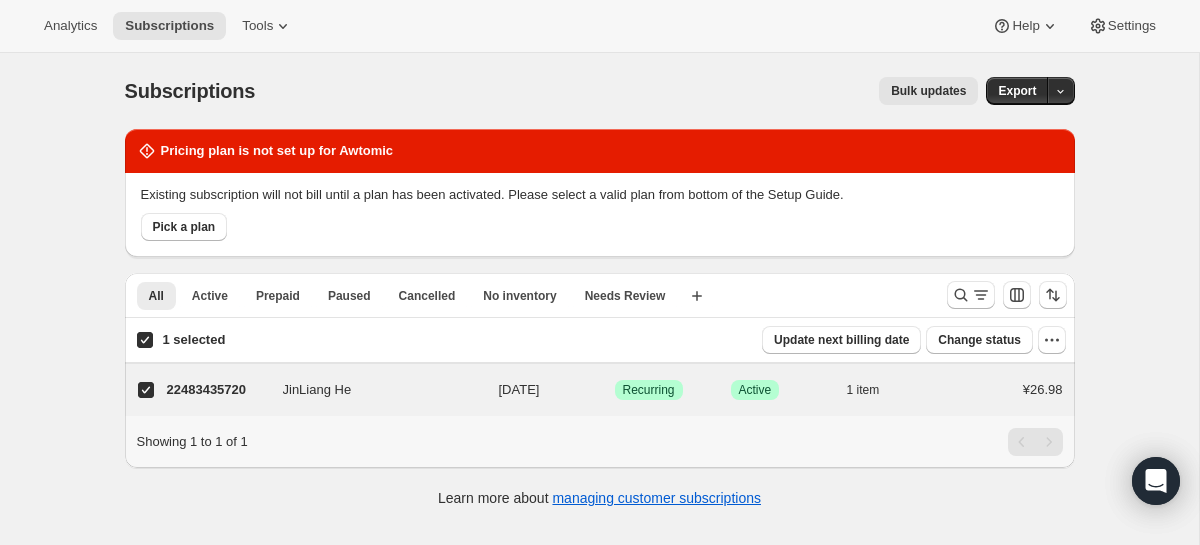 click on "1 selected Update next billing date Change status 显示 2 个 subscriptions 选择所有 2 个 subscriptions 显示 2 个 subscriptions 选择 选择所有 2 个 subscriptions 已选择 1 个 list header ID Customer Billing Date Type Status Items Total JinLiang He 22483435720 JinLiang He 08/07/2025 成功 Recurring 成功 Active 1   item ¥26.98" at bounding box center [600, 367] 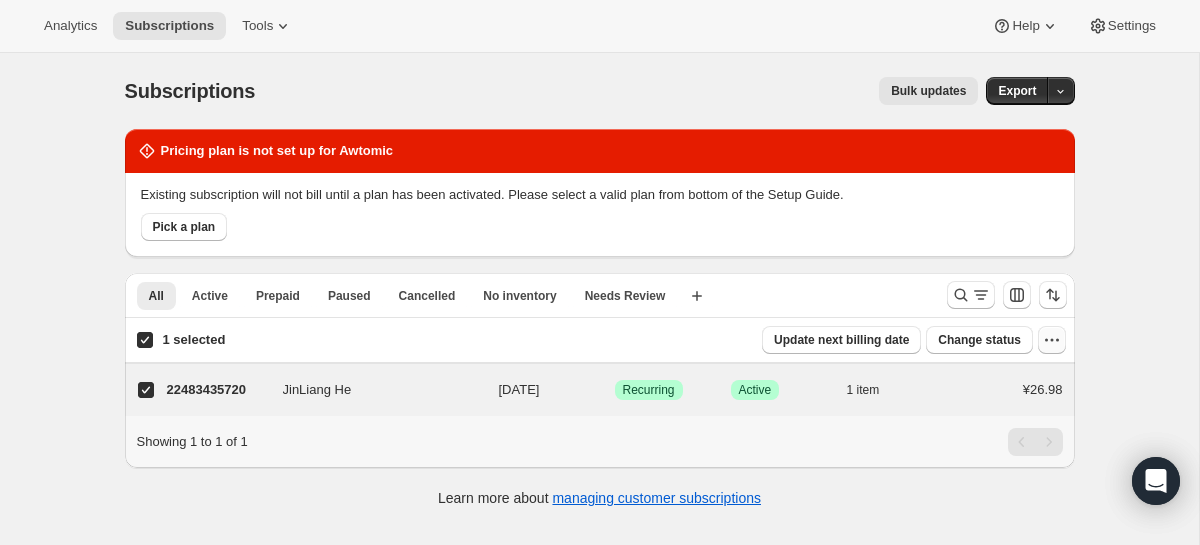 click 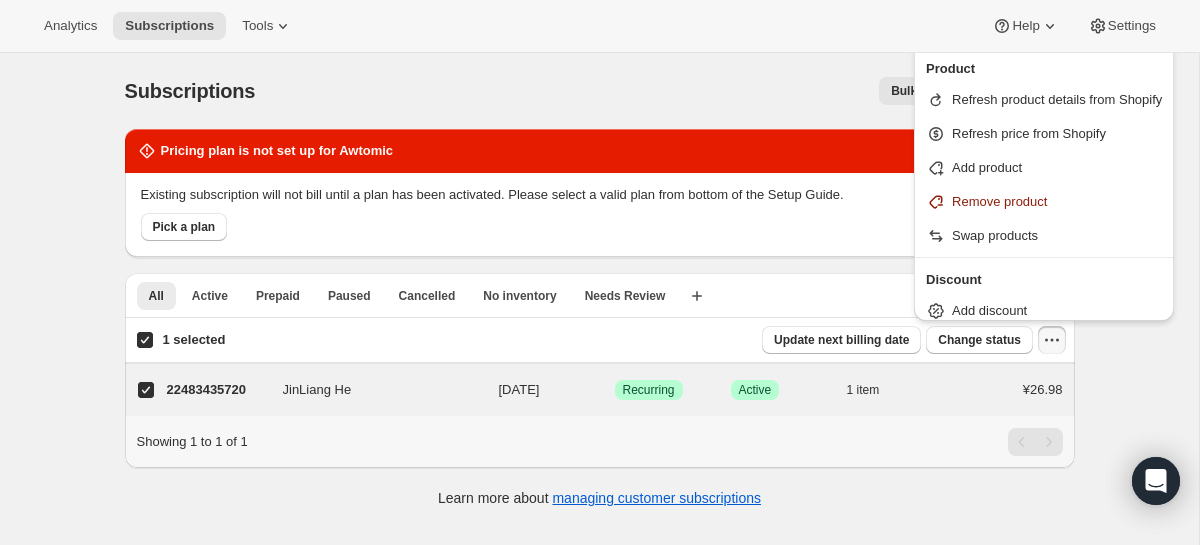 scroll, scrollTop: 198, scrollLeft: 0, axis: vertical 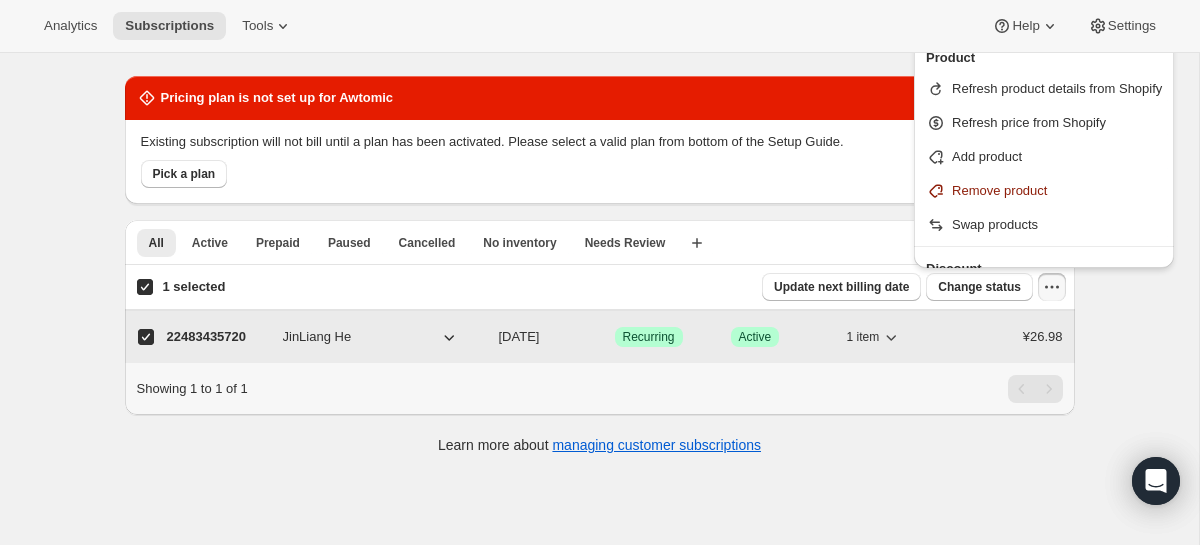 click on "1   item" at bounding box center (863, 337) 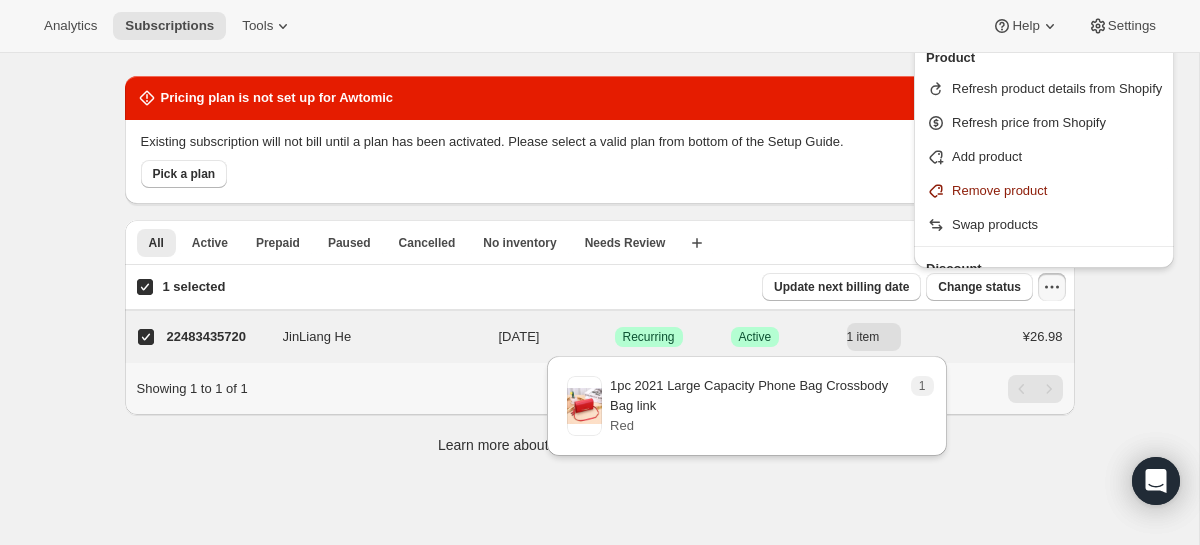 click on "All Active Prepaid Paused Cancelled No inventory Needs Review 更多视图 All Active Prepaid Paused Cancelled No inventory Needs Review 更多视图 创建新视图 1 selected Update next billing date Change status 显示 2 个 subscriptions 选择所有 2 个 subscriptions 显示 2 个 subscriptions 选择 选择所有 2 个 subscriptions 已选择 1 个 list header ID Customer Billing Date Type Status Items Total JinLiang He 22483435720 JinLiang He 08/07/2025 成功 Recurring 成功 Active 1   item ¥26.98 Showing 1 to 1 of 1 Learn more about   managing customer subscriptions" at bounding box center (600, 347) 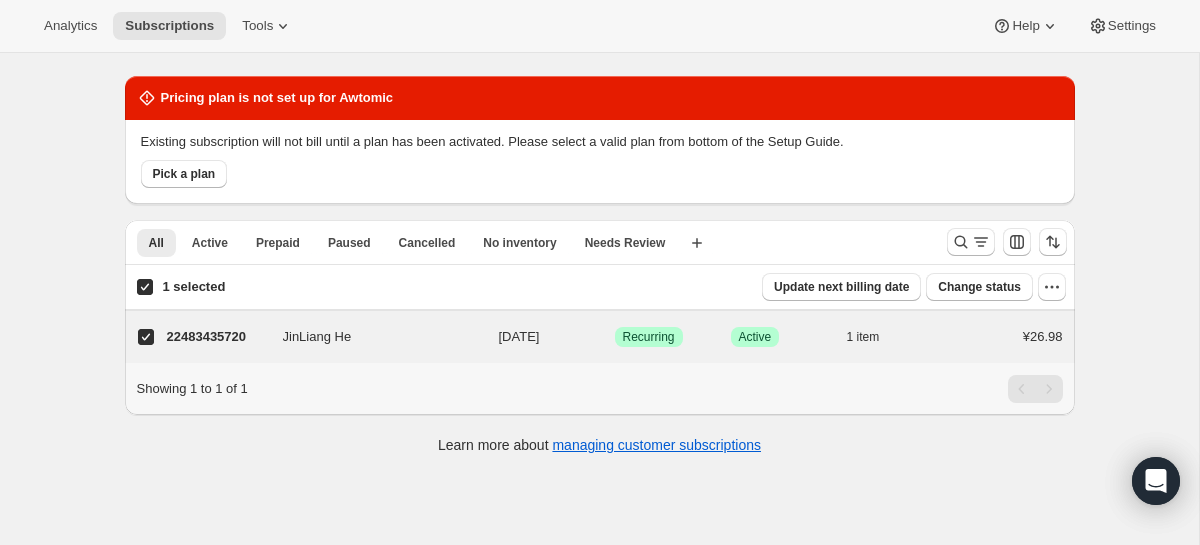 scroll, scrollTop: 44, scrollLeft: 0, axis: vertical 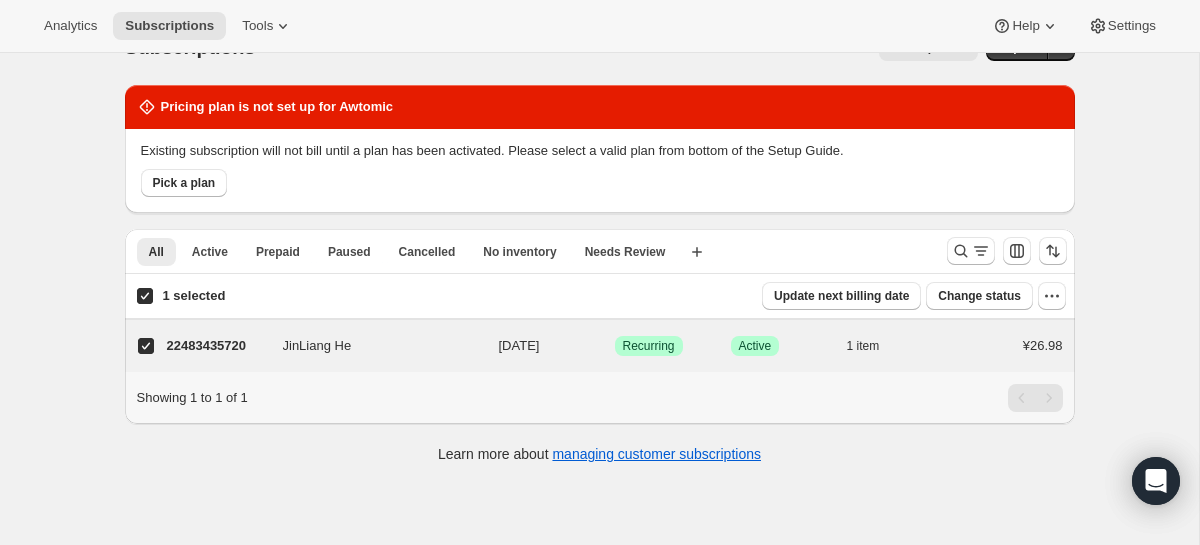 click on "Pricing plan is not set up for Awtomic" at bounding box center [277, 107] 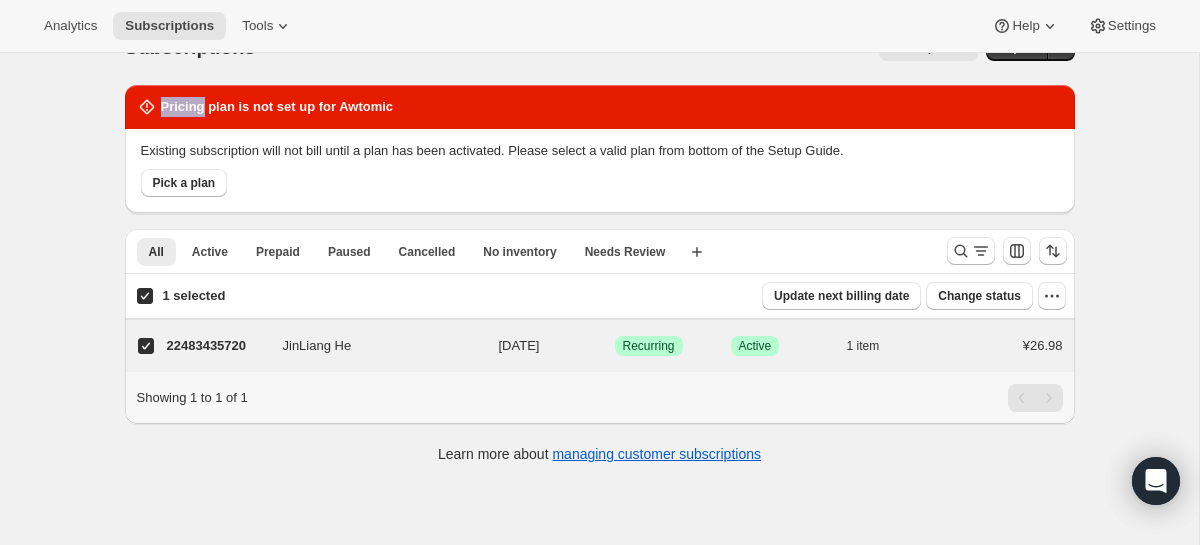 click on "Pricing plan is not set up for Awtomic" at bounding box center (277, 107) 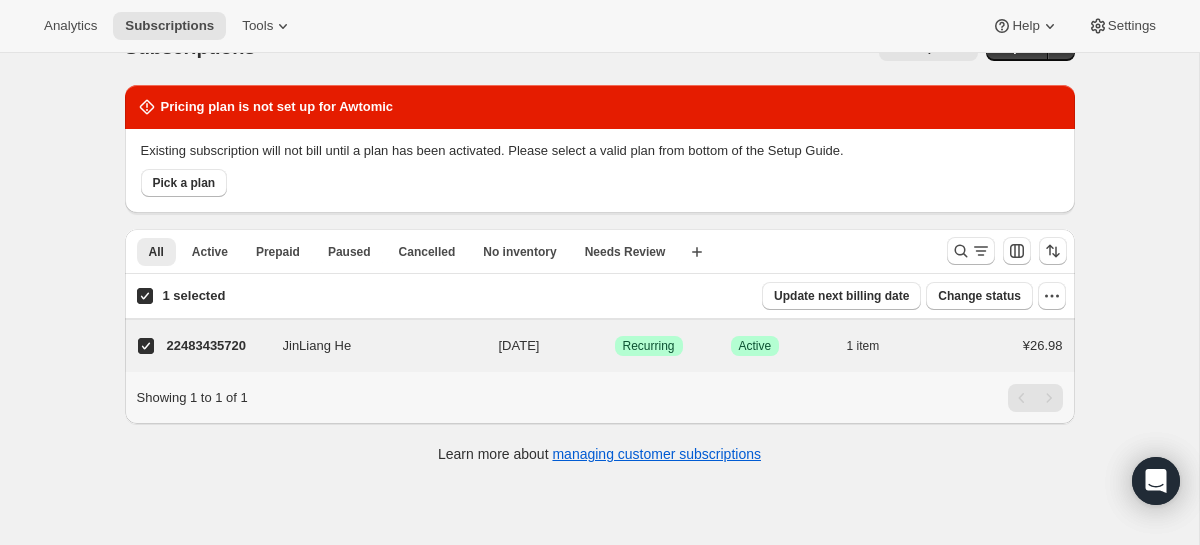click on "Pricing plan is not set up for Awtomic" at bounding box center [277, 107] 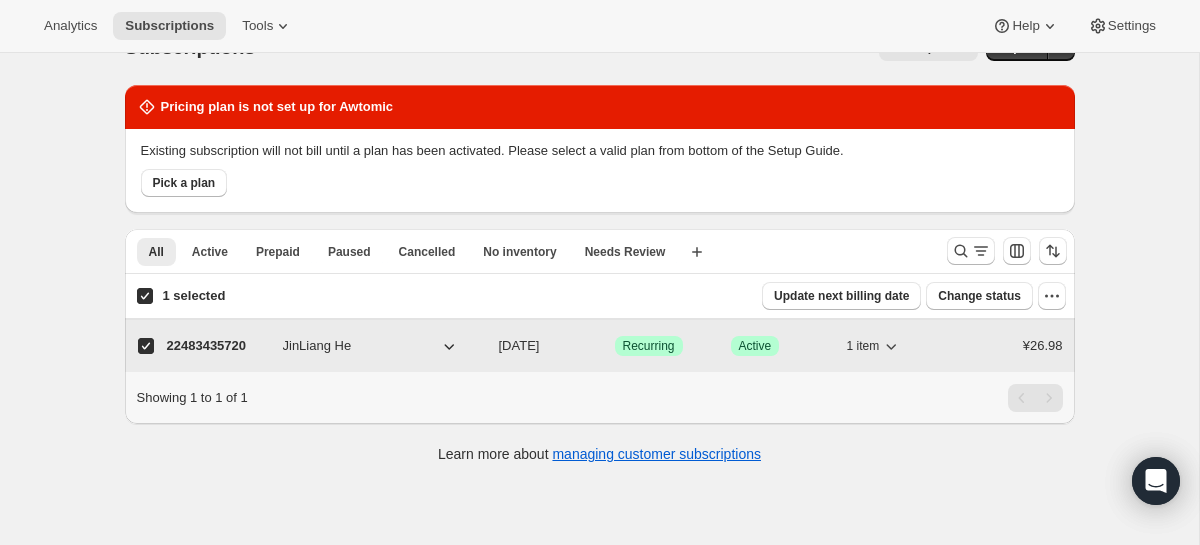 click on "22483435720" at bounding box center (217, 346) 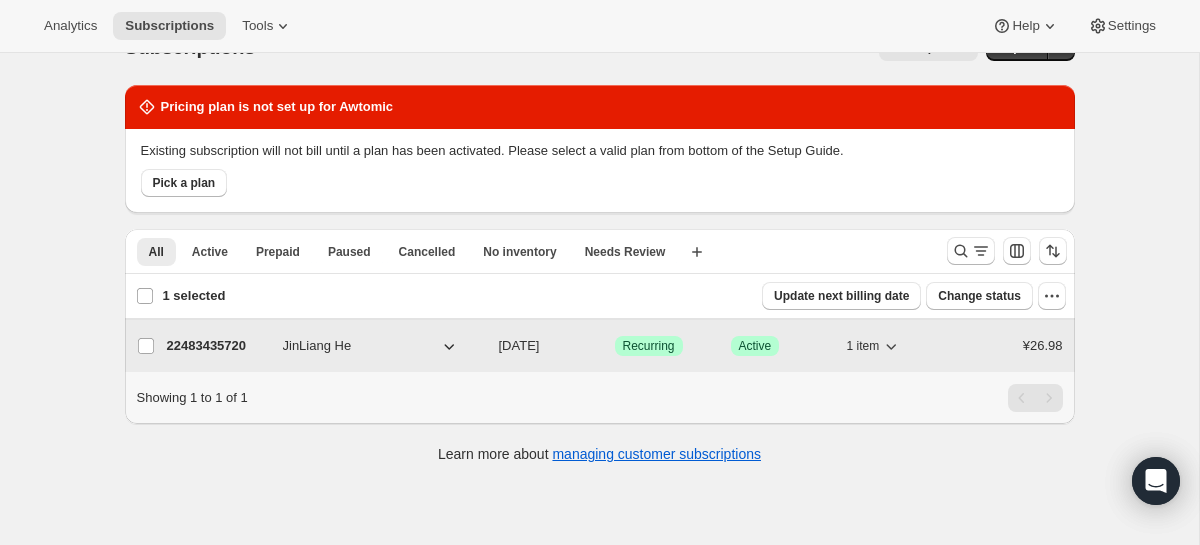 checkbox on "false" 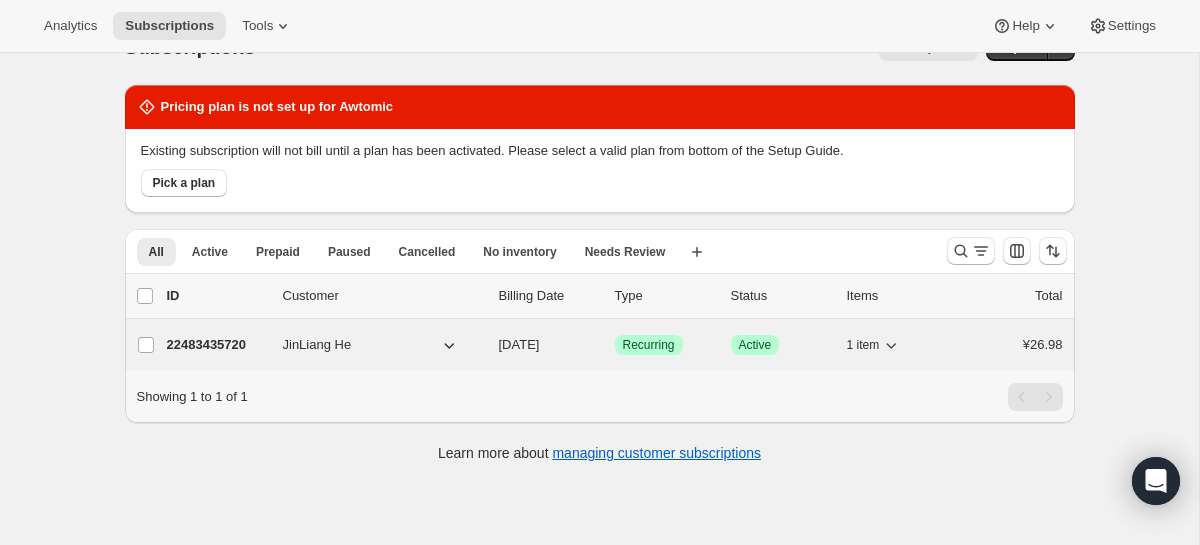 scroll, scrollTop: 0, scrollLeft: 0, axis: both 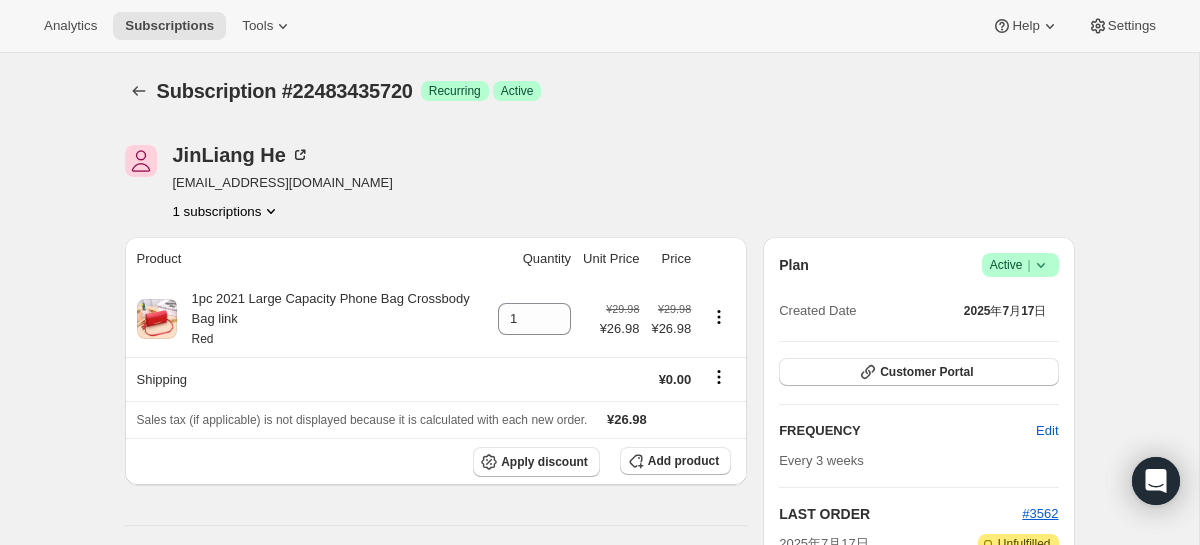 click 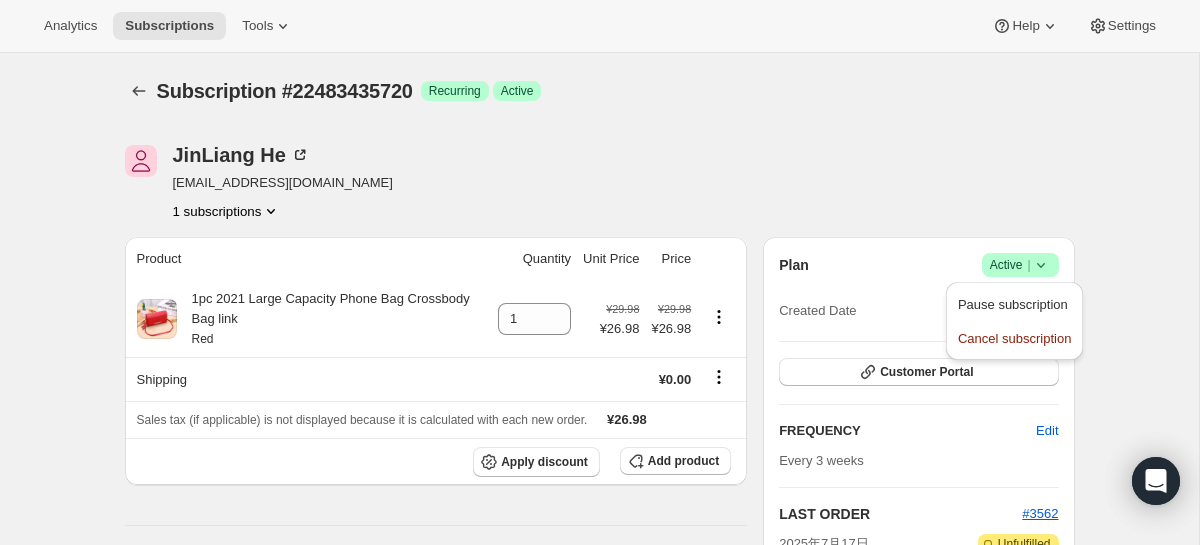 click on "JinLiang   He hejinliang@shopline.com 1 subscriptions" at bounding box center [457, 183] 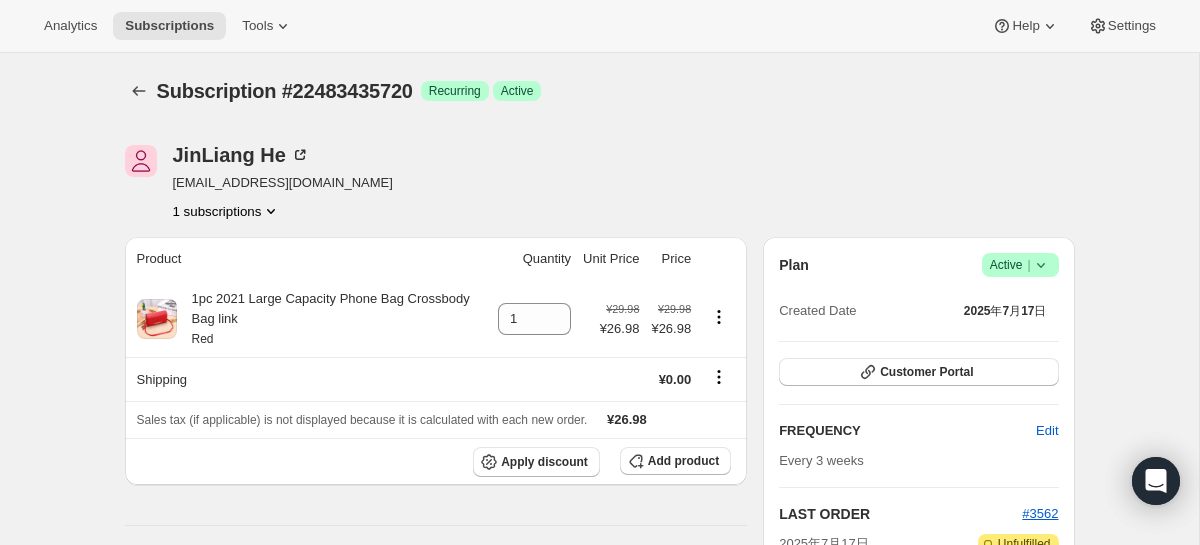 click on "Active |" at bounding box center (1020, 265) 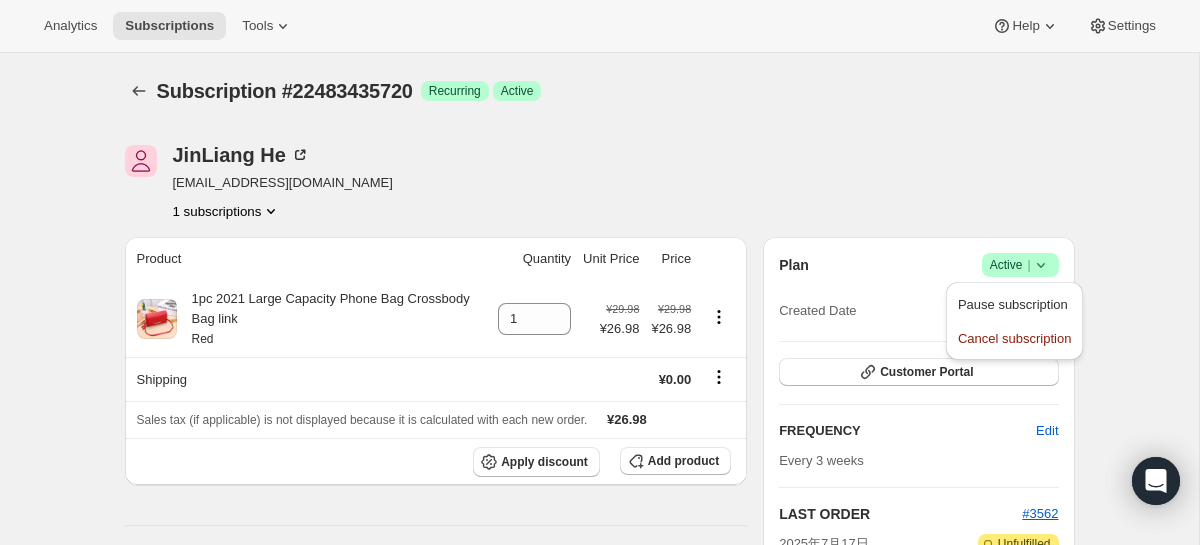 click on "JinLiang   He hejinliang@shopline.com 1 subscriptions" at bounding box center [600, 183] 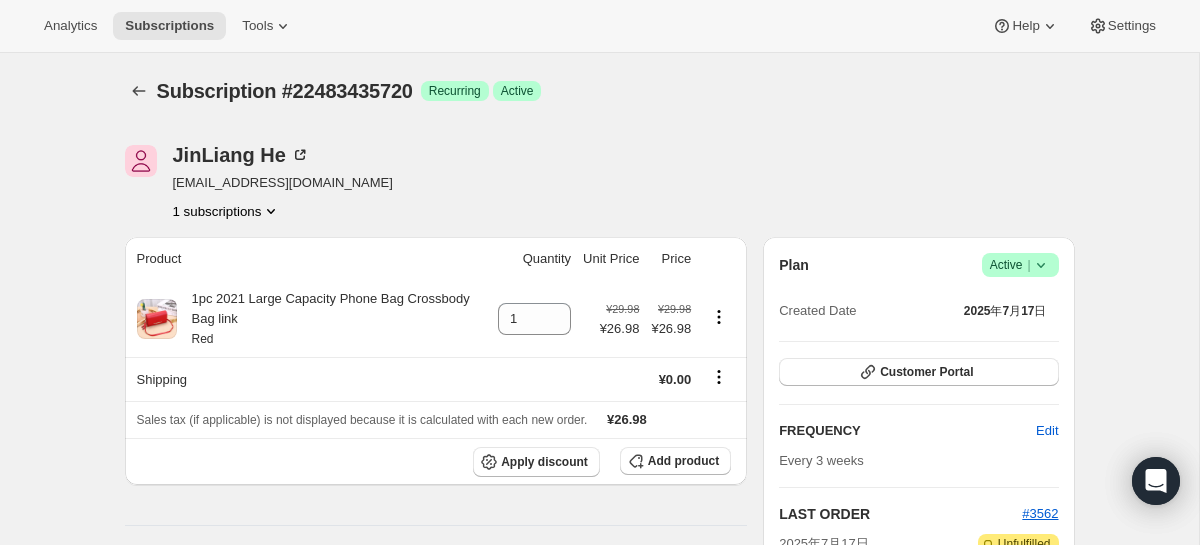 click on "Active |" at bounding box center (1020, 265) 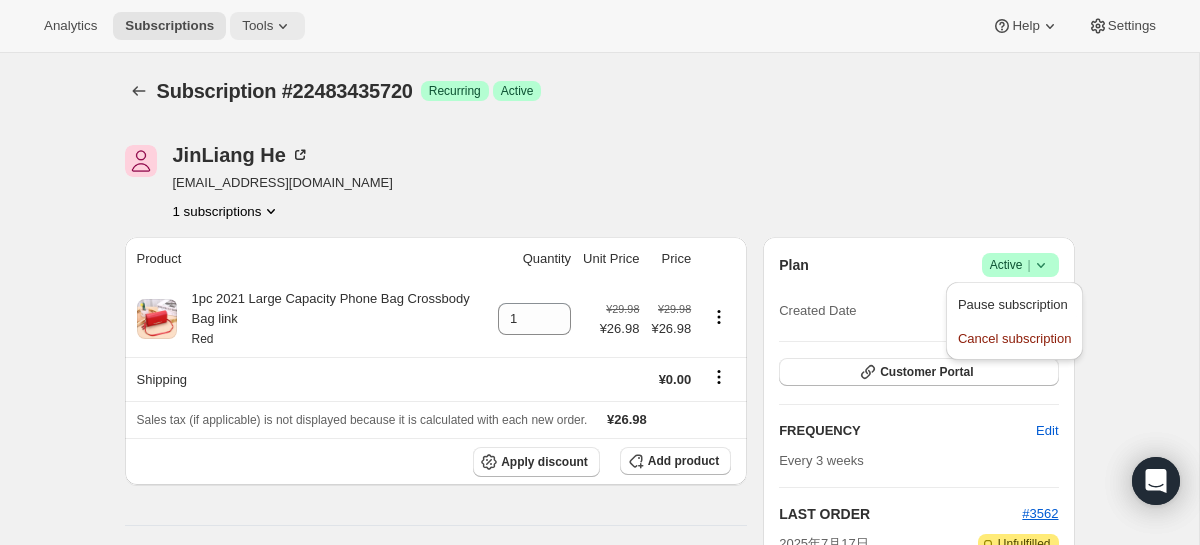 click on "Tools" at bounding box center [257, 26] 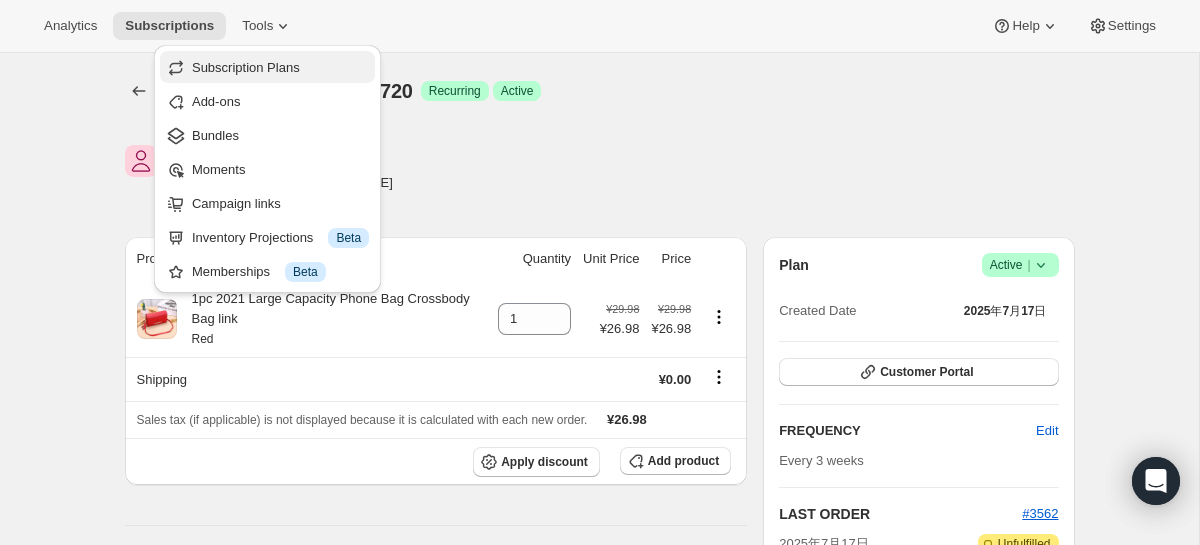 click on "Subscription Plans" at bounding box center [246, 67] 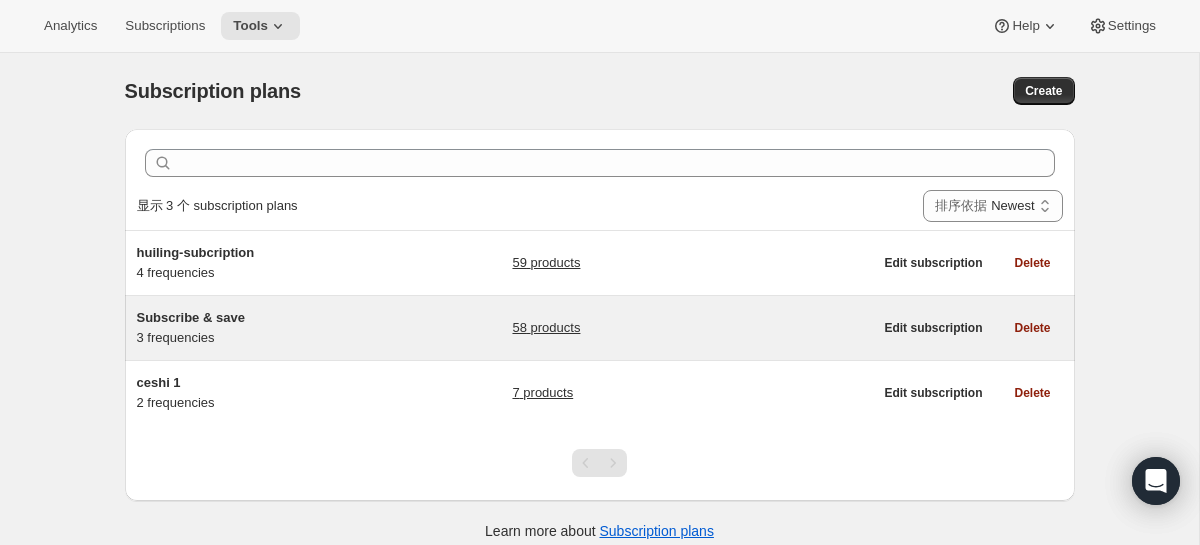click on "Subscribe & save 3 frequencies 58   products" at bounding box center [505, 328] 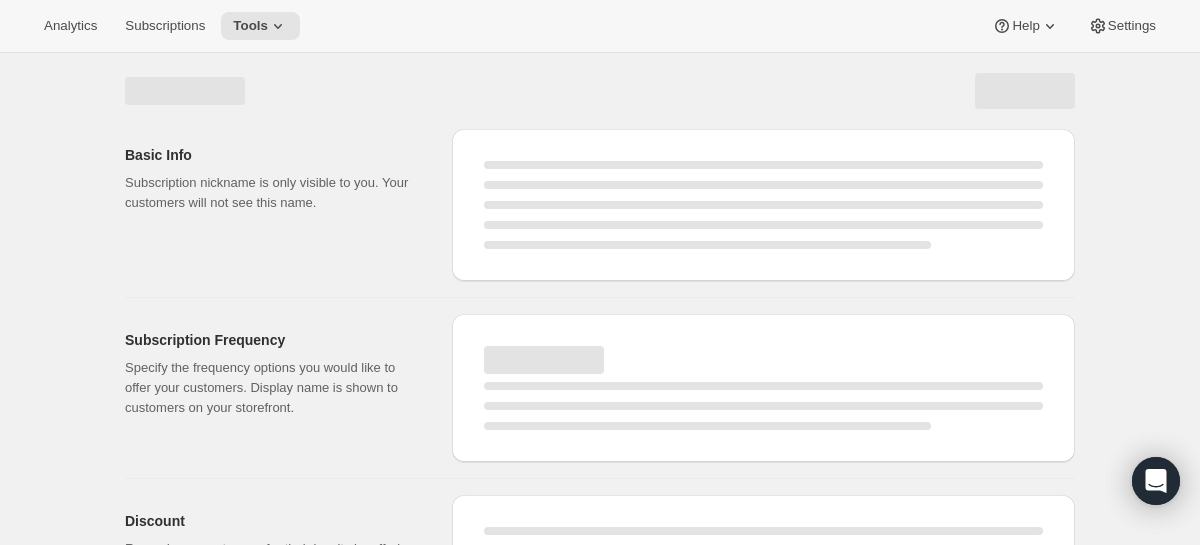select on "WEEK" 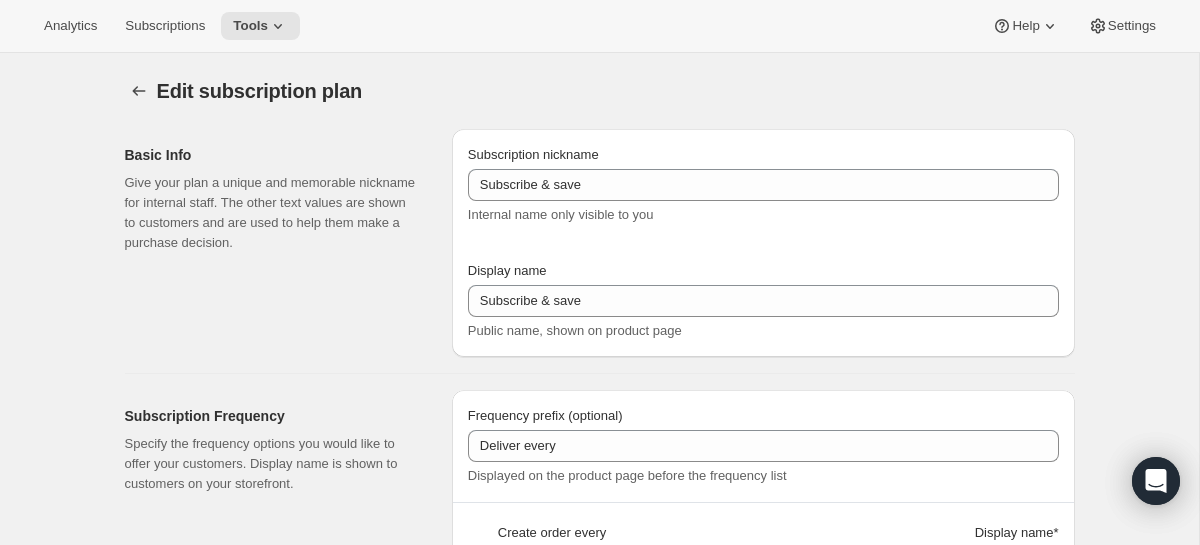 type on "3" 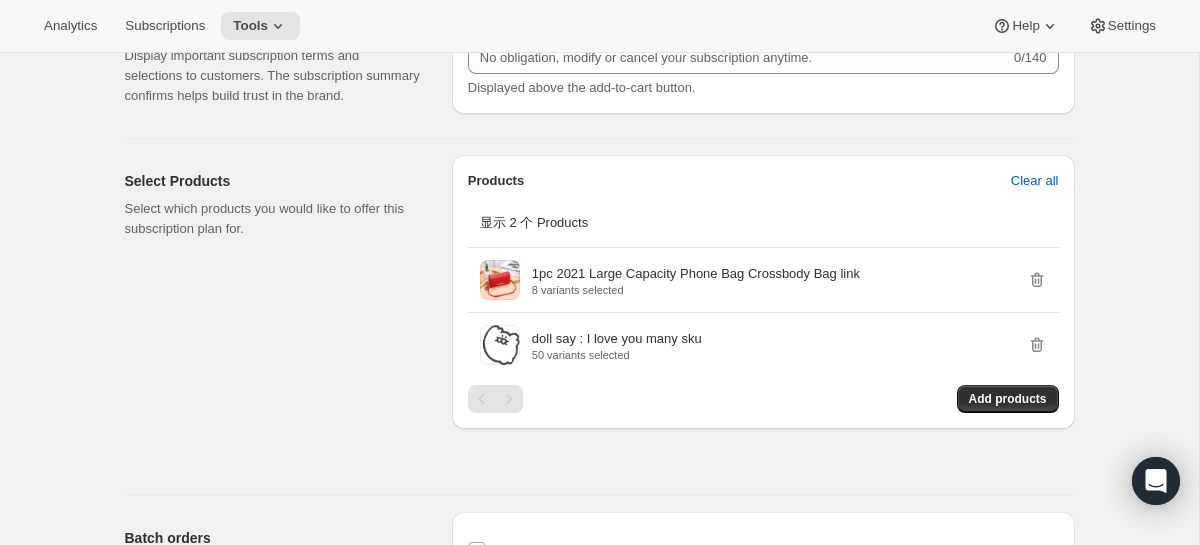 scroll, scrollTop: 1361, scrollLeft: 0, axis: vertical 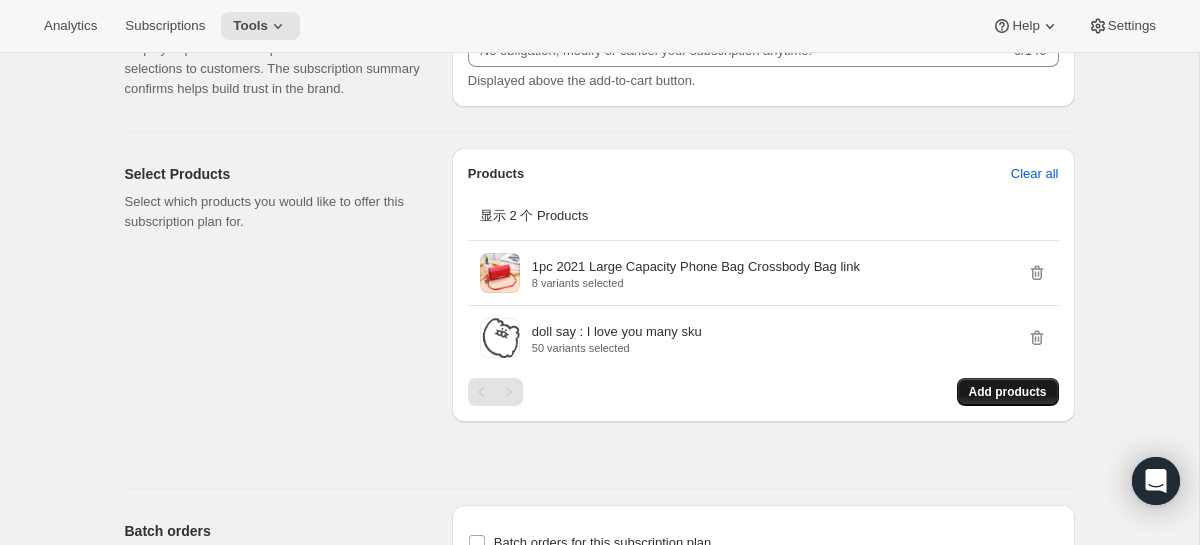 click on "Add products" at bounding box center [1008, 392] 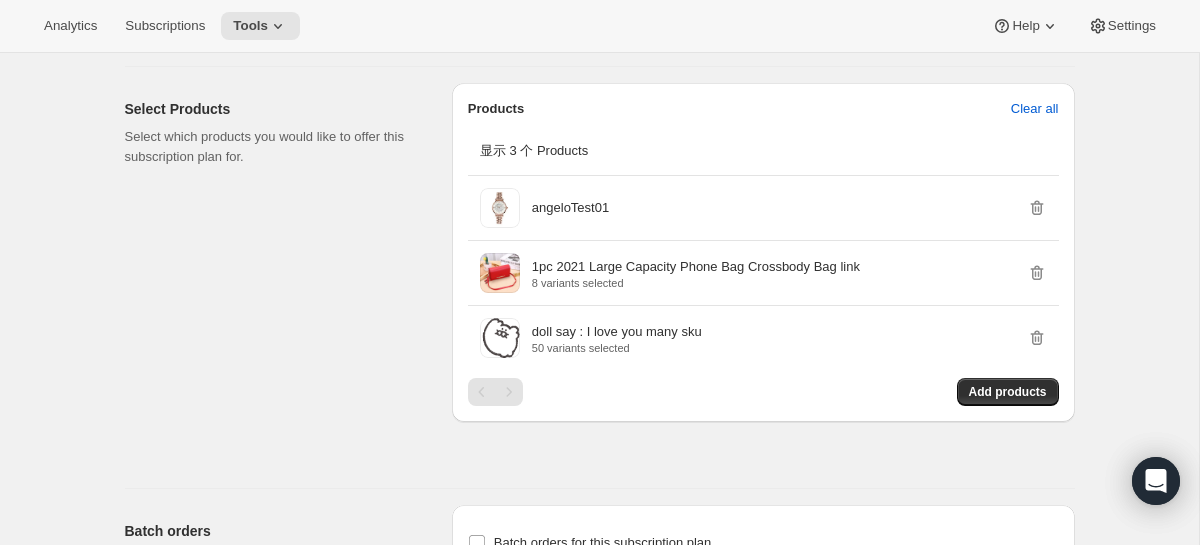 scroll, scrollTop: 1450, scrollLeft: 0, axis: vertical 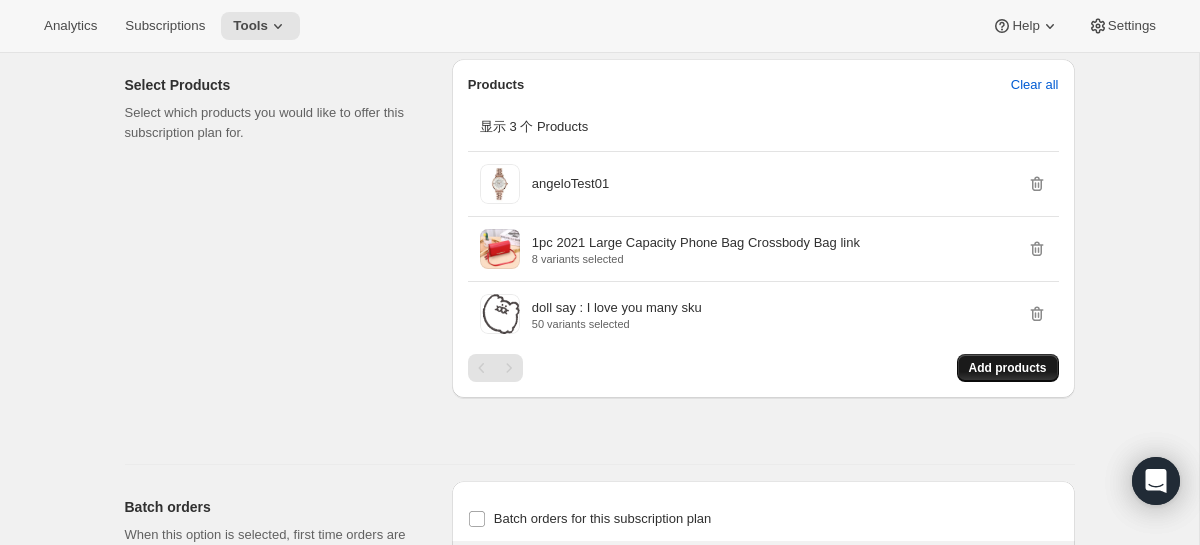 click on "Add products" at bounding box center [1008, 368] 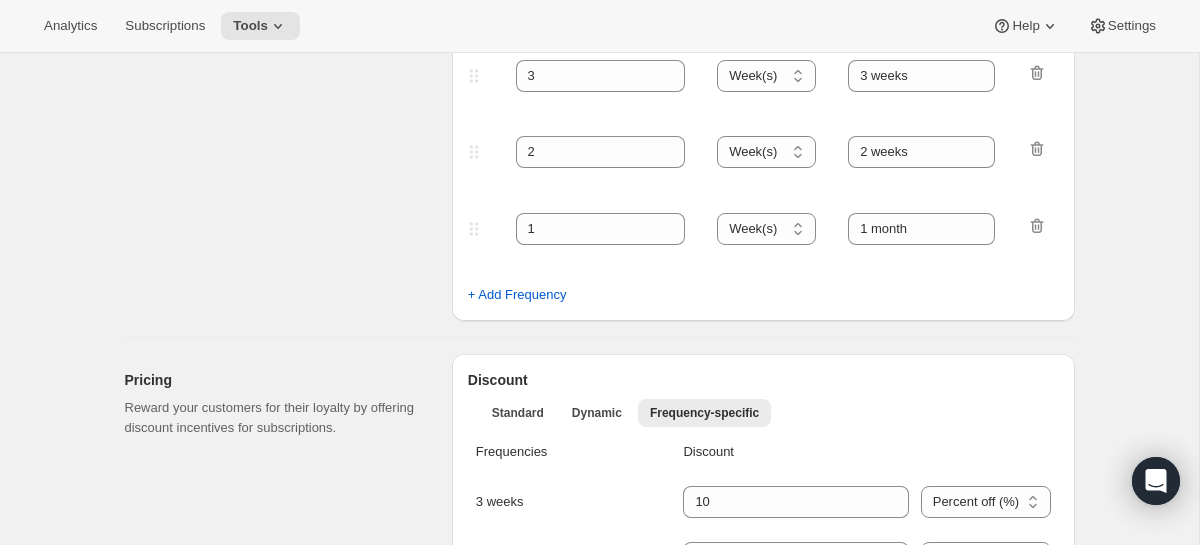 scroll, scrollTop: 0, scrollLeft: 0, axis: both 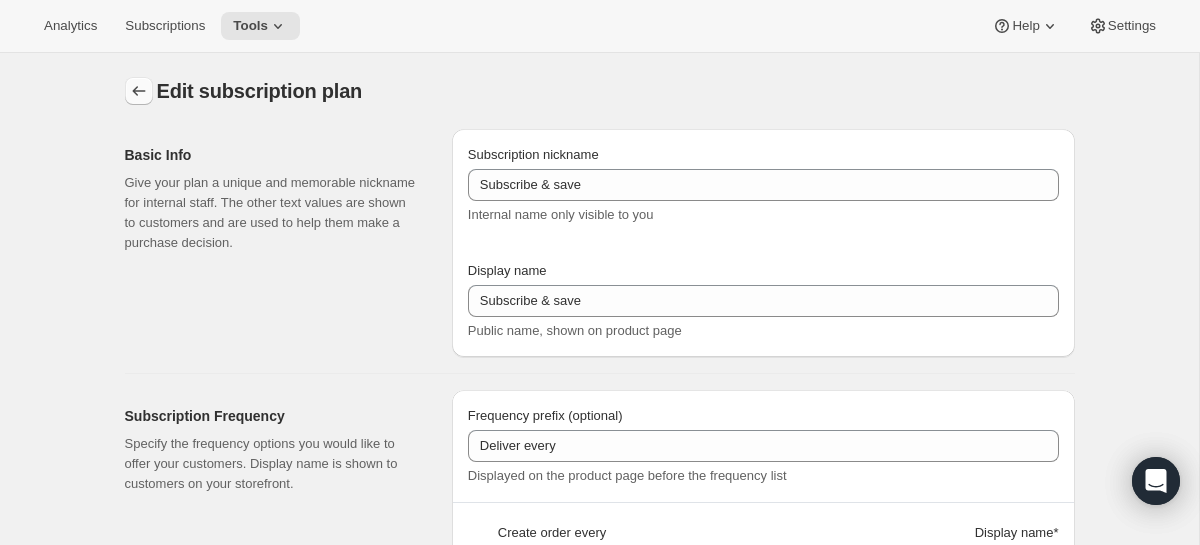 click 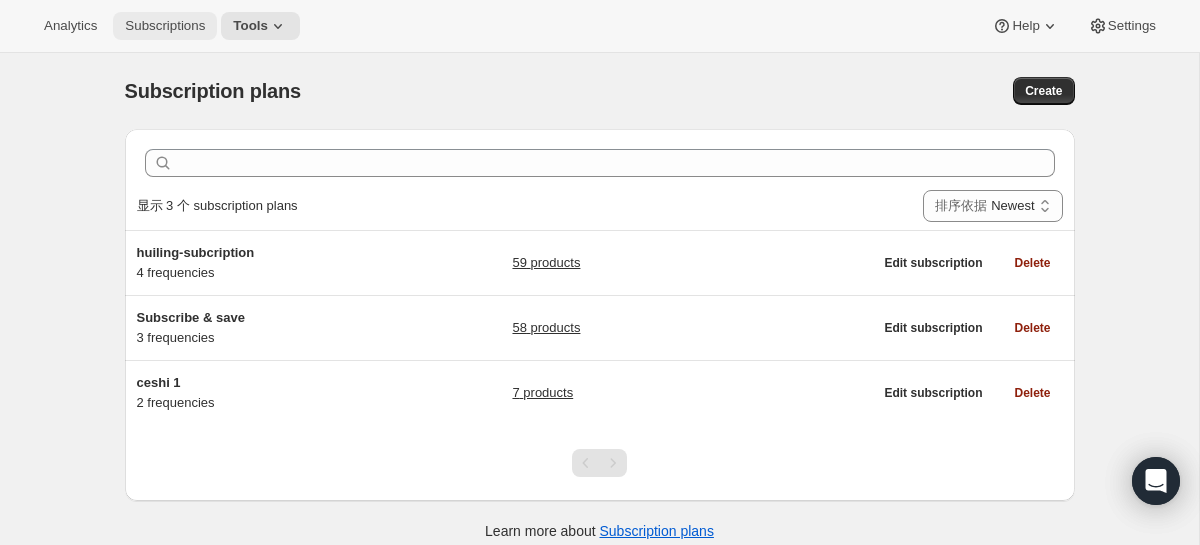 click on "Subscriptions" at bounding box center (165, 26) 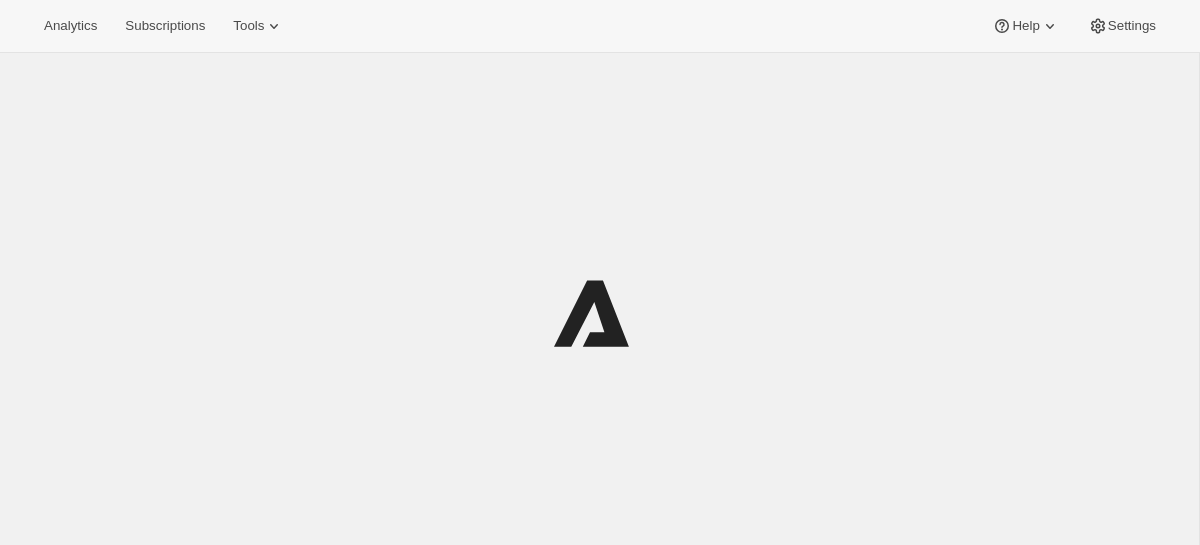 scroll, scrollTop: 0, scrollLeft: 0, axis: both 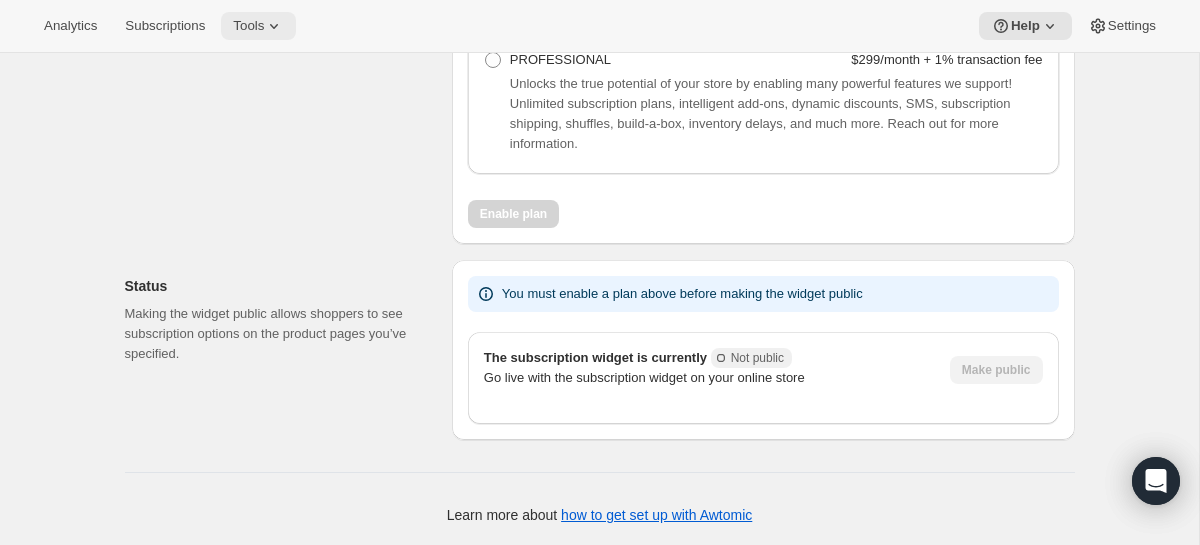 click on "Tools" at bounding box center (248, 26) 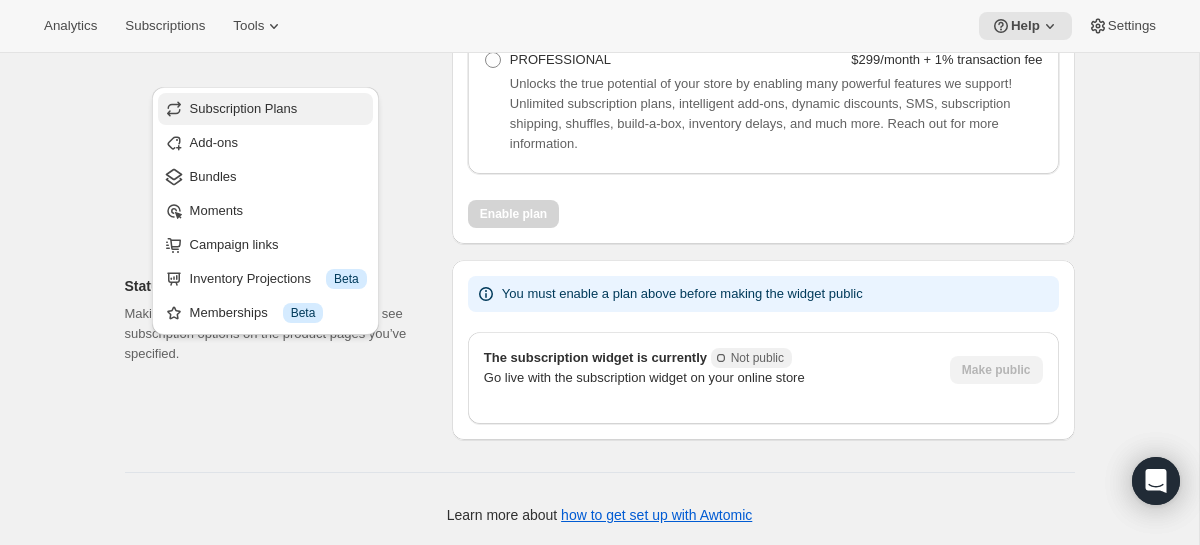 click on "Subscription Plans" at bounding box center [244, 108] 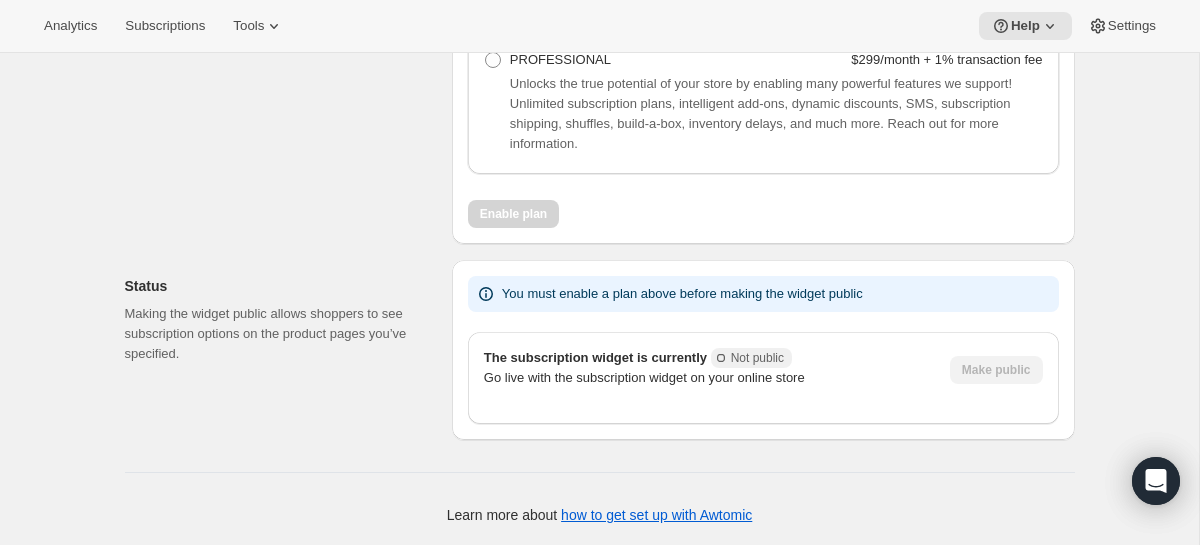 scroll, scrollTop: 0, scrollLeft: 0, axis: both 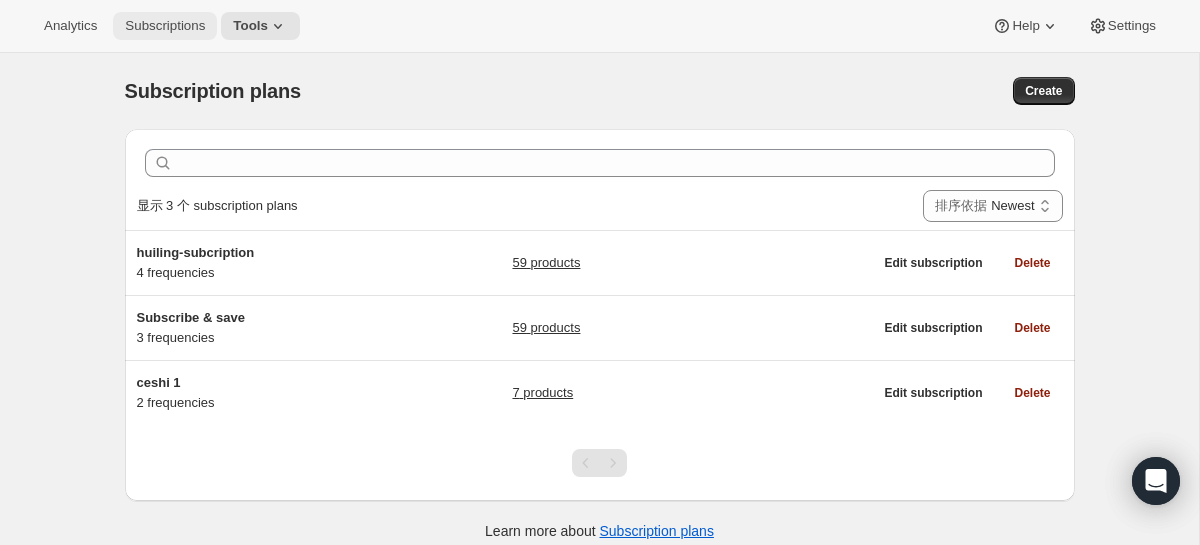click on "Subscriptions" at bounding box center [165, 26] 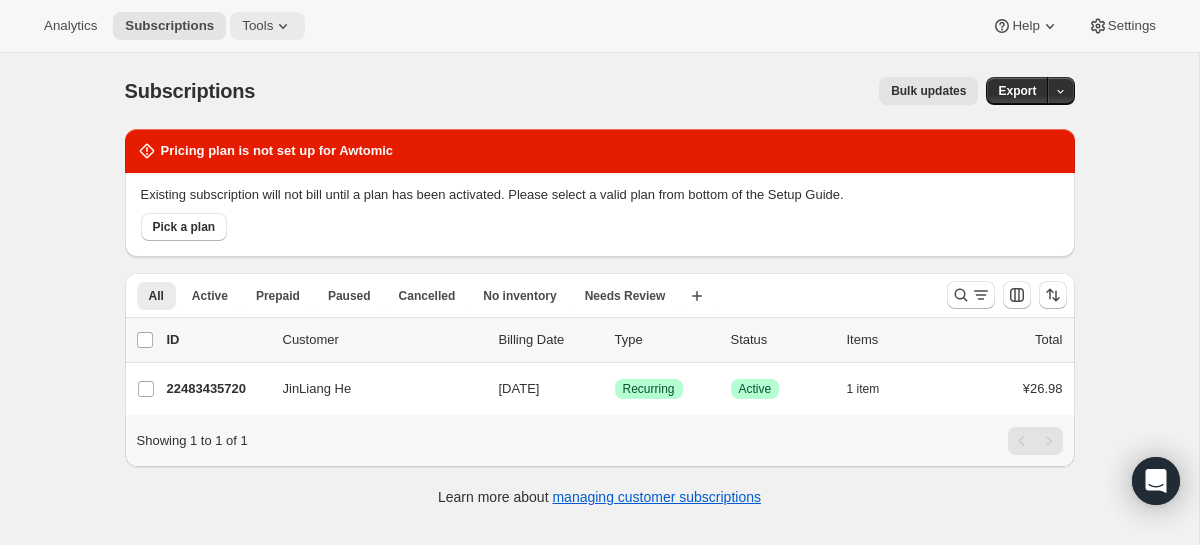 click on "Tools" at bounding box center (257, 26) 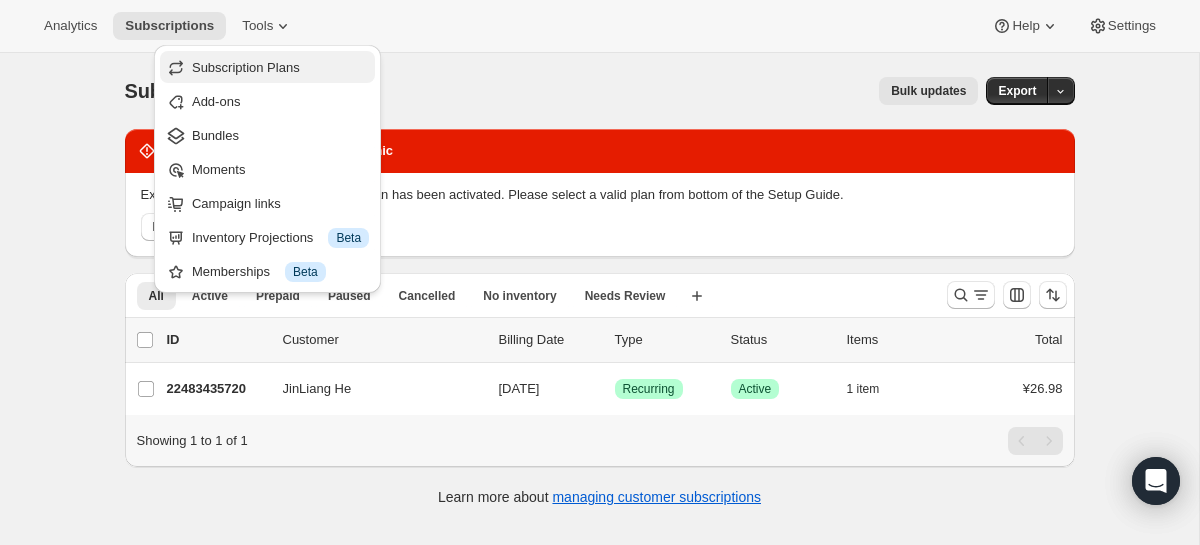 click on "Subscription Plans" at bounding box center (267, 67) 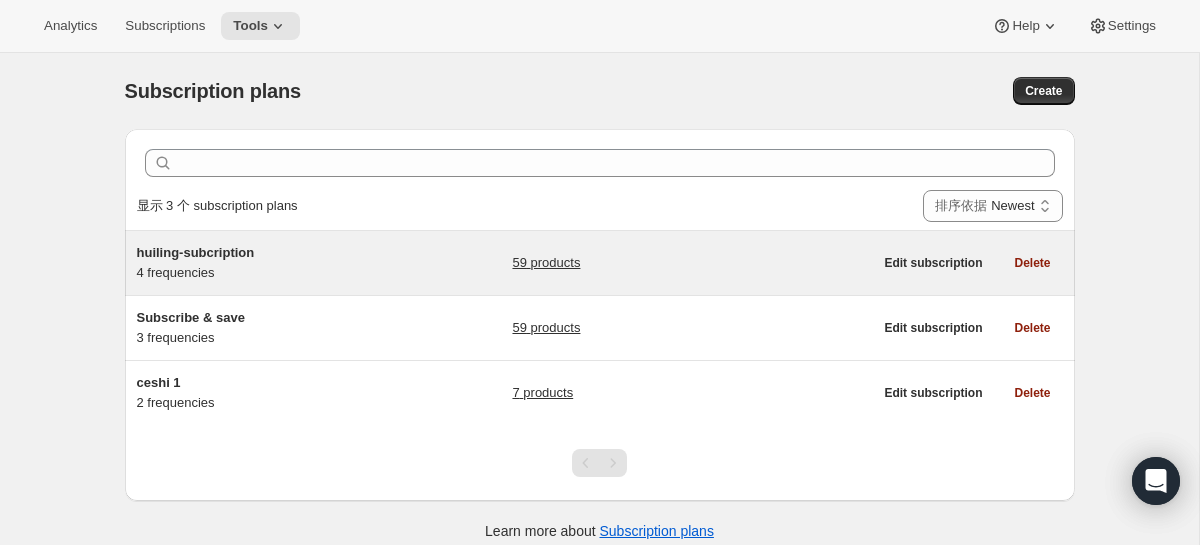 click on "huiling-subcription 4 frequencies 59   products" at bounding box center (505, 263) 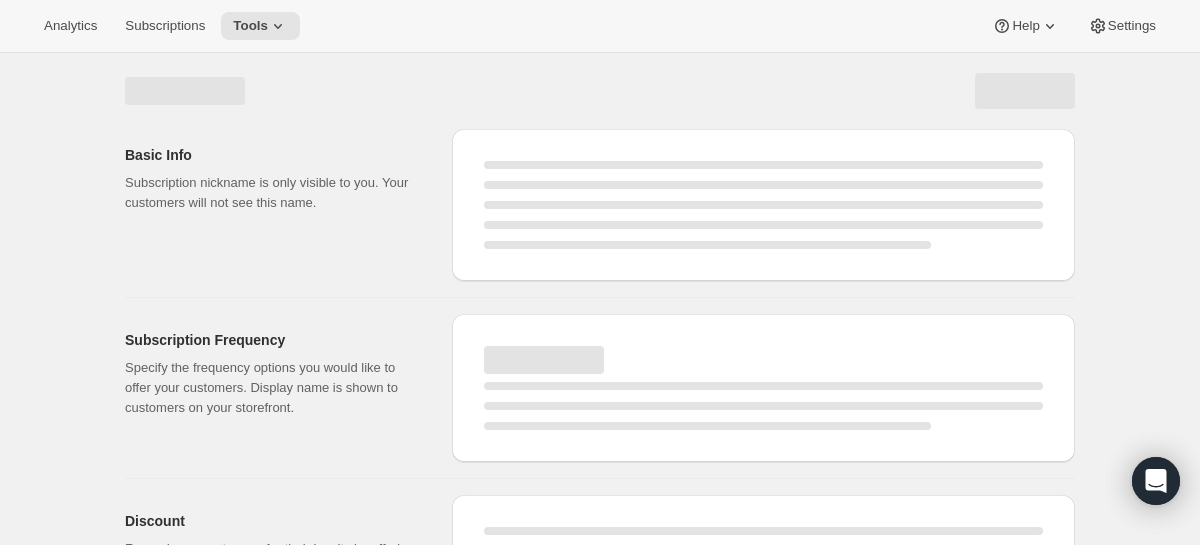 select on "WEEK" 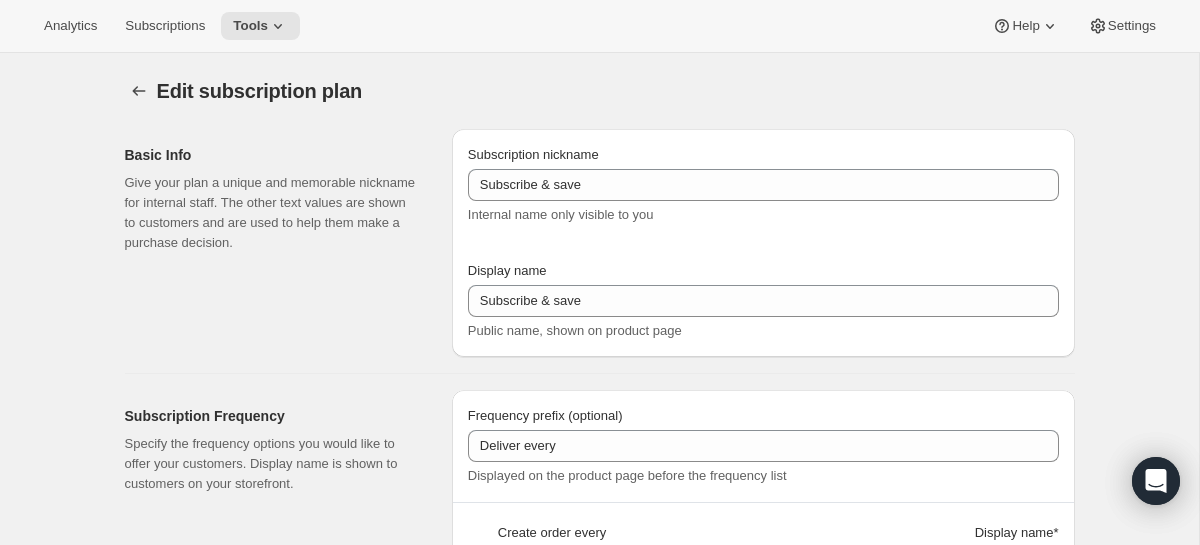 type on "huiling-subcription" 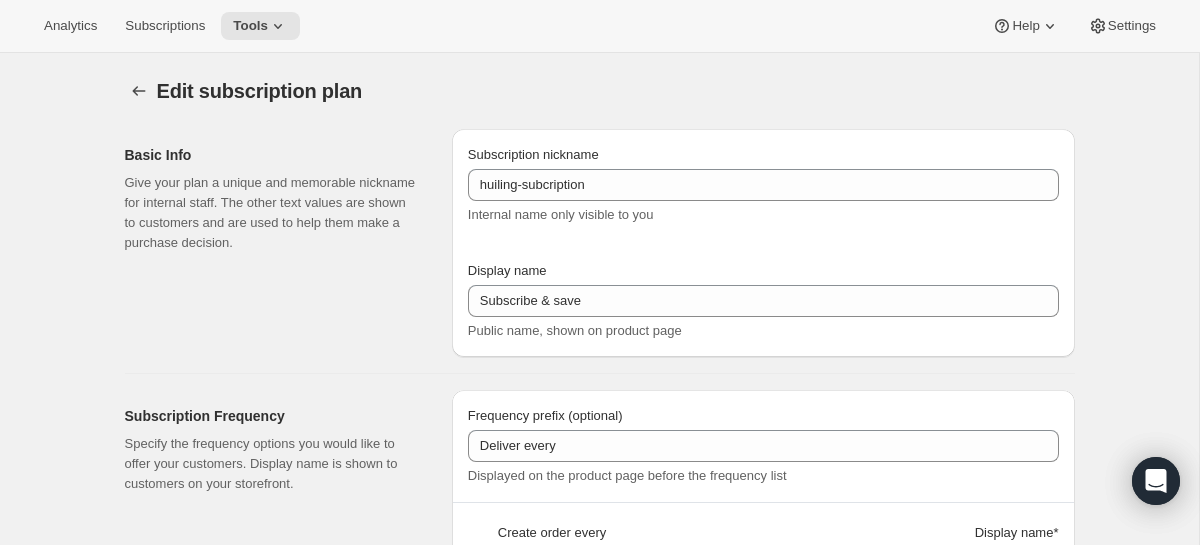 select on "MONTH" 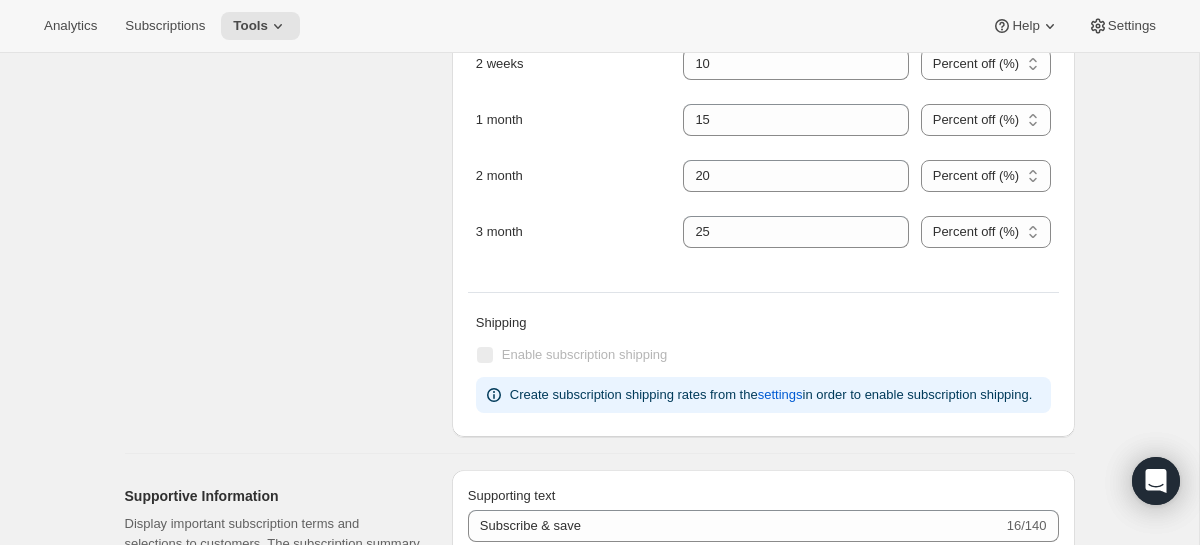 scroll, scrollTop: 1020, scrollLeft: 0, axis: vertical 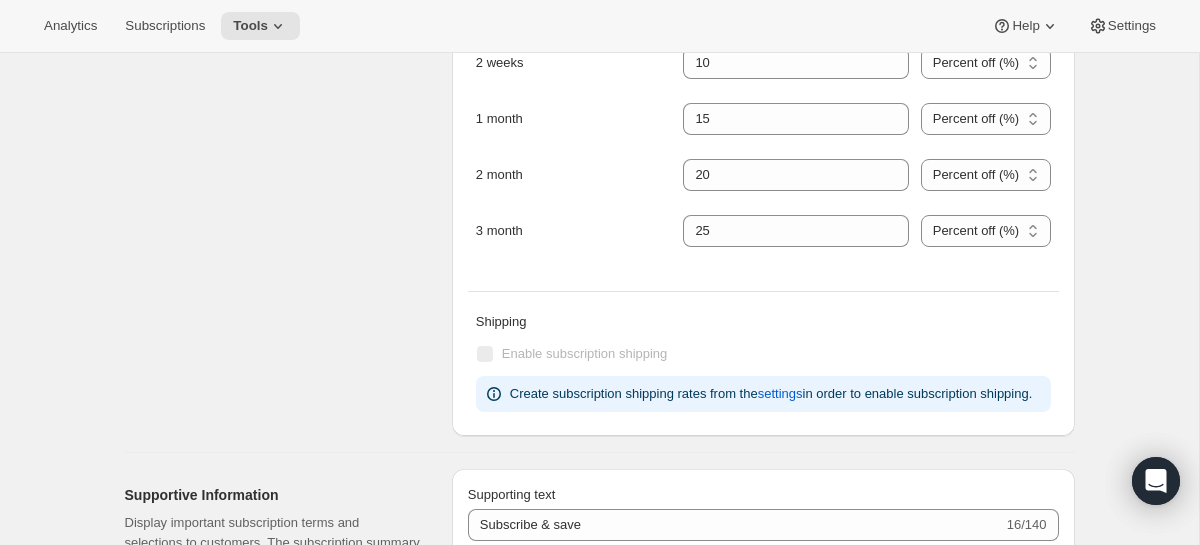 click on "Enable subscription shipping" at bounding box center [572, 354] 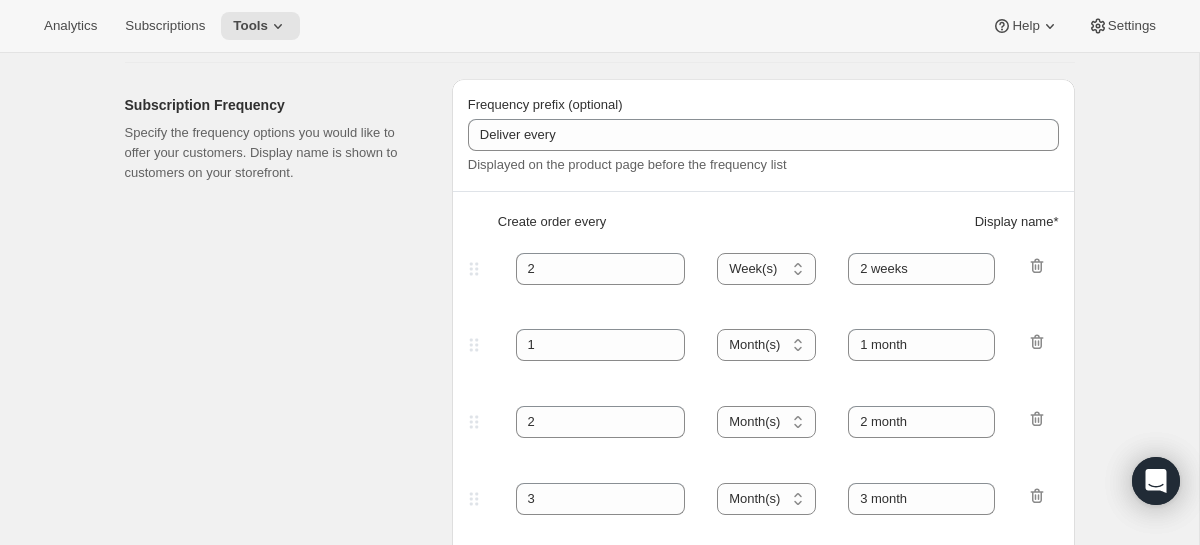 scroll, scrollTop: 0, scrollLeft: 0, axis: both 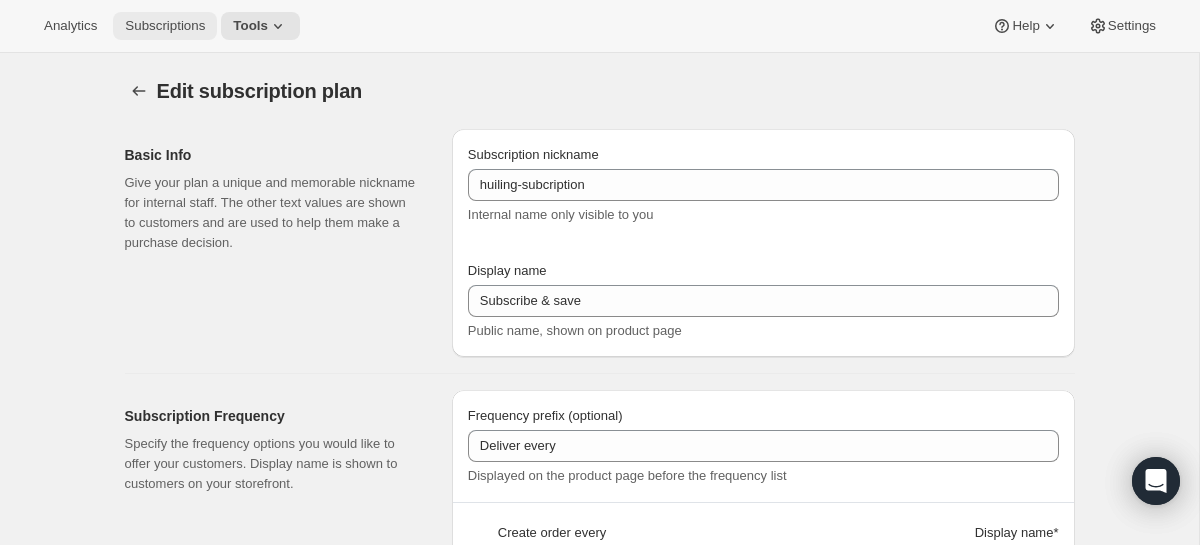 click on "Subscriptions" at bounding box center [165, 26] 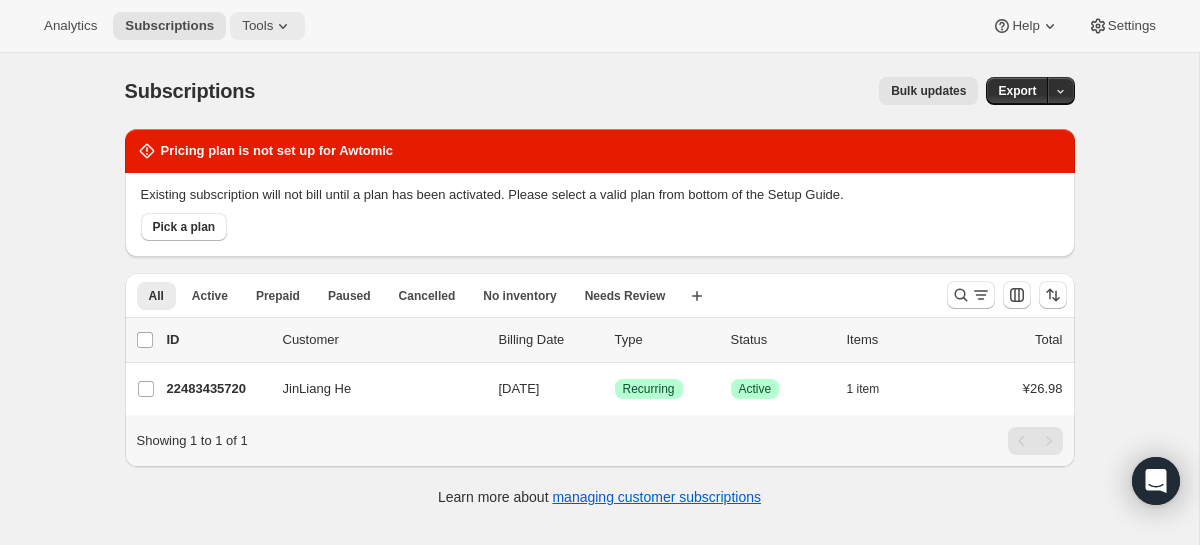 click on "Tools" at bounding box center (257, 26) 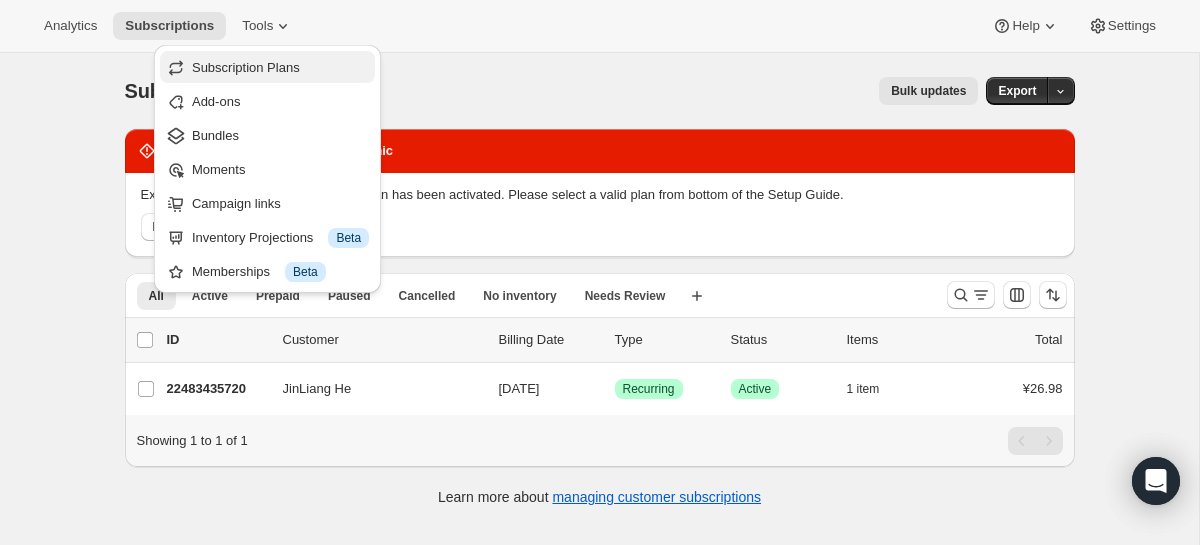 click on "Subscription Plans" at bounding box center (246, 67) 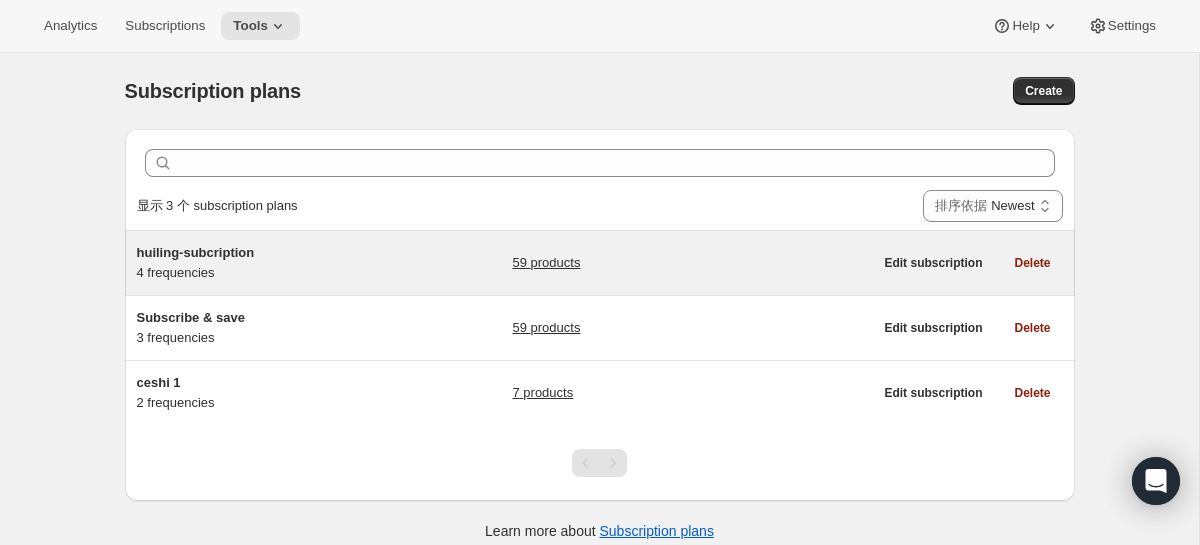 click on "huiling-subcription" at bounding box center (262, 253) 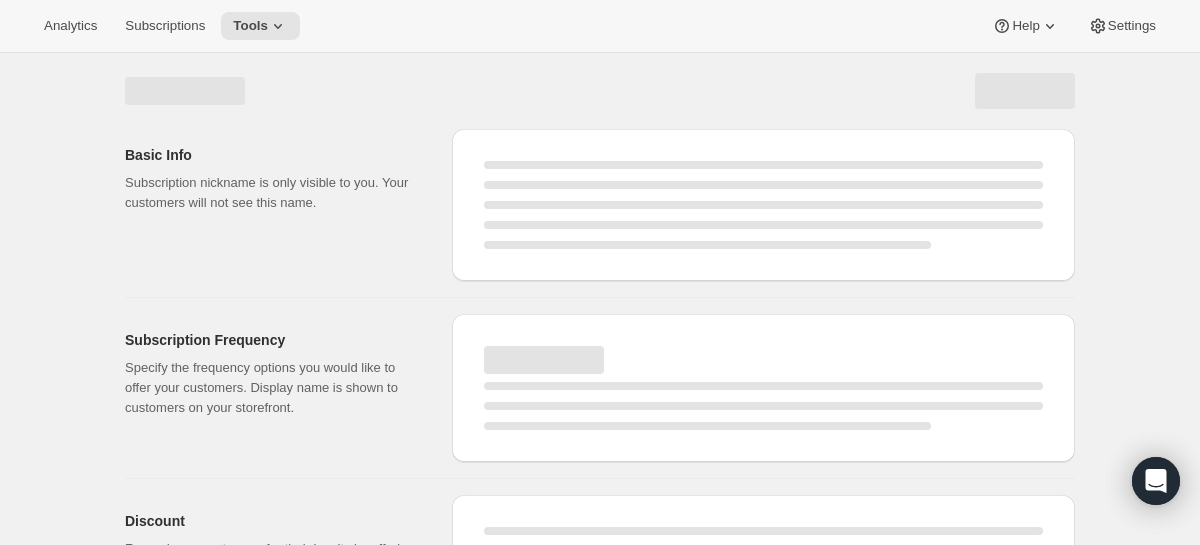 select on "WEEK" 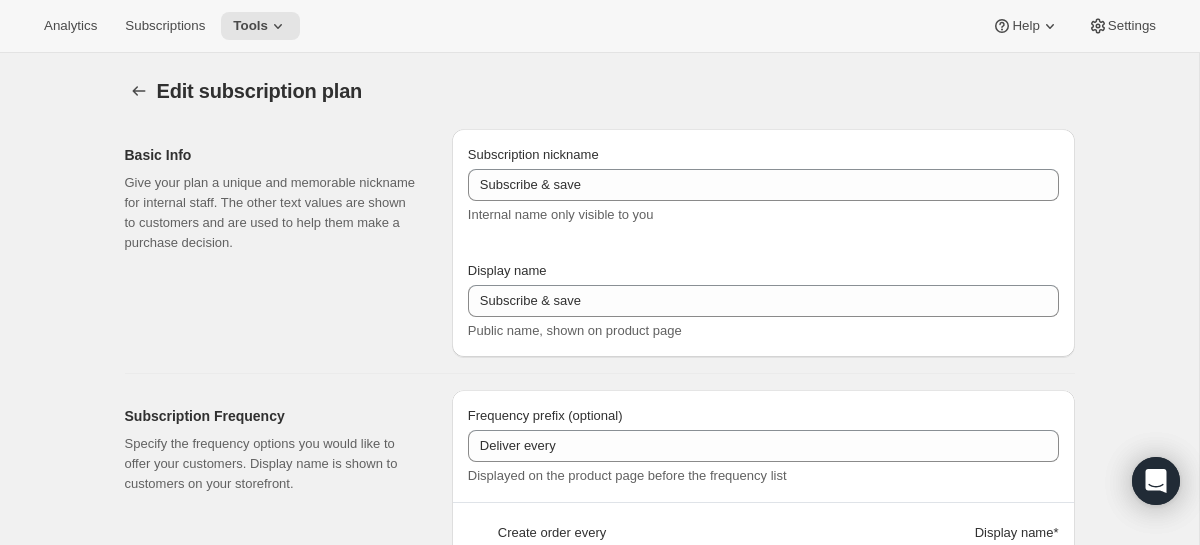 type on "huiling-subcription" 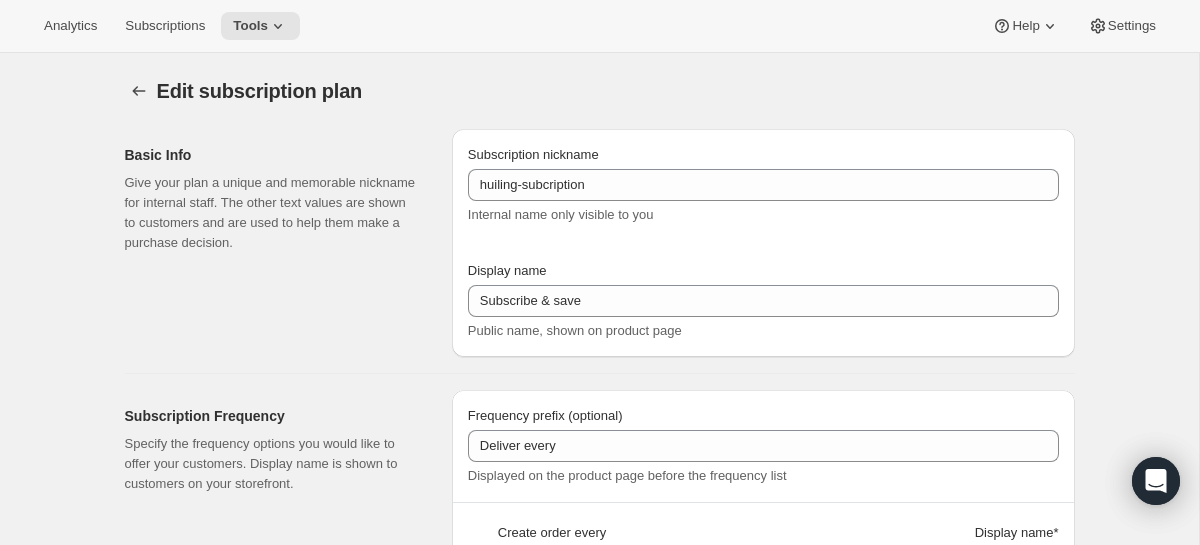 select on "MONTH" 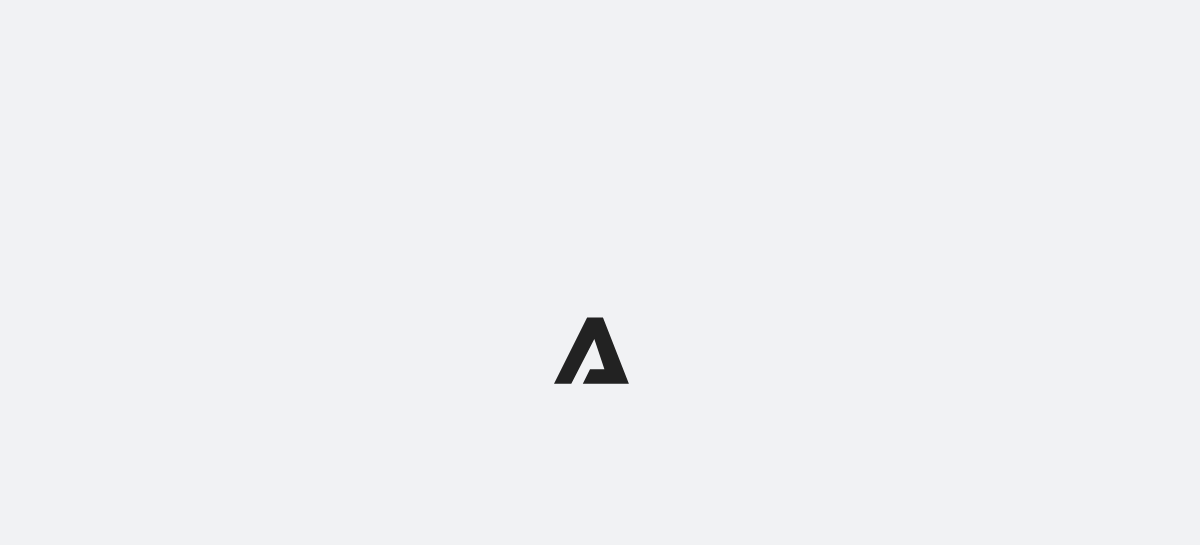 scroll, scrollTop: 0, scrollLeft: 0, axis: both 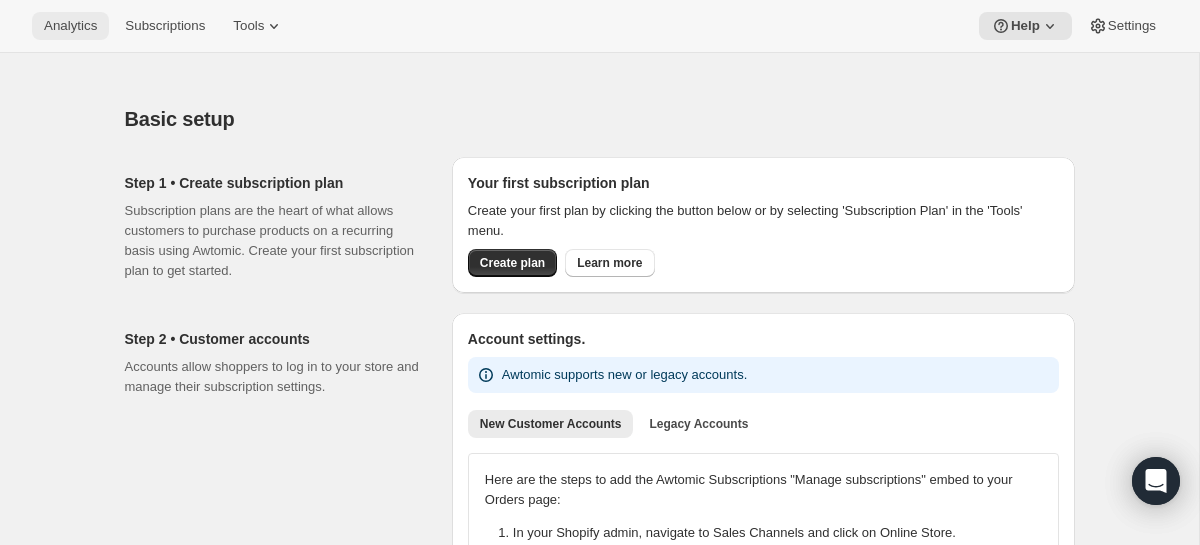 click on "Analytics" at bounding box center (70, 26) 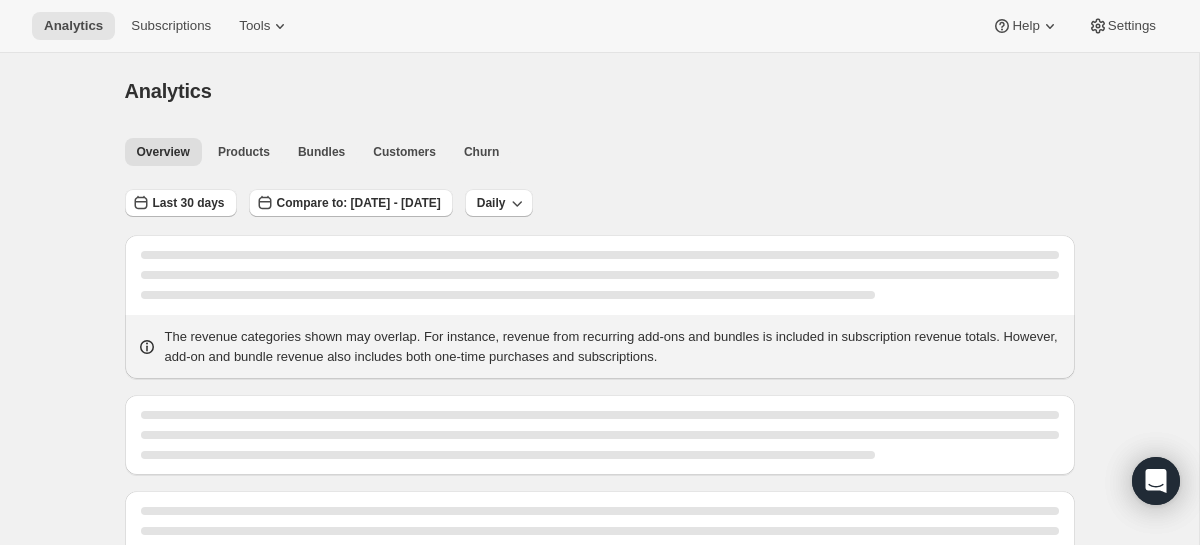 scroll, scrollTop: 55, scrollLeft: 0, axis: vertical 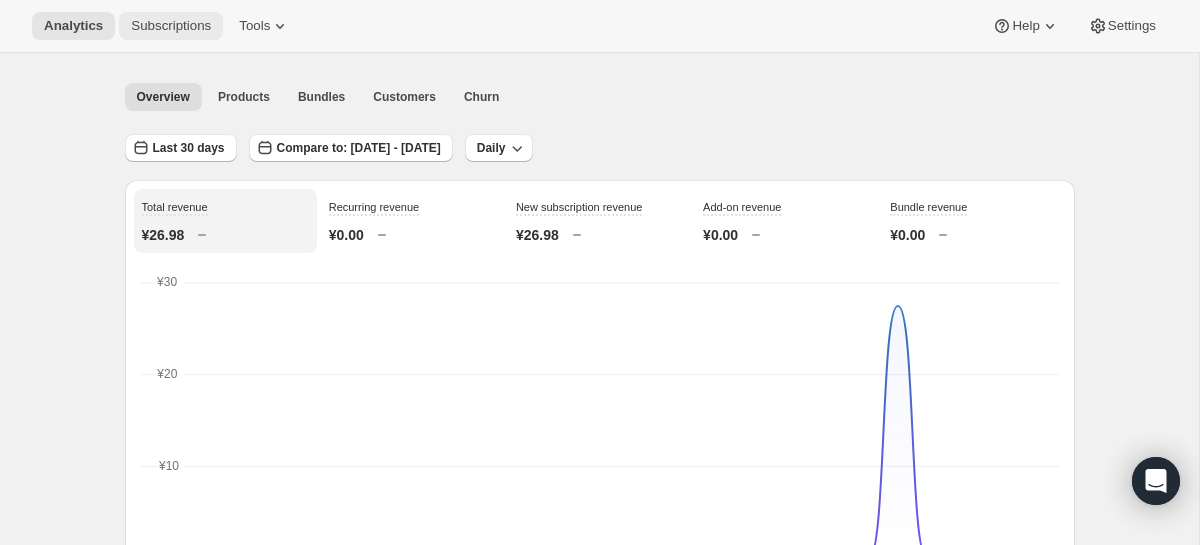 click on "Subscriptions" at bounding box center (171, 26) 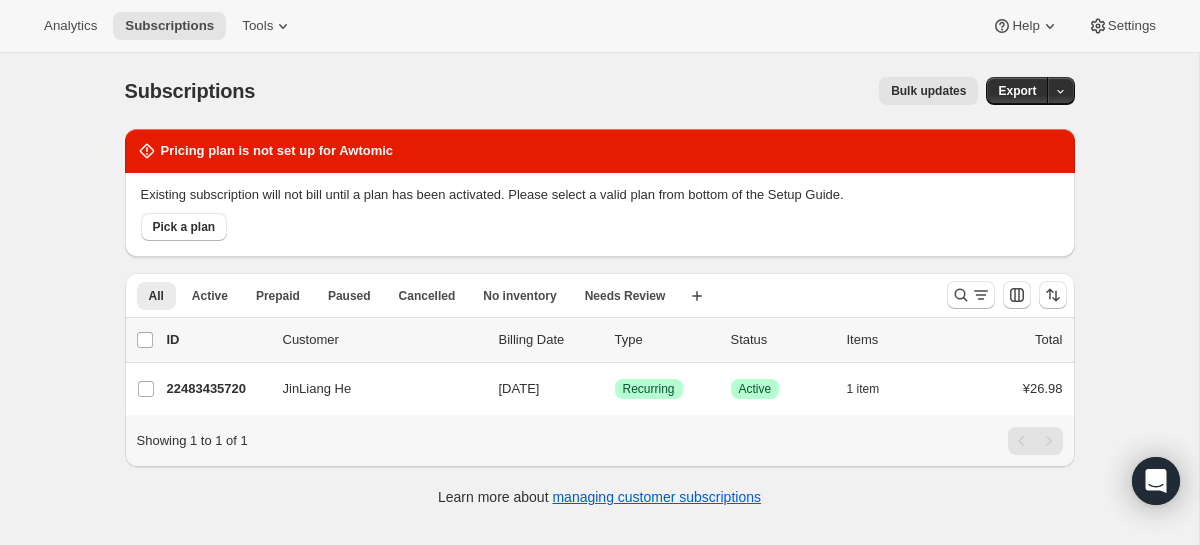 scroll, scrollTop: 11, scrollLeft: 0, axis: vertical 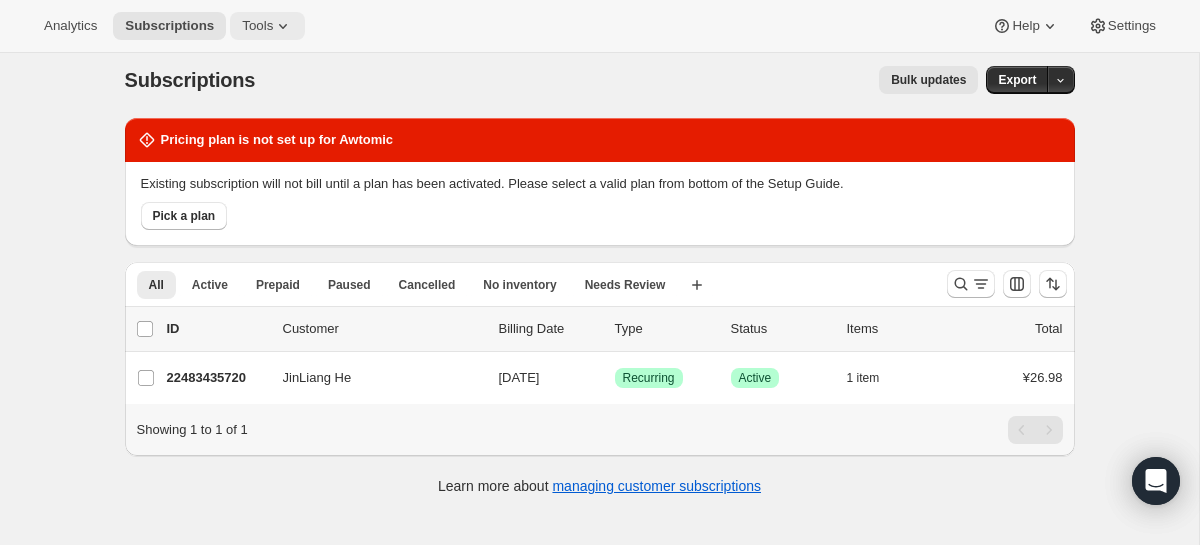 click on "Tools" at bounding box center [257, 26] 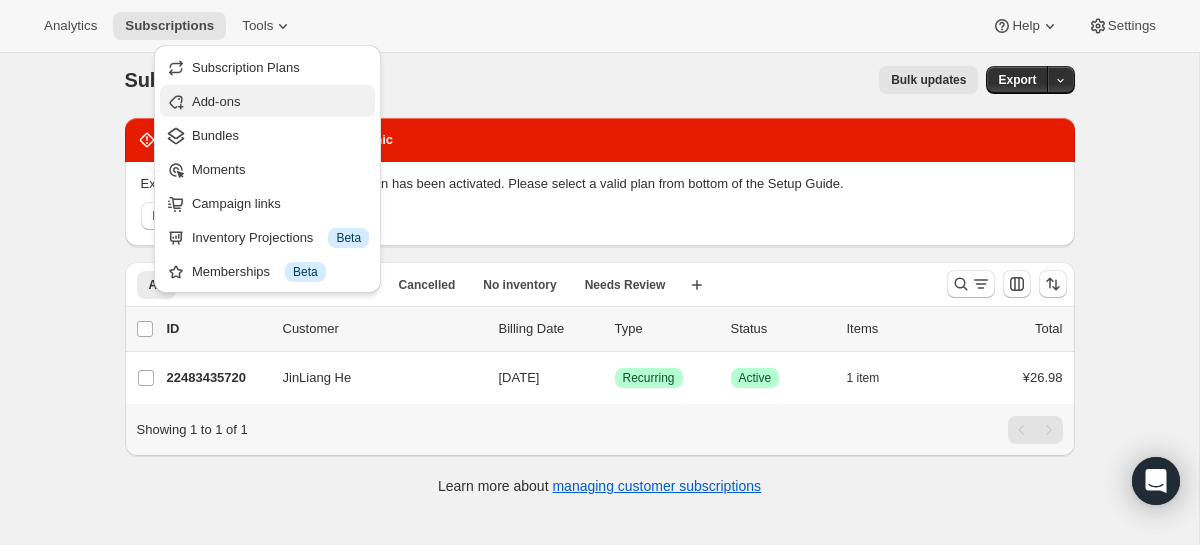 click on "Add-ons" at bounding box center (280, 102) 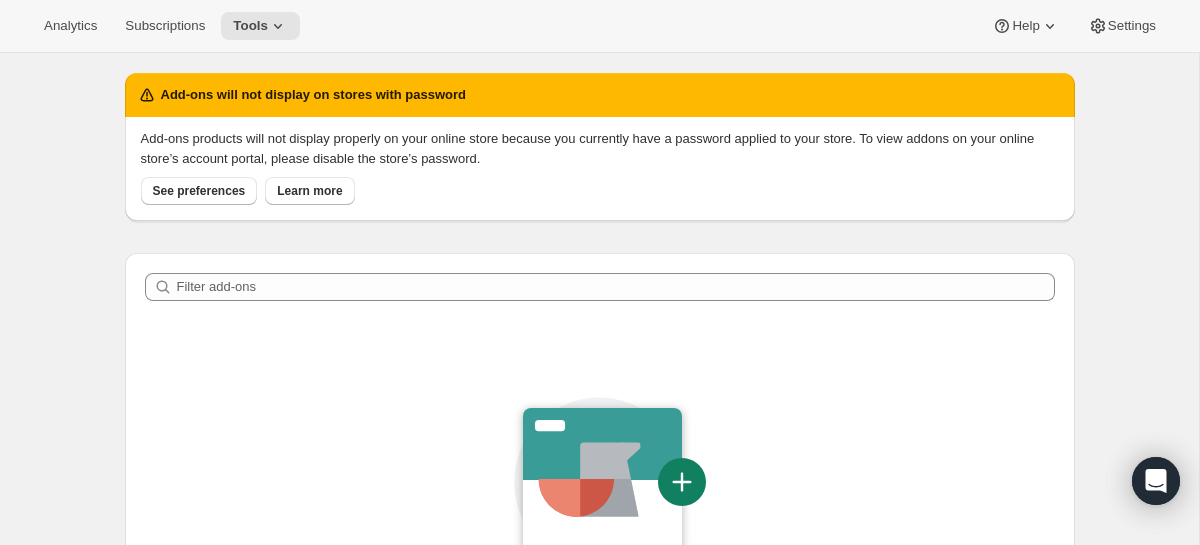 scroll, scrollTop: 63, scrollLeft: 0, axis: vertical 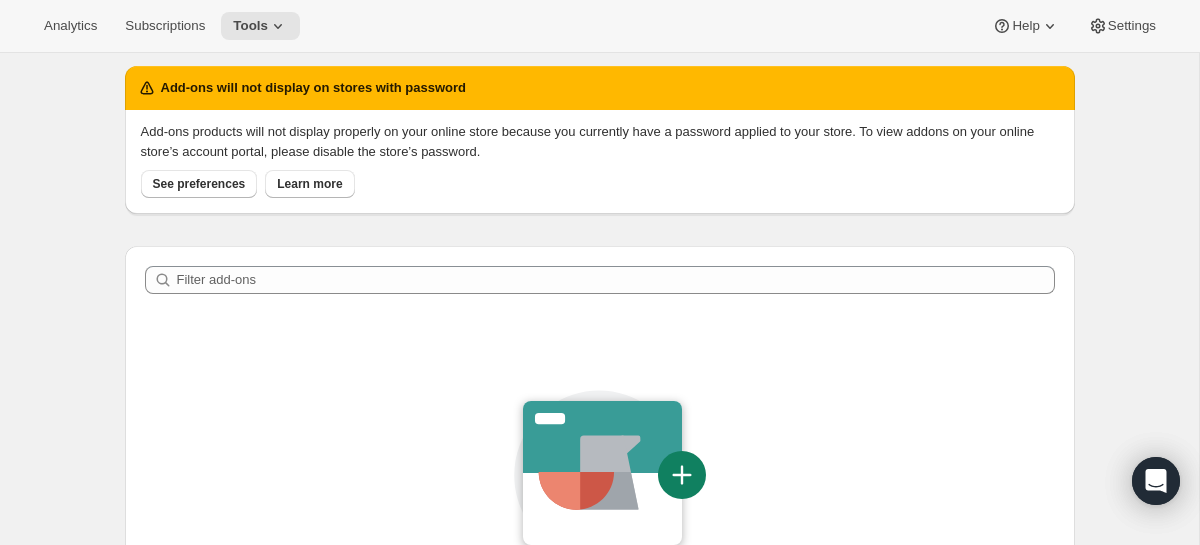 click on "Analytics Subscriptions Tools Help Settings" at bounding box center [600, 26] 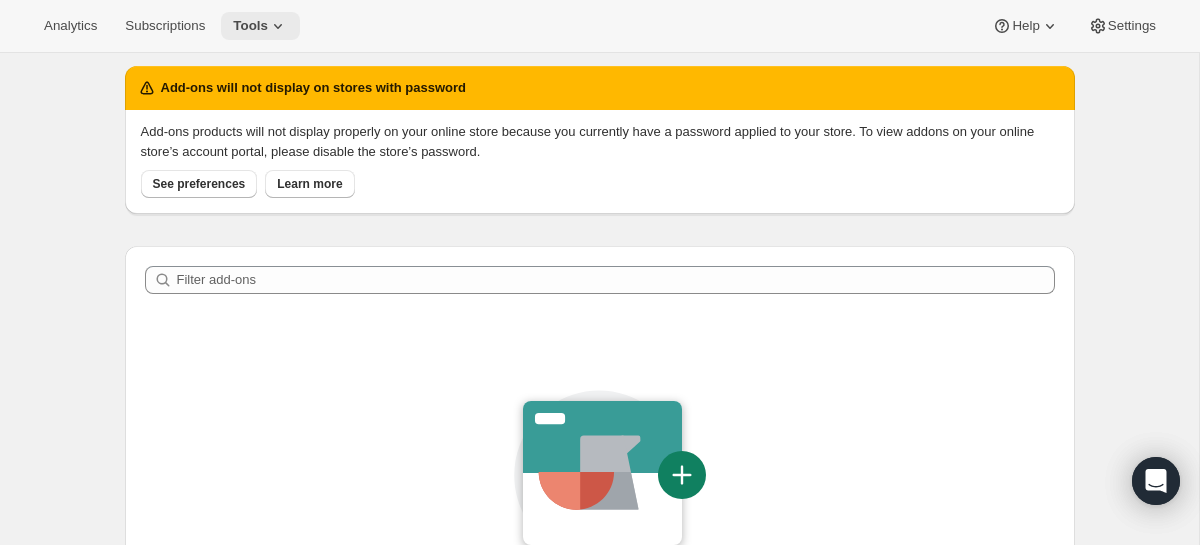 click 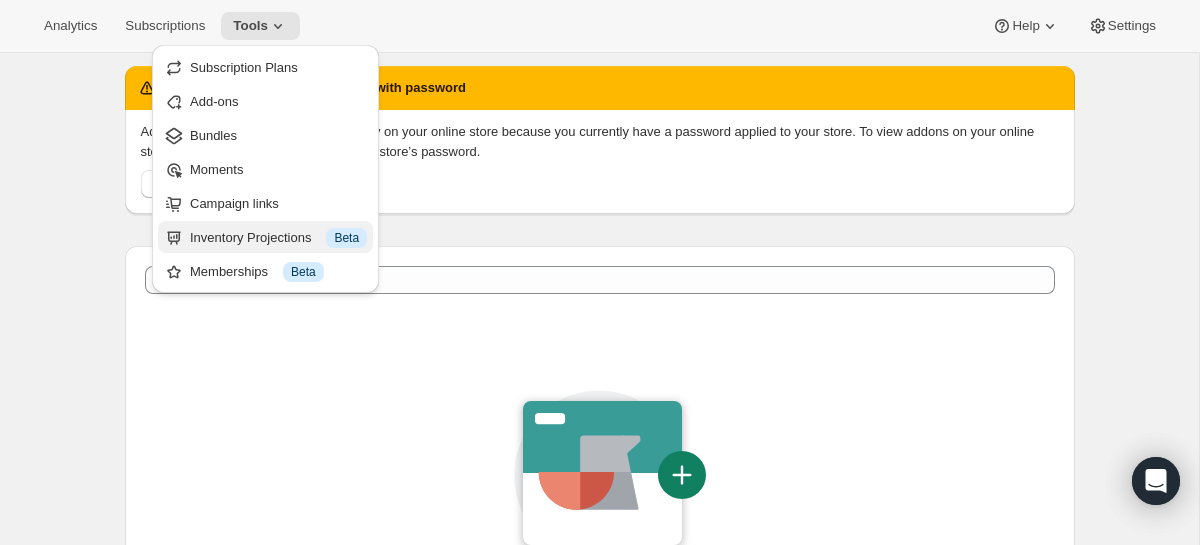 click on "Inventory Projections 信息 Beta" at bounding box center [278, 238] 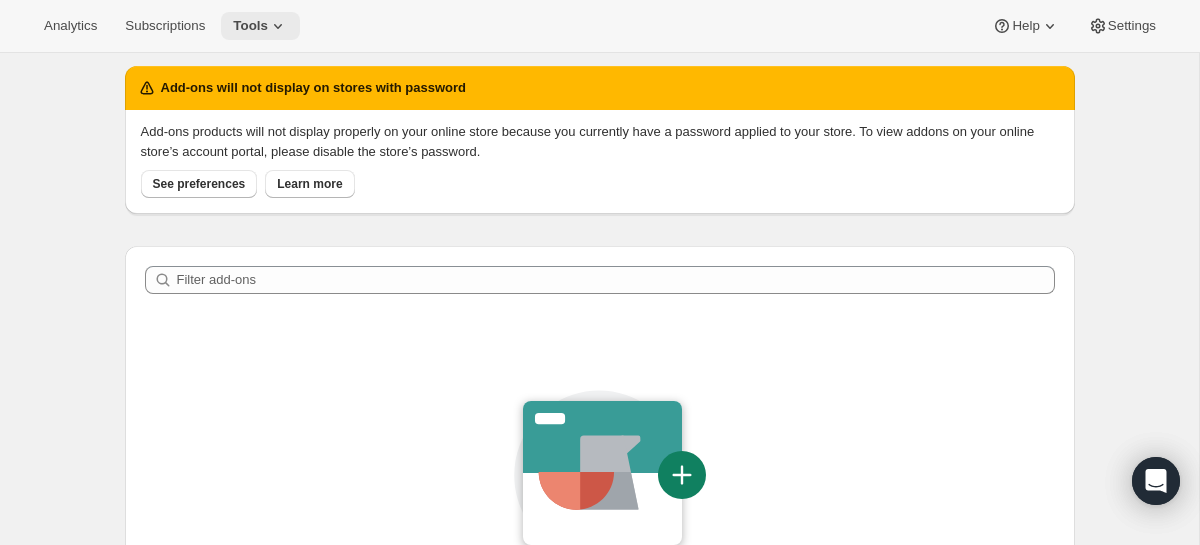 scroll, scrollTop: 0, scrollLeft: 0, axis: both 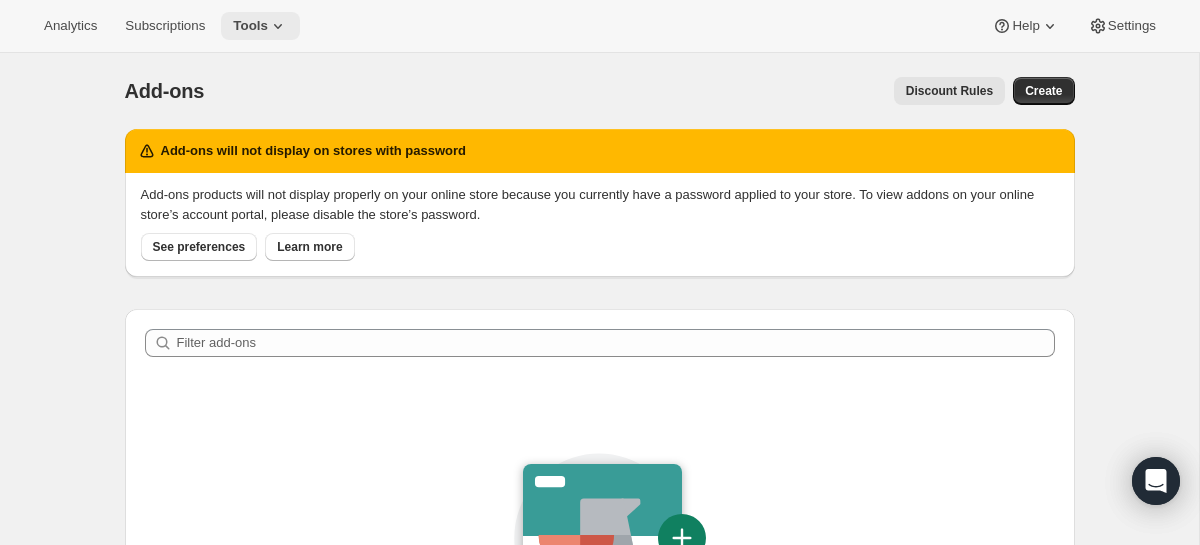 click 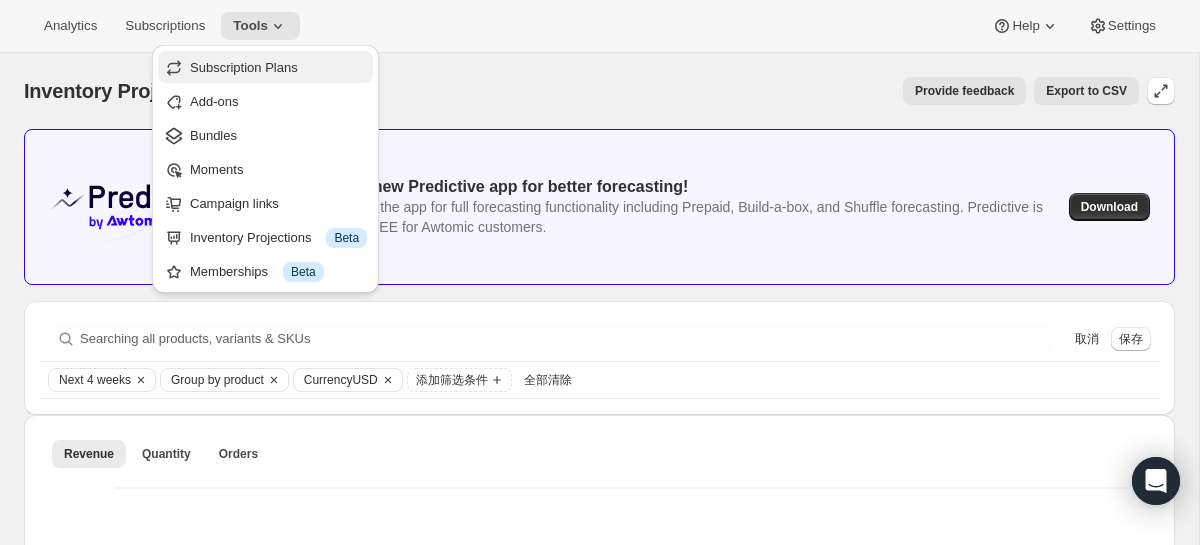 click on "Subscription Plans" at bounding box center (244, 67) 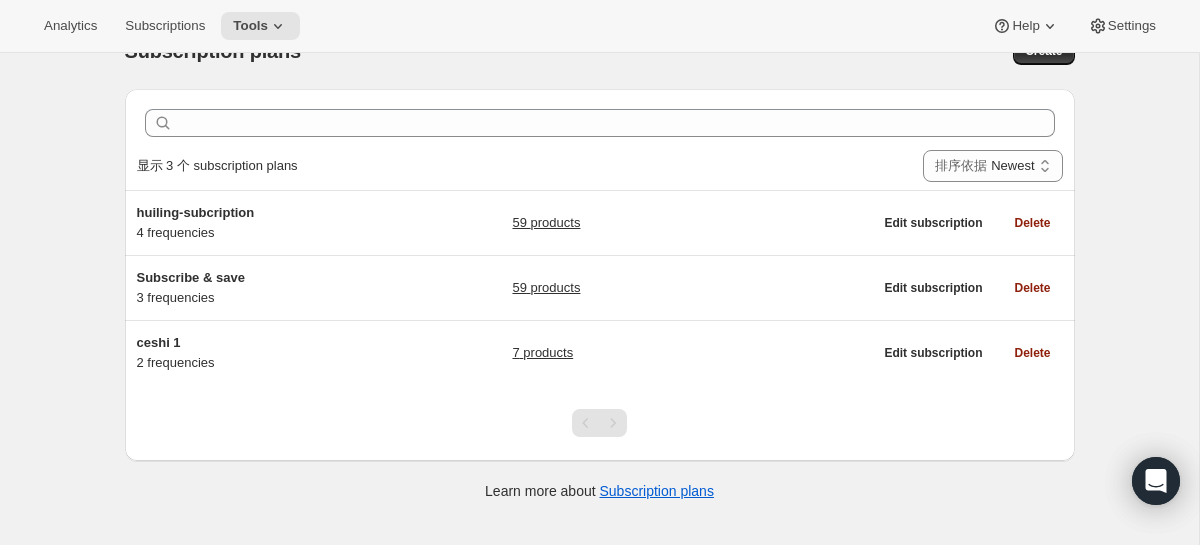 scroll, scrollTop: 42, scrollLeft: 0, axis: vertical 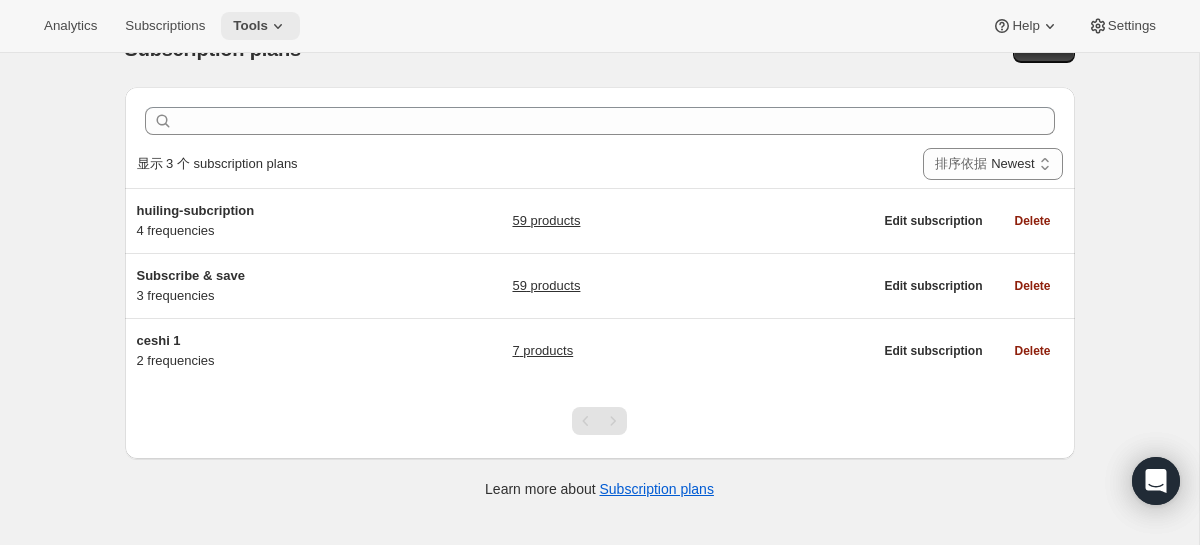 click on "Tools" at bounding box center (260, 26) 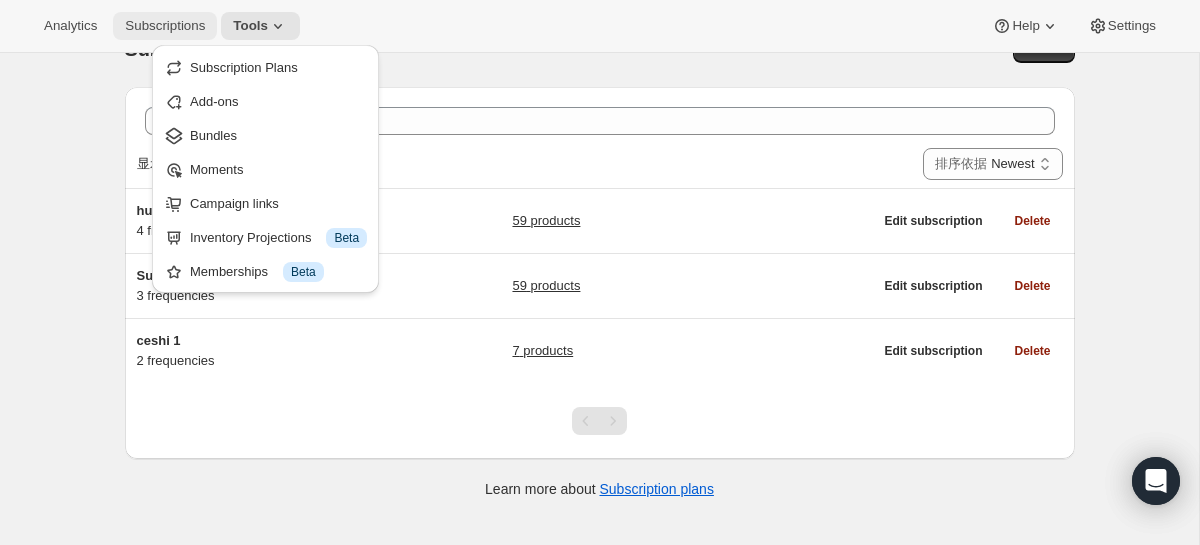 click on "Subscriptions" at bounding box center (165, 26) 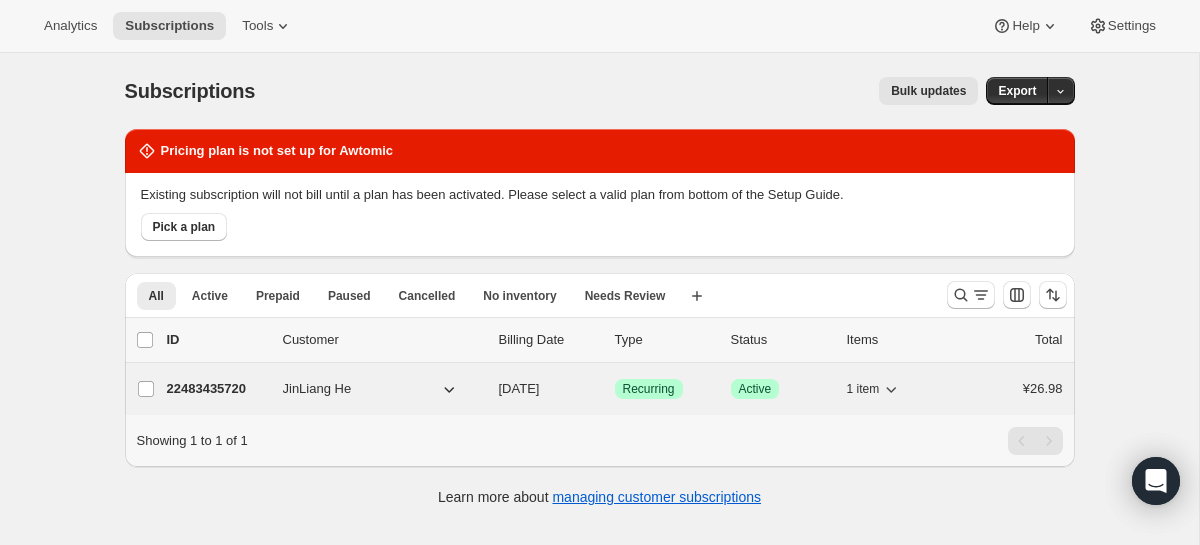 scroll, scrollTop: 53, scrollLeft: 0, axis: vertical 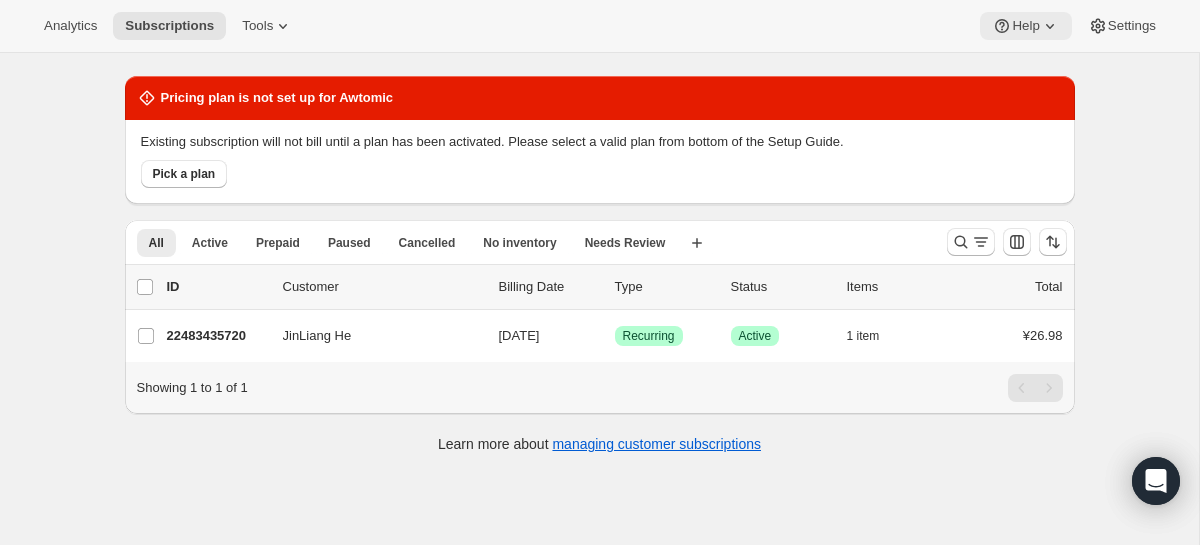 click on "Help" at bounding box center [1025, 26] 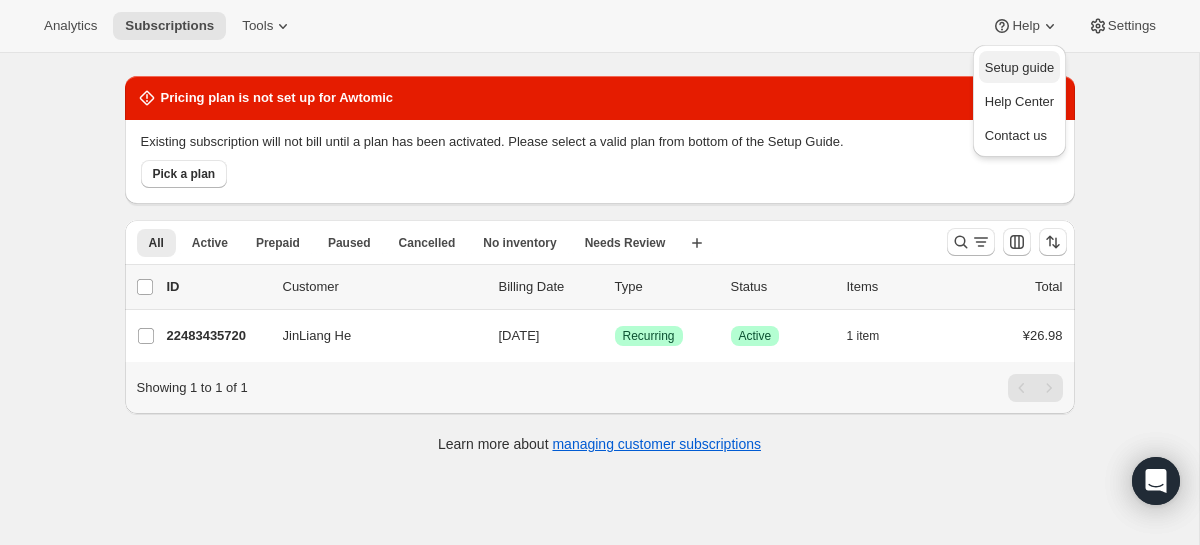 click on "Setup guide" at bounding box center (1019, 67) 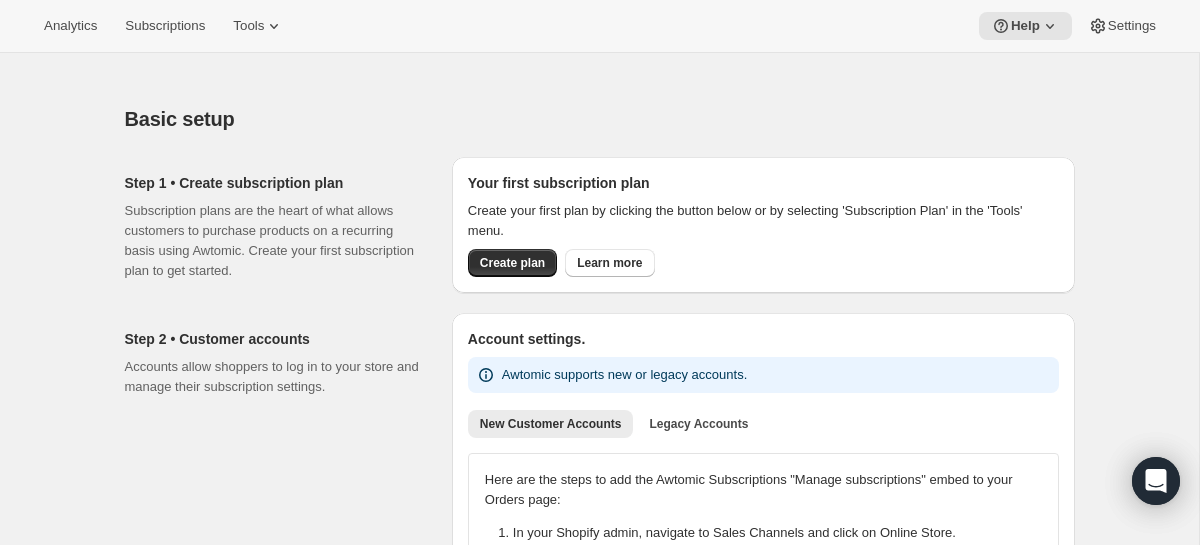scroll, scrollTop: 3, scrollLeft: 0, axis: vertical 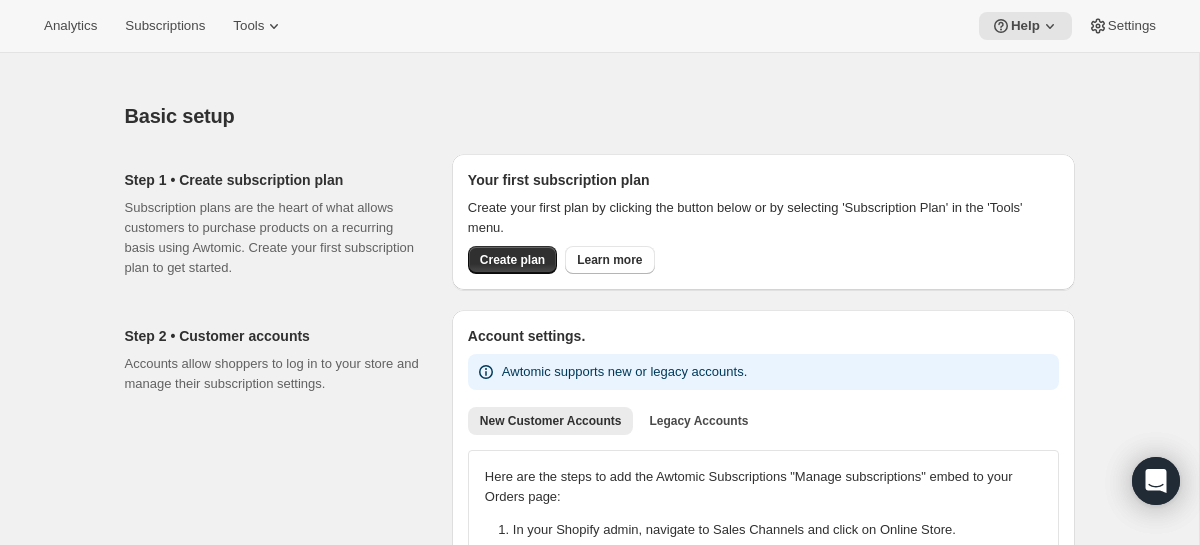 click on "Create your first plan by clicking the button below or by selecting 'Subscription Plan' in the 'Tools' menu." at bounding box center (763, 218) 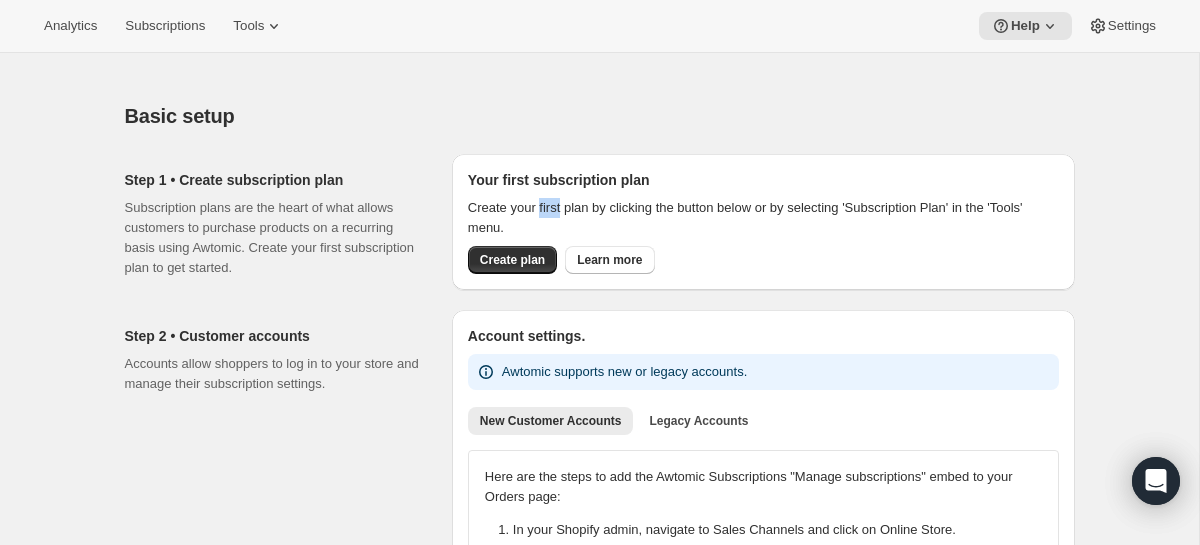 click on "Create your first plan by clicking the button below or by selecting 'Subscription Plan' in the 'Tools' menu." at bounding box center (763, 218) 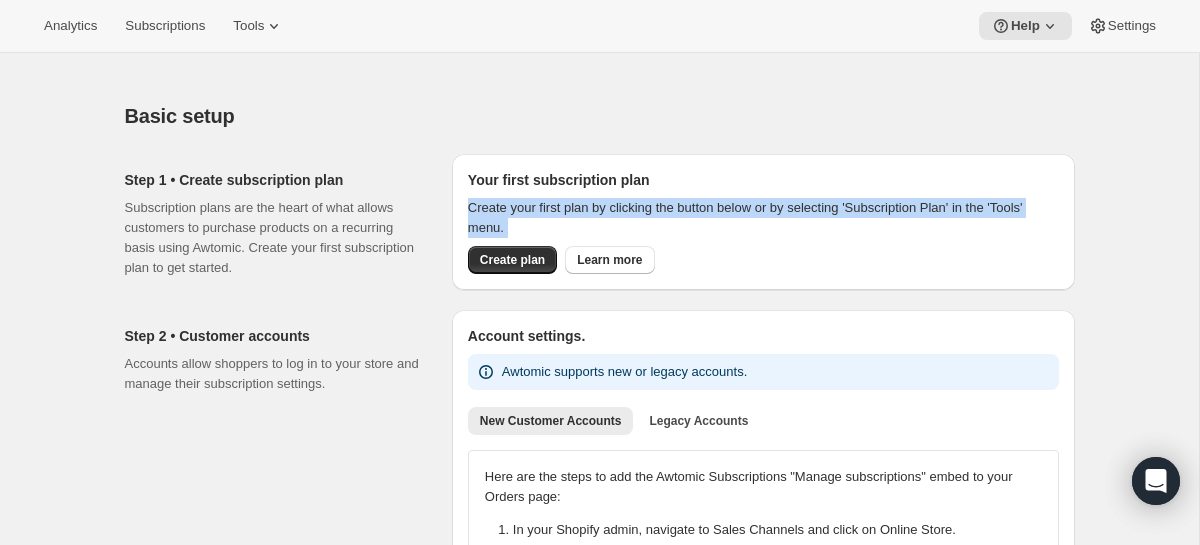click on "Create your first plan by clicking the button below or by selecting 'Subscription Plan' in the 'Tools' menu." at bounding box center [763, 218] 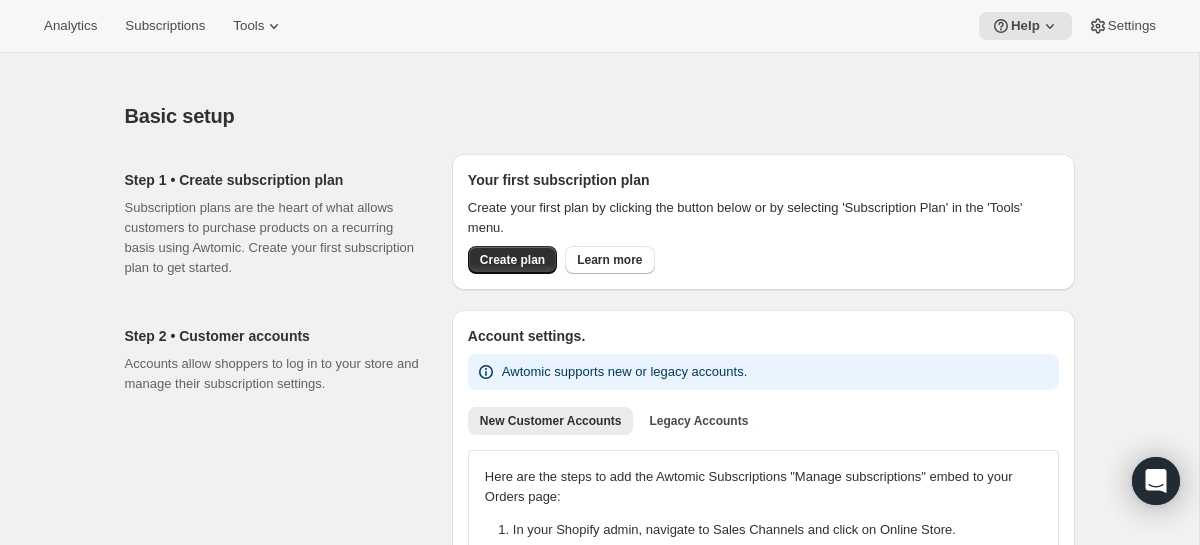 click on "Basic setup。此页面已就绪 Basic setup" at bounding box center [600, 116] 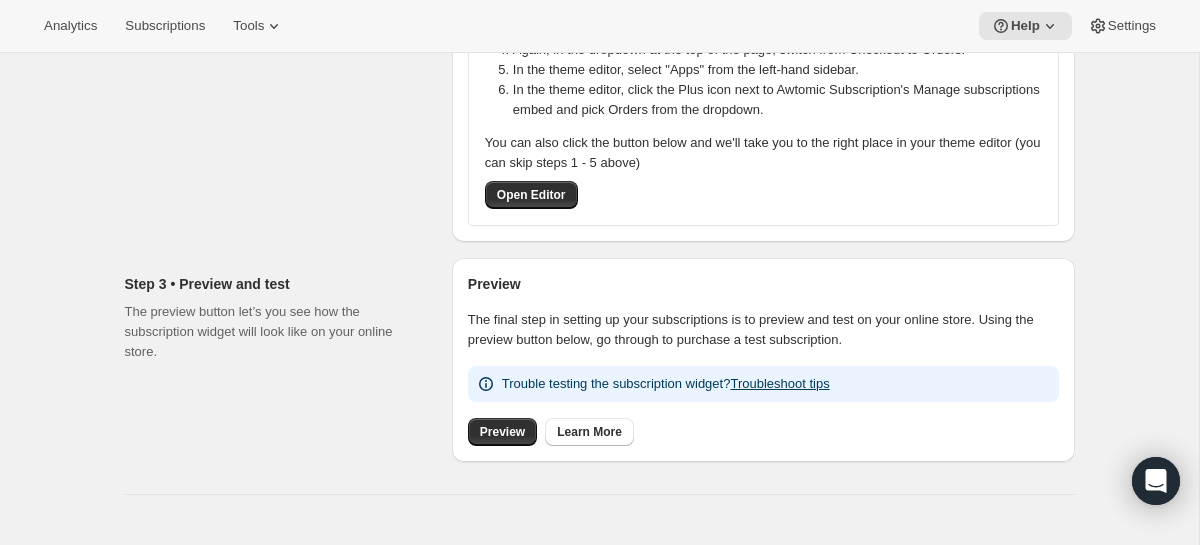scroll, scrollTop: 739, scrollLeft: 0, axis: vertical 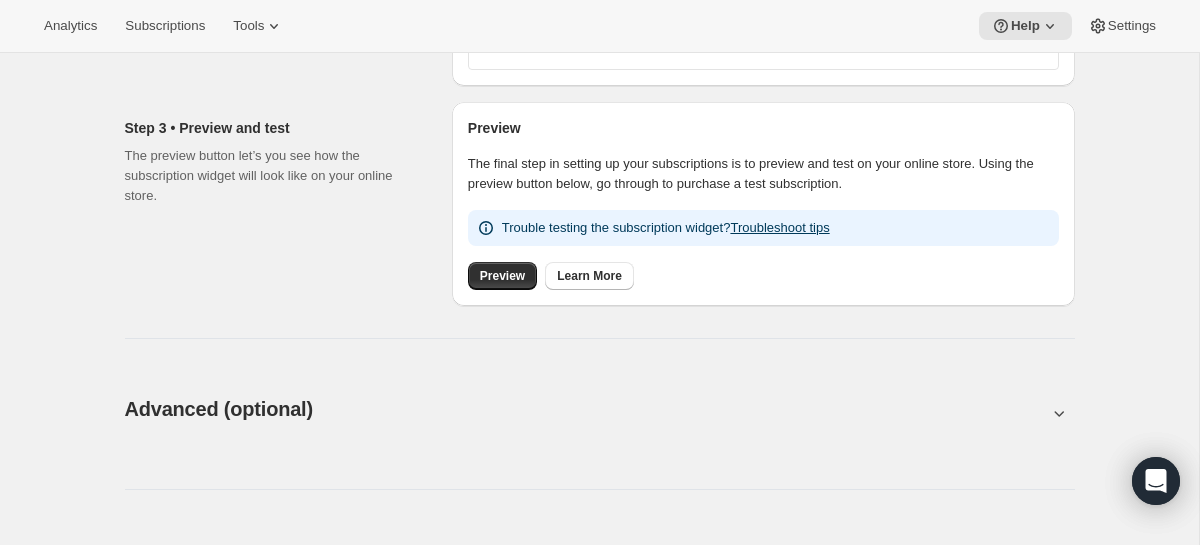 click on "The preview button let’s you see how the subscription widget will look like on your online store." at bounding box center (272, 176) 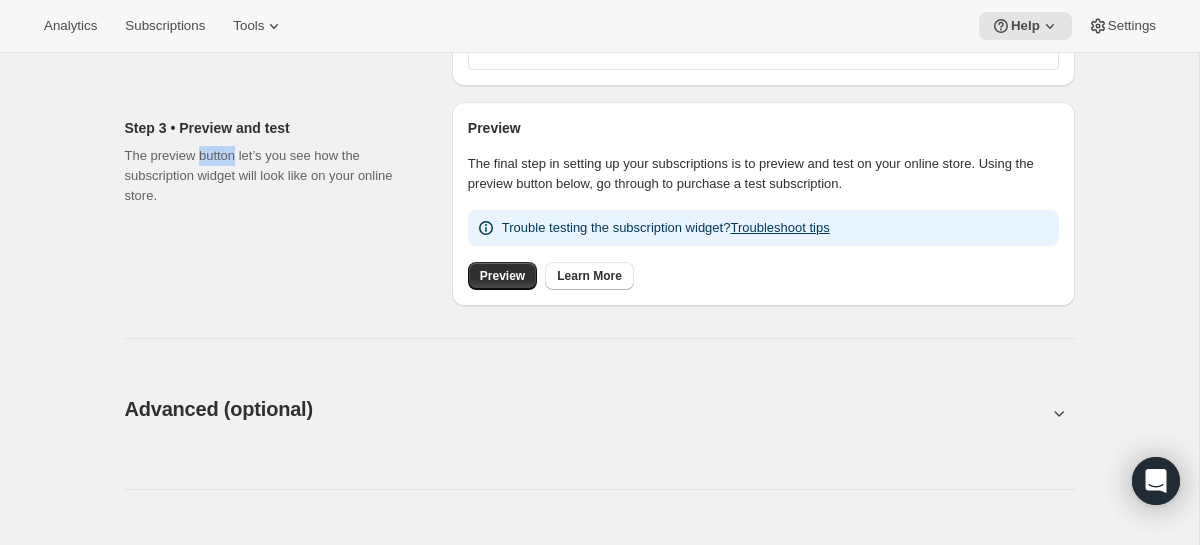 click on "The preview button let’s you see how the subscription widget will look like on your online store." at bounding box center (272, 176) 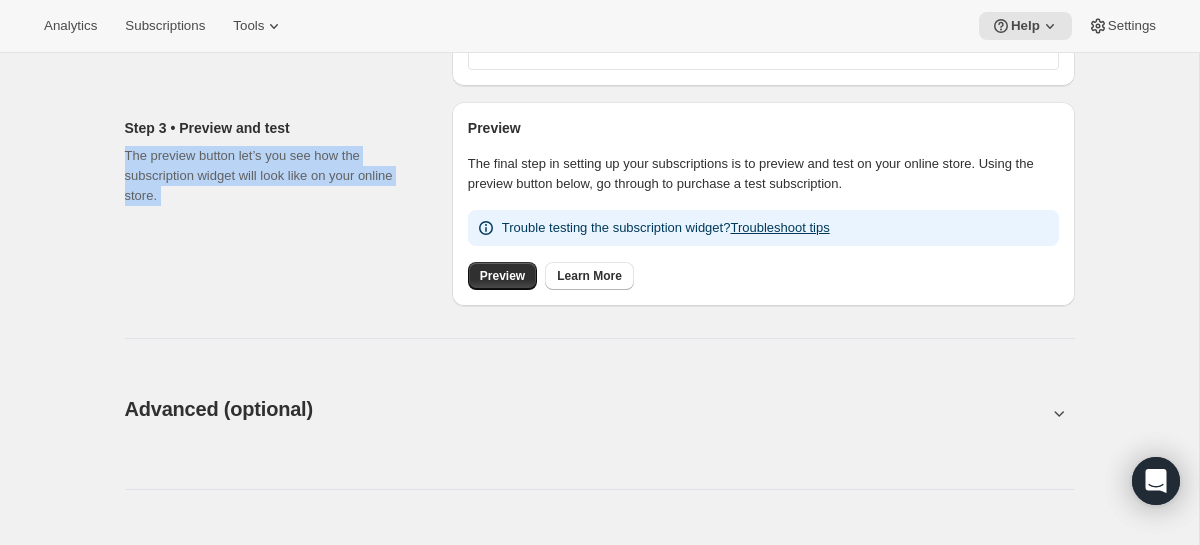 click on "The preview button let’s you see how the subscription widget will look like on your online store." at bounding box center (272, 176) 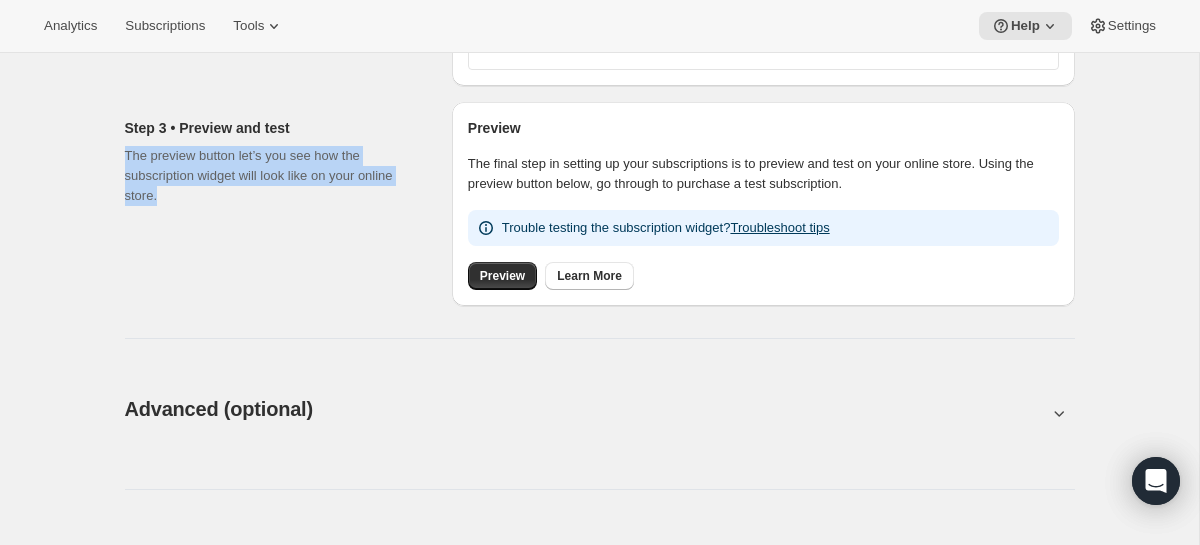 drag, startPoint x: 113, startPoint y: 147, endPoint x: 258, endPoint y: 199, distance: 154.0422 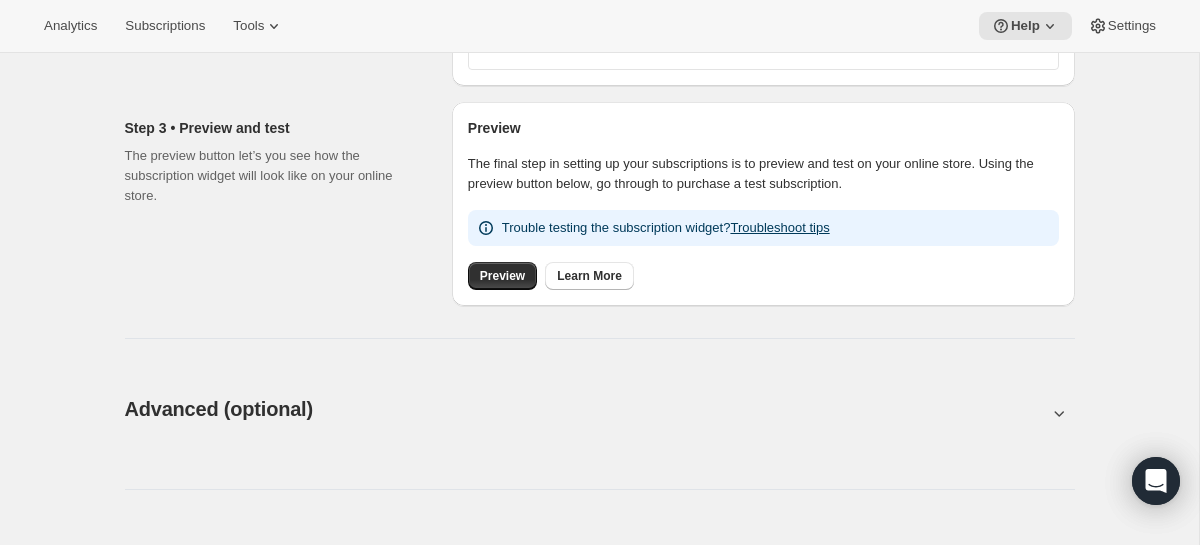 click on "The final step in setting up your subscriptions is to preview and test on your online store. Using the preview button below, go through to purchase a test subscription." at bounding box center (763, 174) 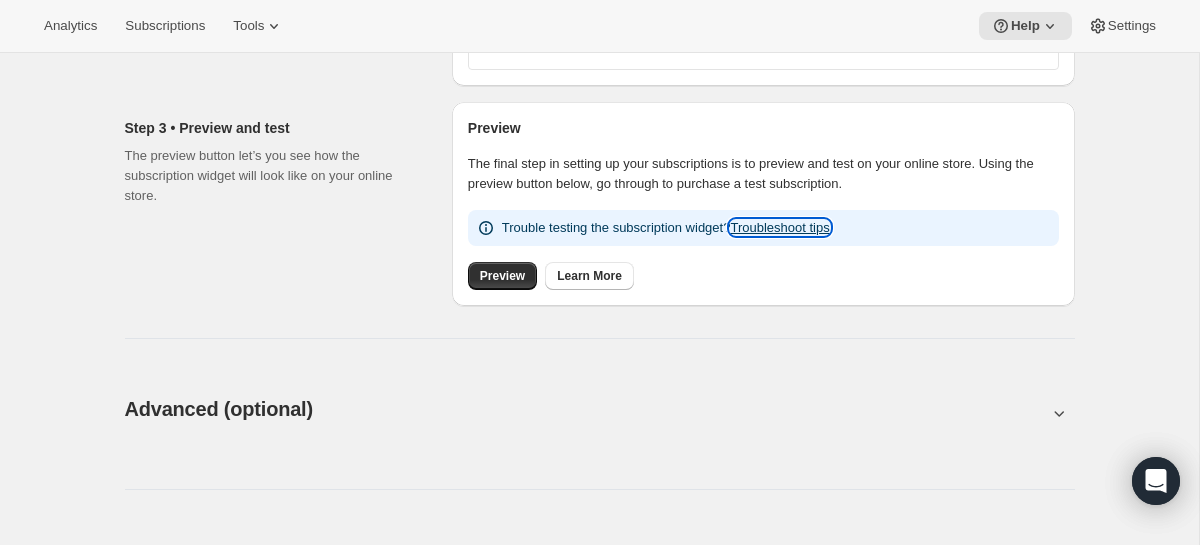 click on "Troubleshoot tips" at bounding box center (779, 227) 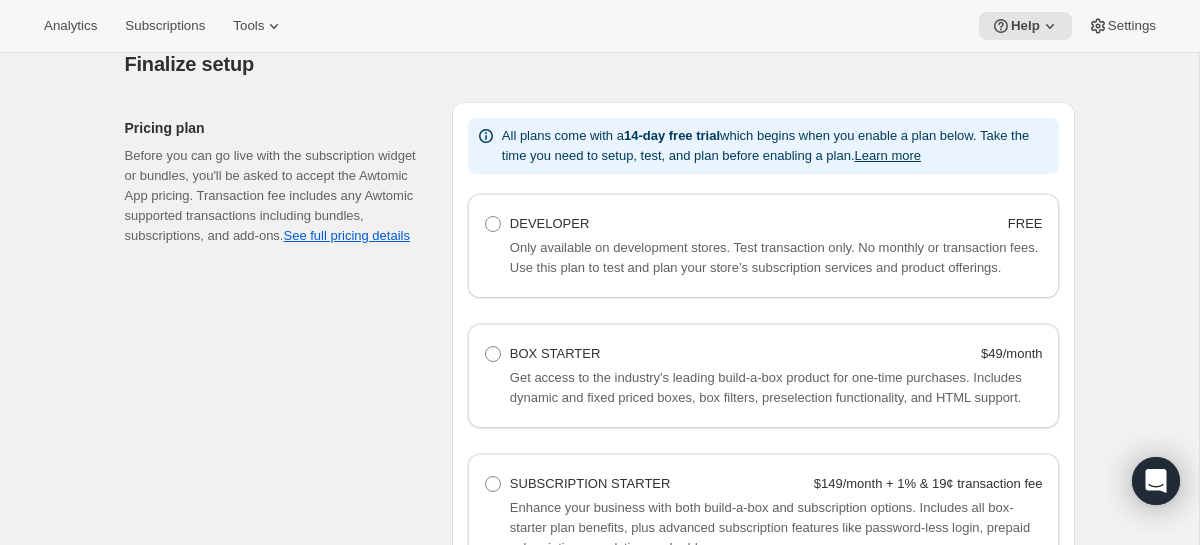 scroll, scrollTop: 642, scrollLeft: 0, axis: vertical 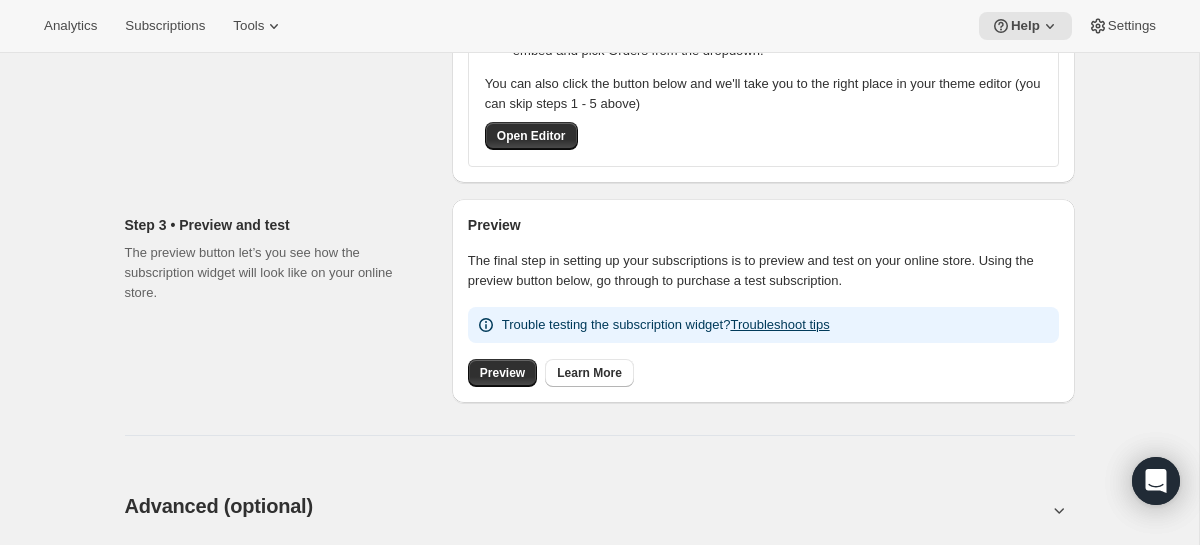 click on "The final step in setting up your subscriptions is to preview and test on your online store. Using the preview button below, go through to purchase a test subscription." at bounding box center (763, 271) 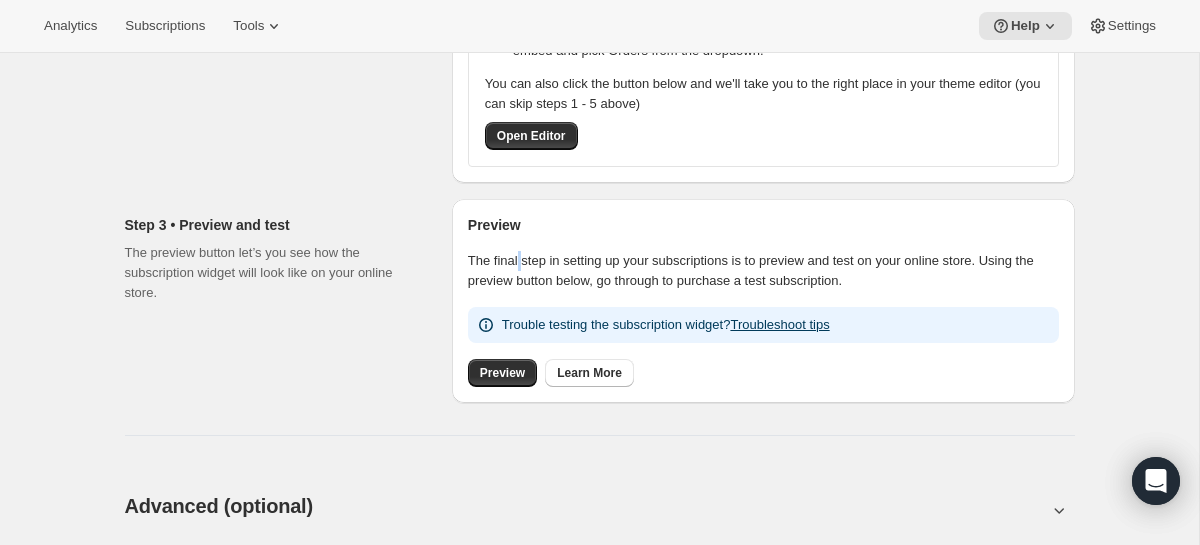 click on "The final step in setting up your subscriptions is to preview and test on your online store. Using the preview button below, go through to purchase a test subscription." at bounding box center (763, 271) 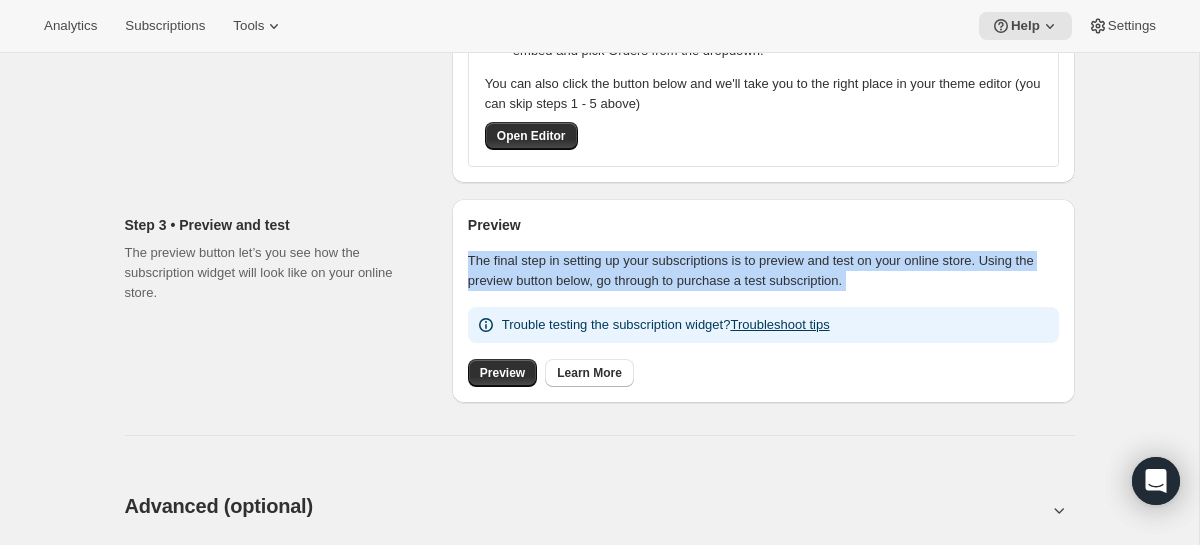 click on "The final step in setting up your subscriptions is to preview and test on your online store. Using the preview button below, go through to purchase a test subscription." at bounding box center [763, 271] 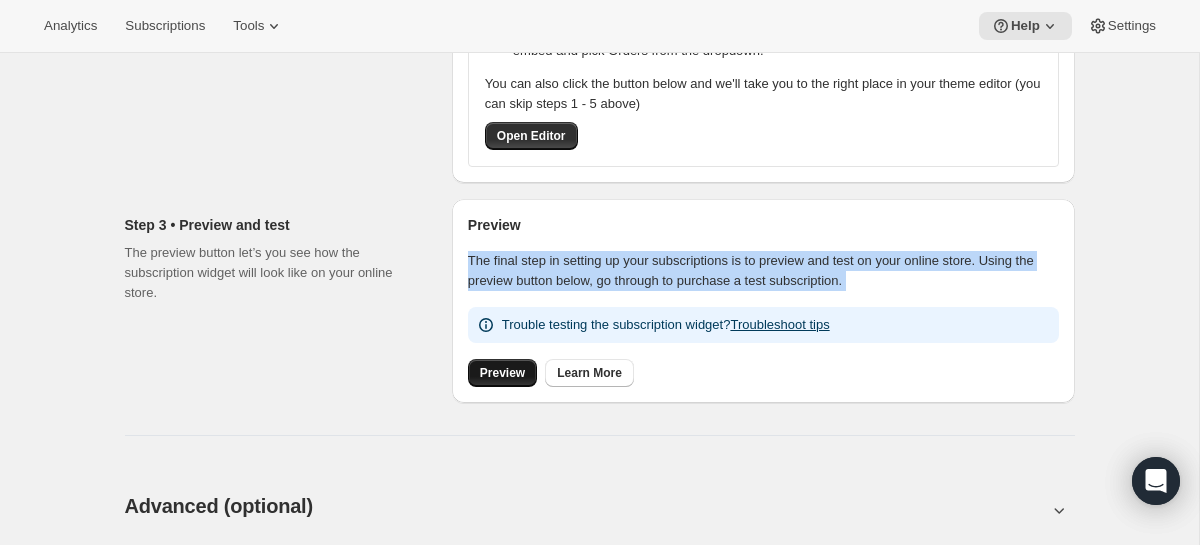 click on "Preview" at bounding box center (502, 373) 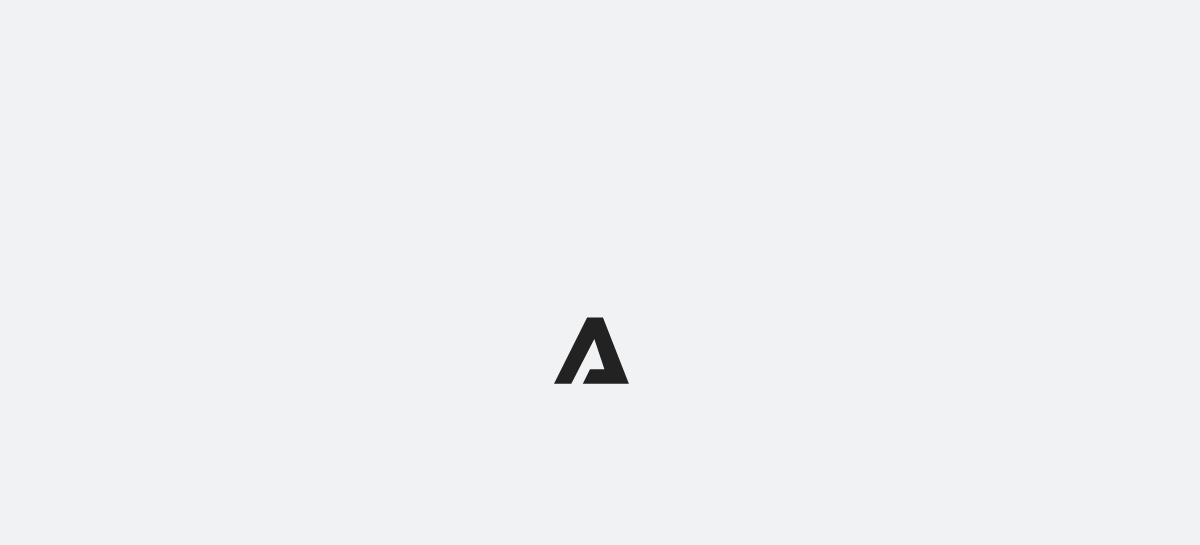 scroll, scrollTop: 0, scrollLeft: 0, axis: both 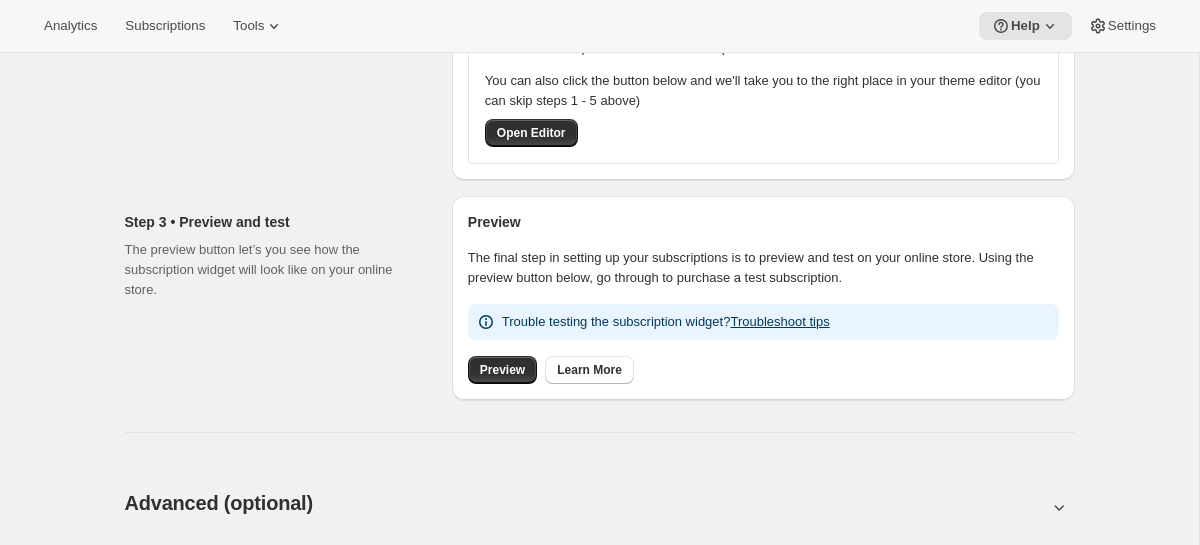 click on "Analytics Subscriptions Tools Help Settings" at bounding box center (600, 26) 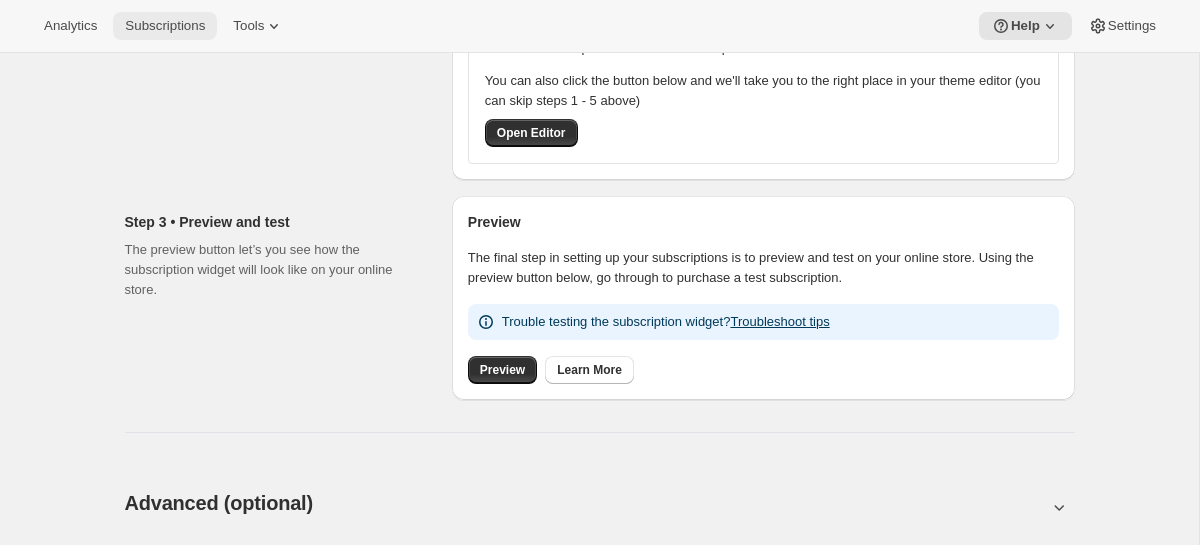 click on "Subscriptions" at bounding box center [165, 26] 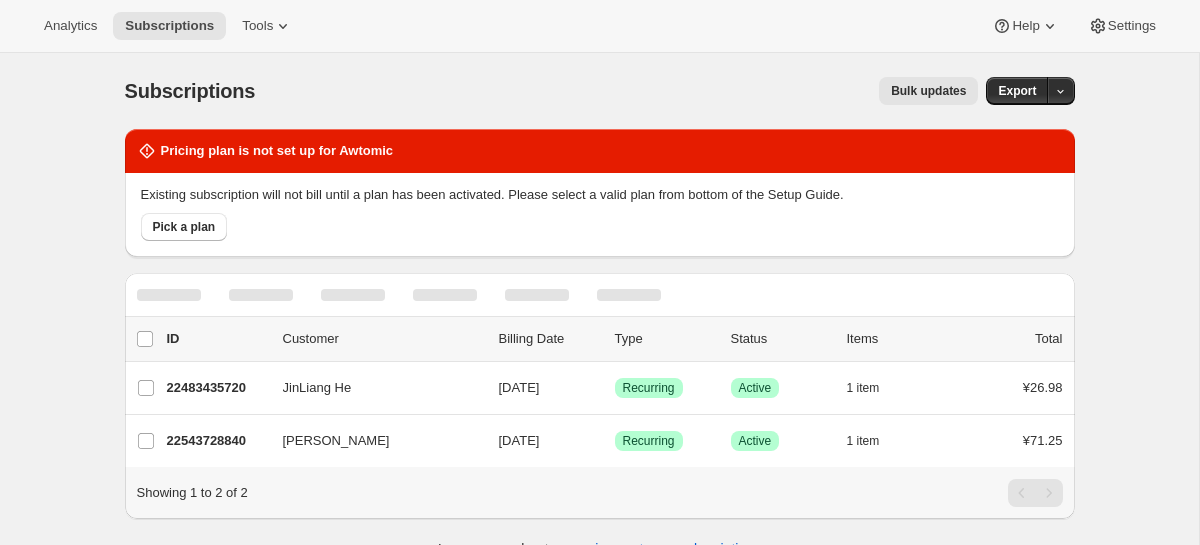 scroll, scrollTop: 53, scrollLeft: 0, axis: vertical 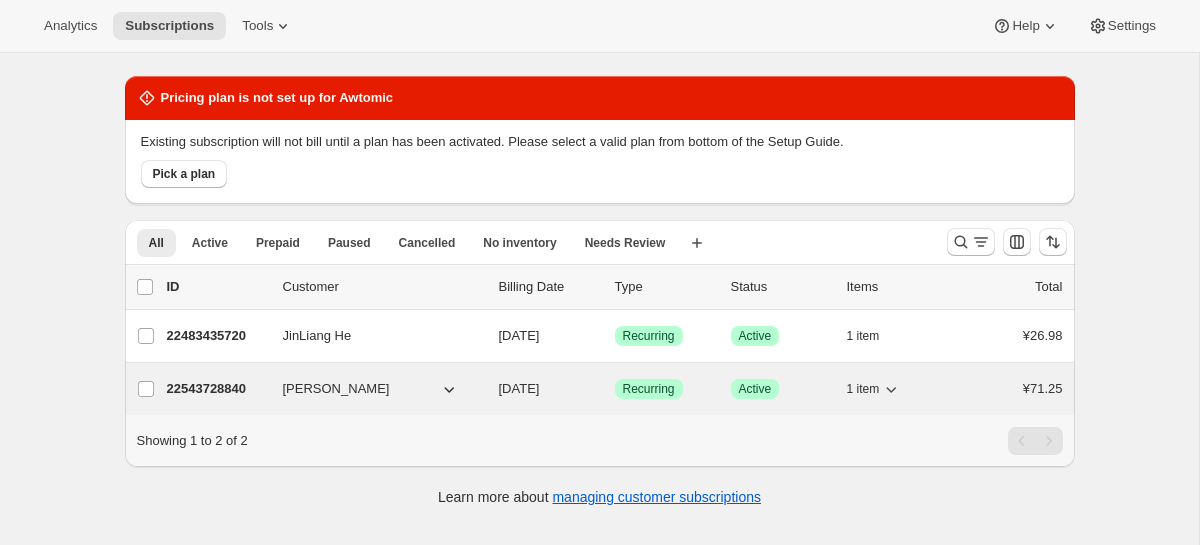 click on "Li LI" at bounding box center (371, 389) 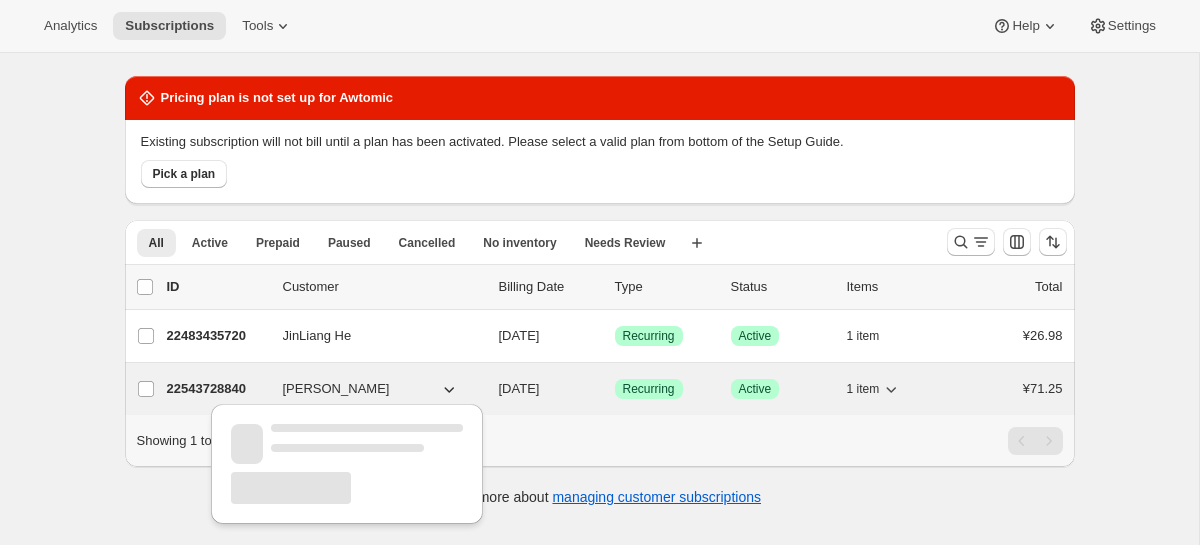 click on "Recurring" at bounding box center [649, 389] 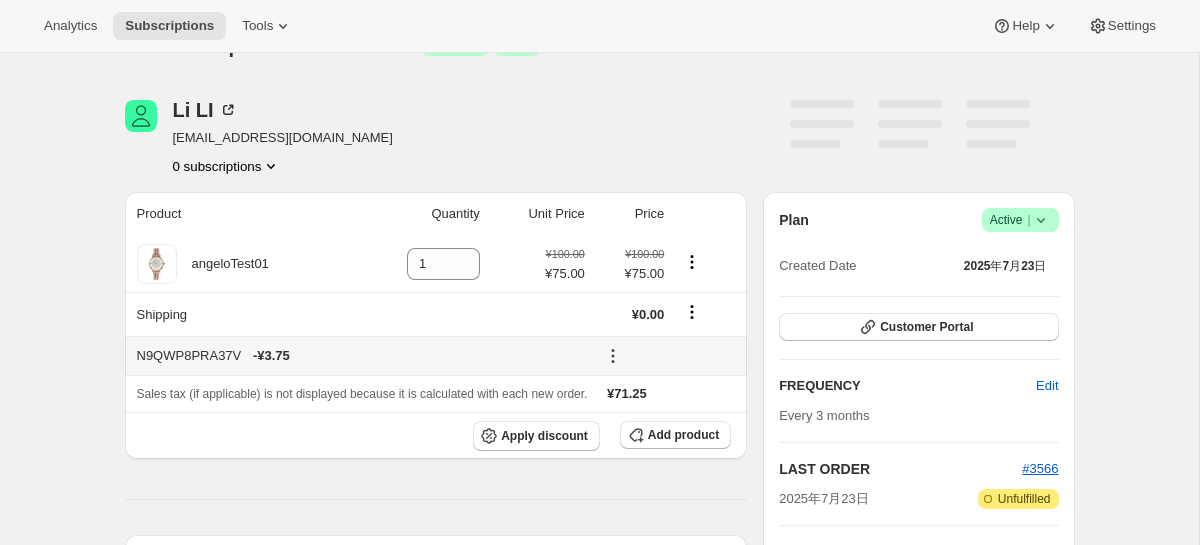 scroll, scrollTop: 153, scrollLeft: 0, axis: vertical 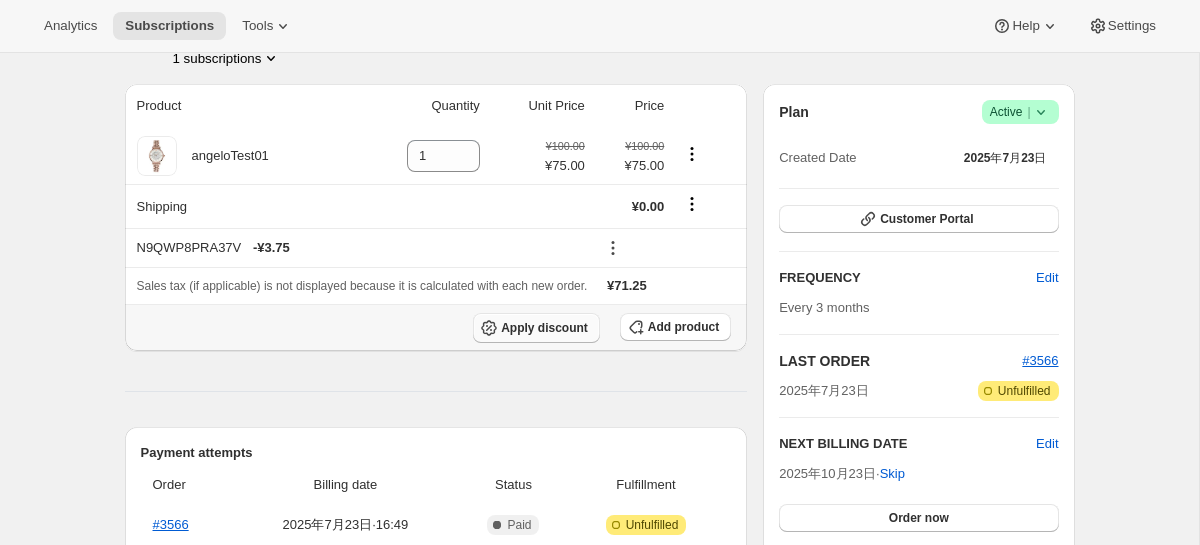 click on "Apply discount" at bounding box center [536, 328] 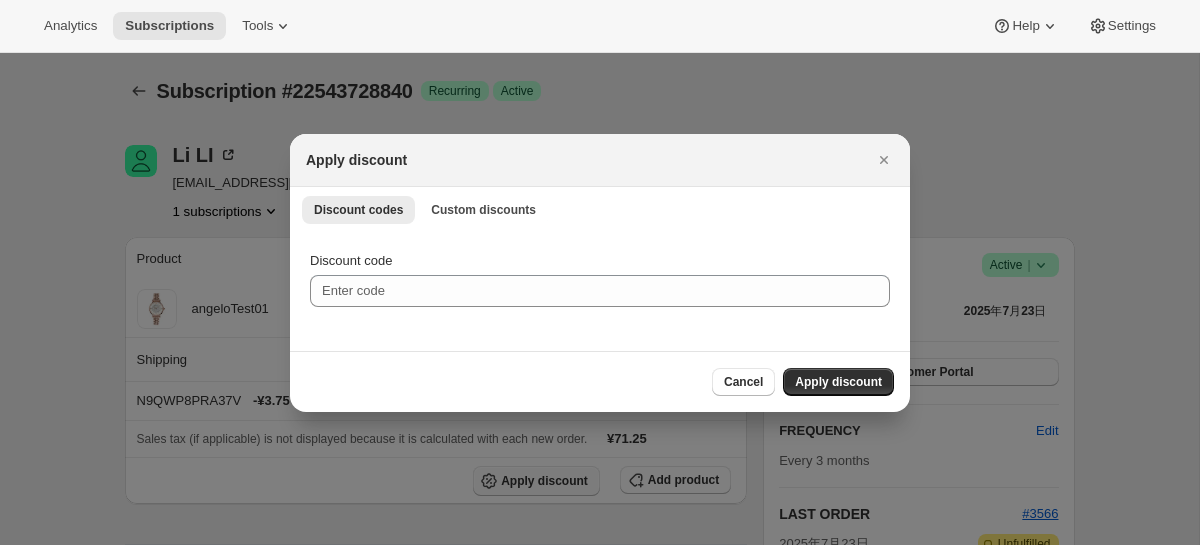 scroll, scrollTop: 0, scrollLeft: 0, axis: both 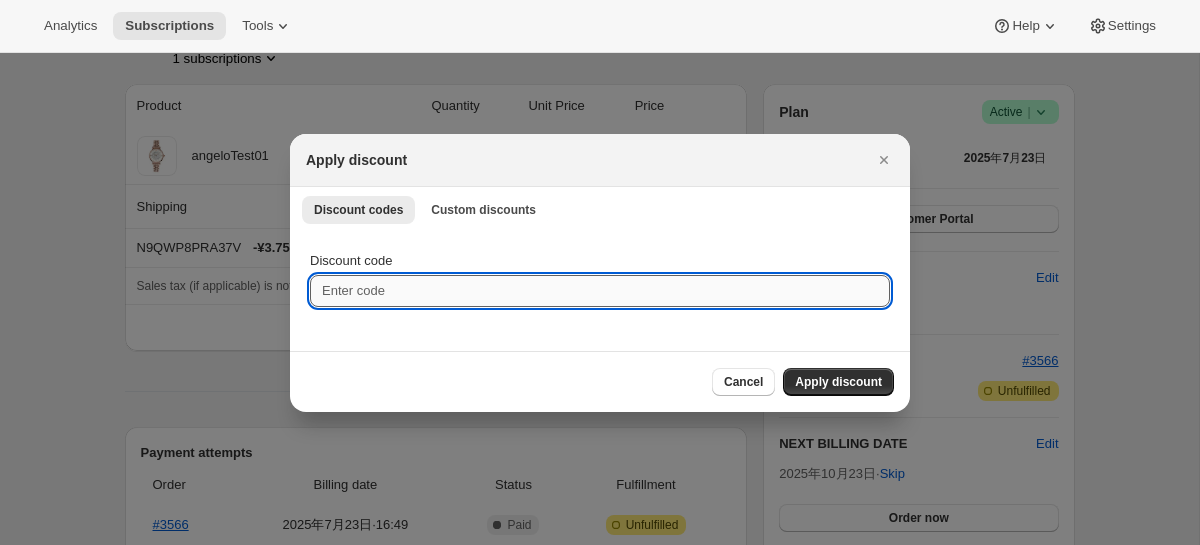 click on "Discount code" at bounding box center (600, 291) 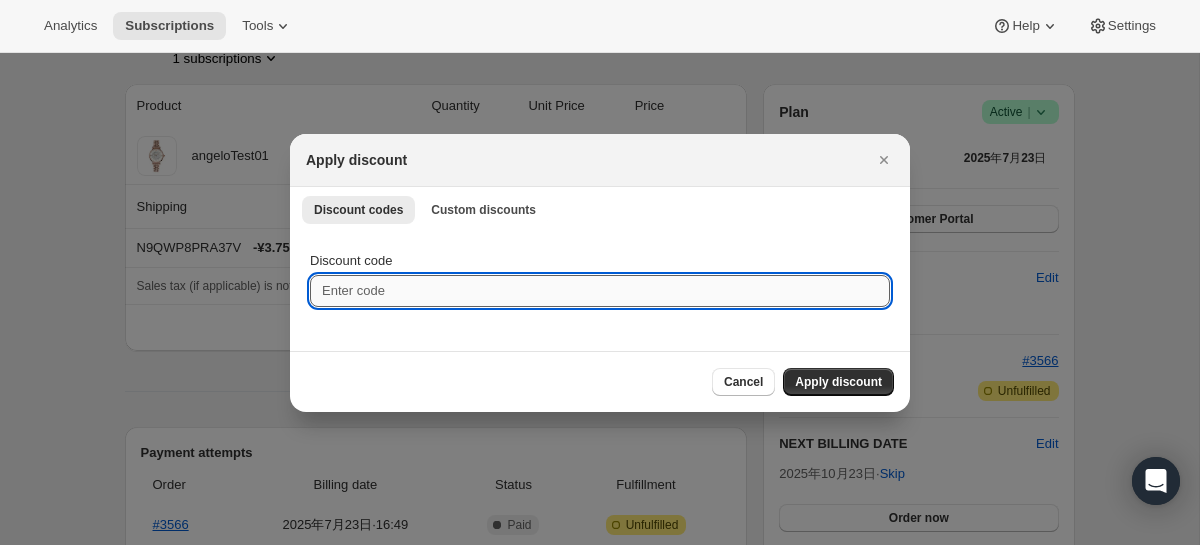 paste on "4VD5FY19E129" 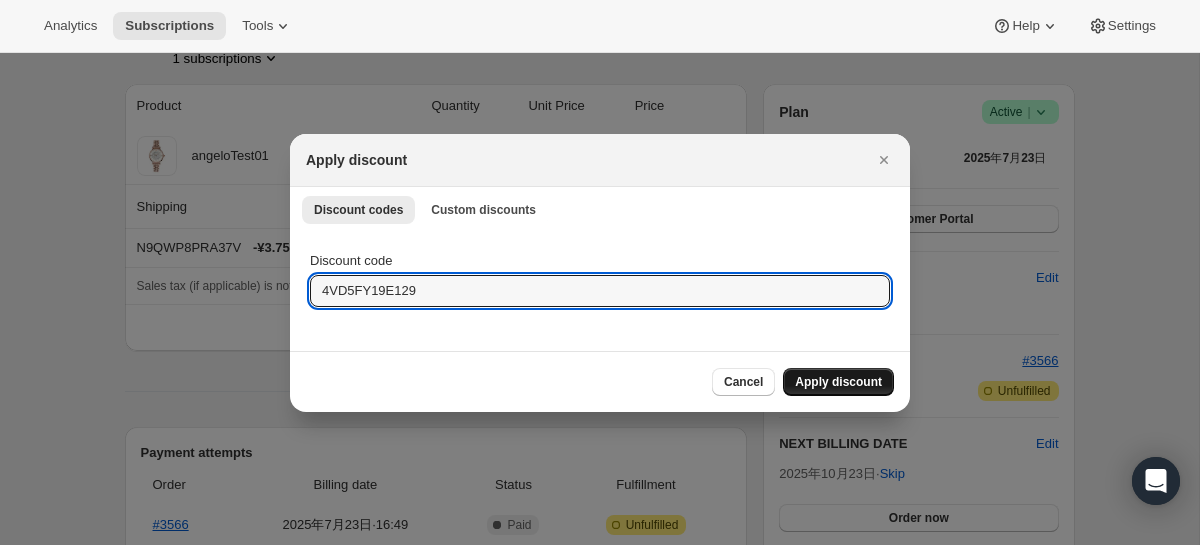 type on "4VD5FY19E129" 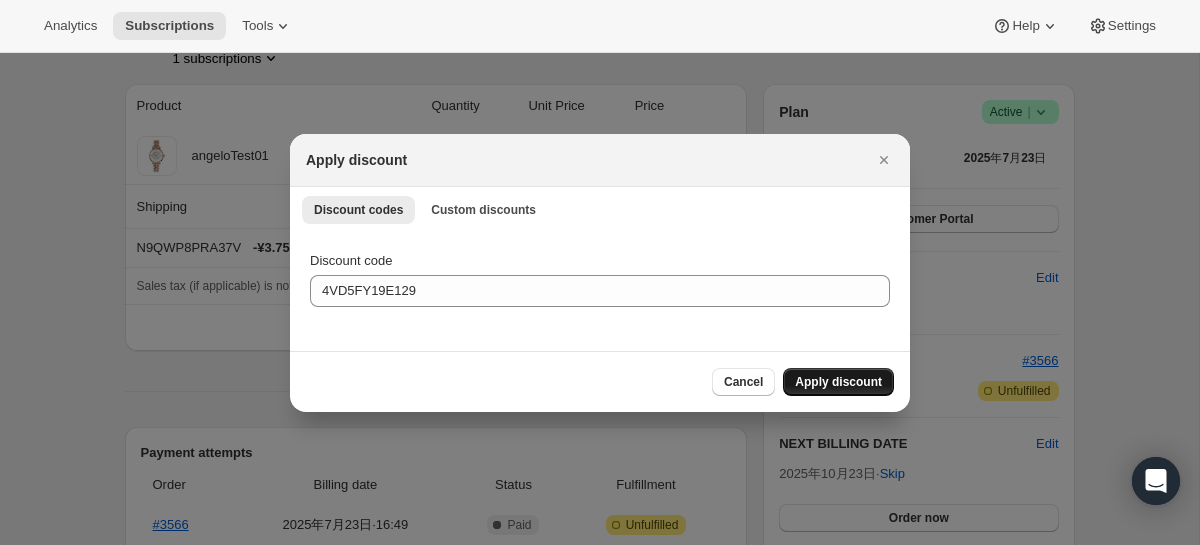 click on "Apply discount" at bounding box center (838, 382) 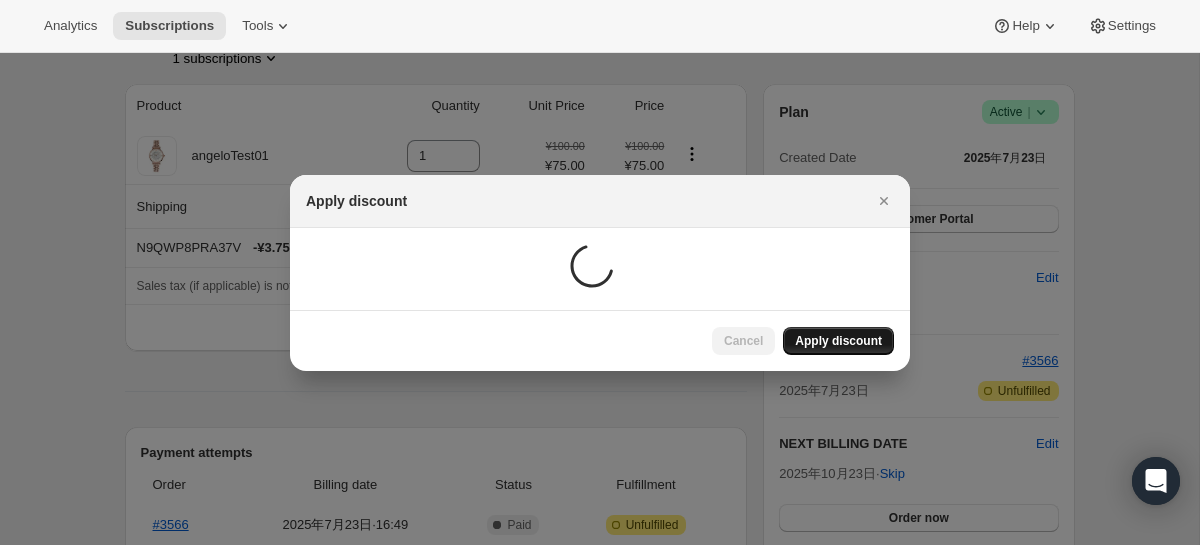 scroll, scrollTop: 153, scrollLeft: 0, axis: vertical 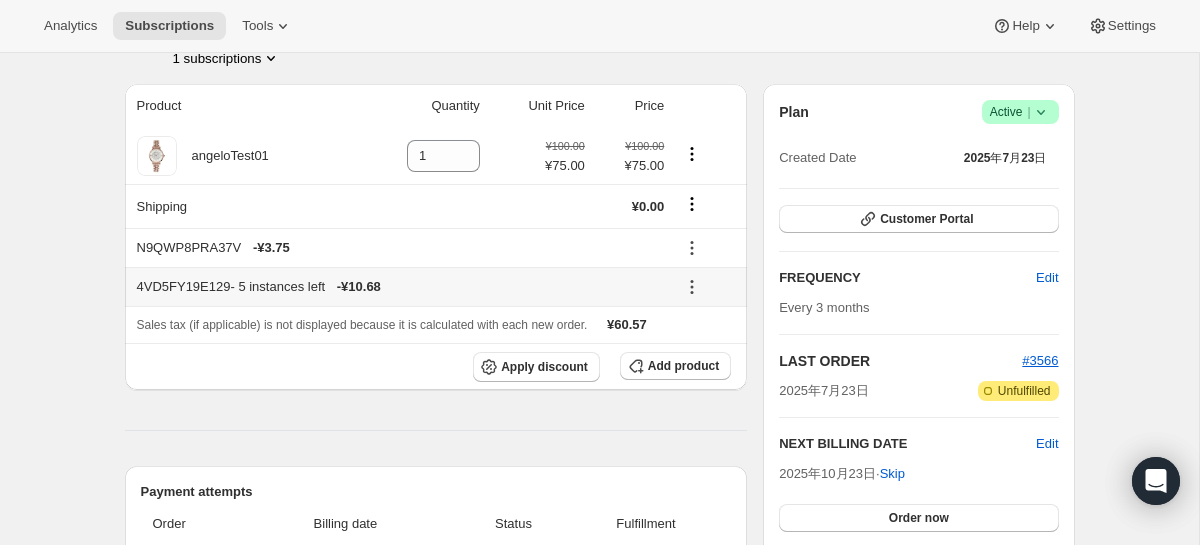 click 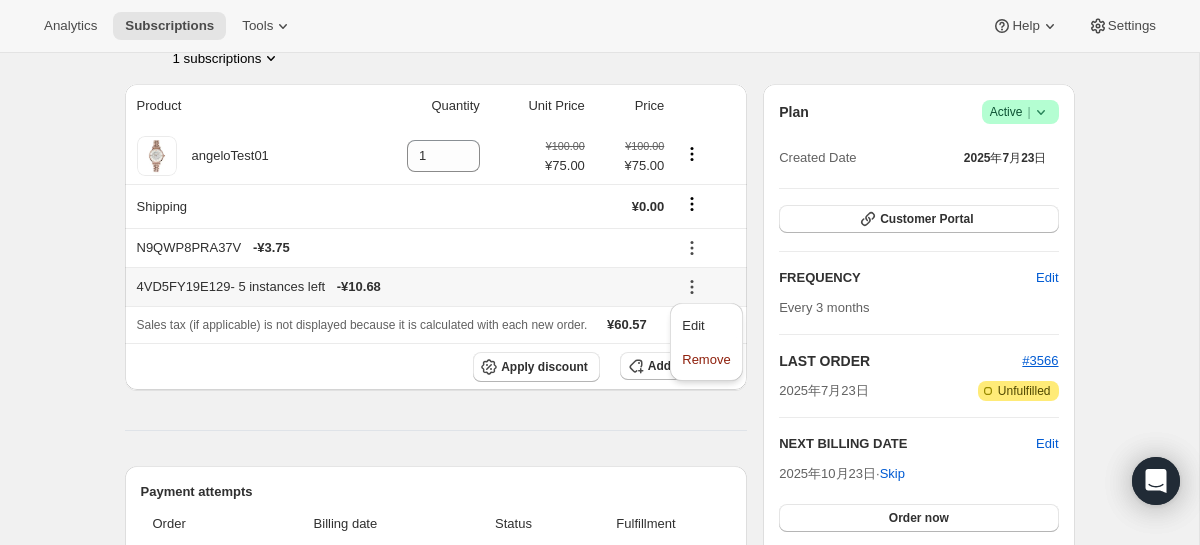 click on "4VD5FY19E129  - 5 instances left   - ¥10.68" at bounding box center (401, 287) 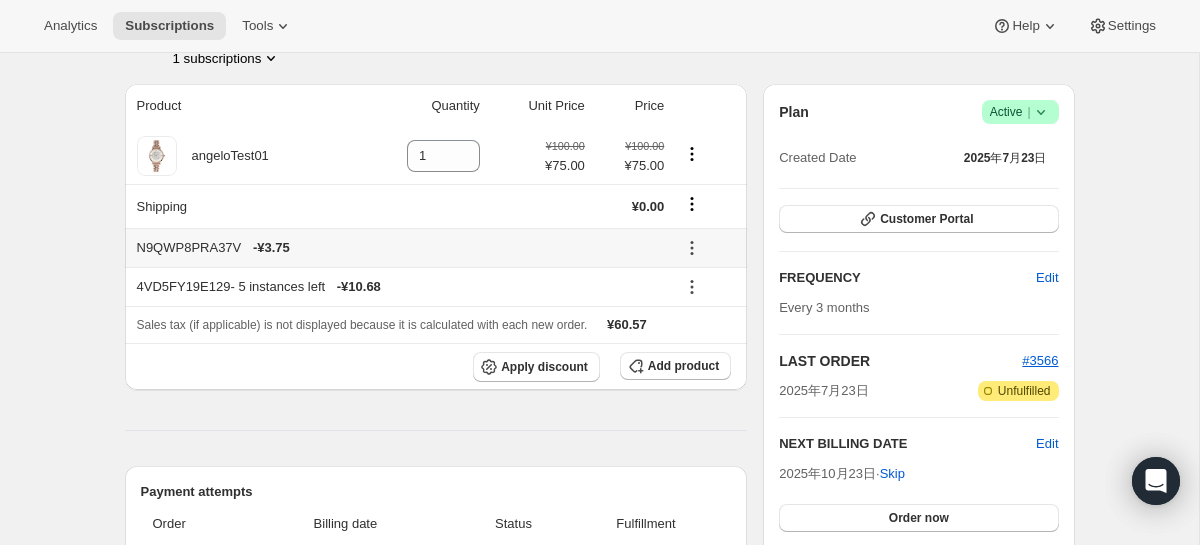 click 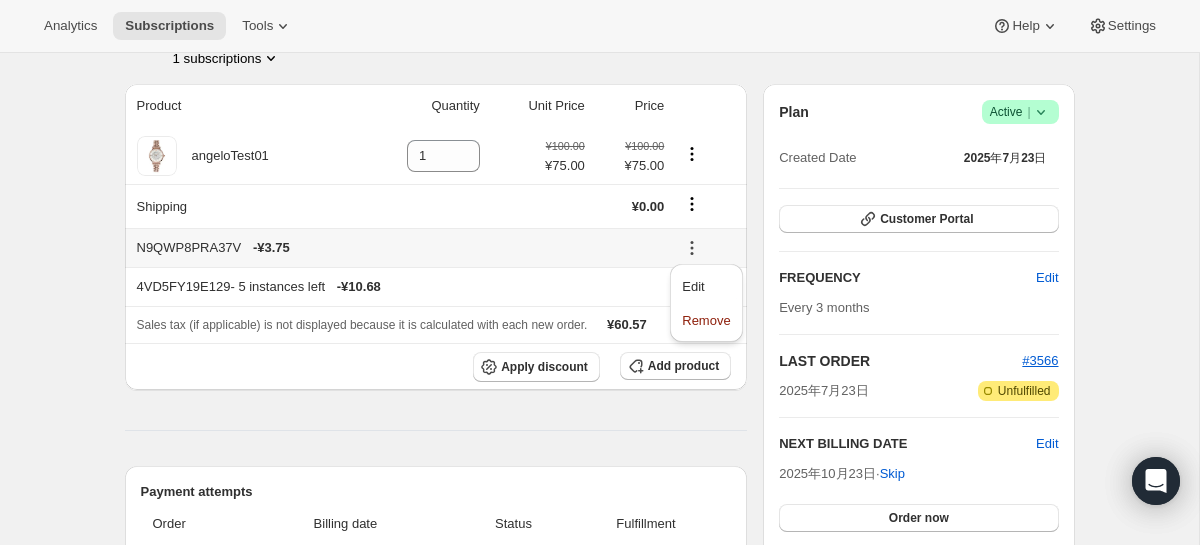 click on "N9QWP8PRA37V   - ¥3.75" at bounding box center (401, 248) 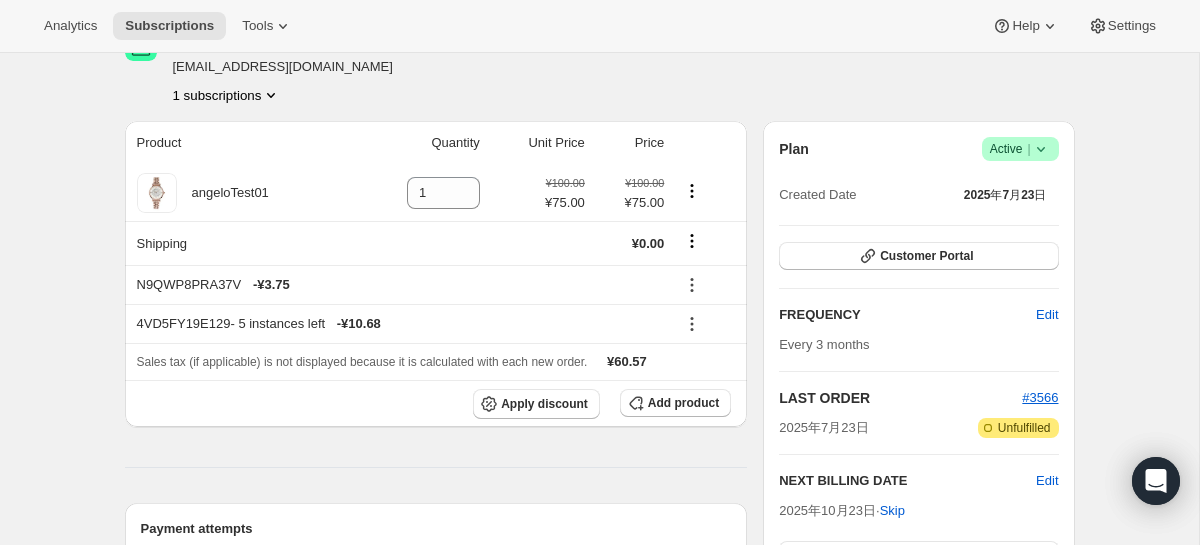 scroll, scrollTop: 108, scrollLeft: 0, axis: vertical 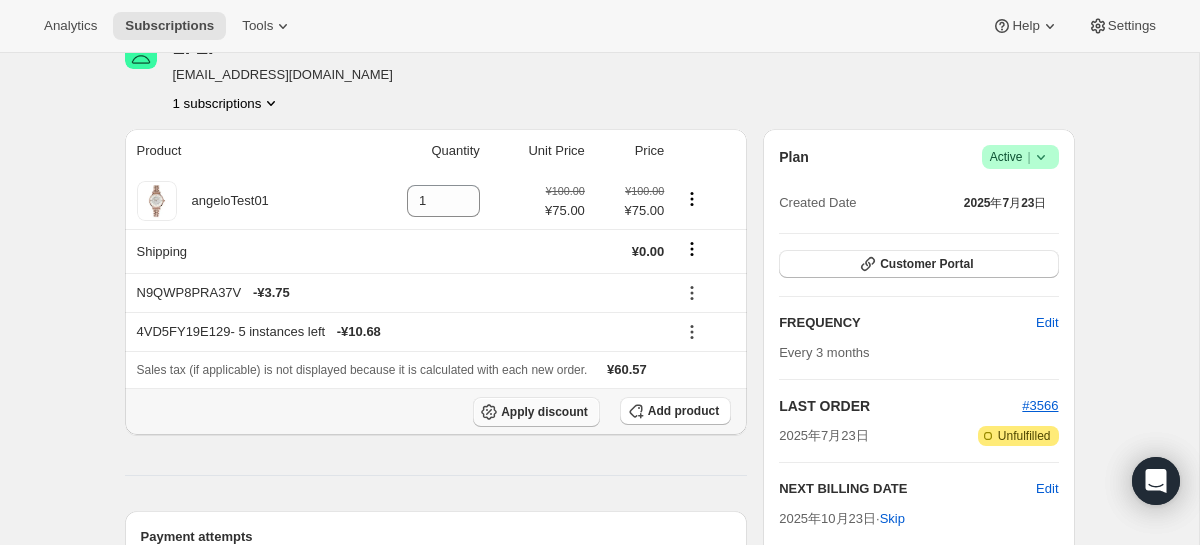 click on "Apply discount" at bounding box center (544, 412) 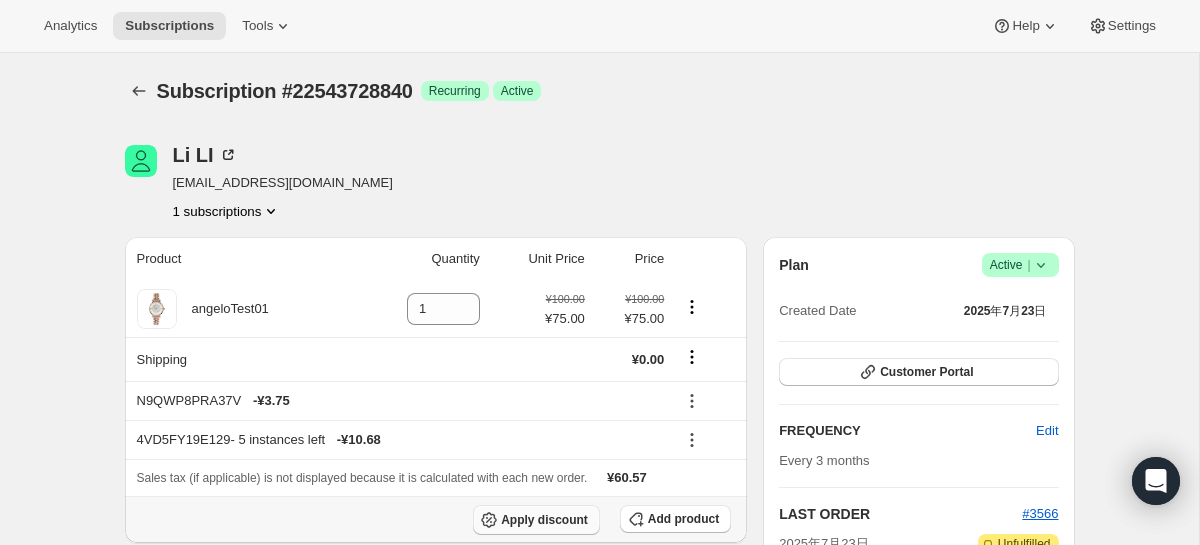 scroll, scrollTop: 108, scrollLeft: 0, axis: vertical 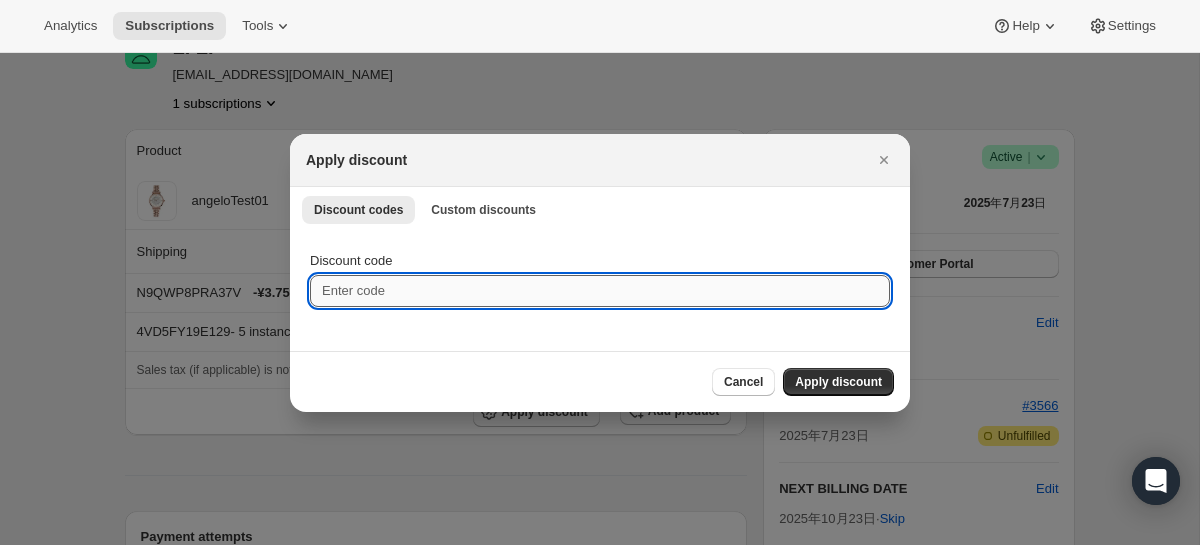 click on "Discount code" at bounding box center [600, 291] 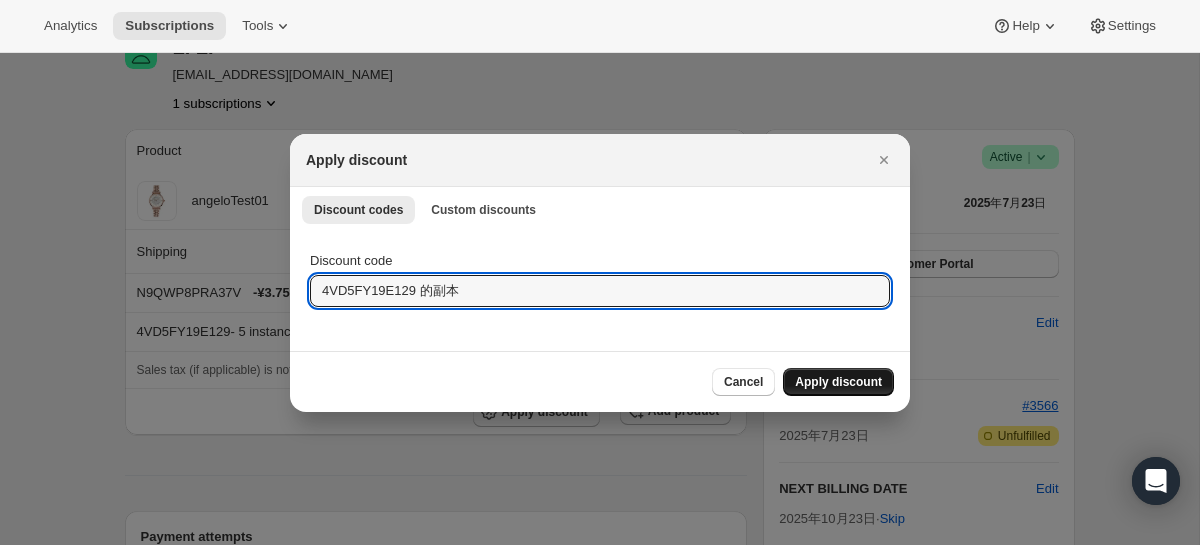 type on "4VD5FY19E129 的副本" 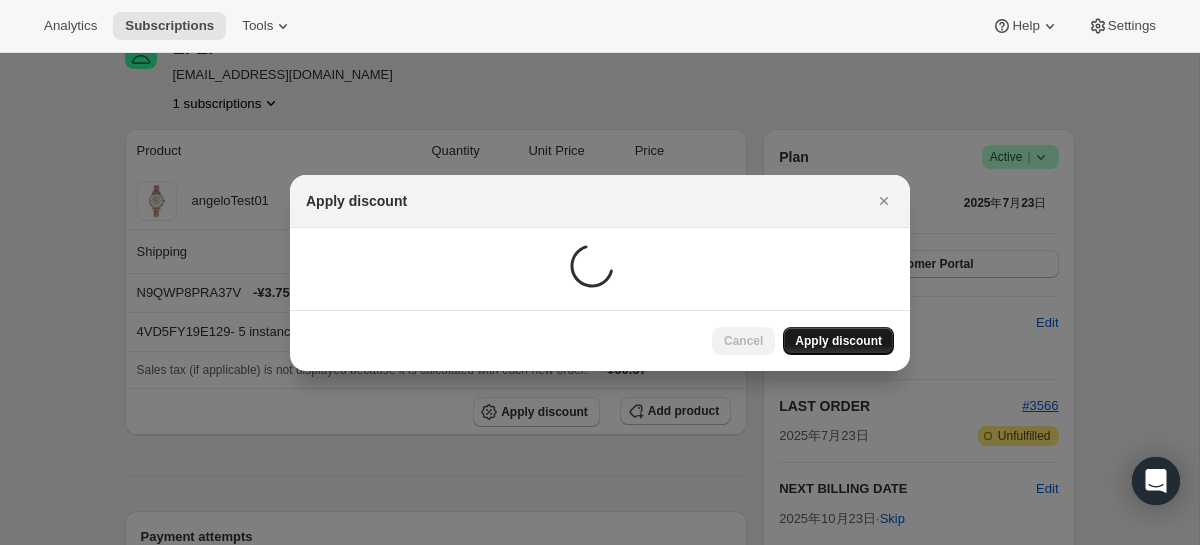 scroll, scrollTop: 108, scrollLeft: 0, axis: vertical 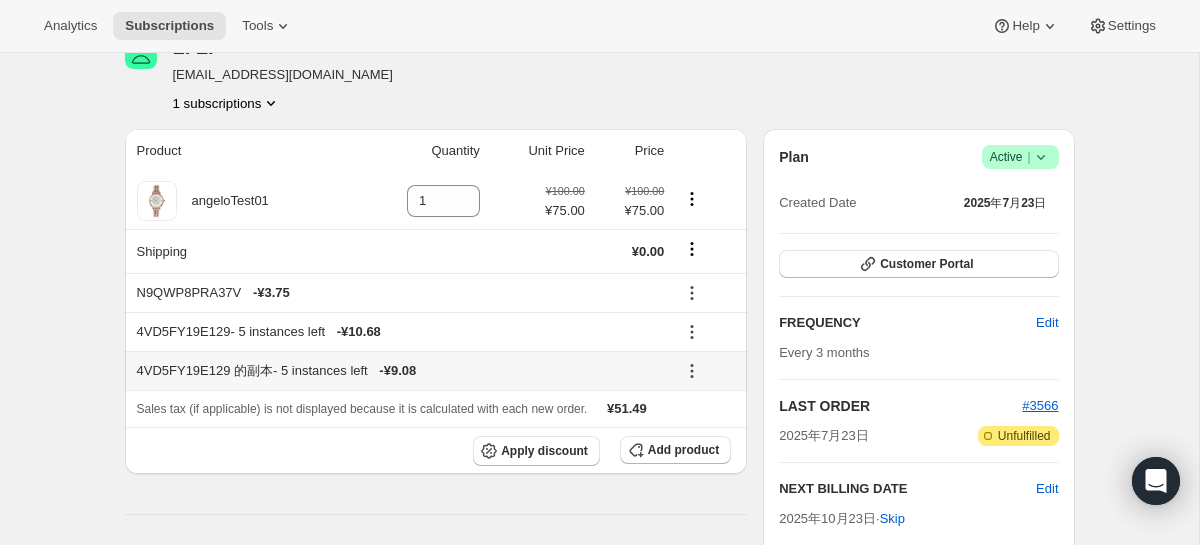 click 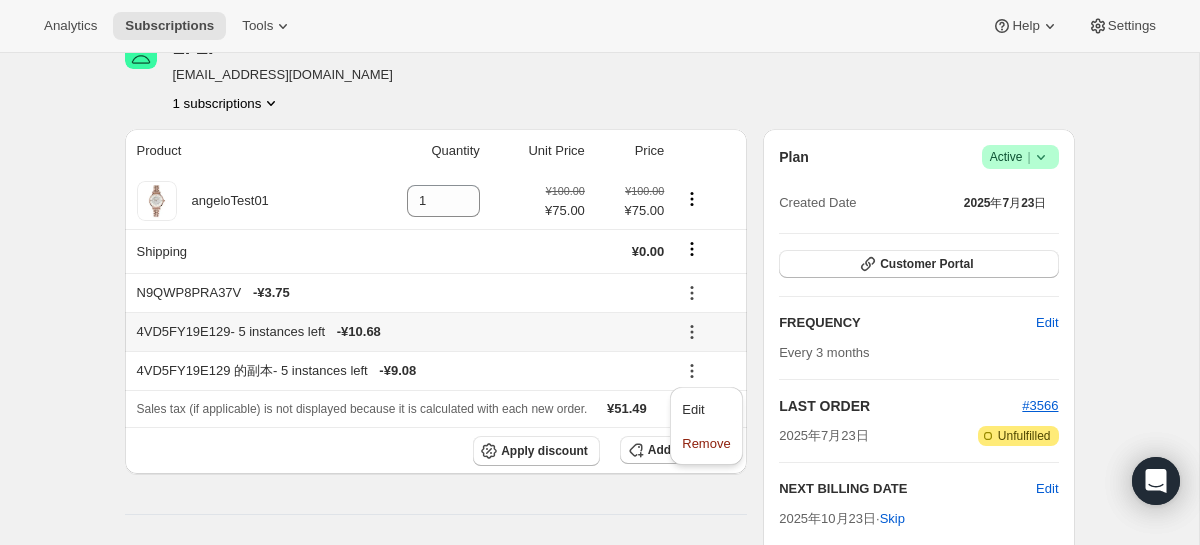 click on "4VD5FY19E129  - 5 instances left   - ¥10.68" at bounding box center [401, 332] 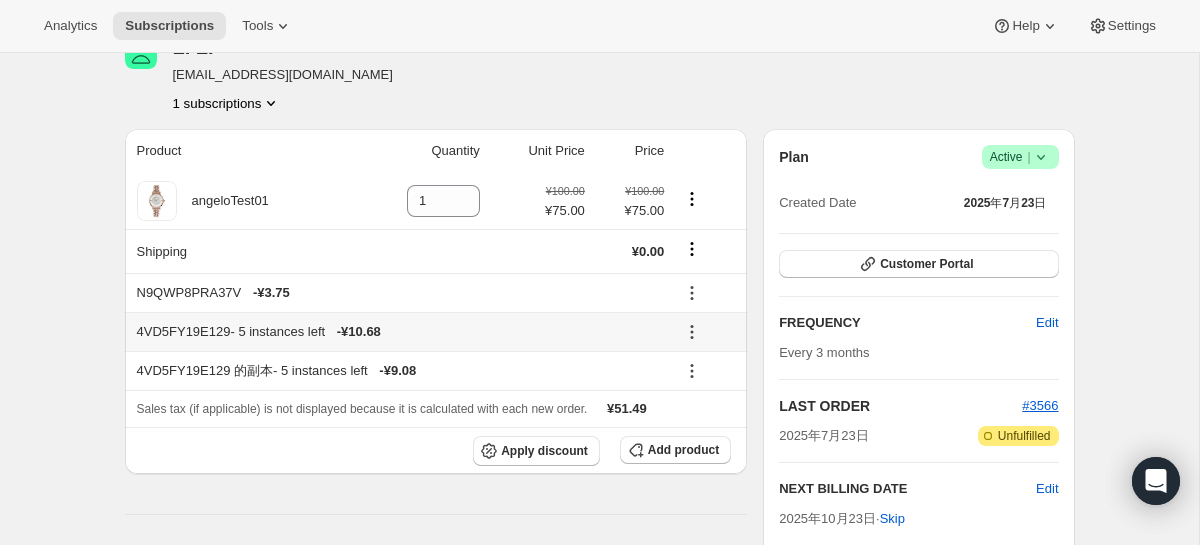 click on "4VD5FY19E129  - 5 instances left   - ¥10.68" at bounding box center [401, 332] 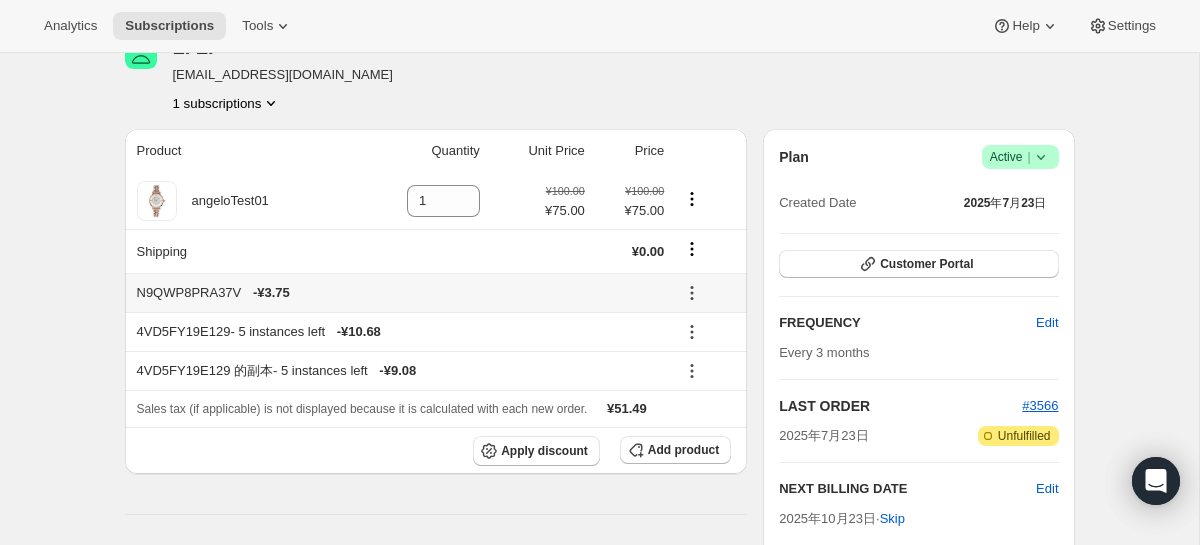 click on "- ¥3.75" at bounding box center (271, 293) 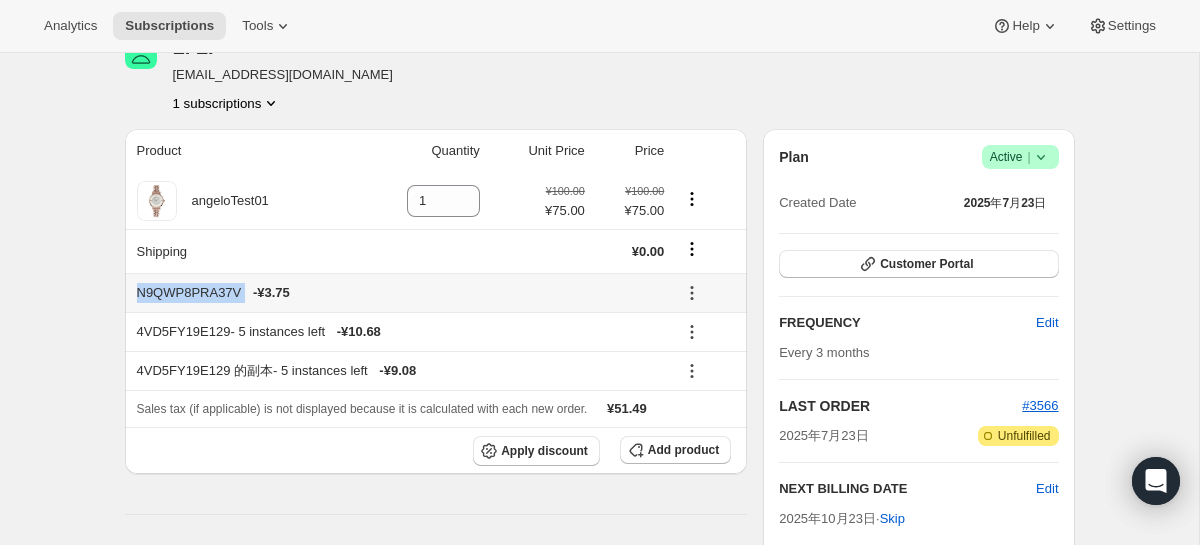 drag, startPoint x: 309, startPoint y: 295, endPoint x: 137, endPoint y: 288, distance: 172.14238 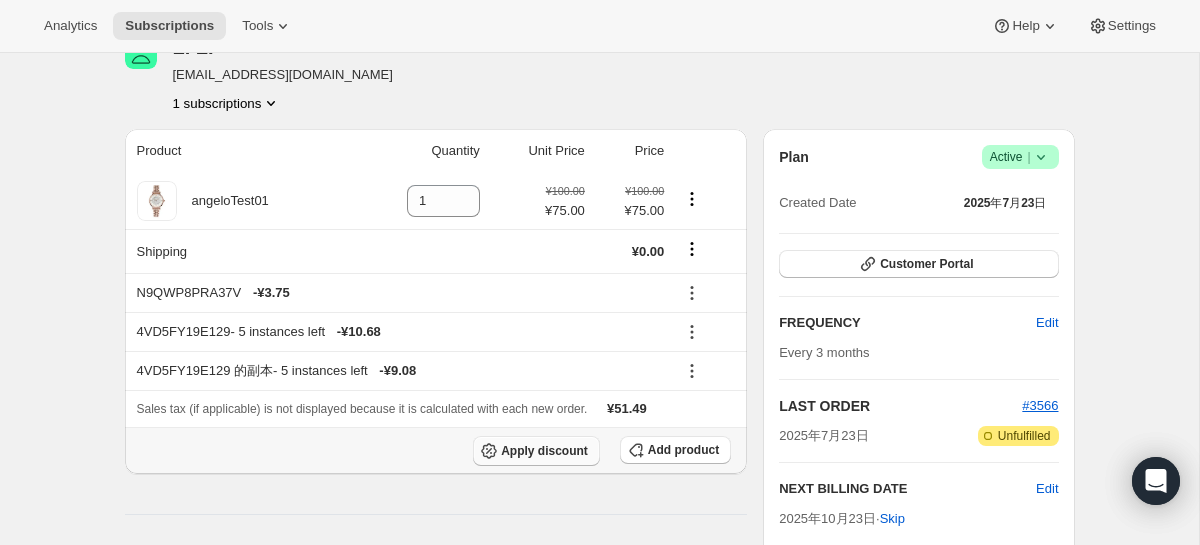 click on "Apply discount" at bounding box center (544, 451) 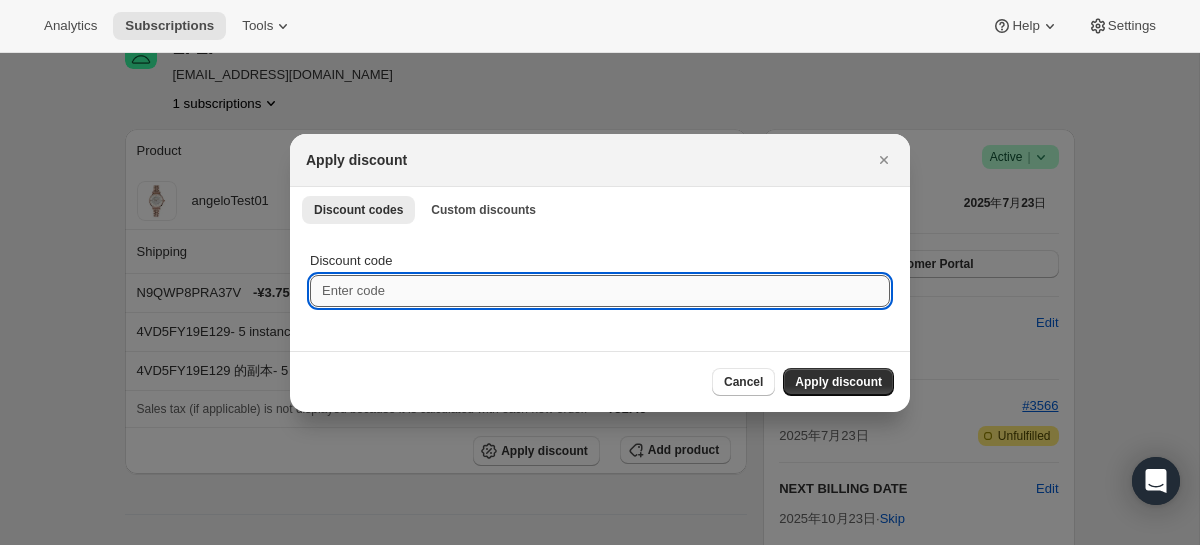 click on "Discount code" at bounding box center [600, 291] 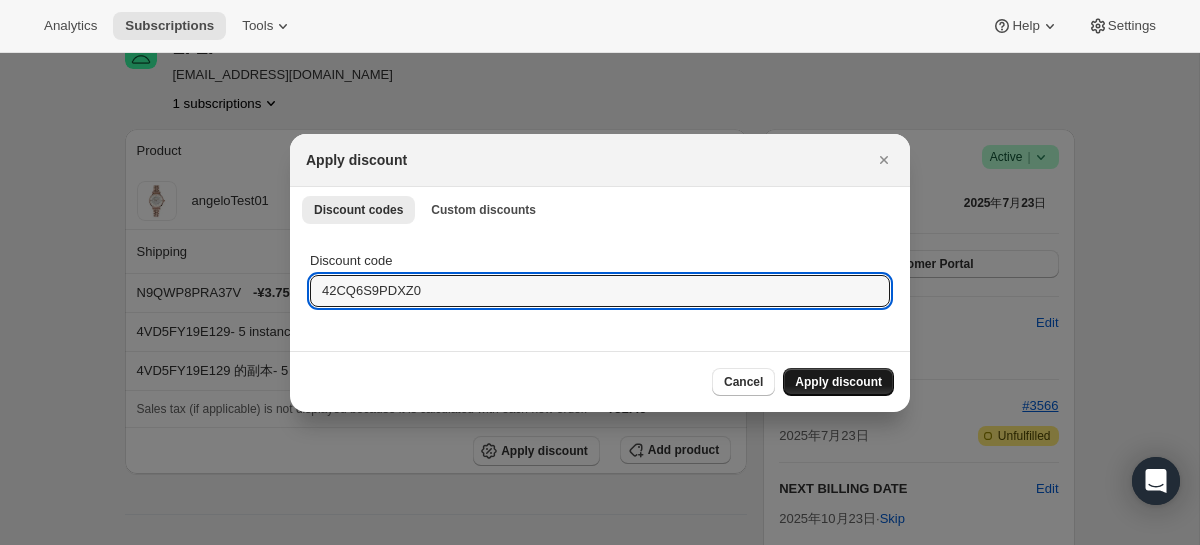 type on "42CQ6S9PDXZ0" 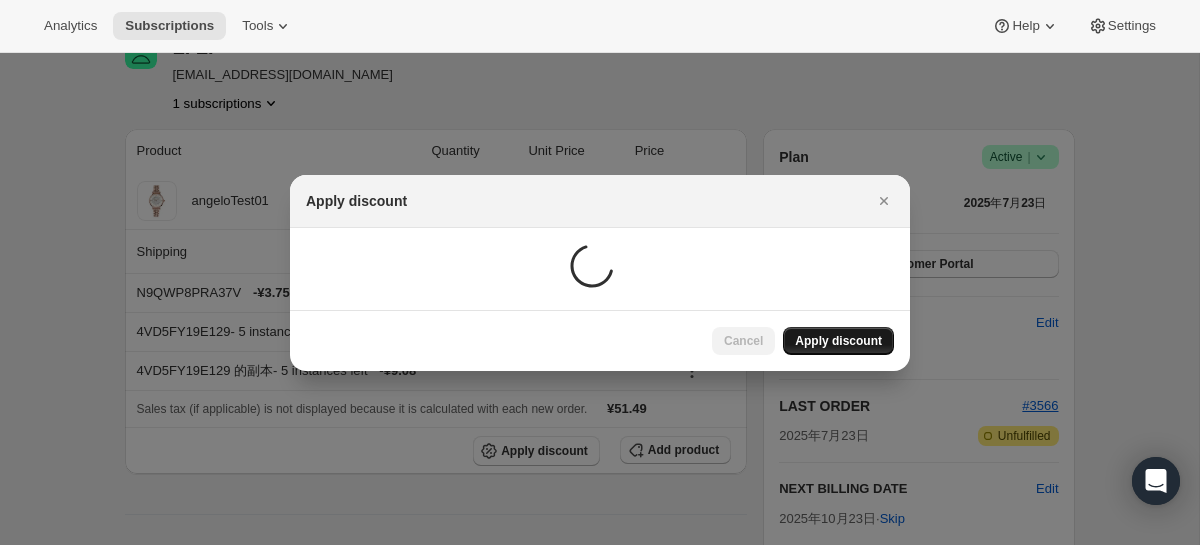 scroll, scrollTop: 108, scrollLeft: 0, axis: vertical 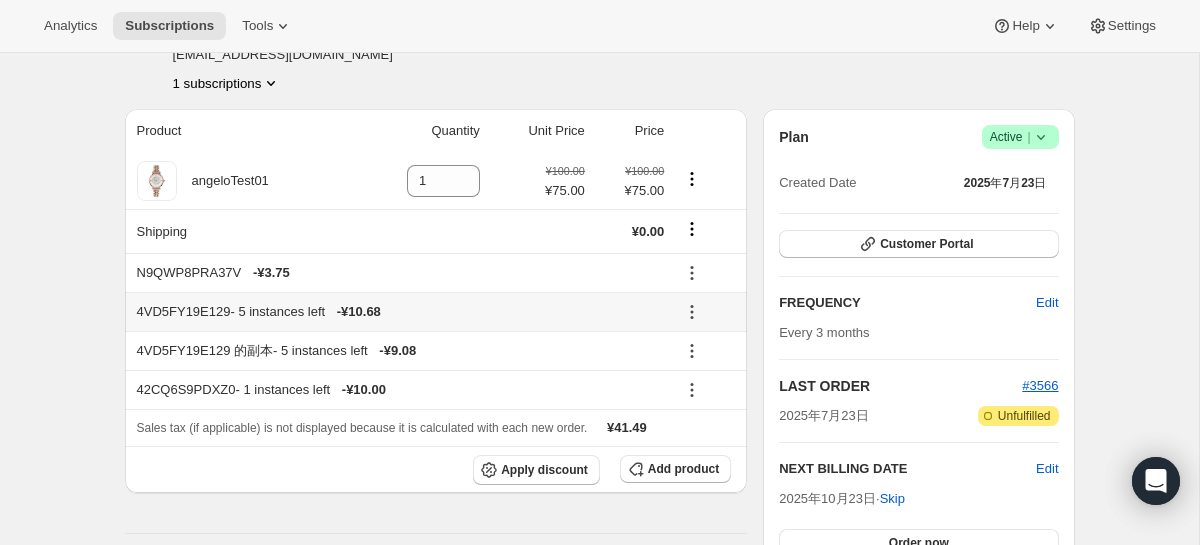 click 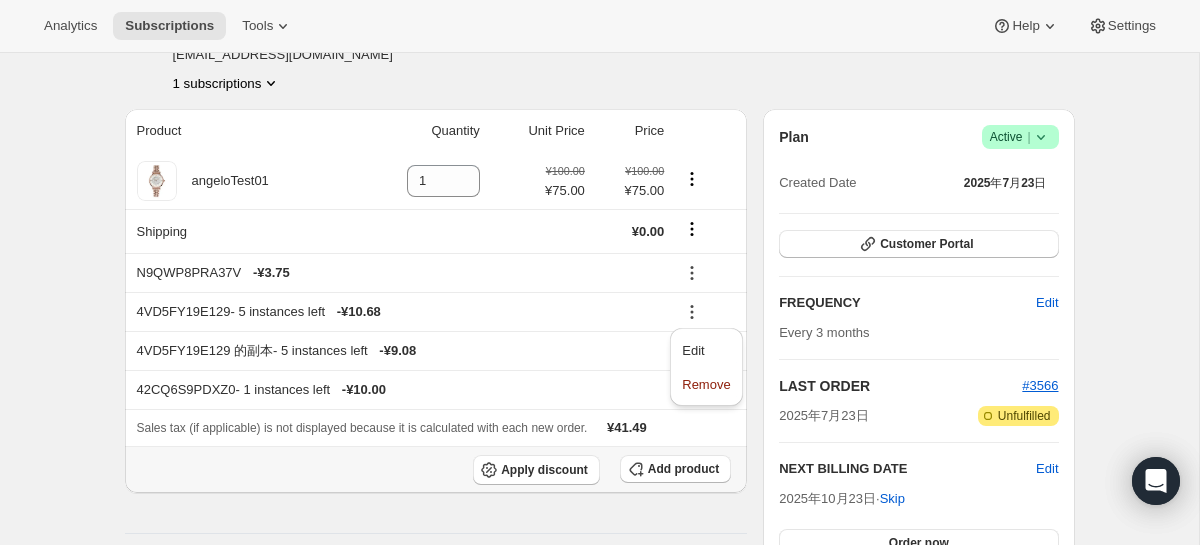 click on "Apply discount Add product" at bounding box center [436, 470] 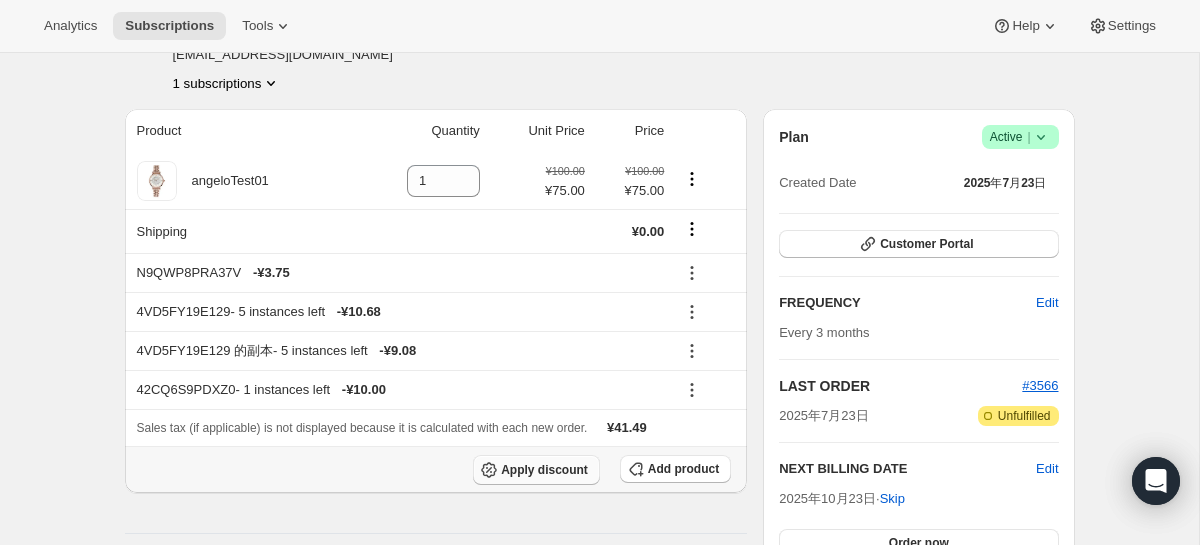 click on "Apply discount" at bounding box center [544, 470] 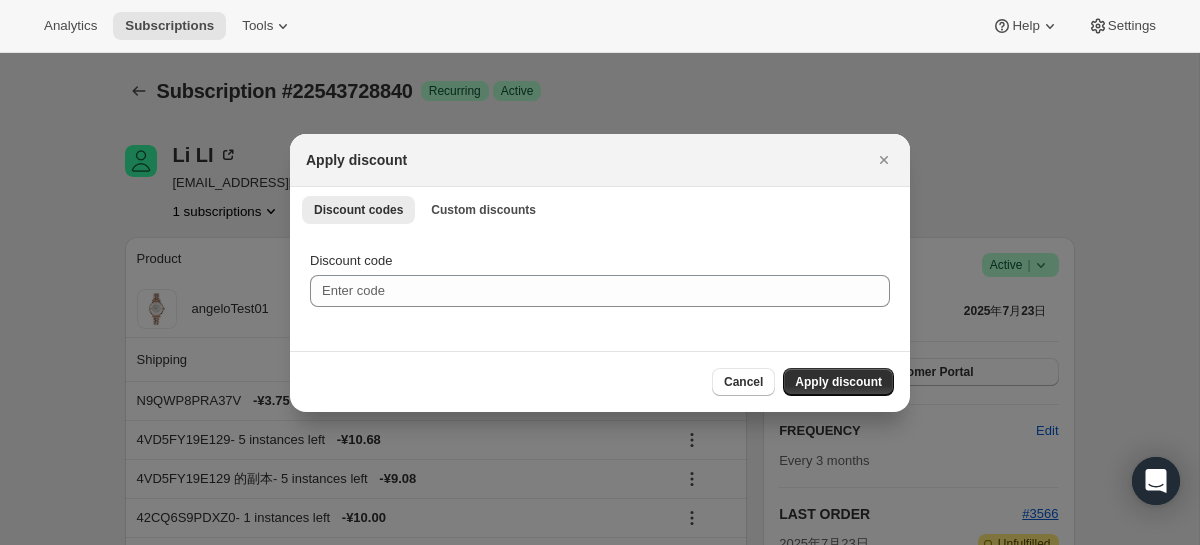 scroll, scrollTop: 0, scrollLeft: 0, axis: both 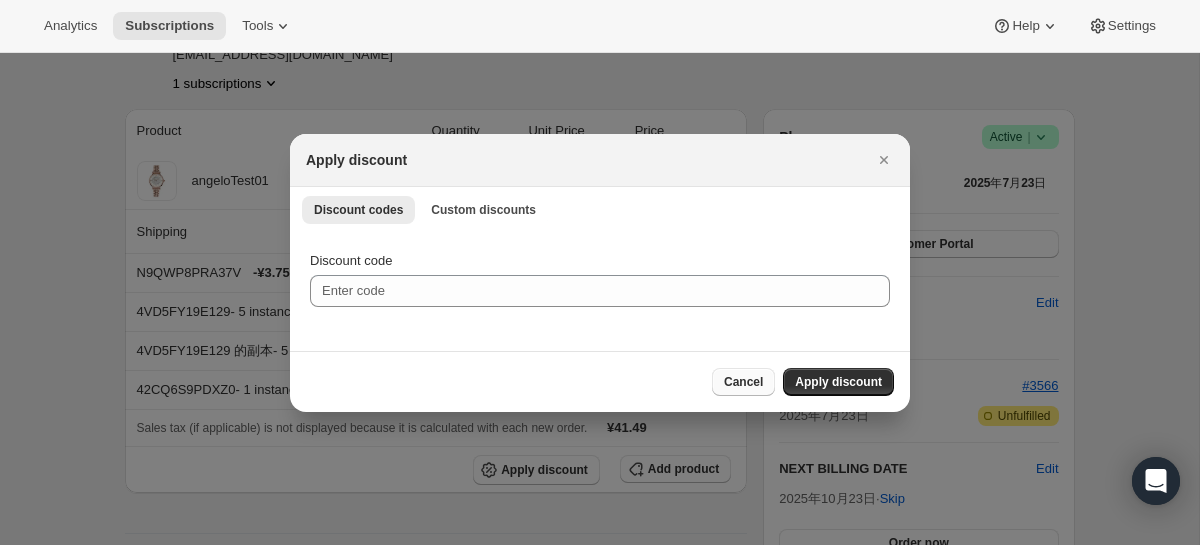 click on "Cancel" at bounding box center [743, 382] 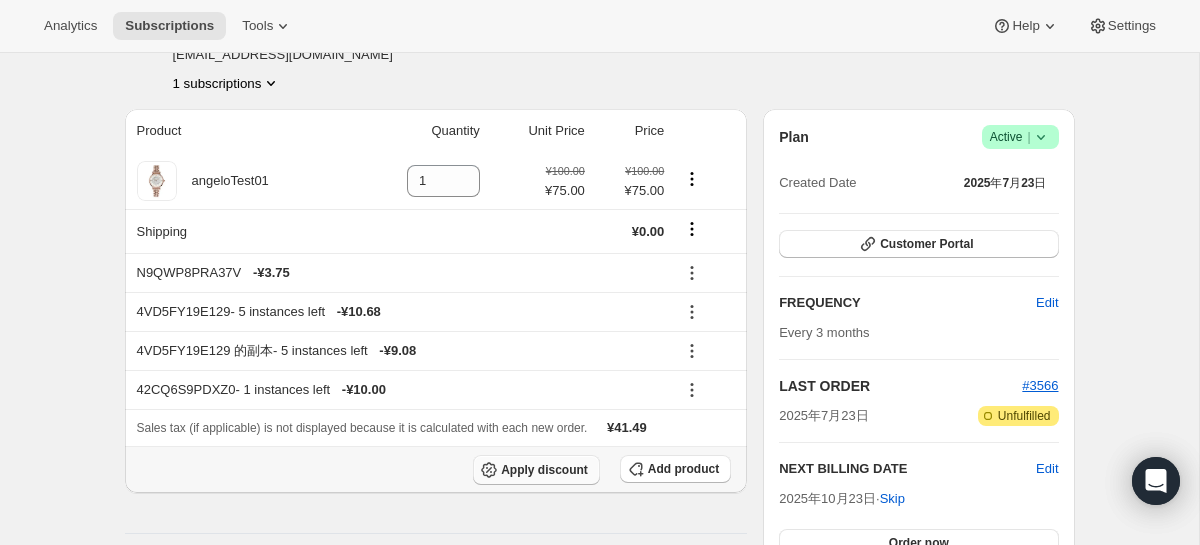 click on "Apply discount" at bounding box center [536, 470] 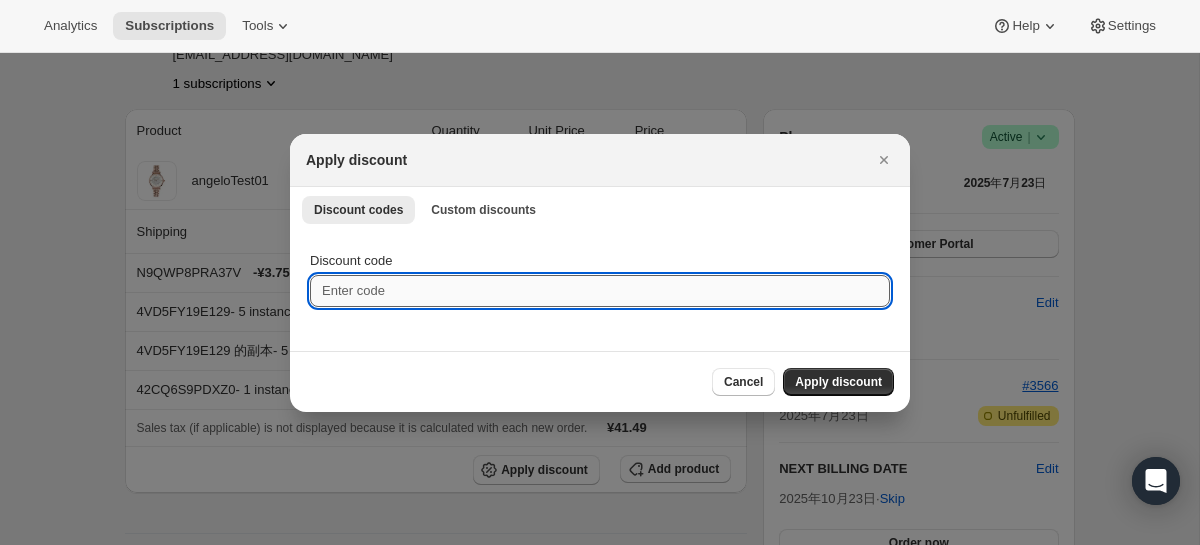 click on "Discount code" at bounding box center (600, 291) 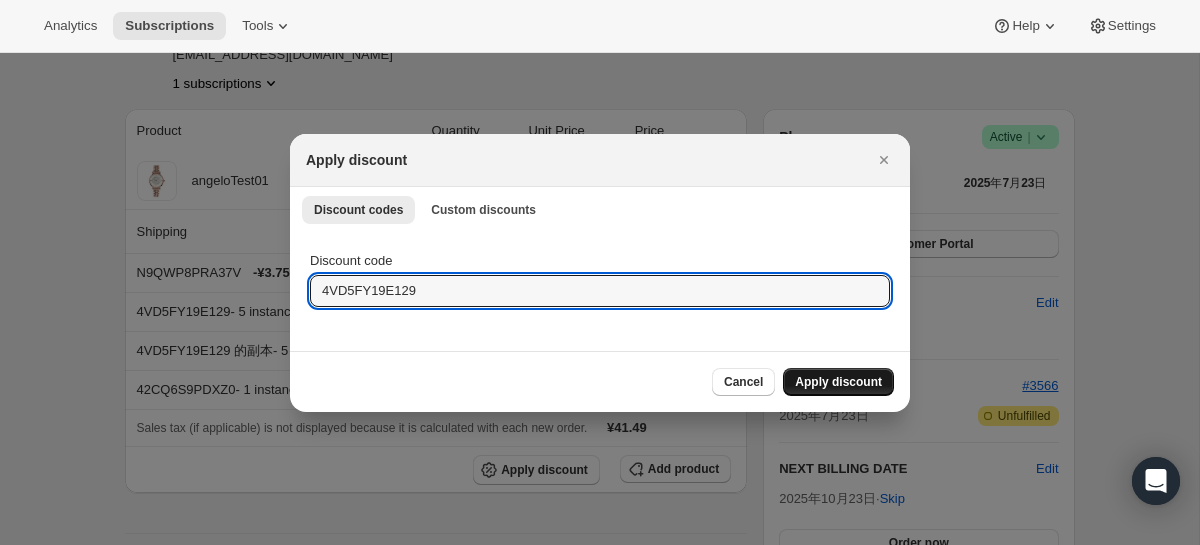 type on "4VD5FY19E129" 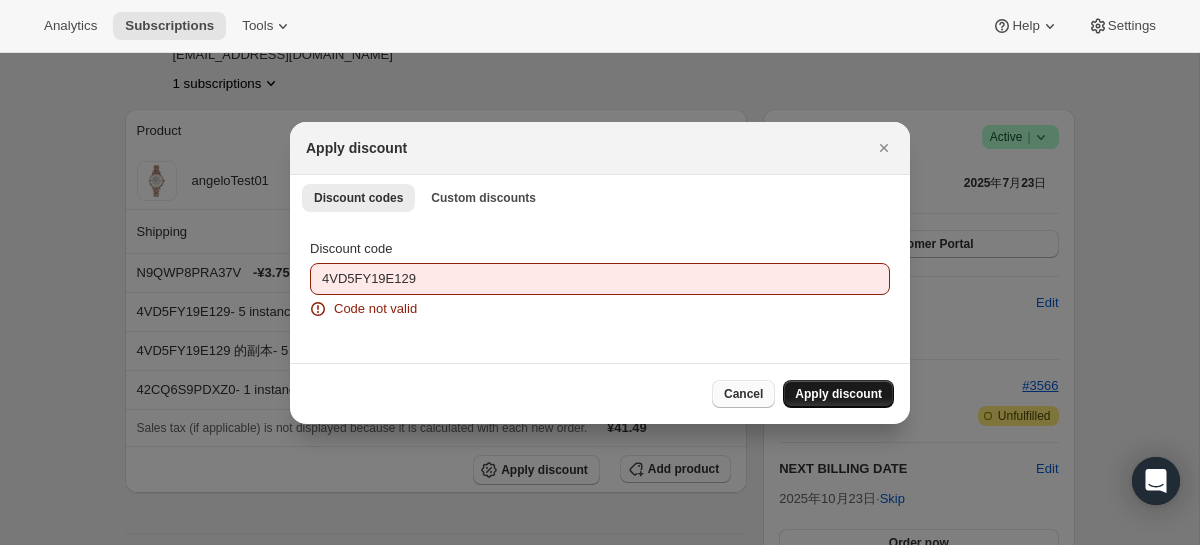 click on "Cancel" at bounding box center (743, 394) 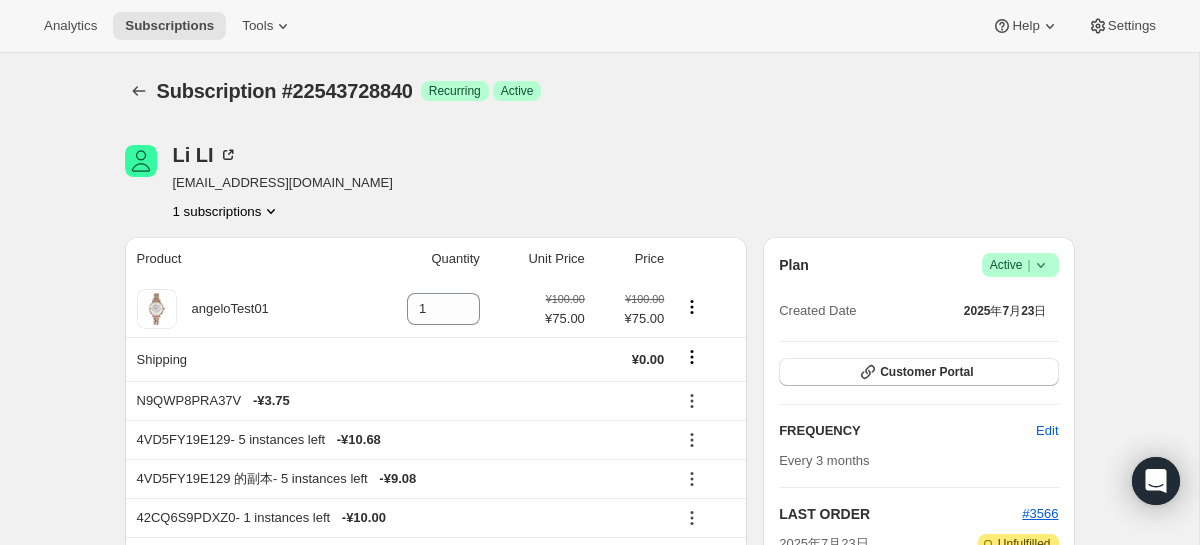scroll, scrollTop: 128, scrollLeft: 0, axis: vertical 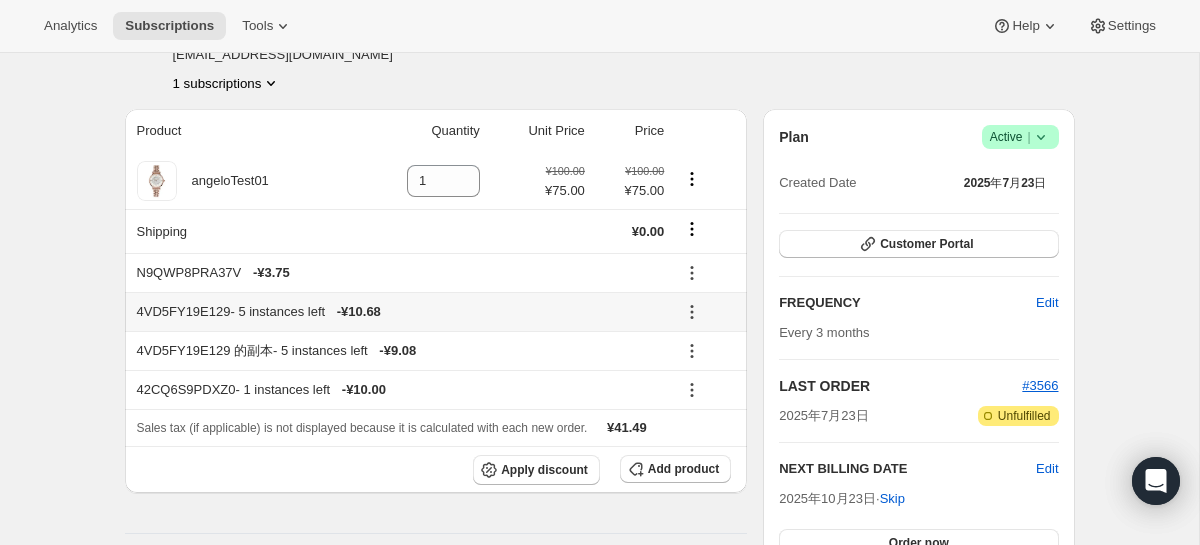 click 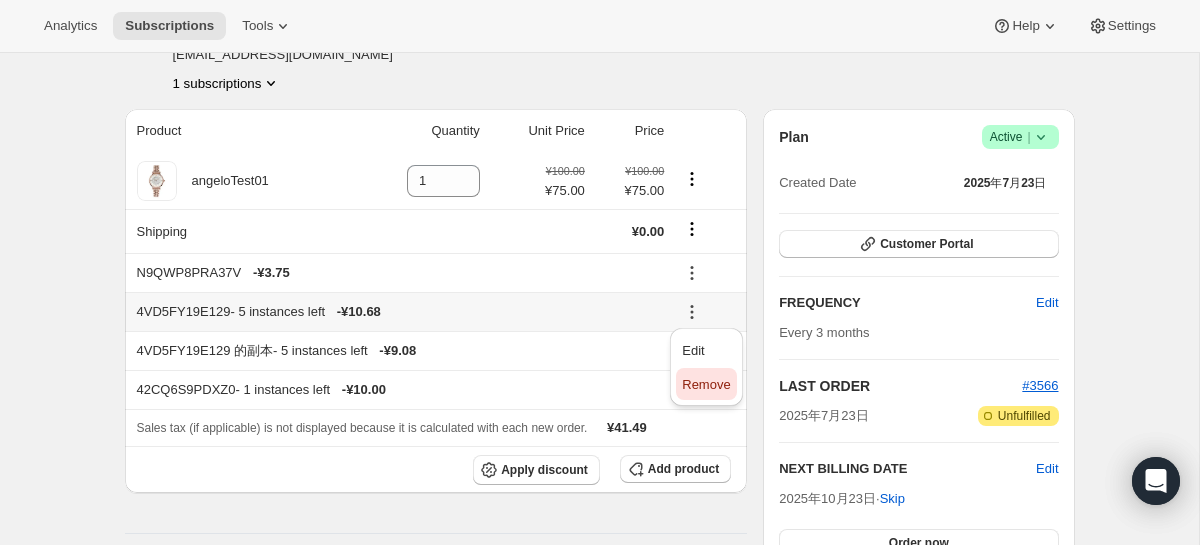 click on "Remove" at bounding box center (706, 384) 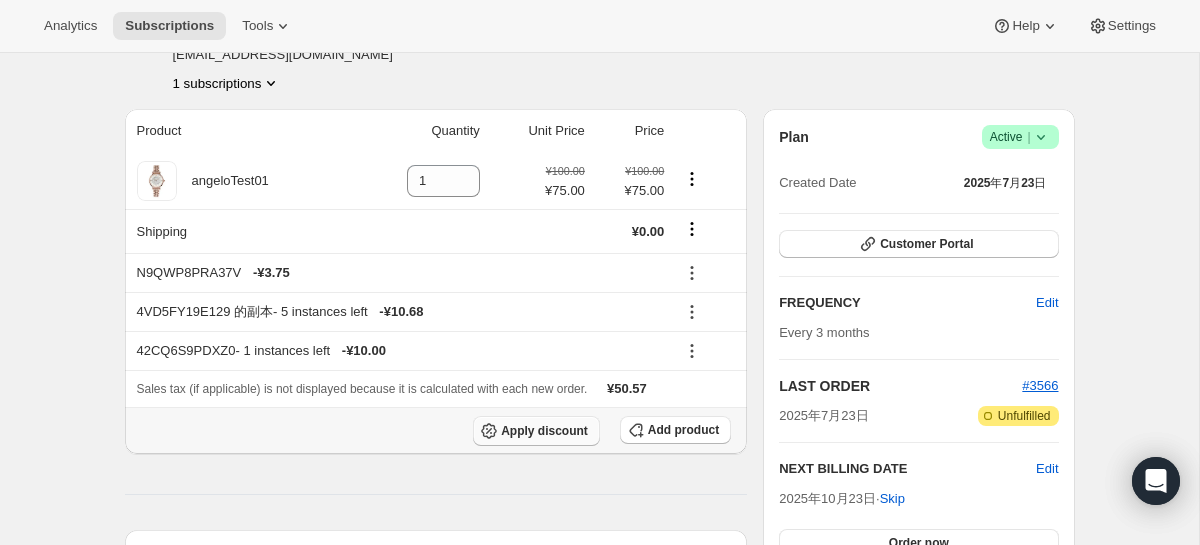 click on "Apply discount" at bounding box center [544, 431] 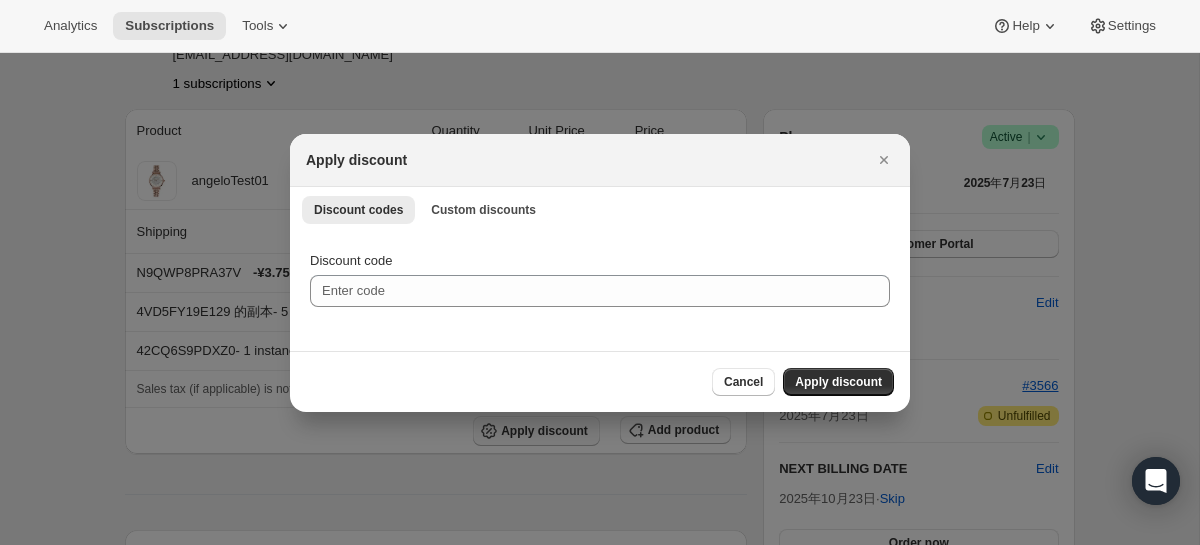 scroll, scrollTop: 0, scrollLeft: 0, axis: both 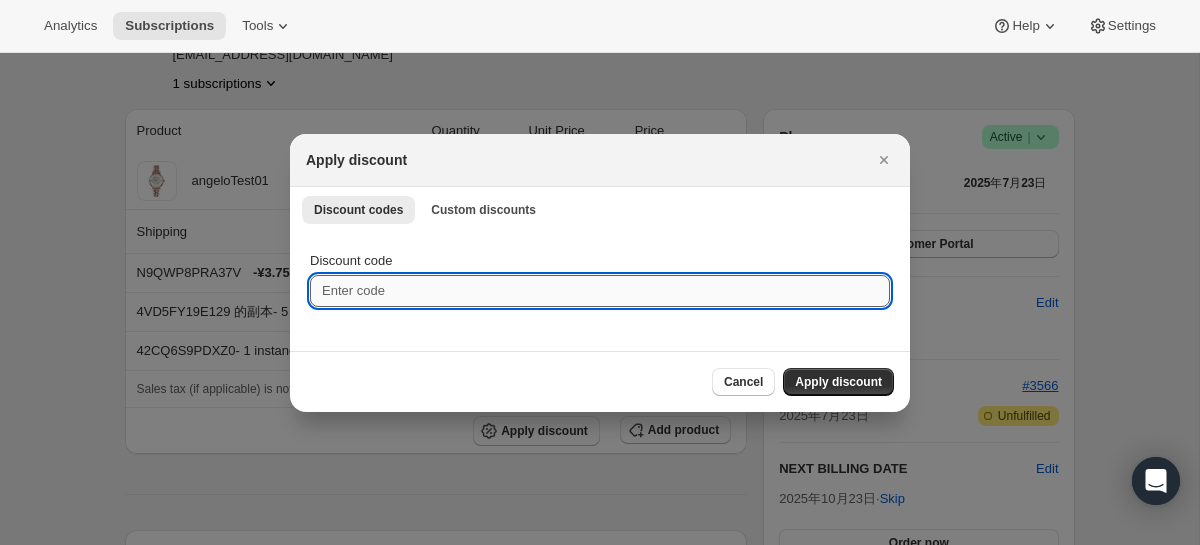 click on "Discount code" at bounding box center [600, 291] 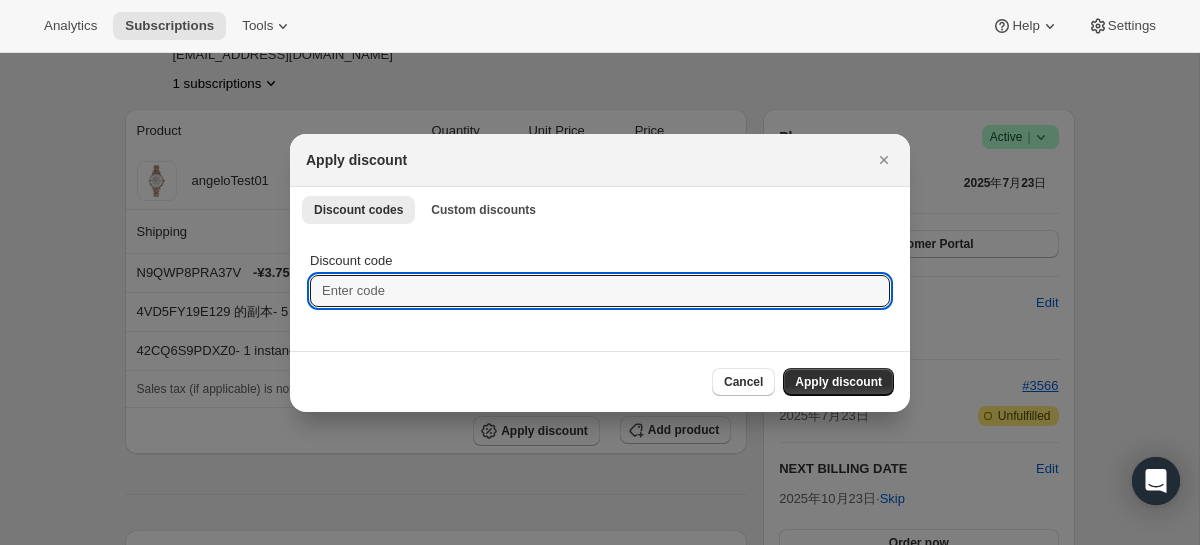 paste on "4VD5FY19E129" 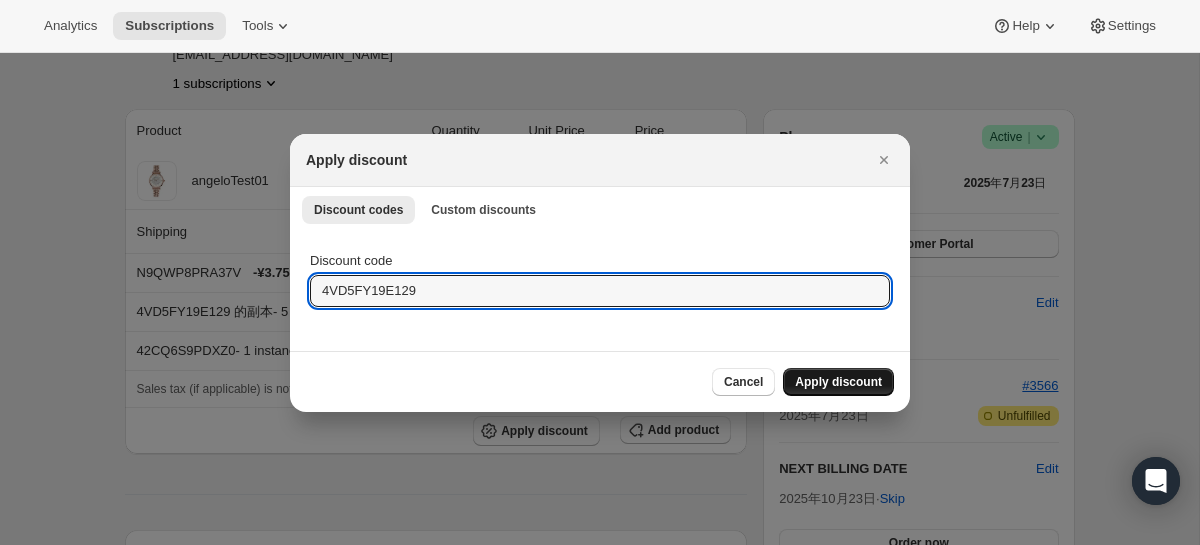type on "4VD5FY19E129" 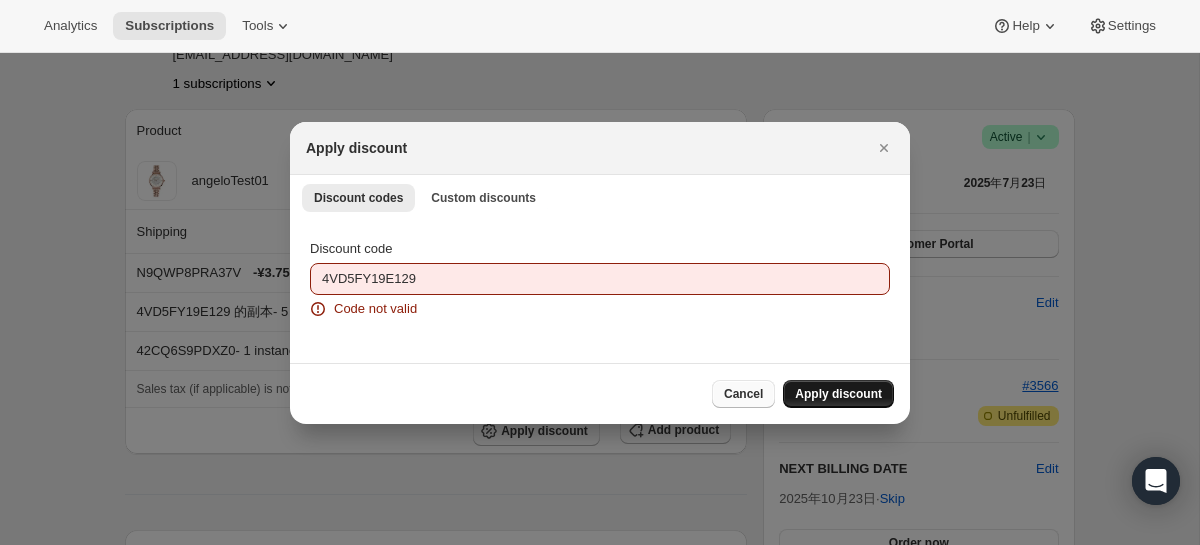 click on "Cancel" at bounding box center [743, 394] 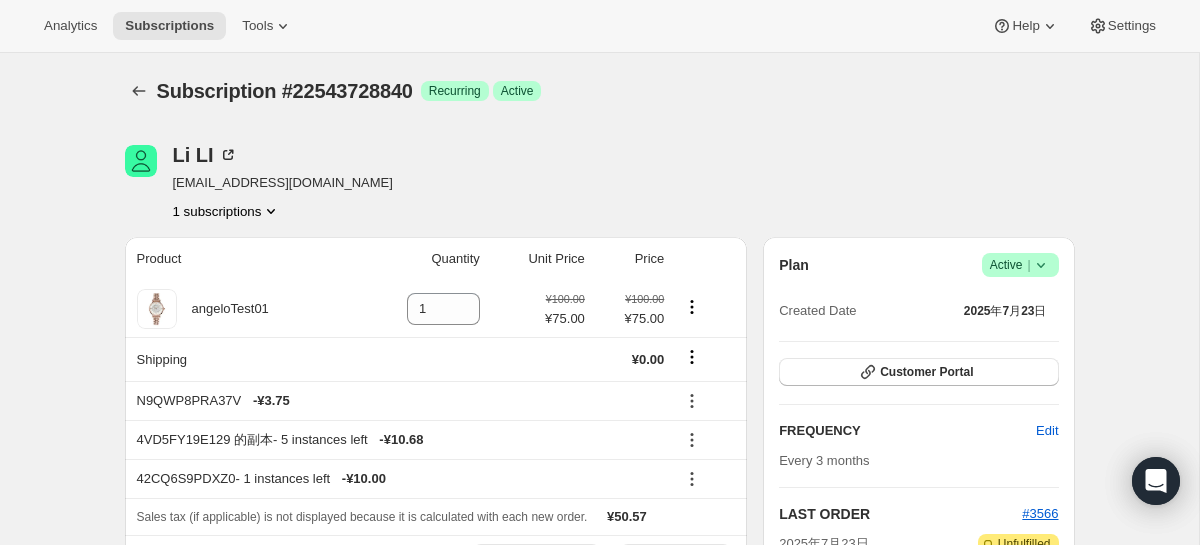 scroll, scrollTop: 128, scrollLeft: 0, axis: vertical 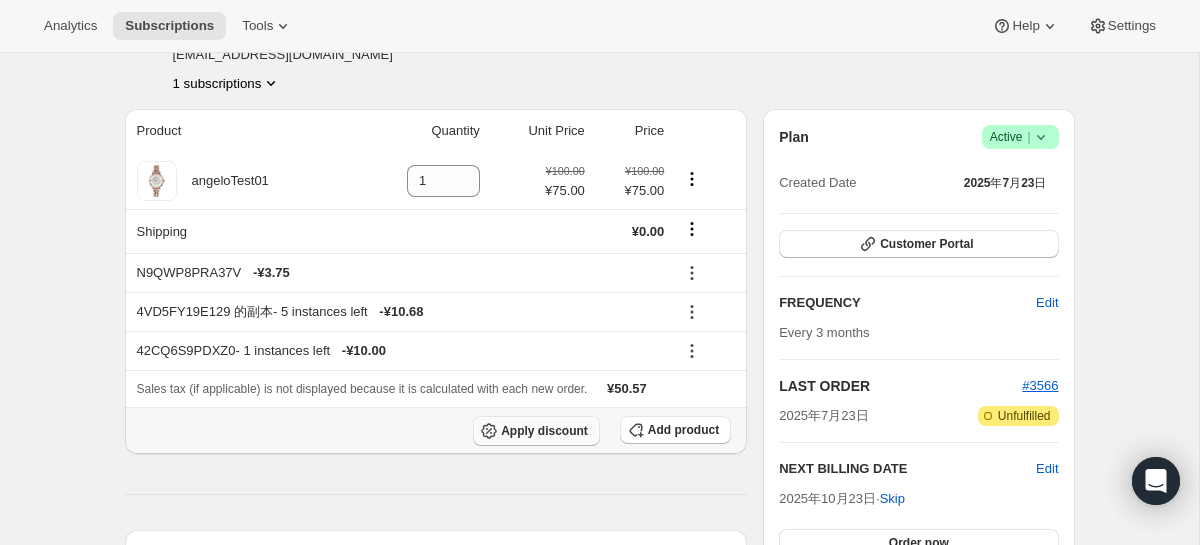 click on "Apply discount" at bounding box center (536, 431) 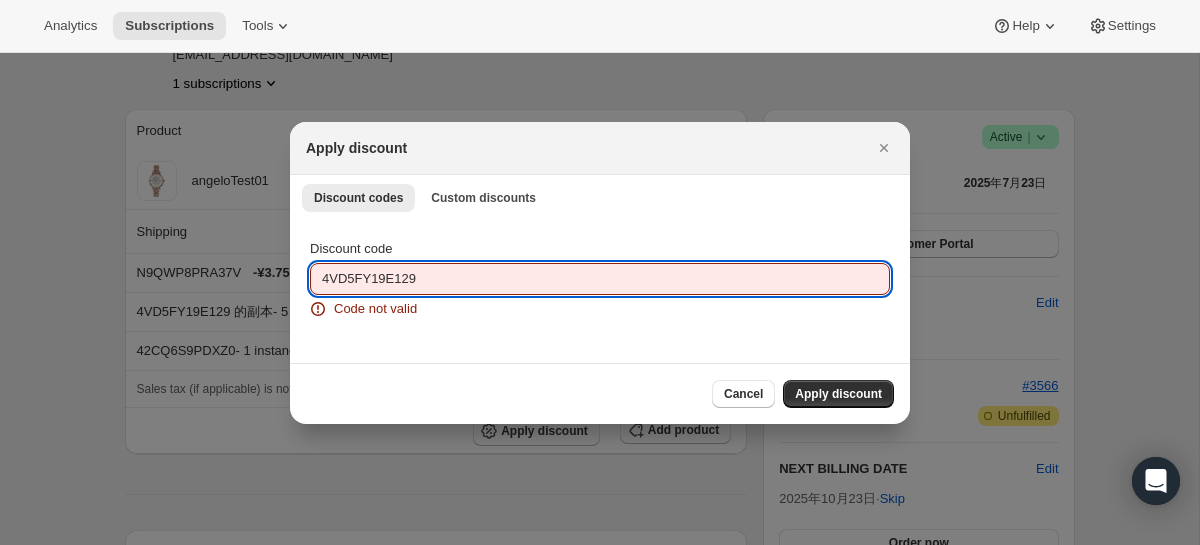 click on "4VD5FY19E129" at bounding box center (600, 279) 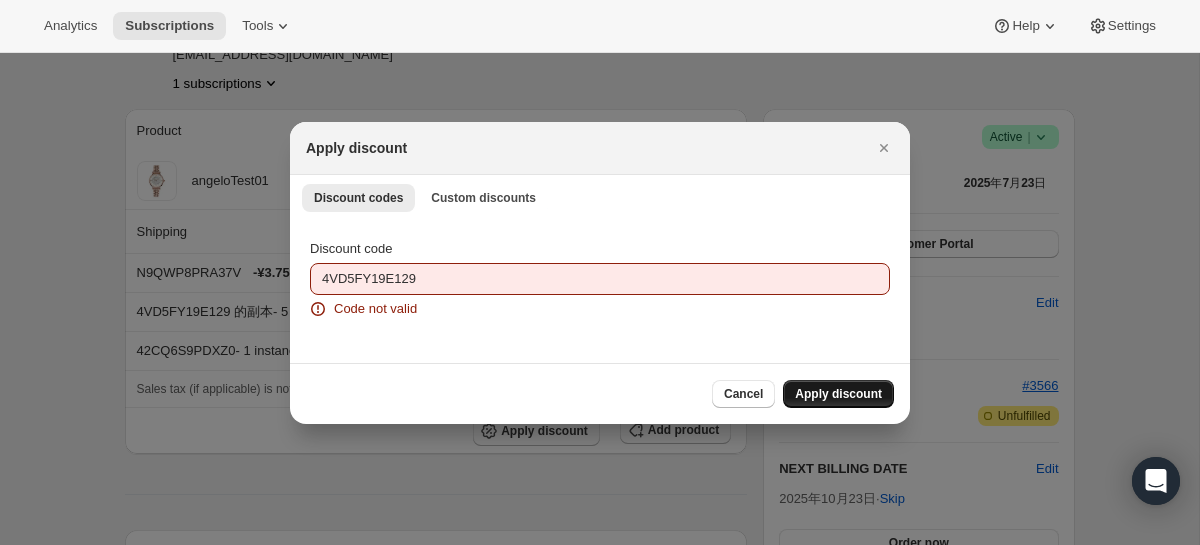 click on "Apply discount" at bounding box center [838, 394] 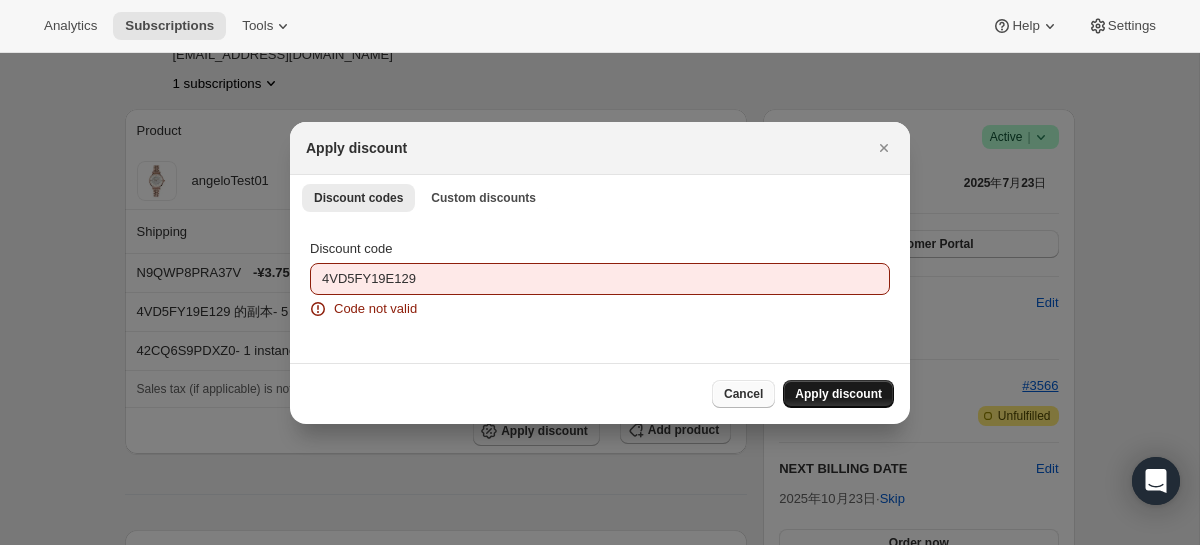 click on "Cancel" at bounding box center [743, 394] 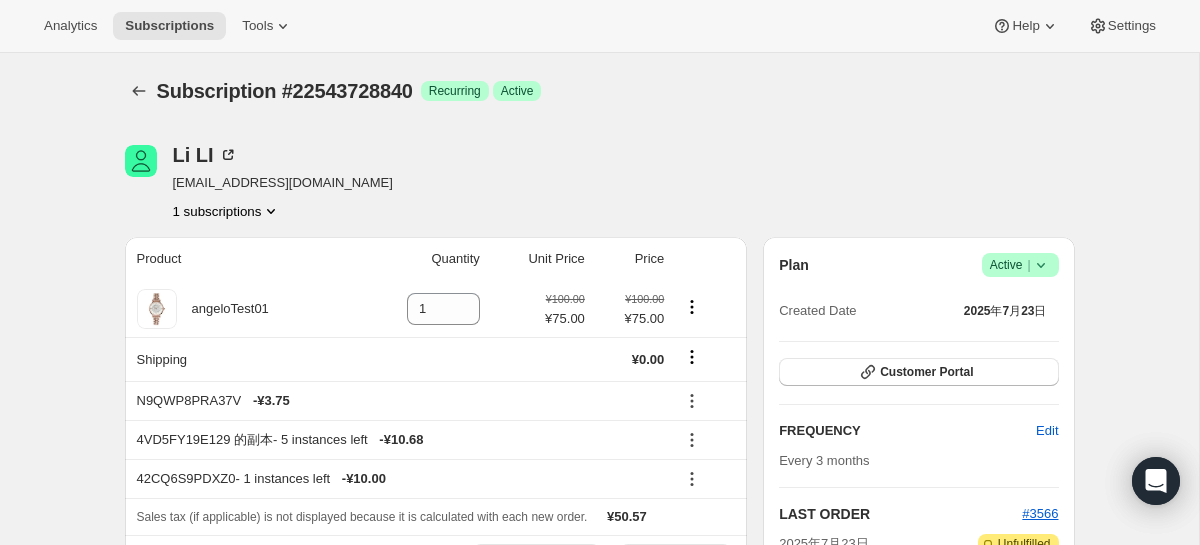scroll, scrollTop: 128, scrollLeft: 0, axis: vertical 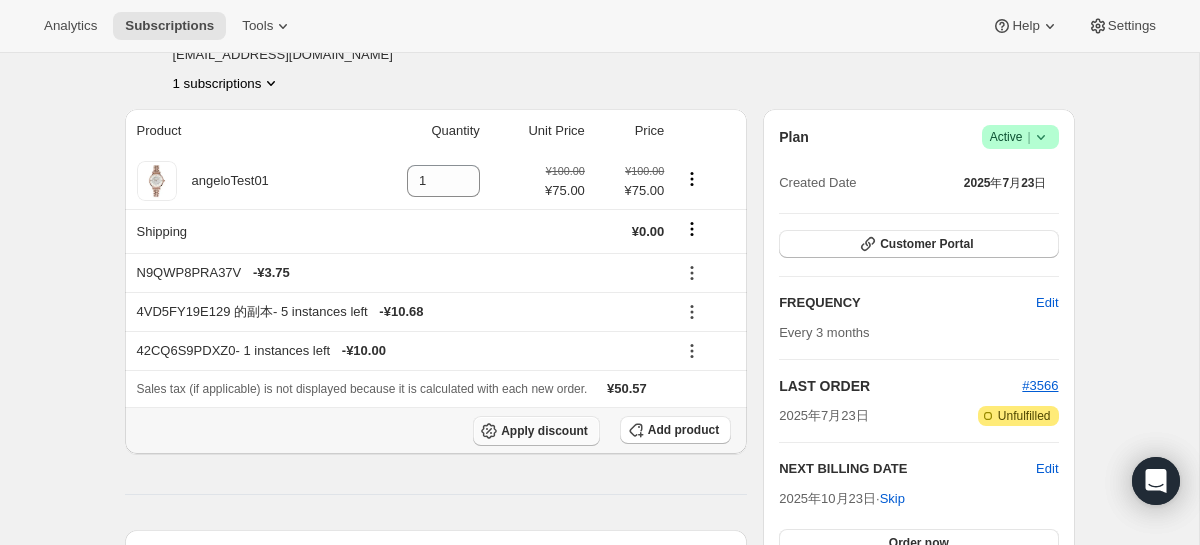 click on "Apply discount" at bounding box center [544, 431] 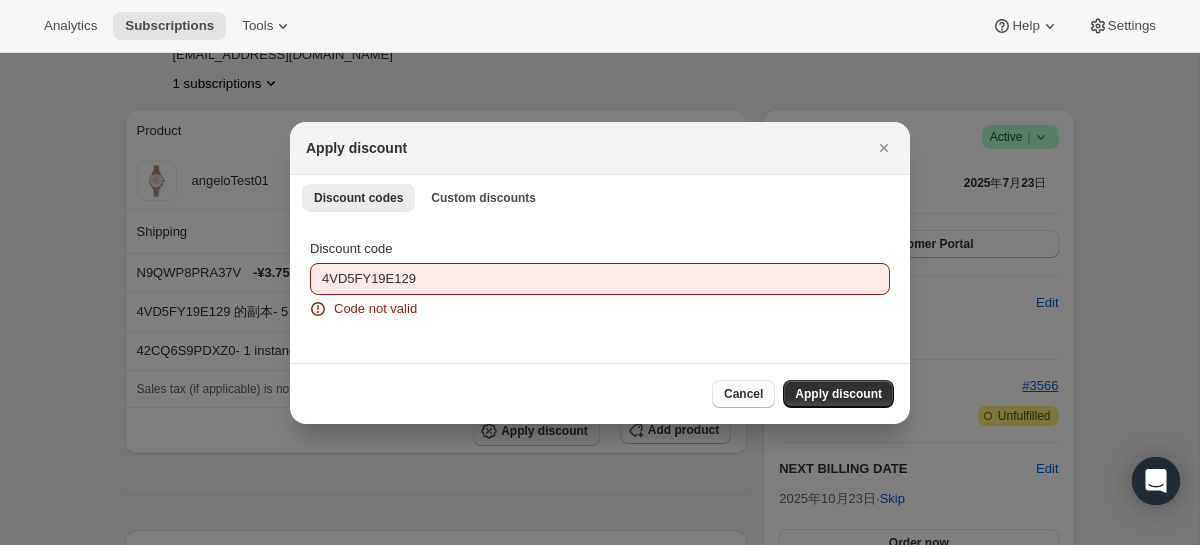scroll, scrollTop: 0, scrollLeft: 0, axis: both 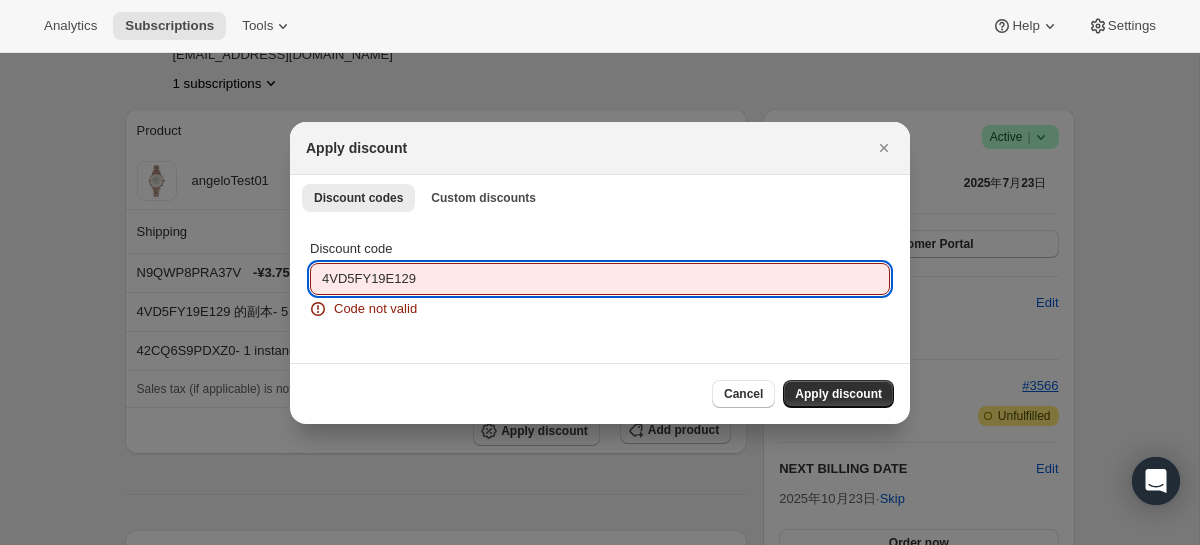 click on "4VD5FY19E129" at bounding box center (600, 279) 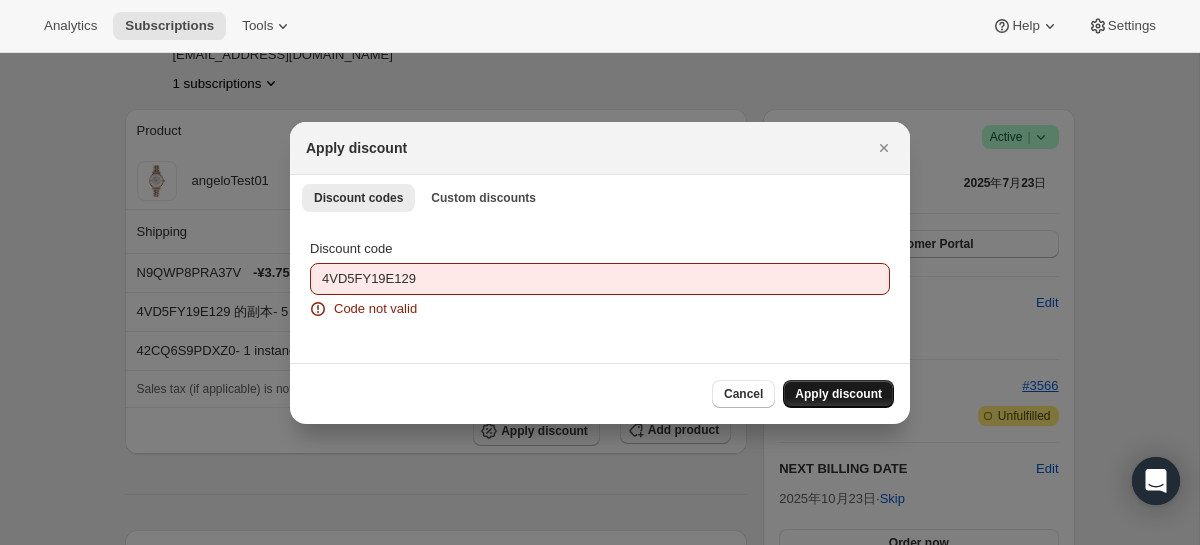 click on "Apply discount" at bounding box center [838, 394] 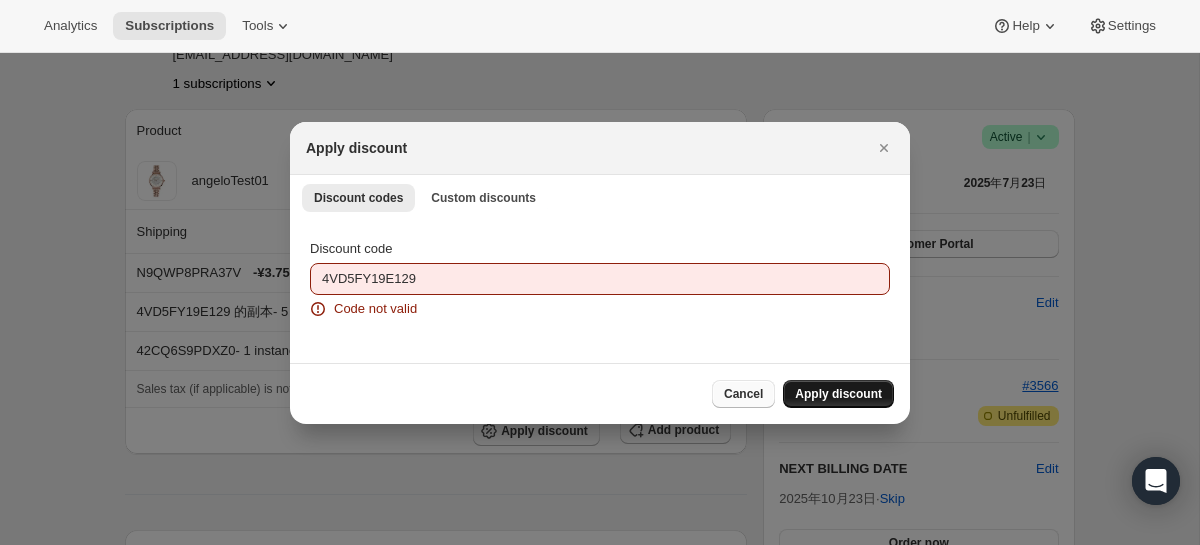 click on "Cancel" at bounding box center [743, 394] 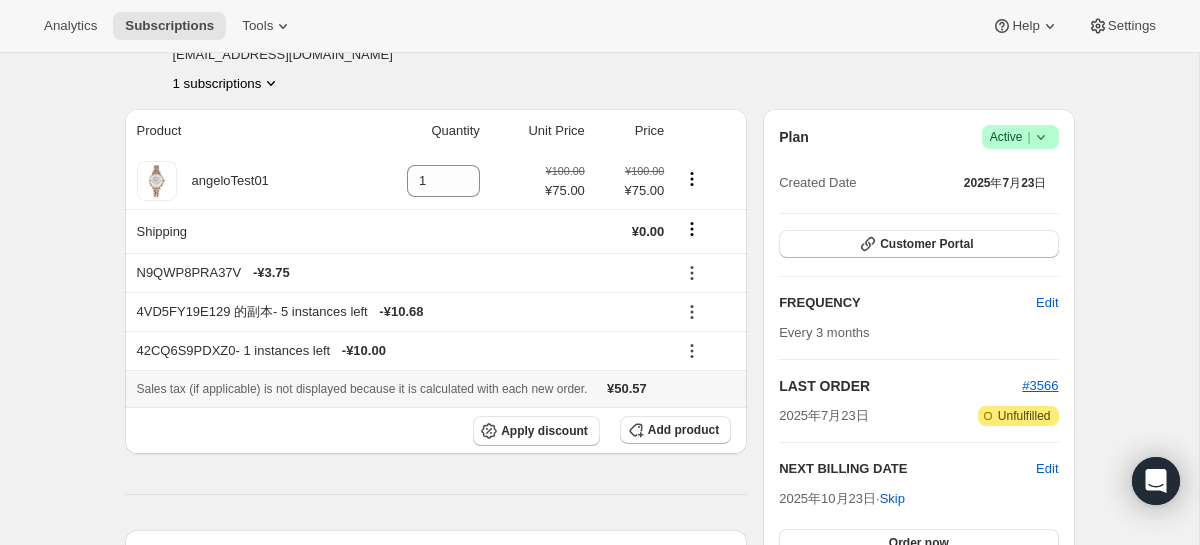 drag, startPoint x: 654, startPoint y: 394, endPoint x: 694, endPoint y: 394, distance: 40 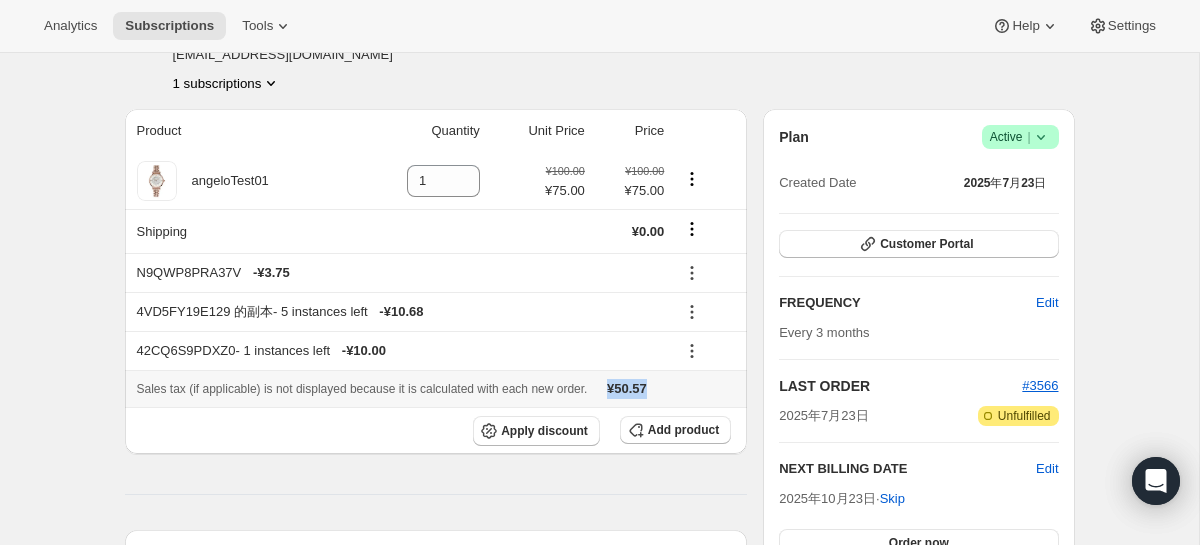 drag, startPoint x: 694, startPoint y: 391, endPoint x: 639, endPoint y: 387, distance: 55.145264 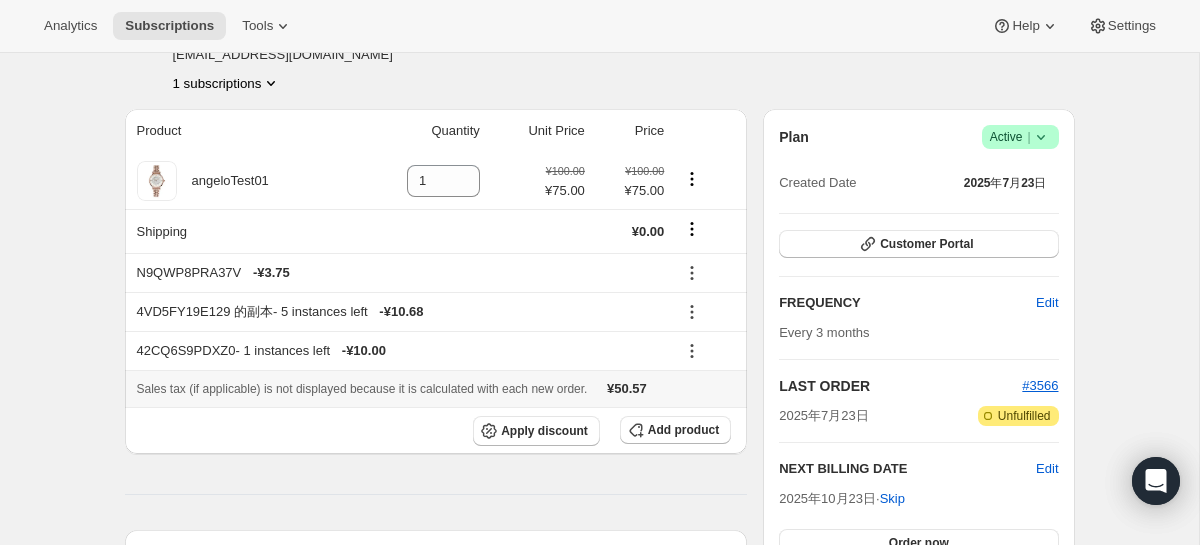click on "Sales tax (if applicable) is not displayed because it is calculated with each new order." at bounding box center (362, 389) 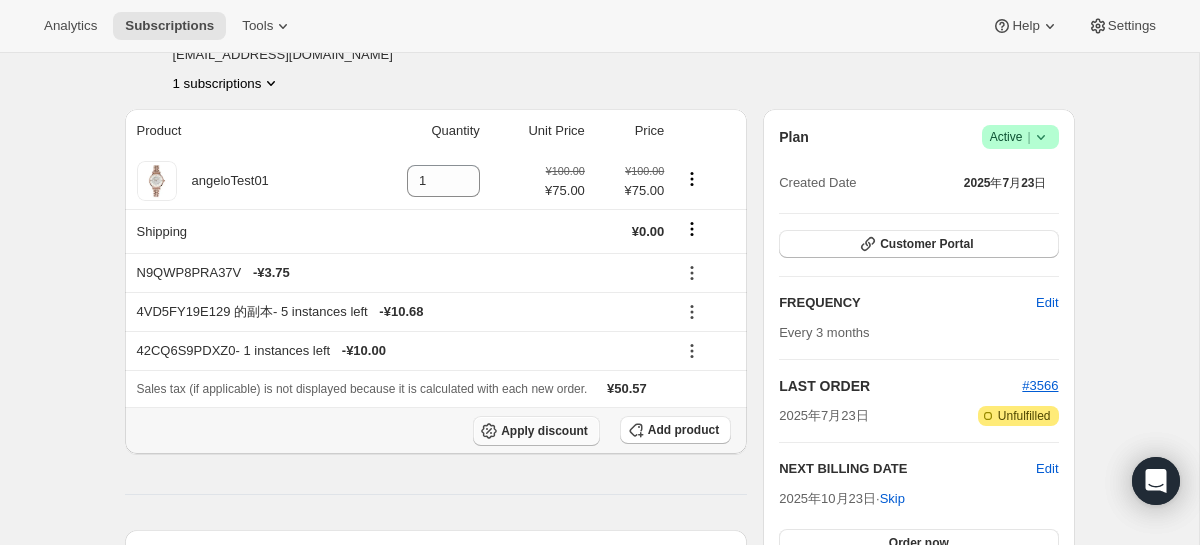 click on "Apply discount" at bounding box center (544, 431) 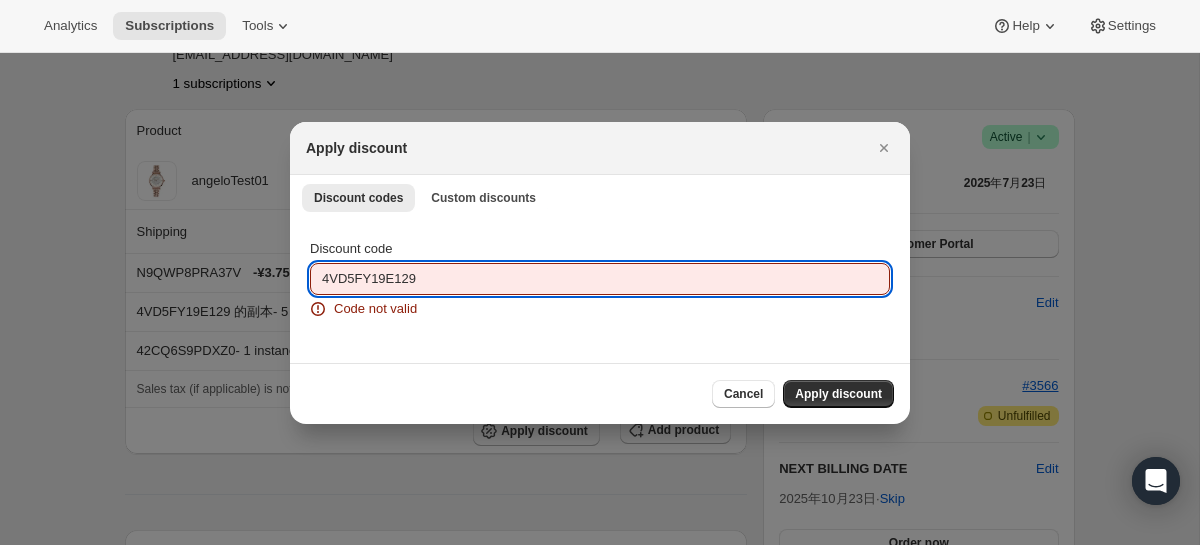 click on "4VD5FY19E129" at bounding box center [600, 279] 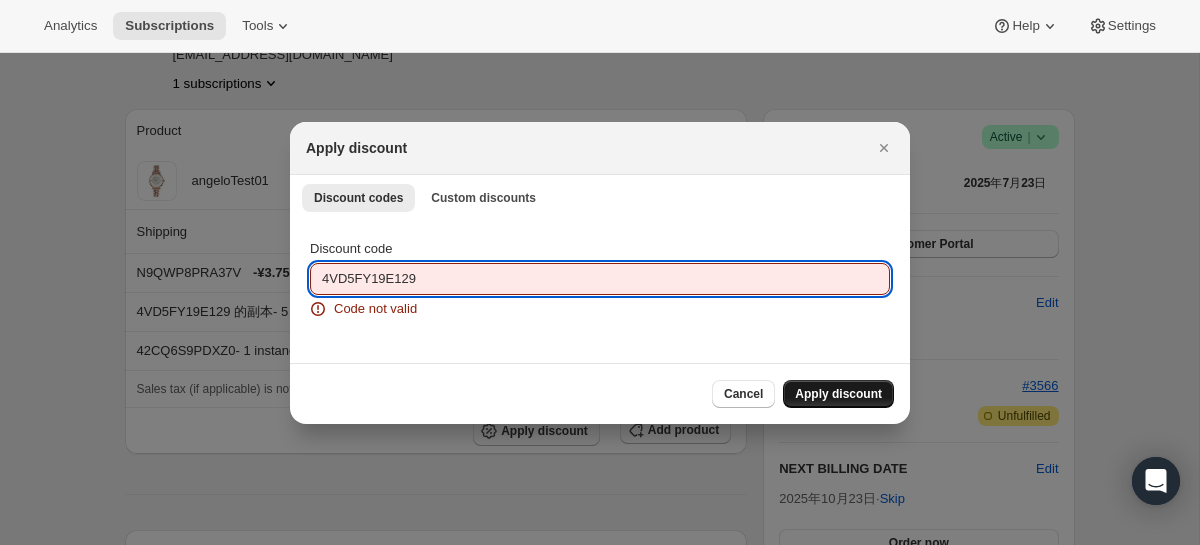 click on "Apply discount" at bounding box center [838, 394] 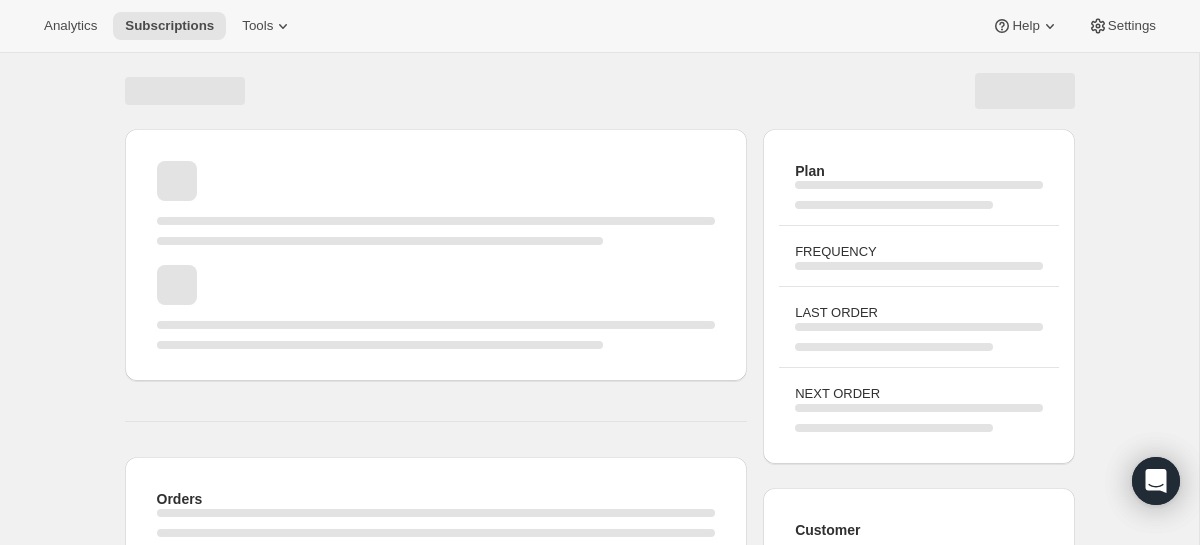 scroll, scrollTop: 128, scrollLeft: 0, axis: vertical 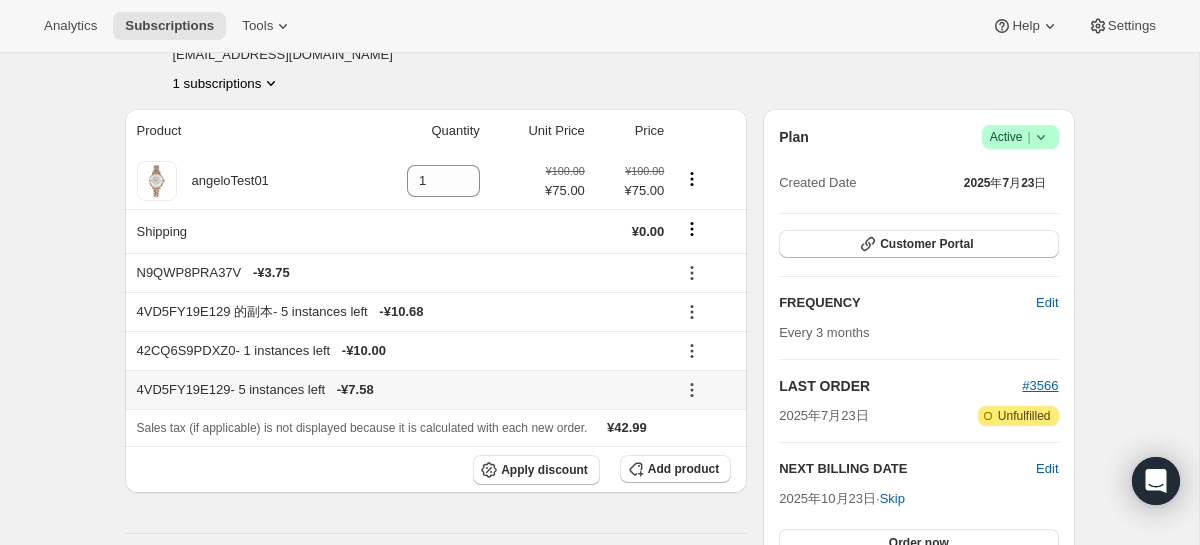 click on "4VD5FY19E129  - 5 instances left   - ¥7.58" at bounding box center [401, 390] 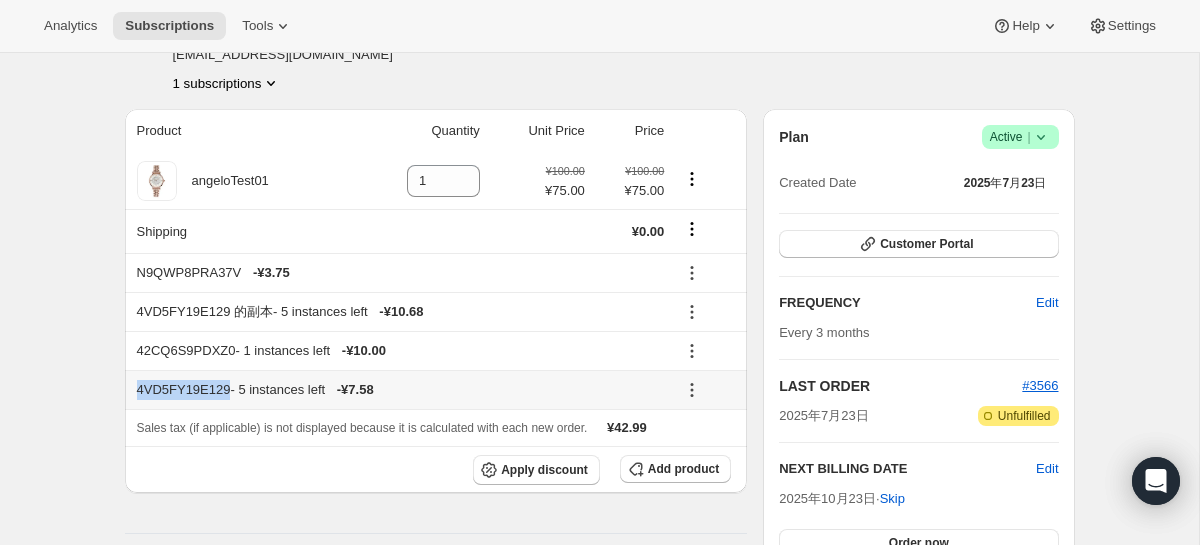 click on "4VD5FY19E129  - 5 instances left   - ¥7.58" at bounding box center (401, 390) 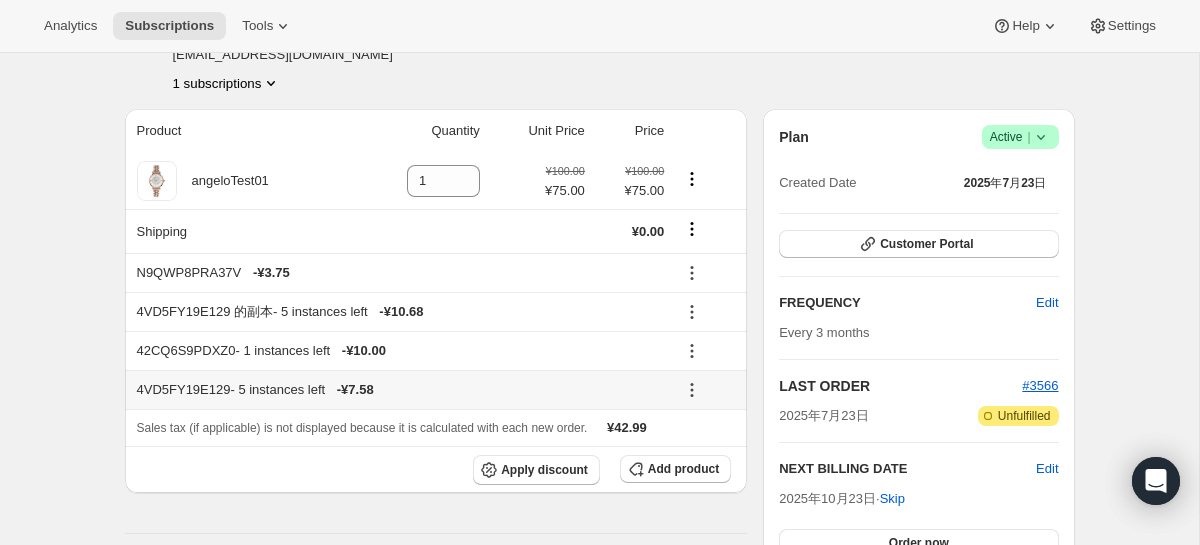 click on "4VD5FY19E129  - 5 instances left   - ¥7.58" at bounding box center (401, 390) 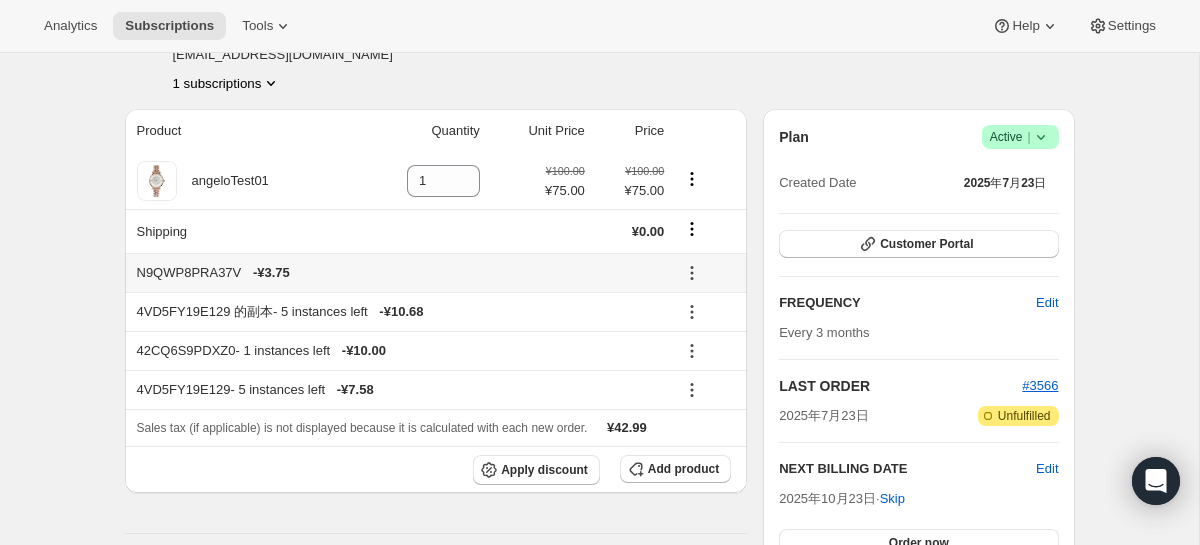 click on "N9QWP8PRA37V   - ¥3.75" at bounding box center (401, 273) 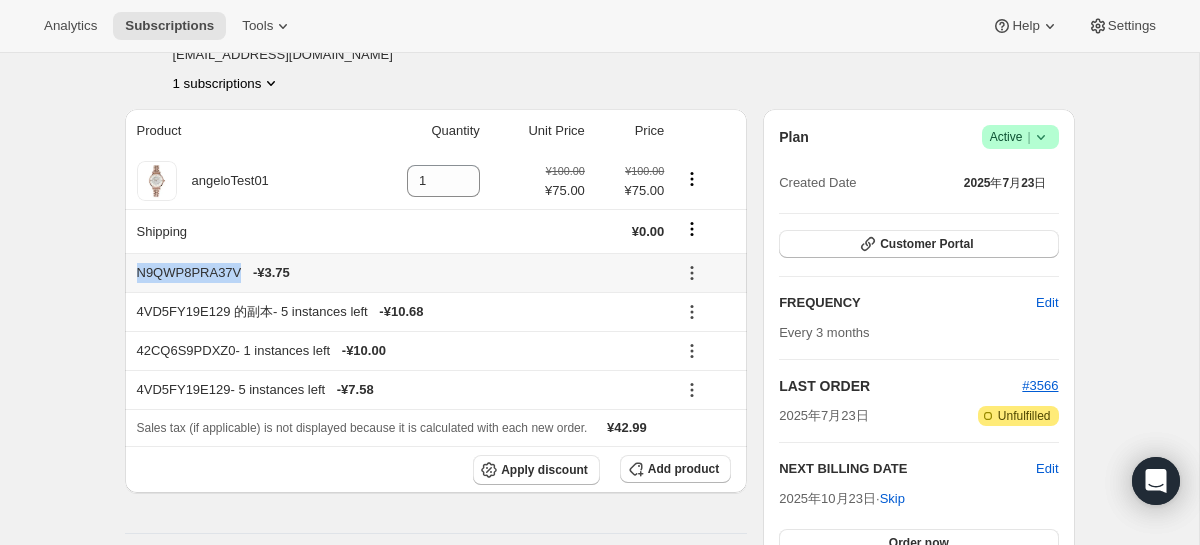 click on "N9QWP8PRA37V   - ¥3.75" at bounding box center (401, 273) 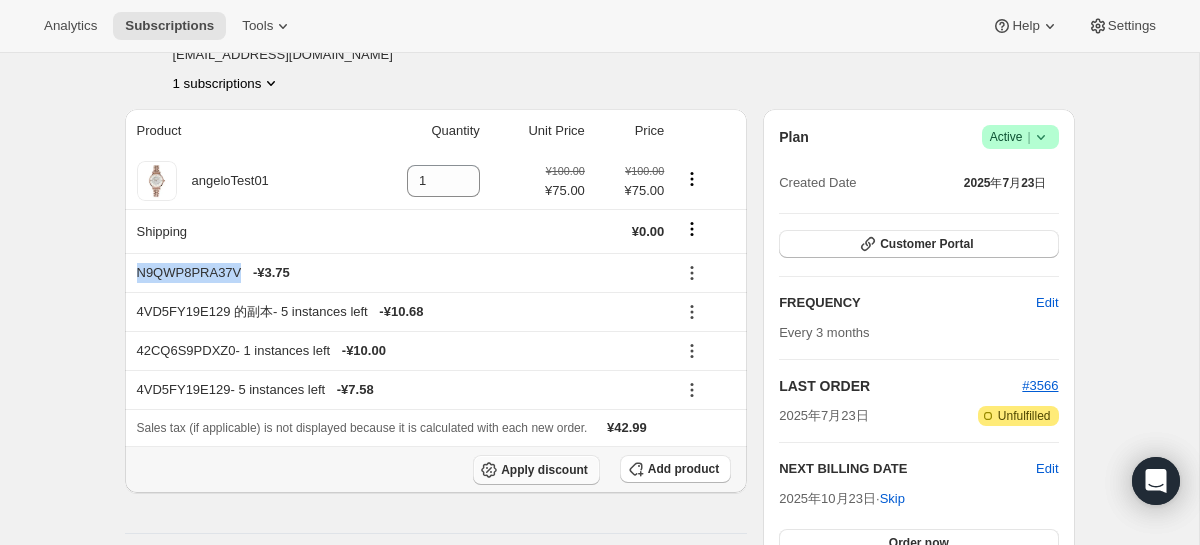 click on "Apply discount" at bounding box center [544, 470] 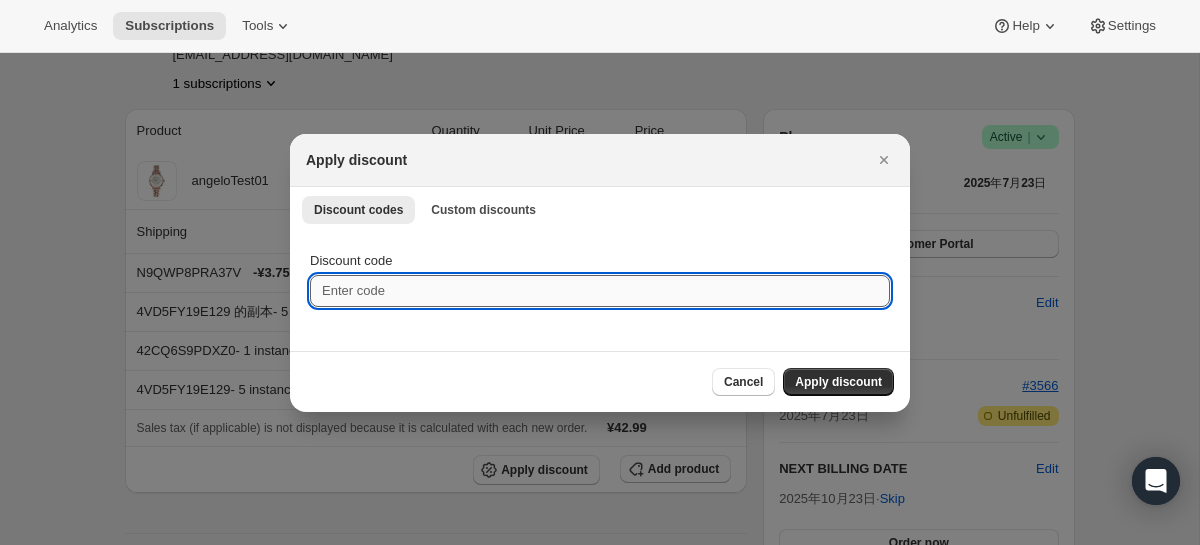 click on "Discount code" at bounding box center (600, 291) 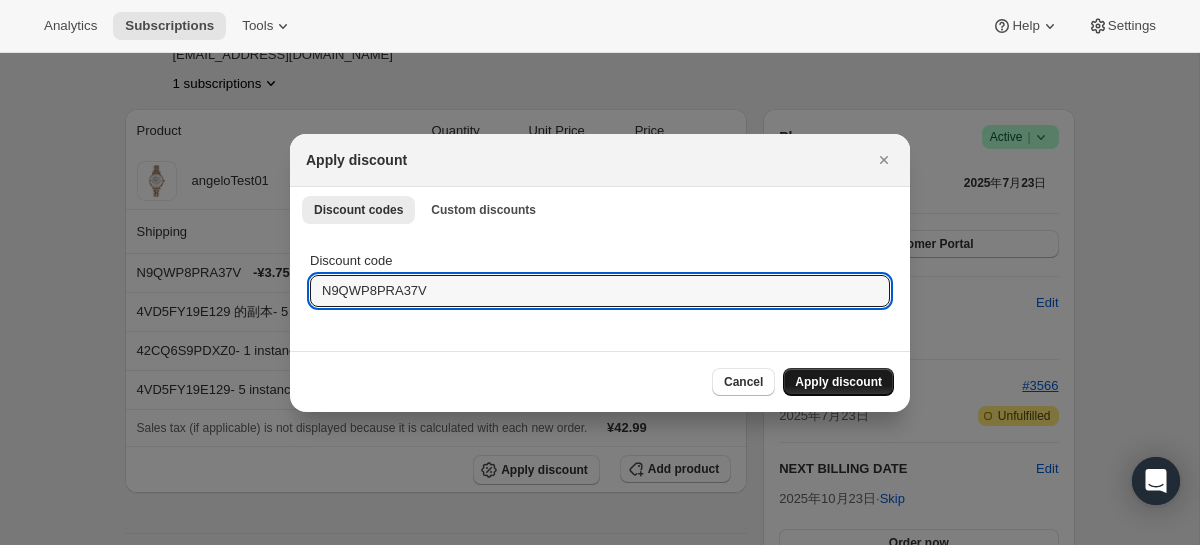type on "N9QWP8PRA37V" 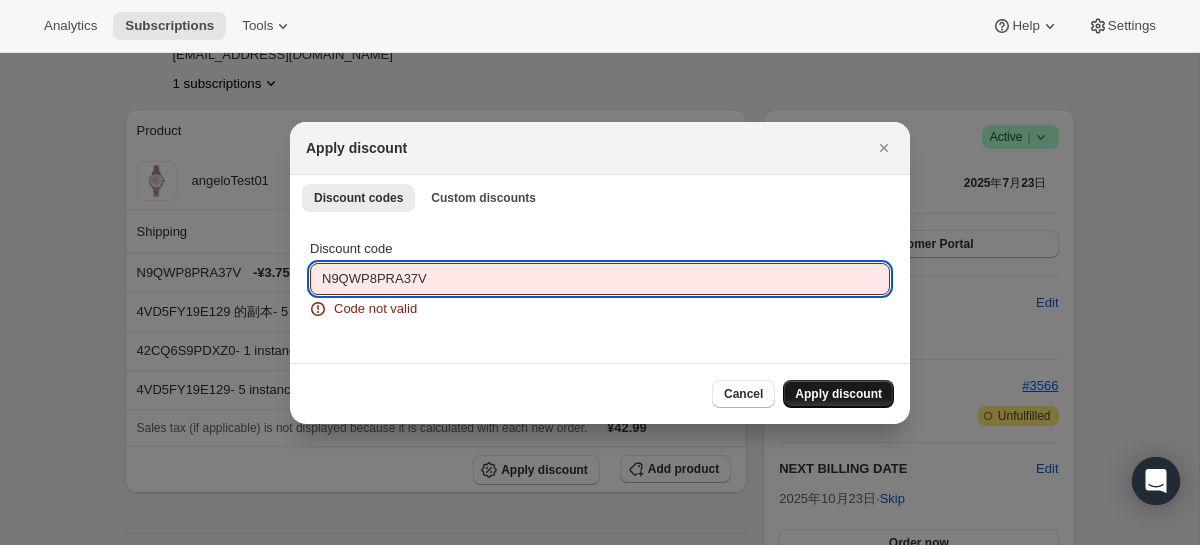 click on "N9QWP8PRA37V" at bounding box center [600, 279] 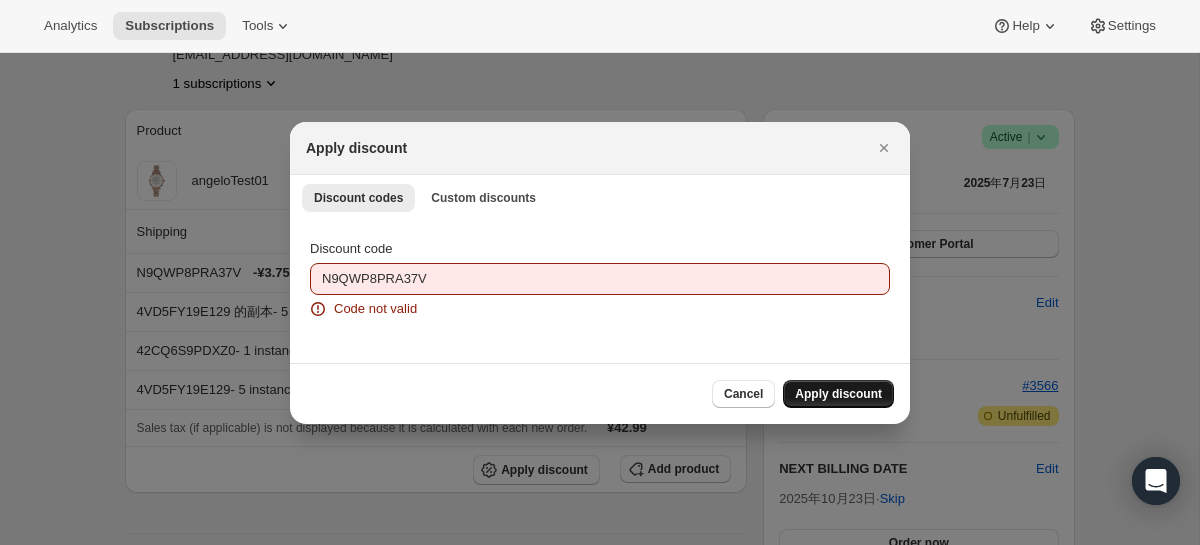 click on "Cancel Apply discount" at bounding box center [600, 393] 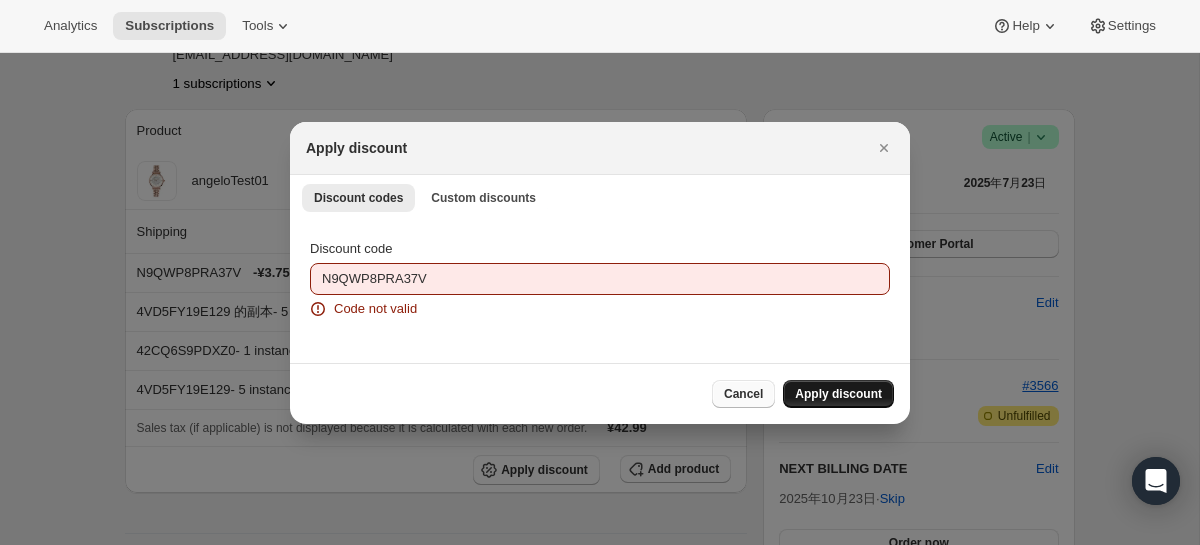 click on "Cancel" at bounding box center (743, 394) 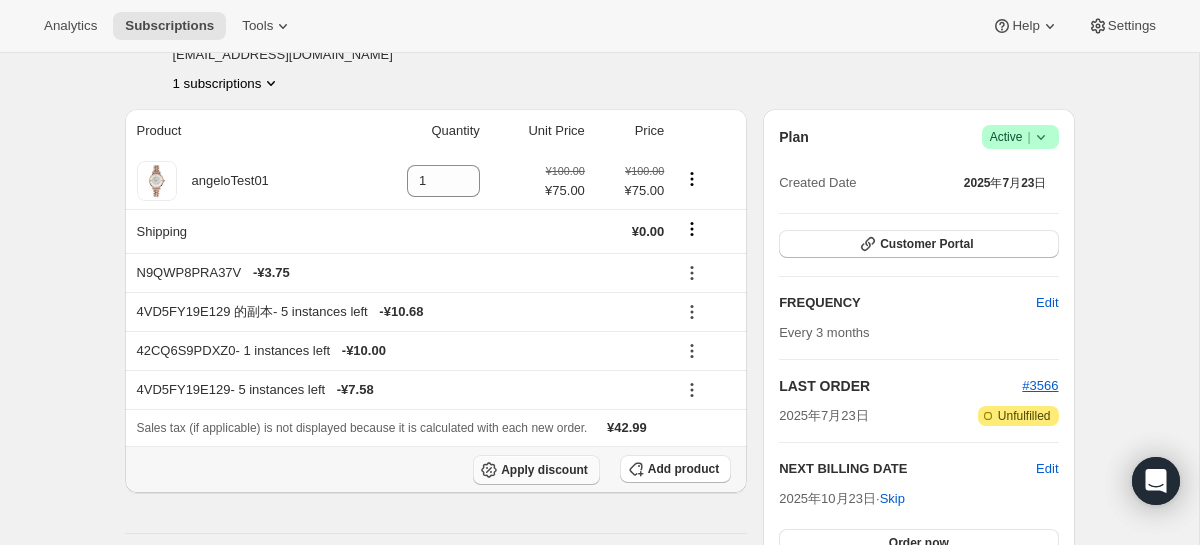 click on "Apply discount" at bounding box center (544, 470) 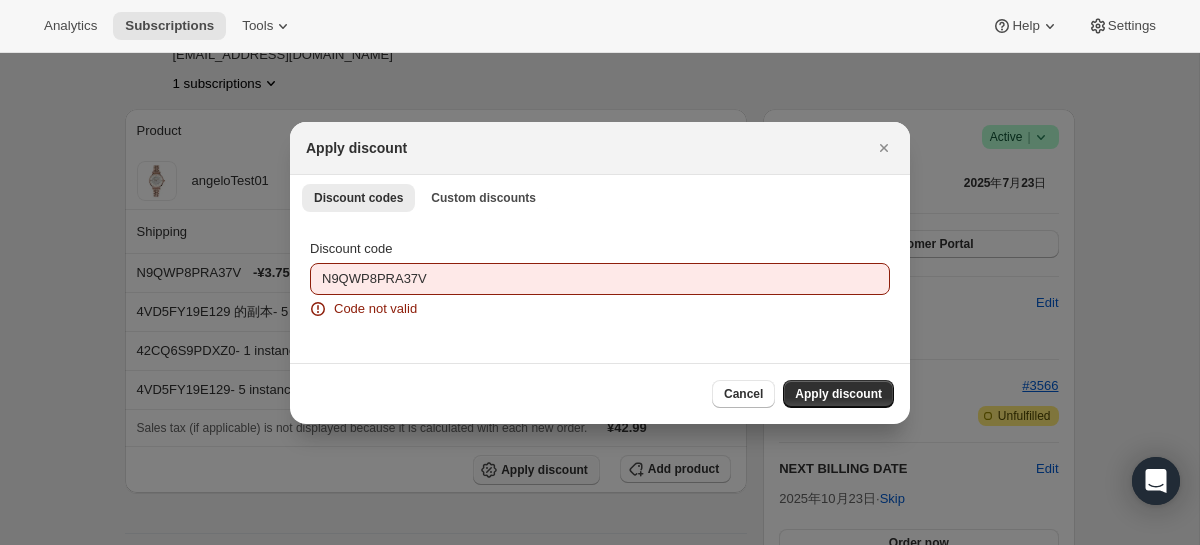 scroll, scrollTop: 0, scrollLeft: 0, axis: both 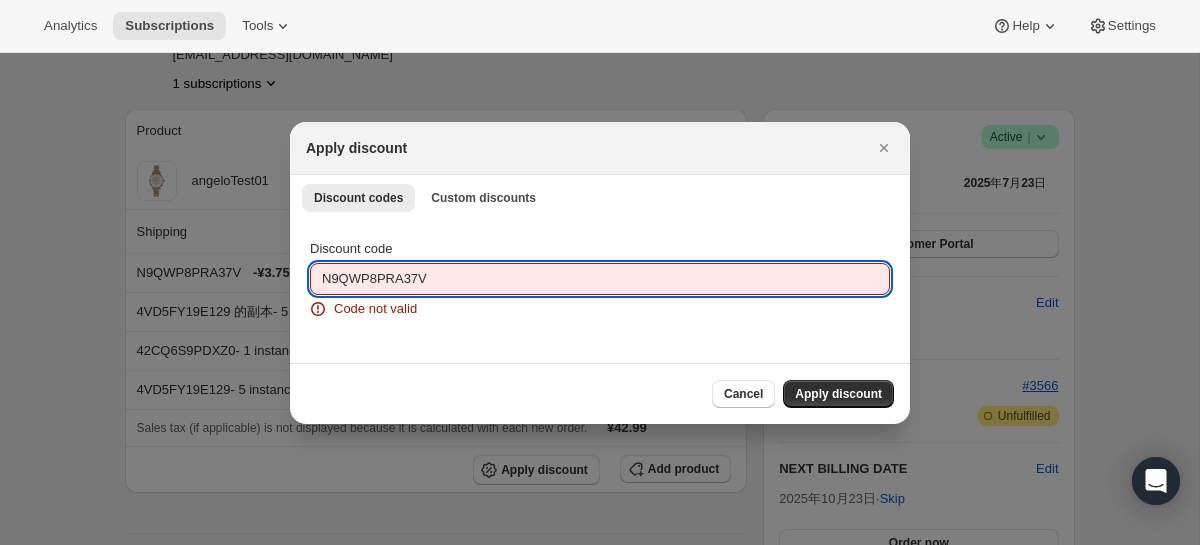 click on "N9QWP8PRA37V" at bounding box center (600, 279) 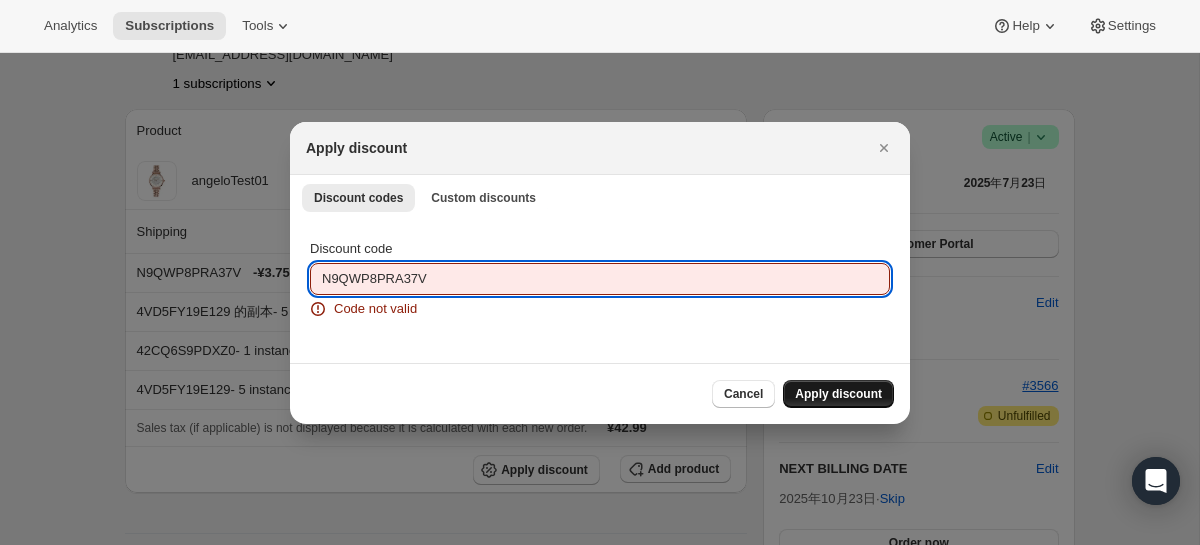 click on "Apply discount" at bounding box center (838, 394) 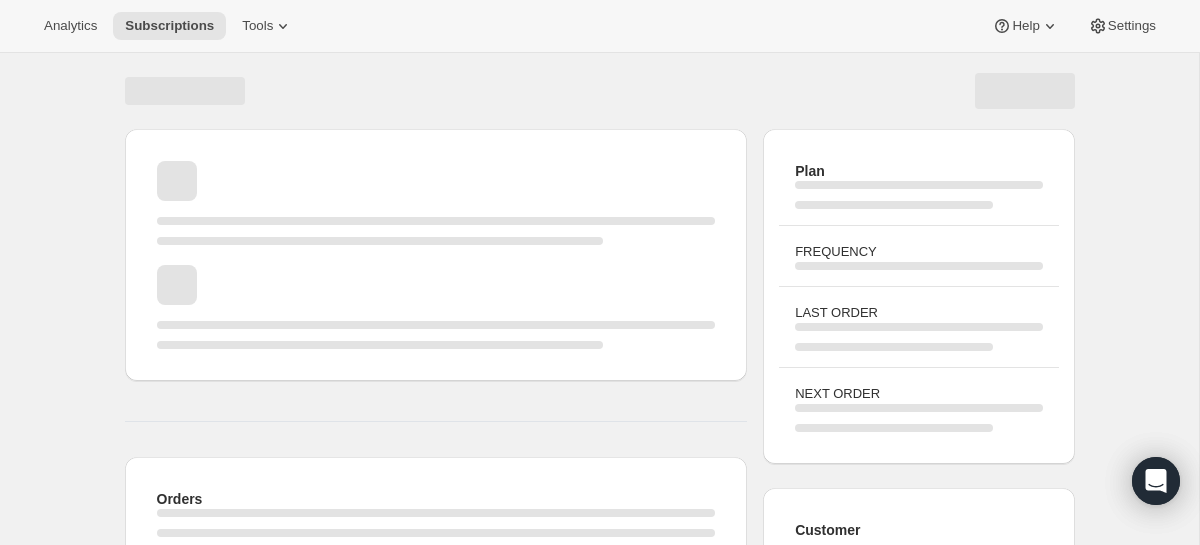 scroll, scrollTop: 128, scrollLeft: 0, axis: vertical 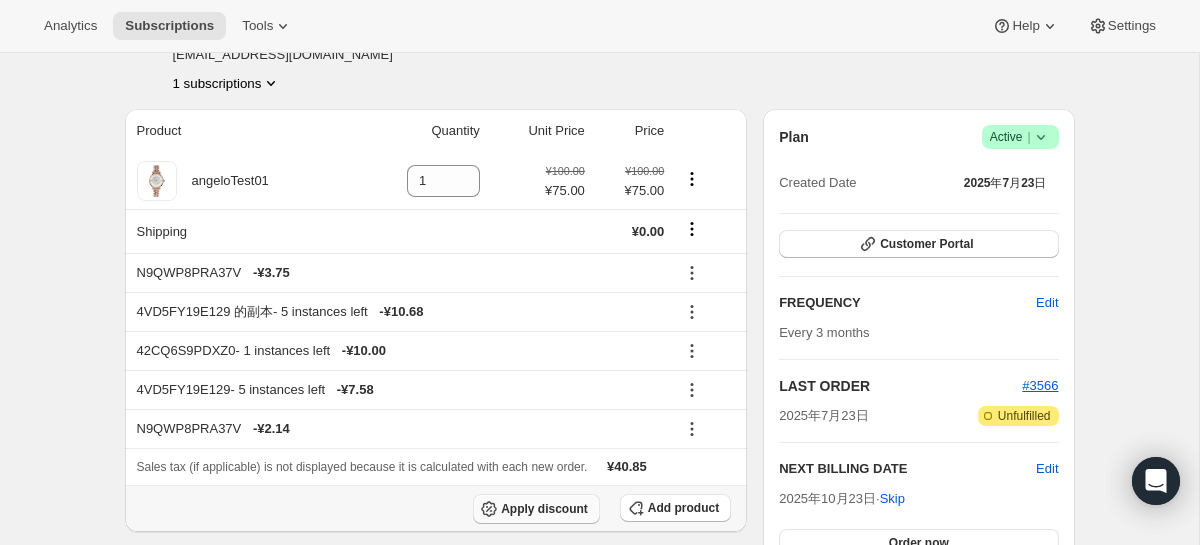 click on "Apply discount" at bounding box center (544, 509) 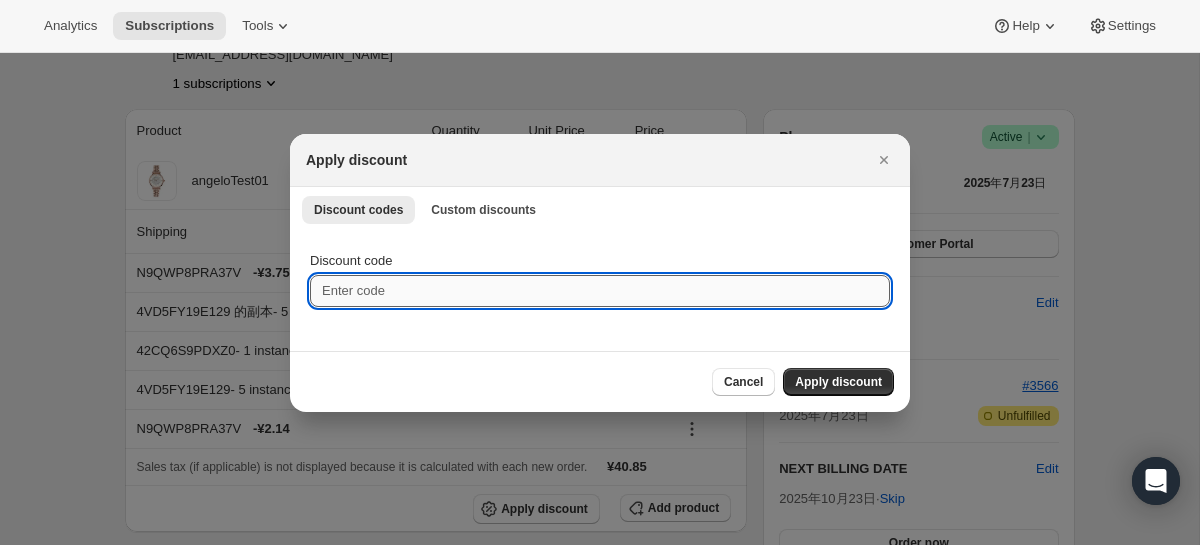 click on "Discount code" at bounding box center (600, 291) 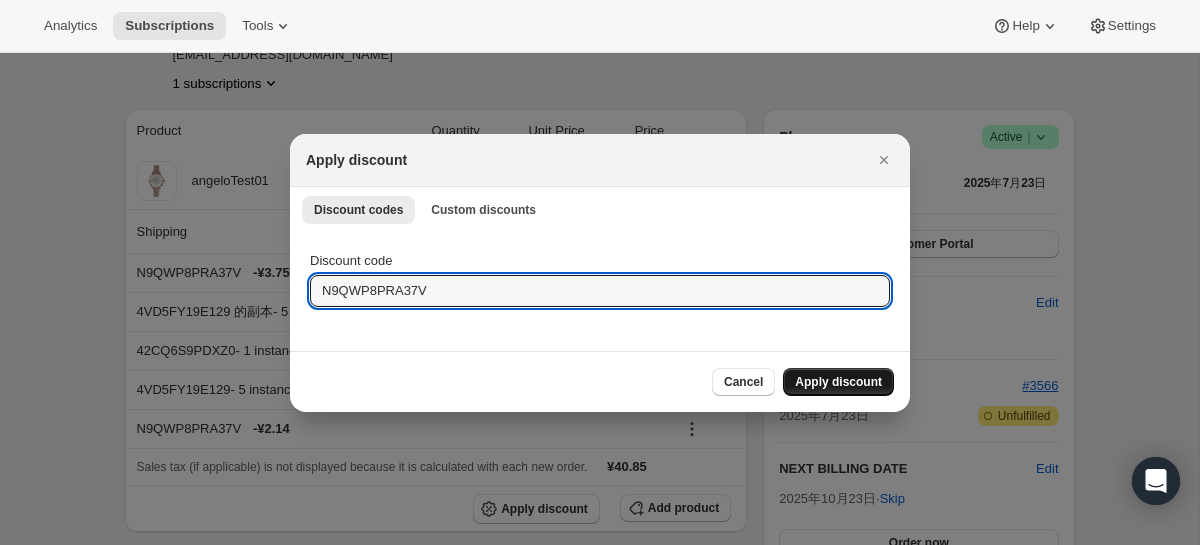 type on "N9QWP8PRA37V" 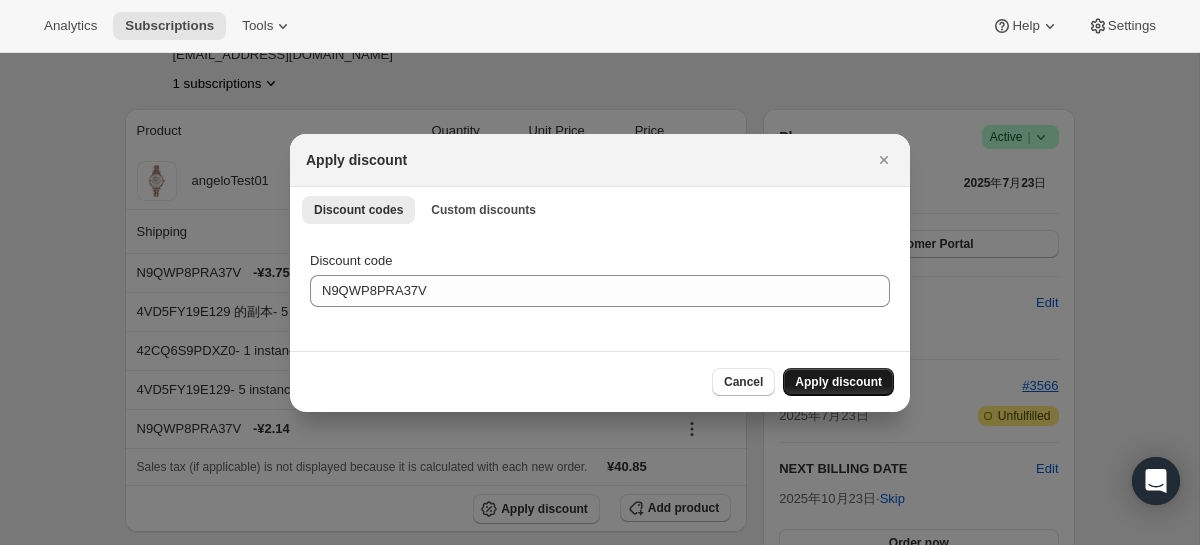 click on "Apply discount" at bounding box center (838, 382) 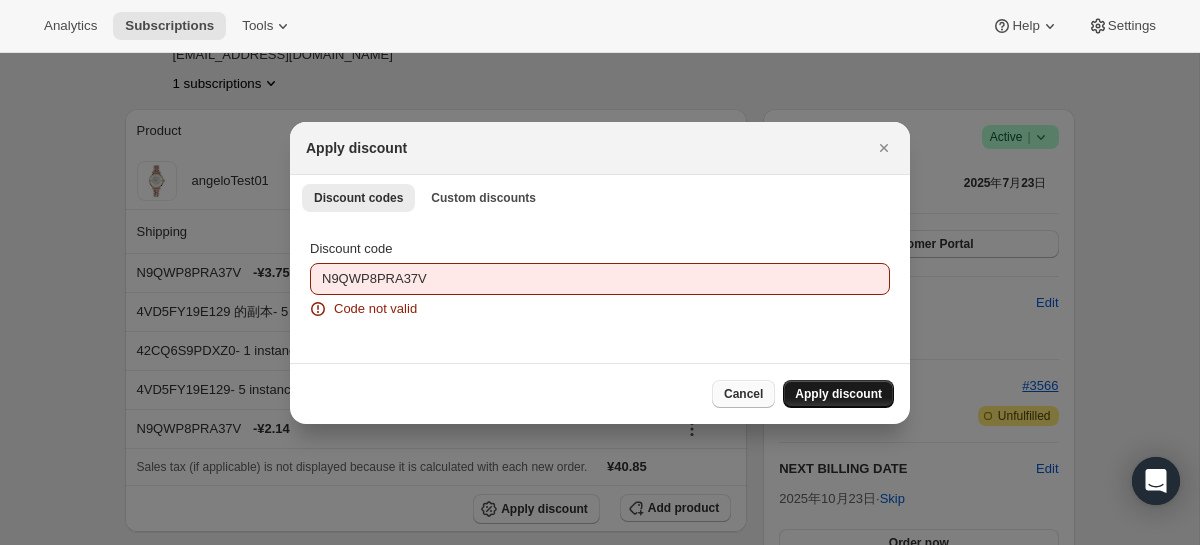 click on "Cancel" at bounding box center [743, 394] 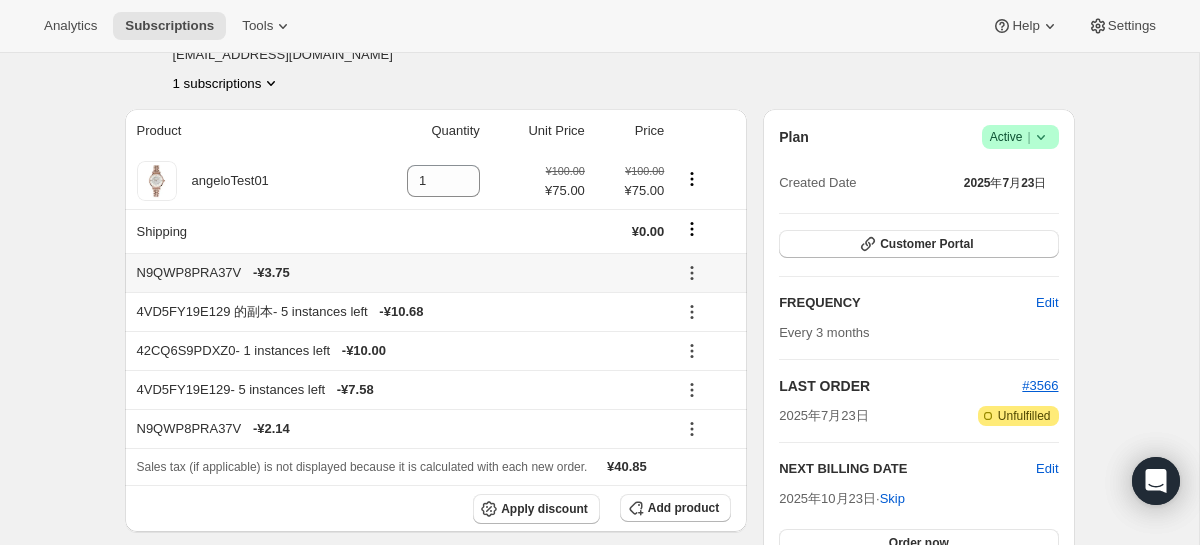 click 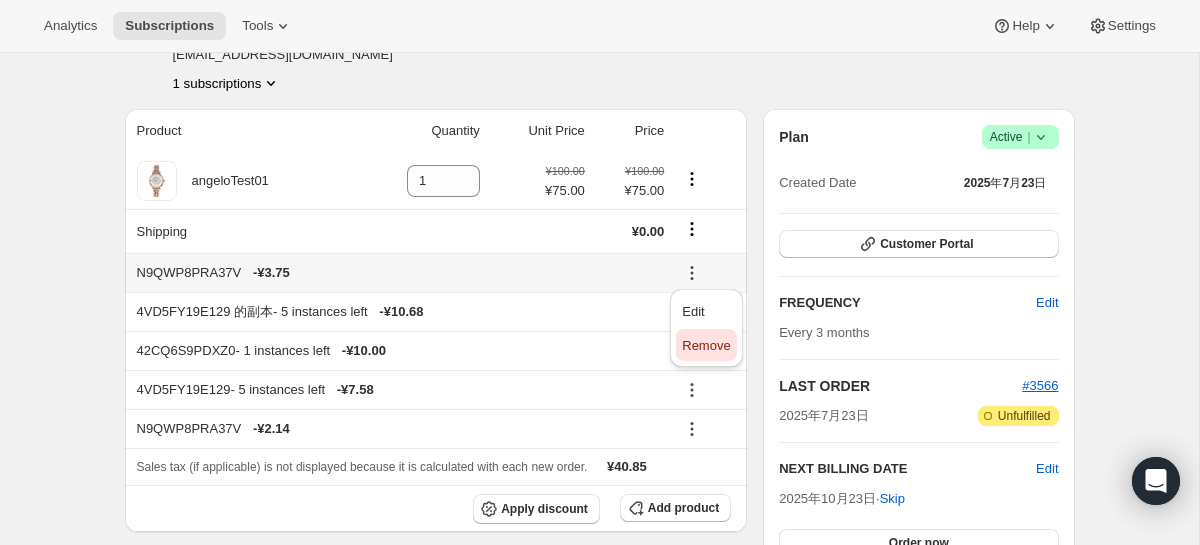 click on "Remove" at bounding box center (706, 345) 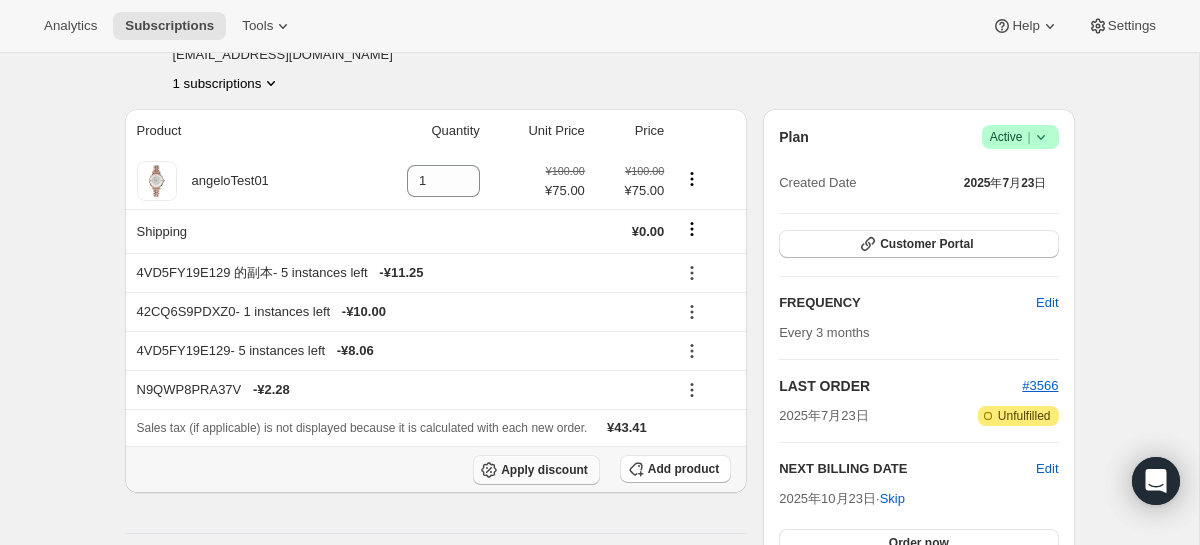 click on "Apply discount" at bounding box center (544, 470) 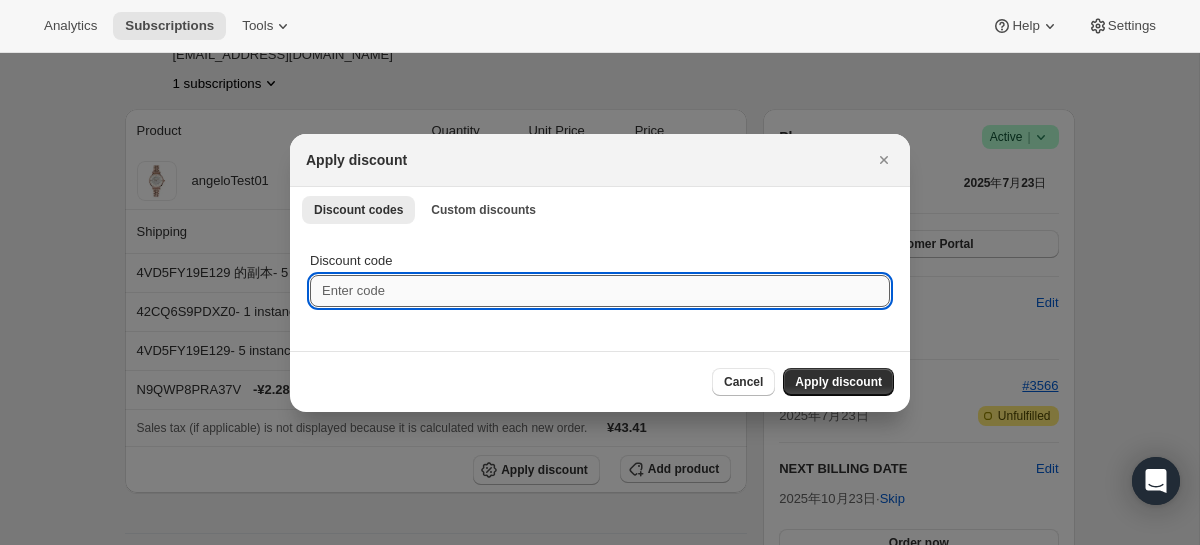 click on "Discount code" at bounding box center (600, 291) 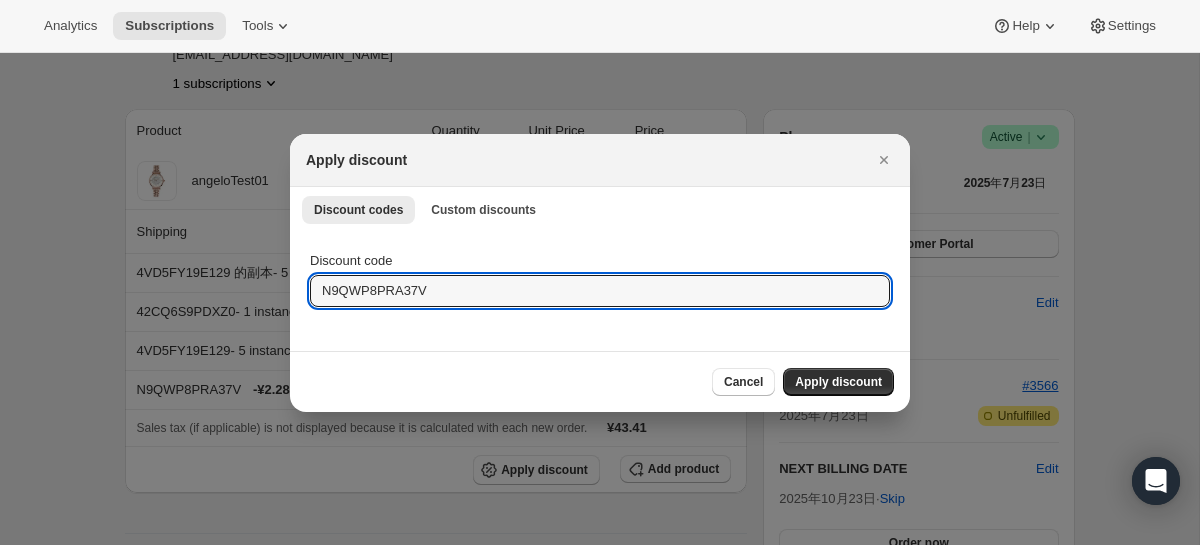 type on "N9QWP8PRA37V" 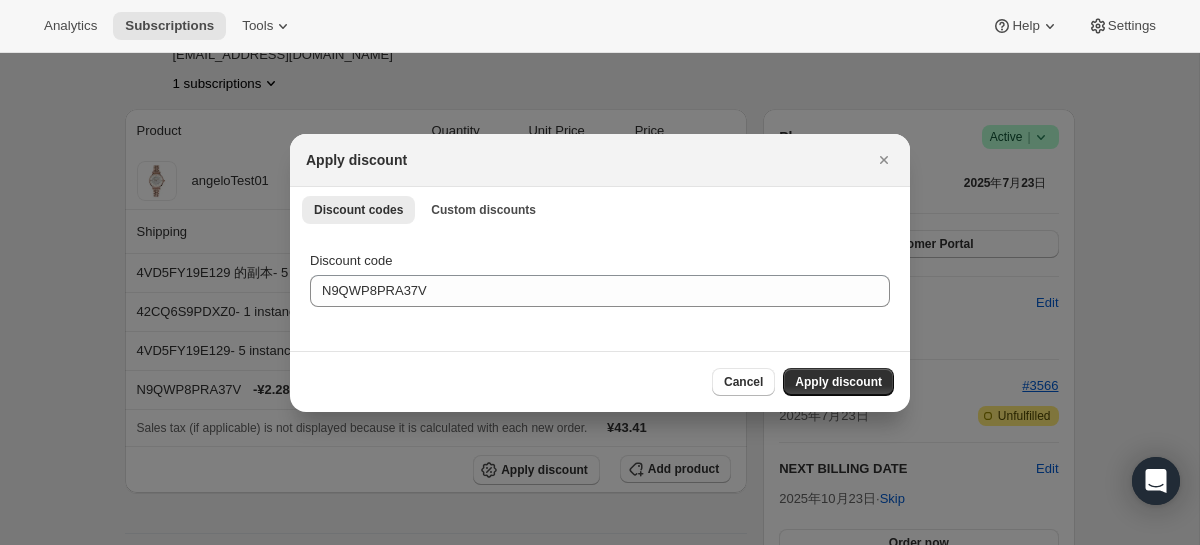 click on "Cancel Apply discount" at bounding box center [600, 381] 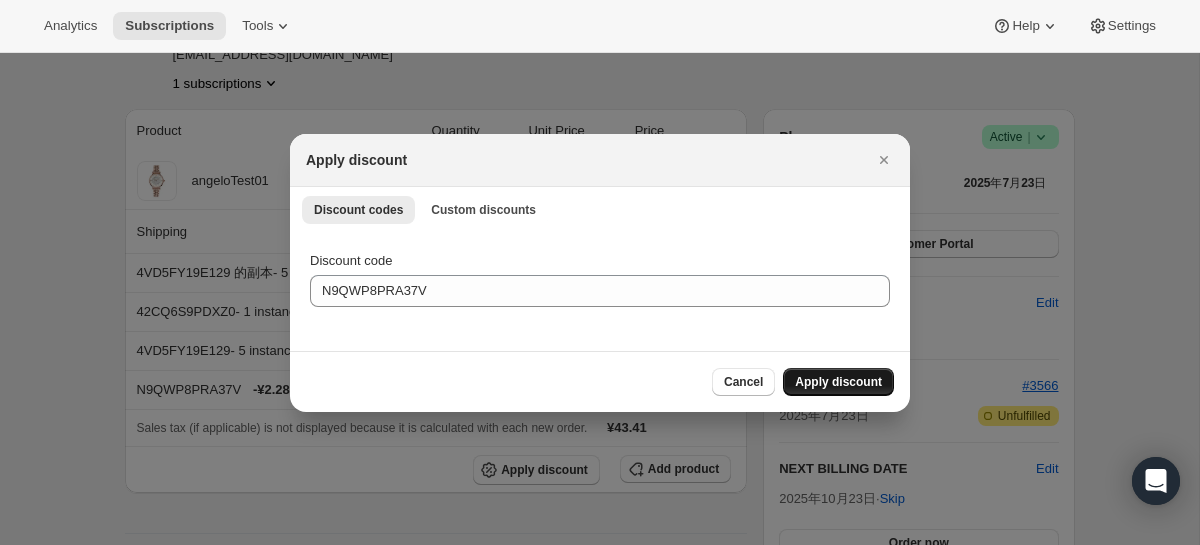 click on "Apply discount" at bounding box center (838, 382) 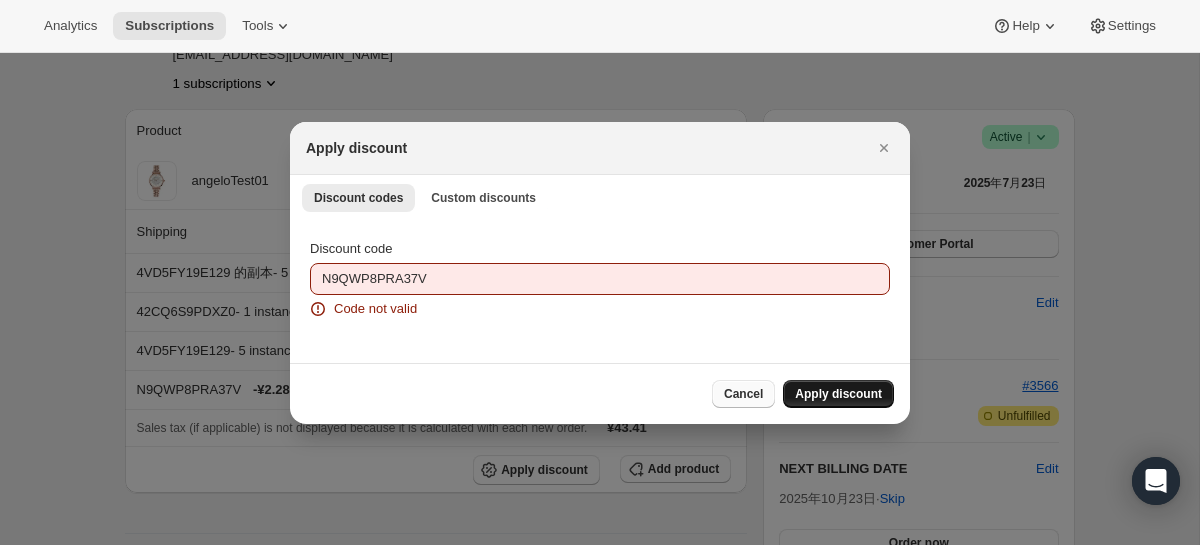 click on "Cancel" at bounding box center [743, 394] 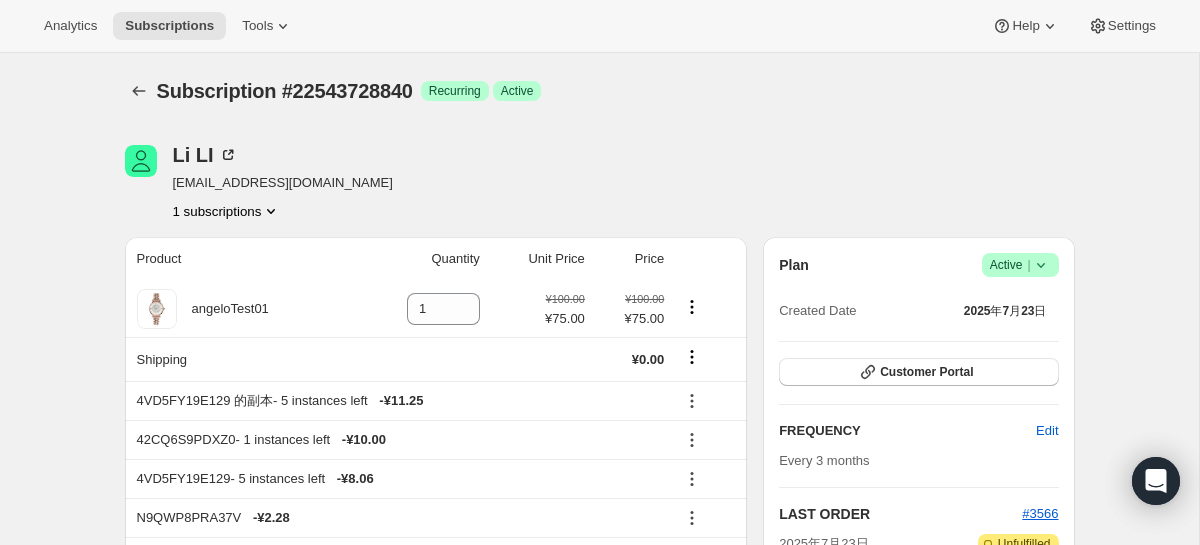 scroll, scrollTop: 128, scrollLeft: 0, axis: vertical 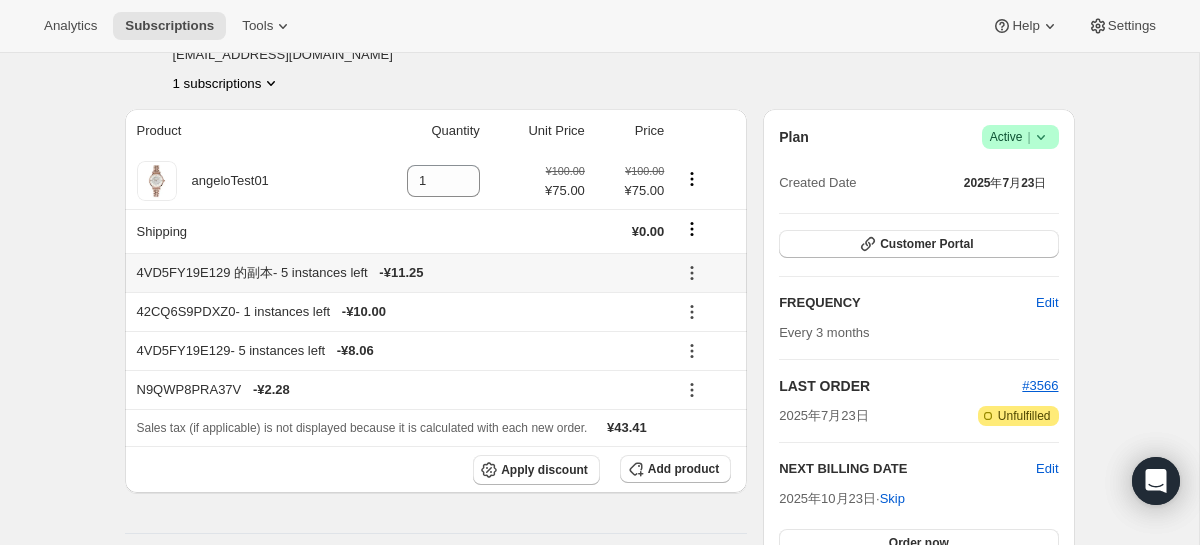 click 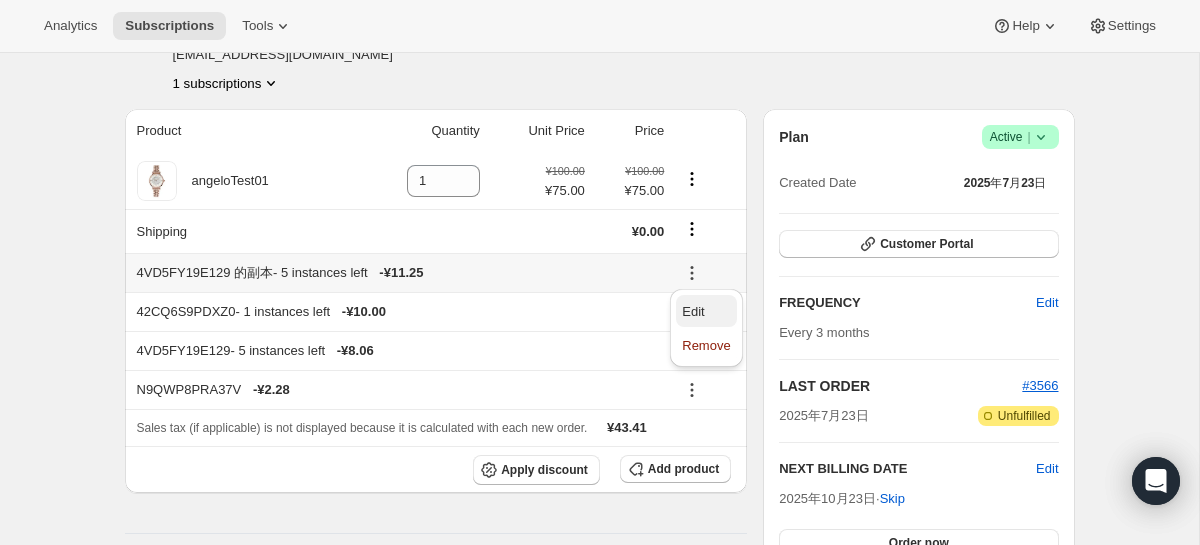 click on "Edit" at bounding box center (693, 311) 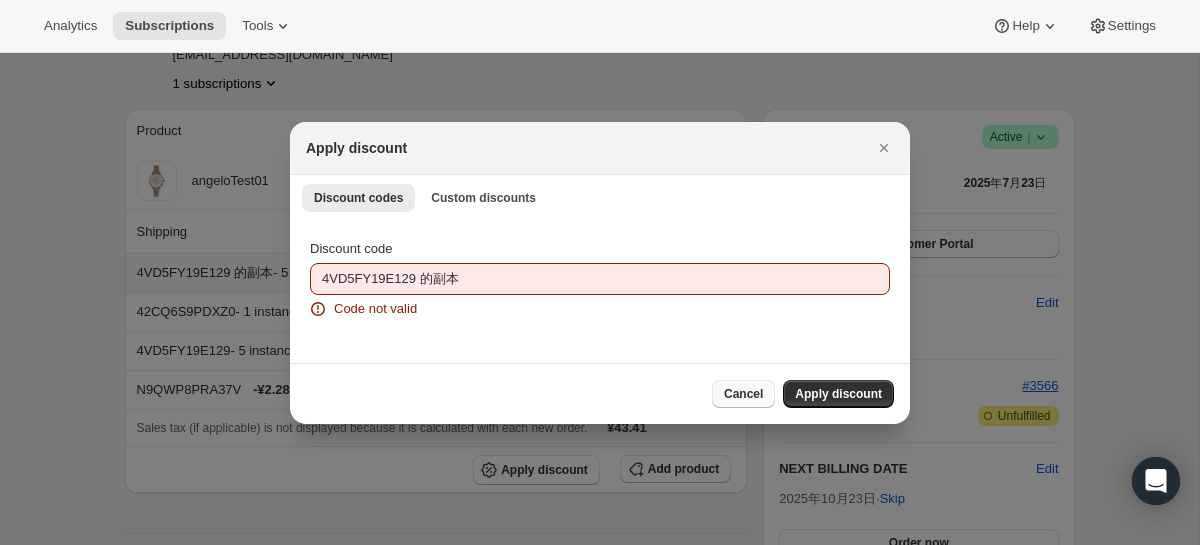 click on "Cancel" at bounding box center [743, 394] 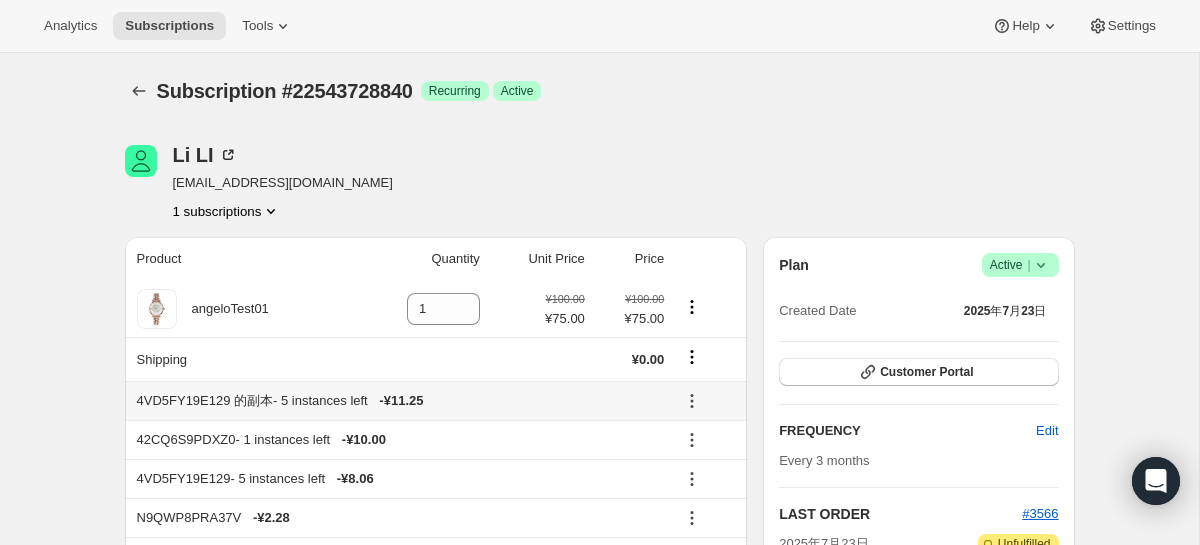 scroll, scrollTop: 128, scrollLeft: 0, axis: vertical 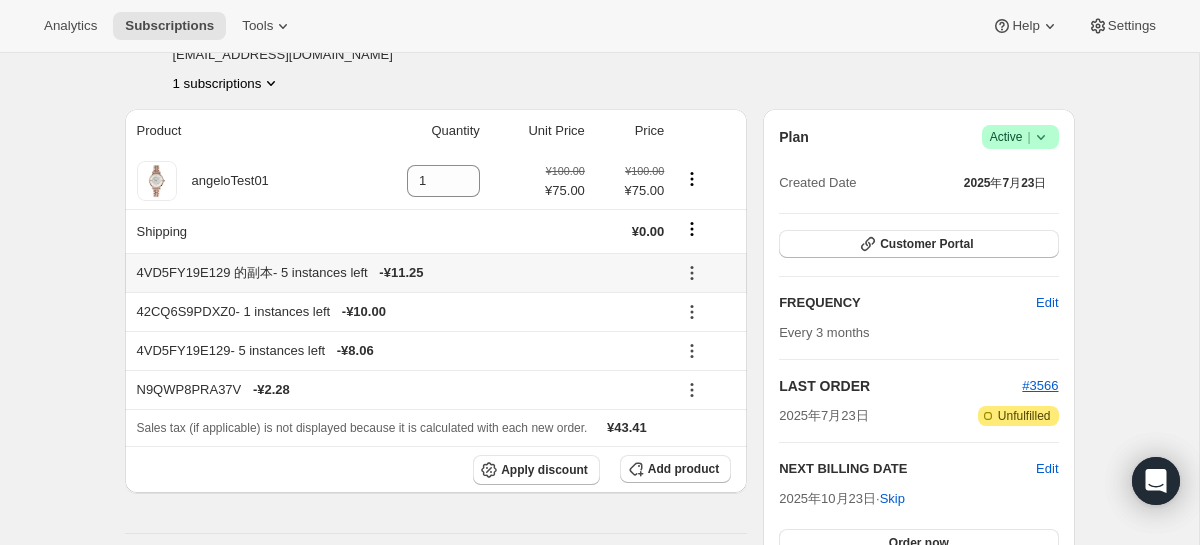 click 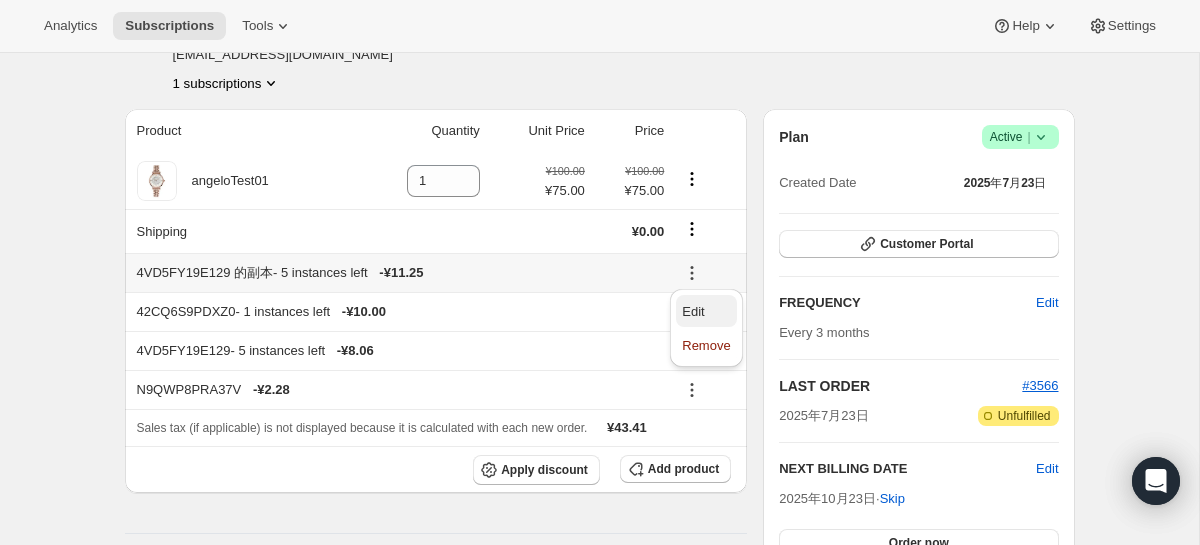 click on "Edit" at bounding box center (706, 312) 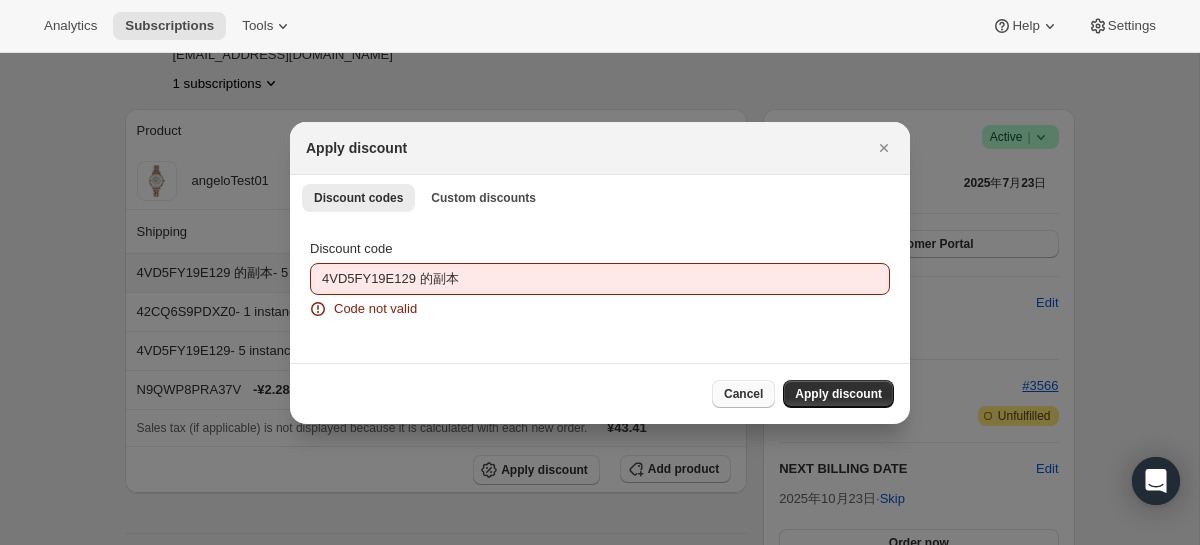 click on "Cancel" at bounding box center [743, 394] 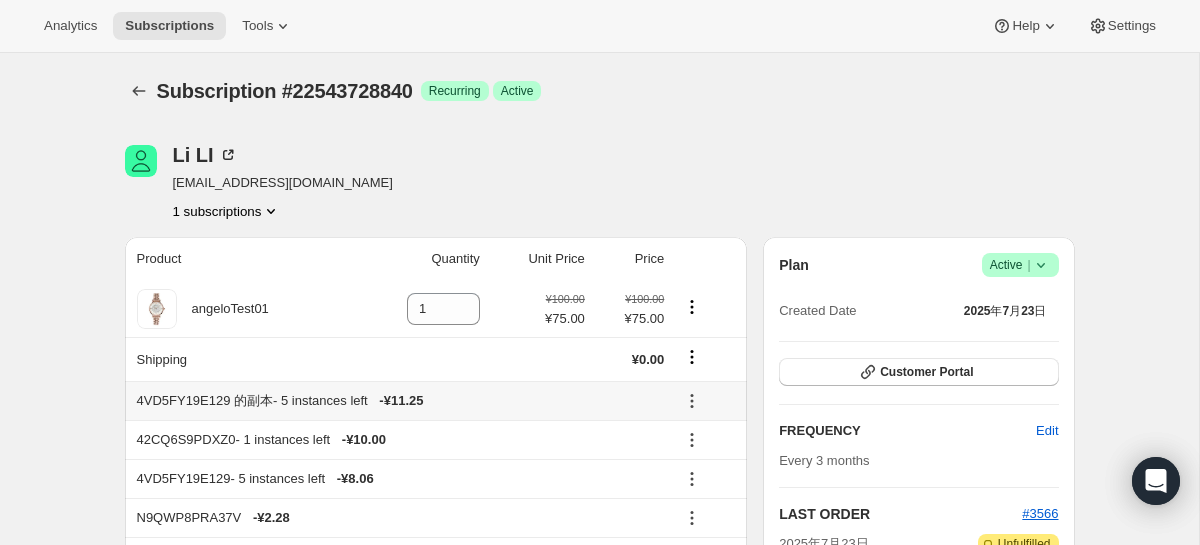 scroll, scrollTop: 128, scrollLeft: 0, axis: vertical 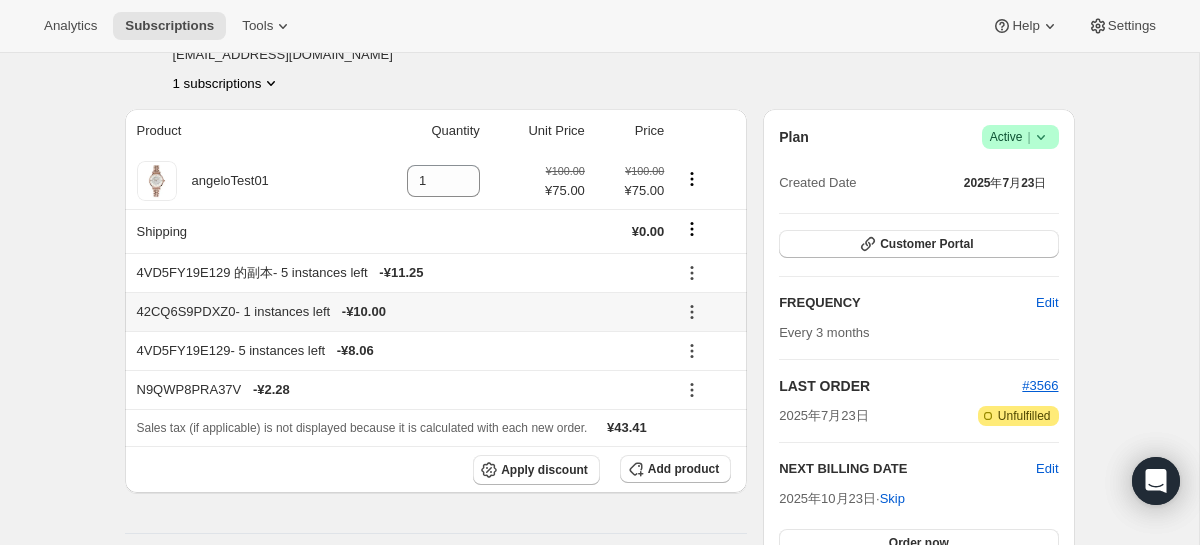 click 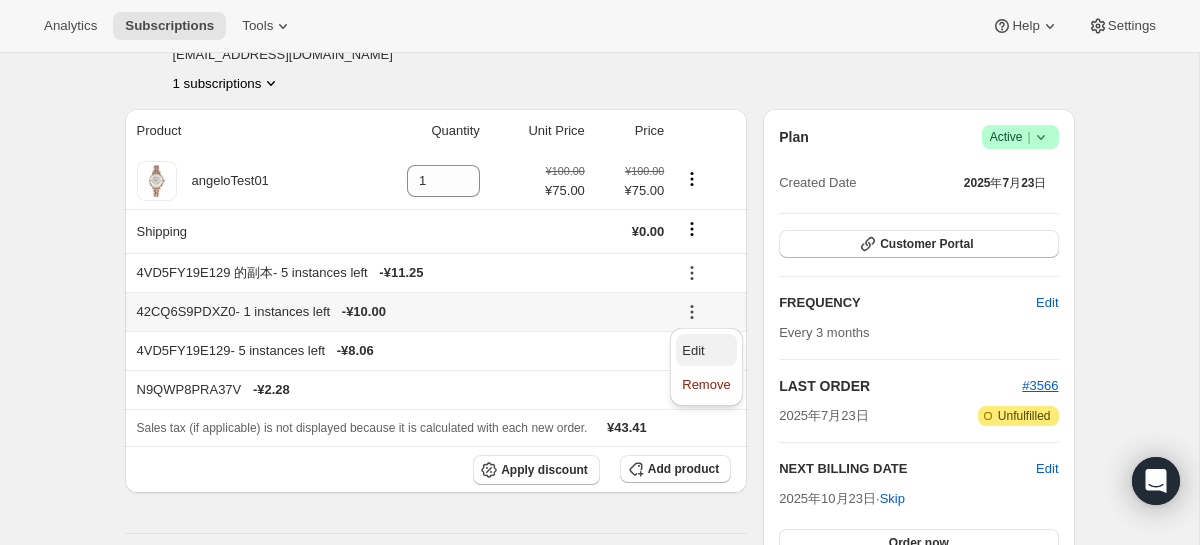click on "Edit" at bounding box center [693, 350] 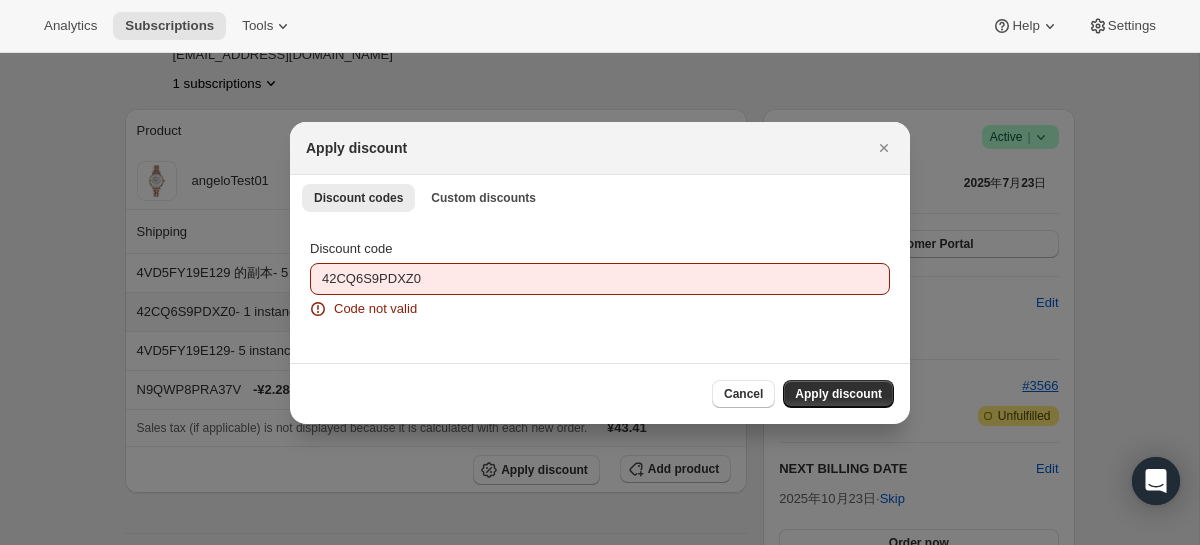 scroll, scrollTop: 0, scrollLeft: 0, axis: both 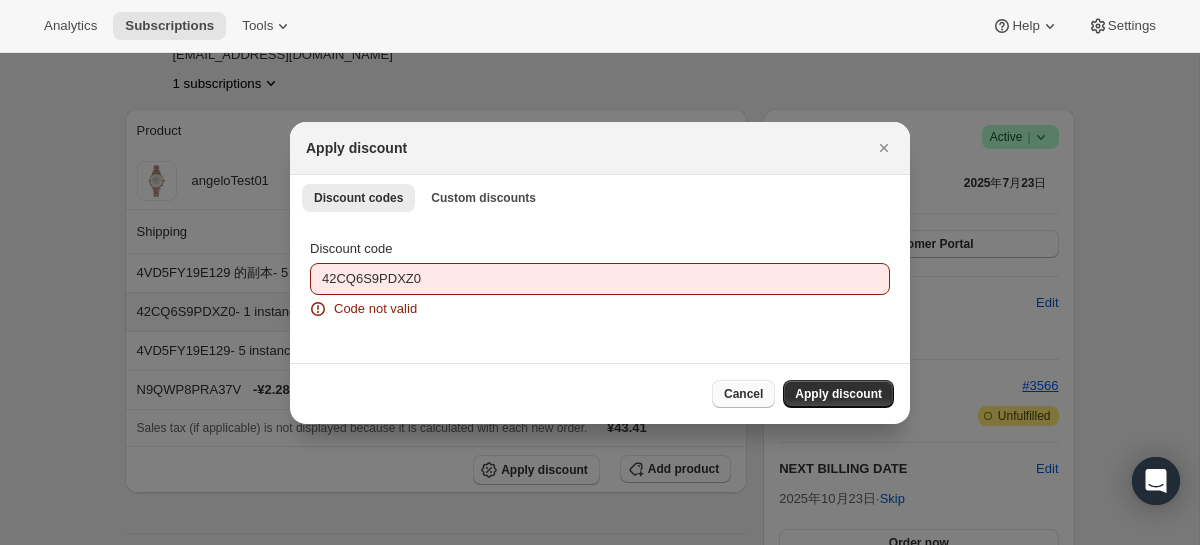 click on "Cancel" at bounding box center (743, 394) 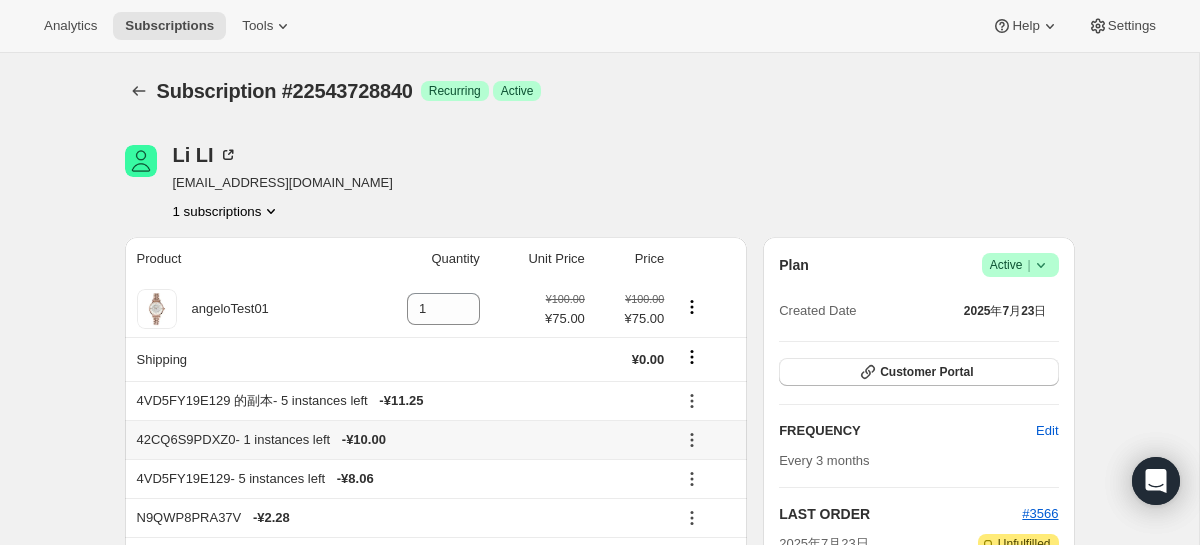 scroll, scrollTop: 128, scrollLeft: 0, axis: vertical 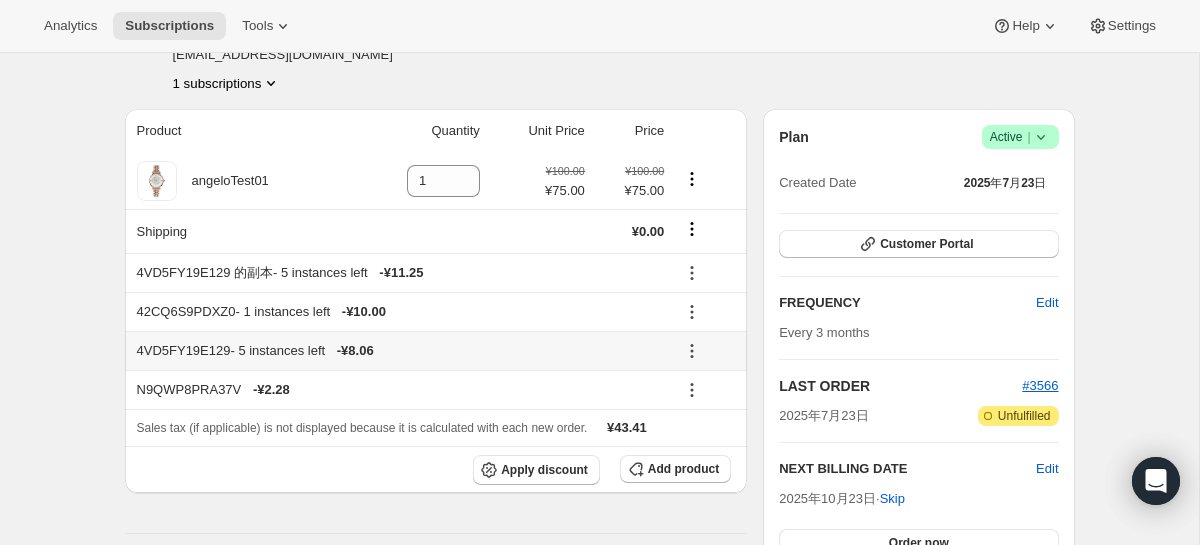 click 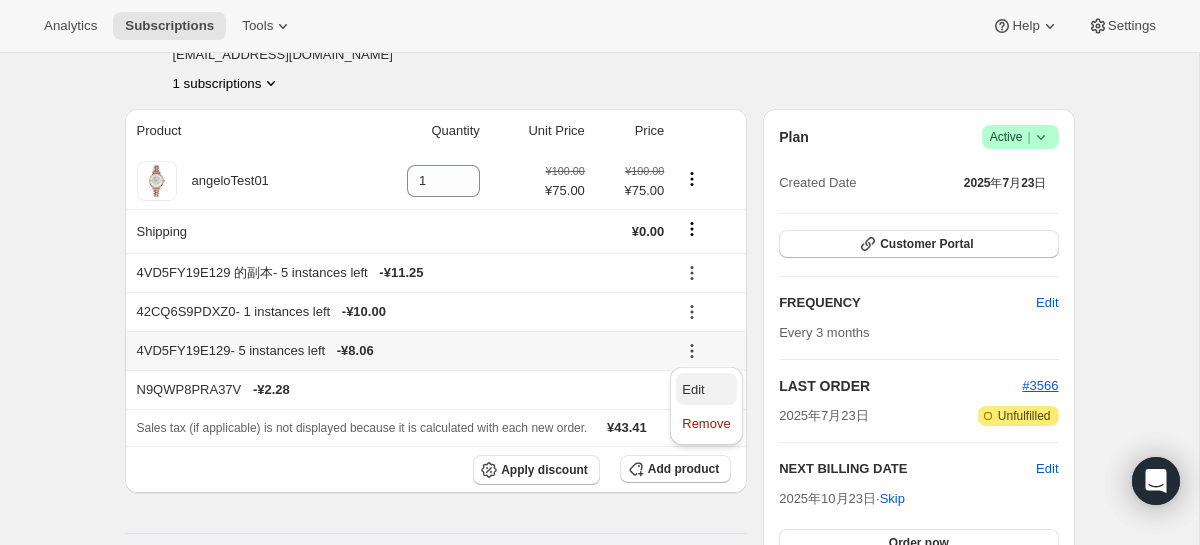 click on "Edit" at bounding box center (693, 389) 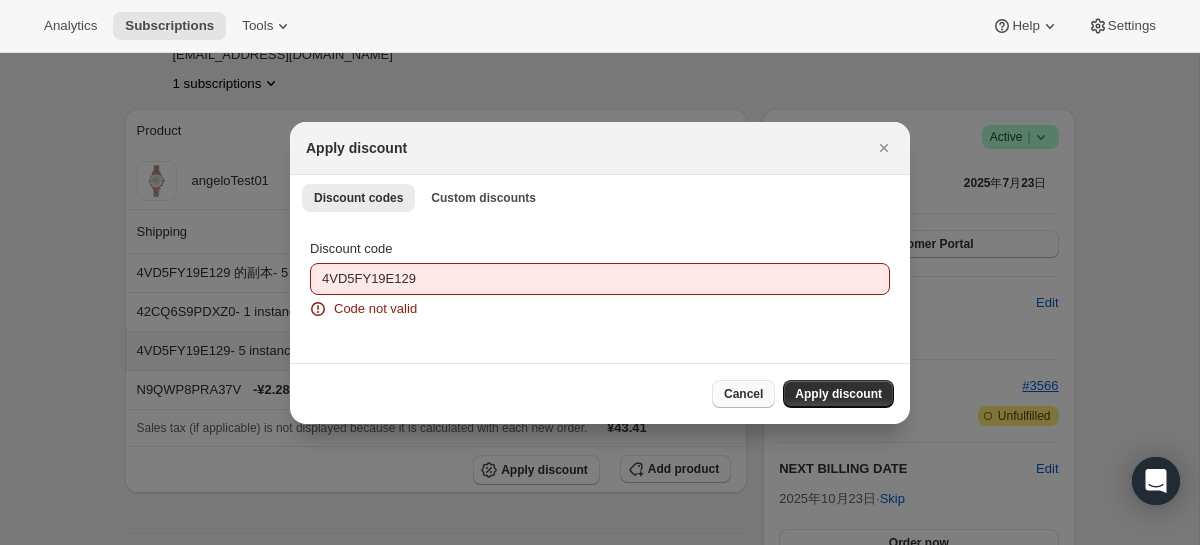 click on "Cancel" at bounding box center (743, 394) 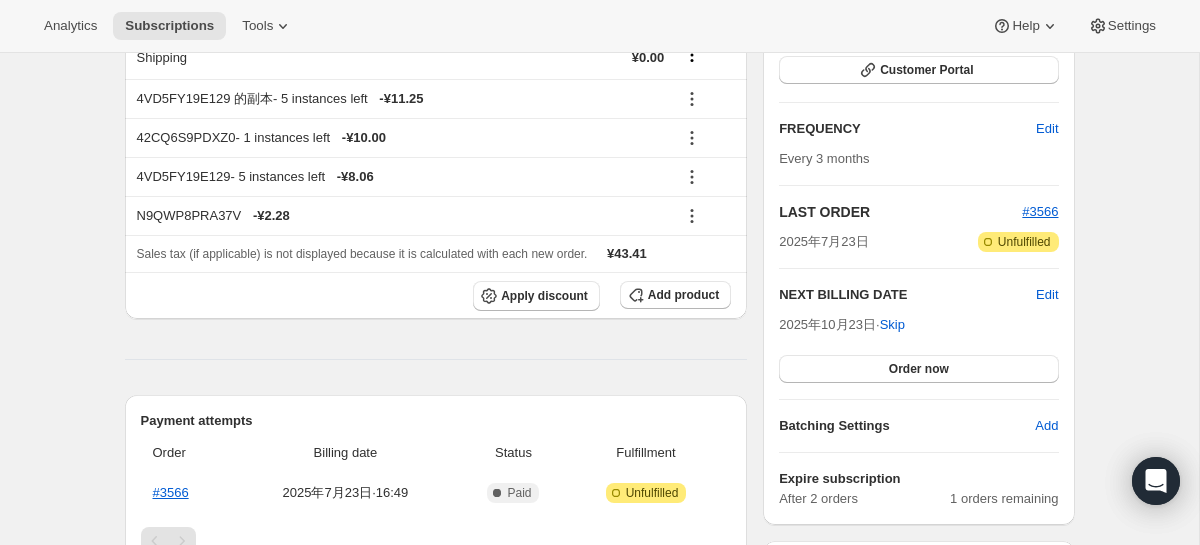 scroll, scrollTop: 157, scrollLeft: 0, axis: vertical 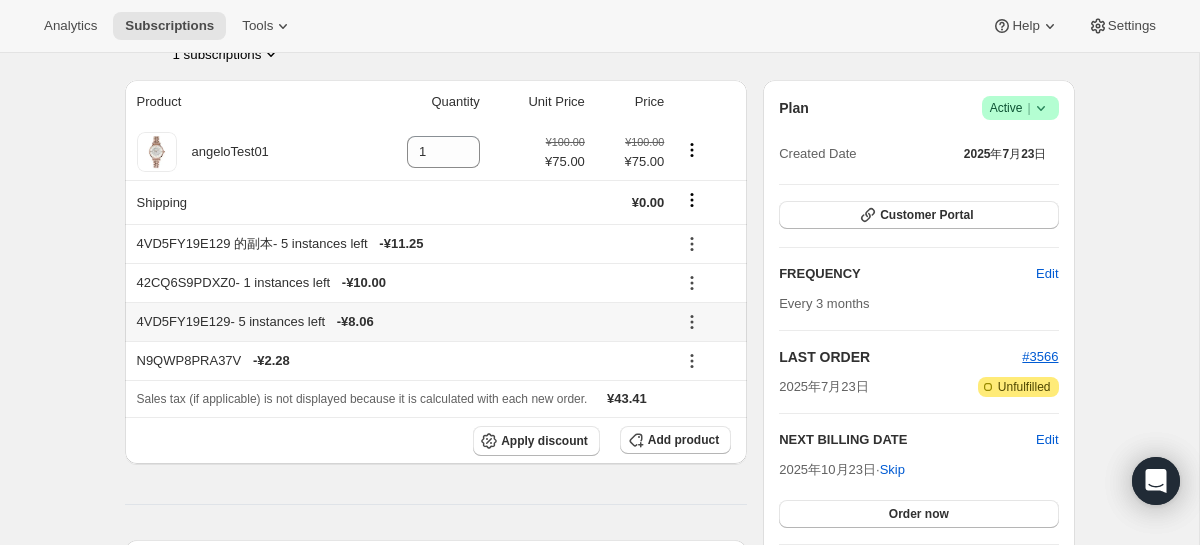click 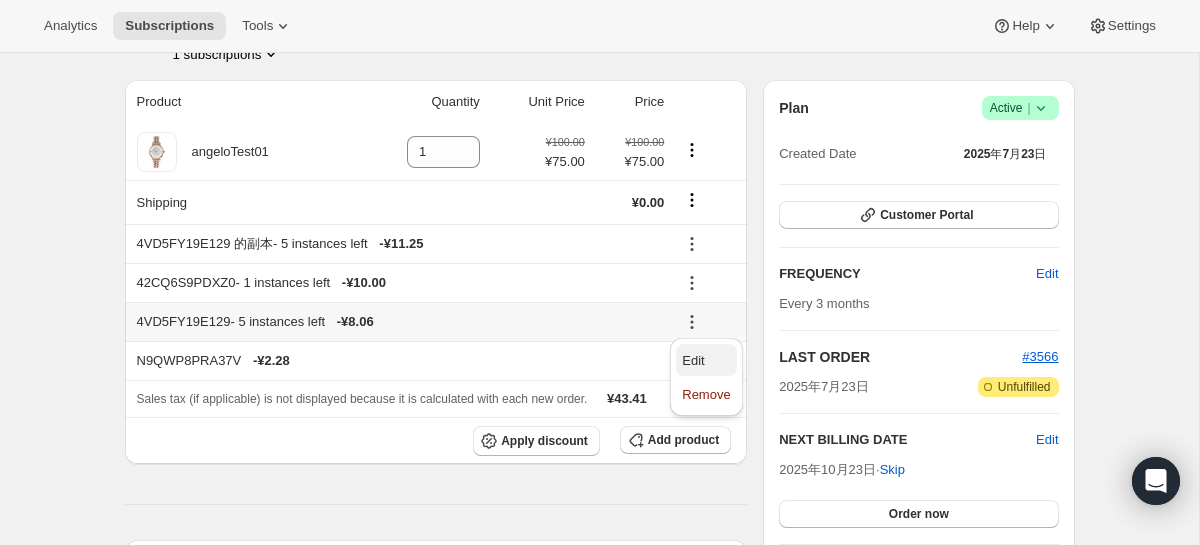 click on "Edit" at bounding box center [693, 360] 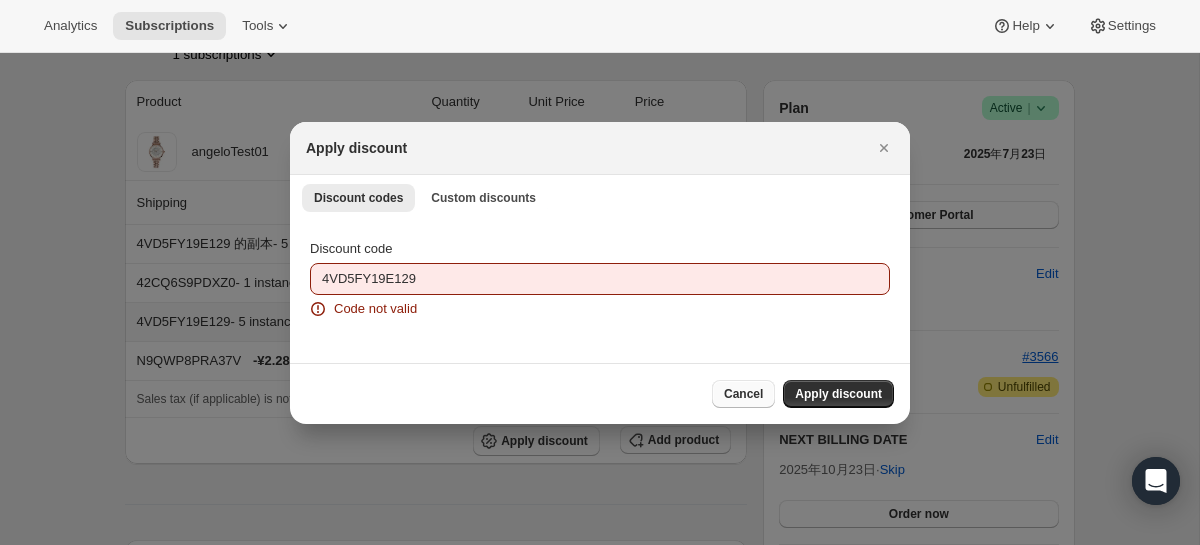 click on "Cancel" at bounding box center (743, 394) 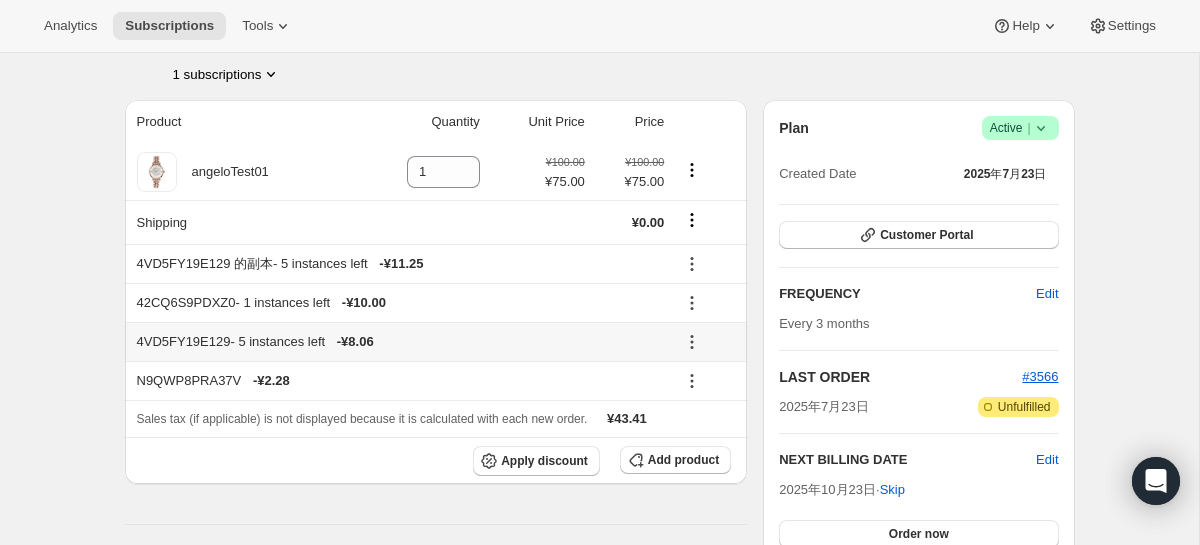 scroll, scrollTop: 160, scrollLeft: 0, axis: vertical 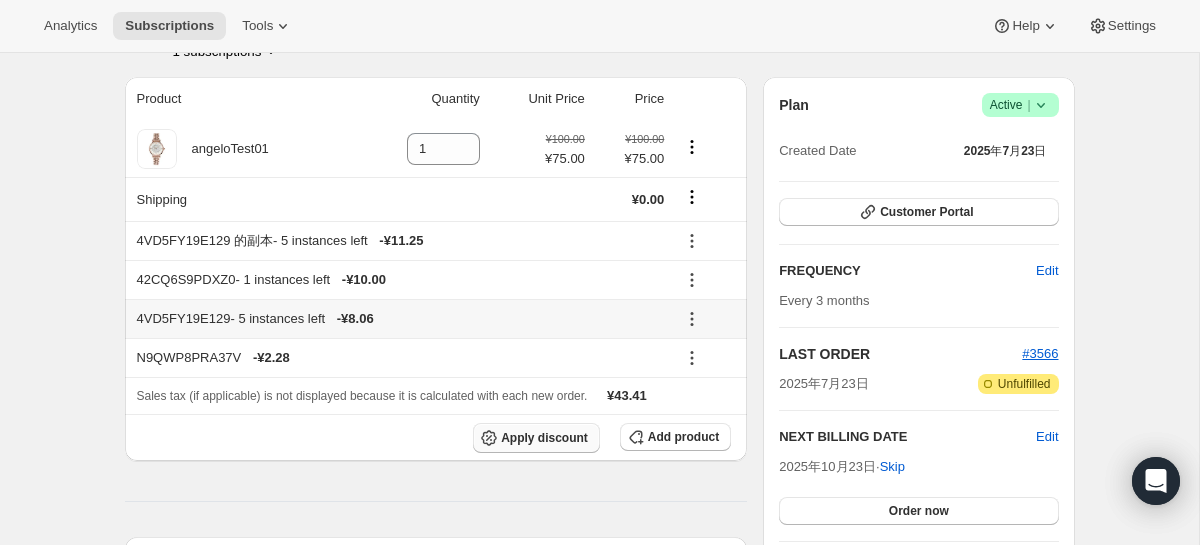 click on "Apply discount" at bounding box center [544, 438] 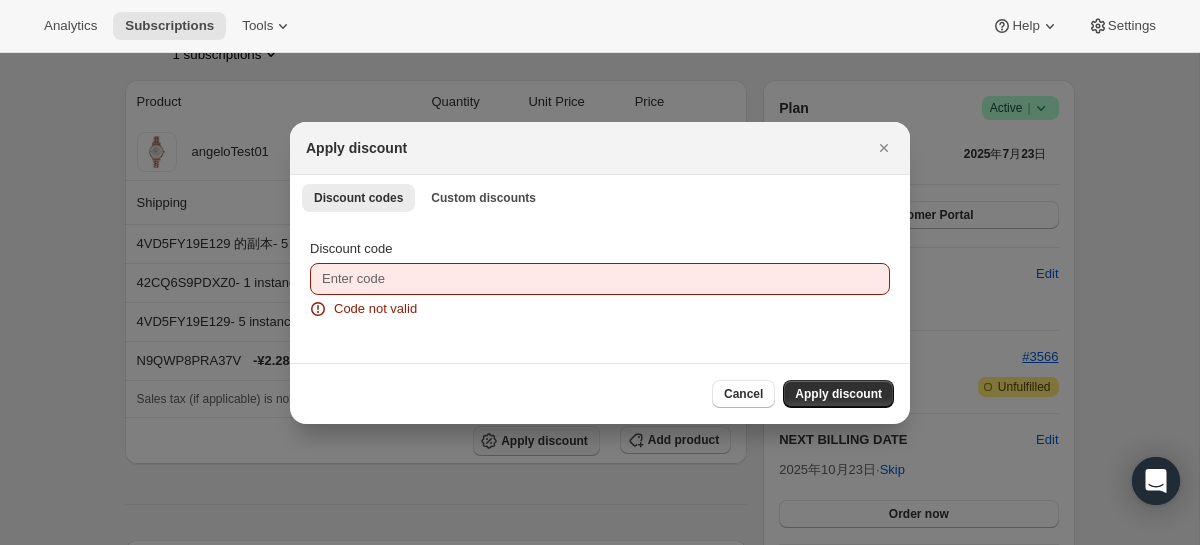 scroll, scrollTop: 0, scrollLeft: 0, axis: both 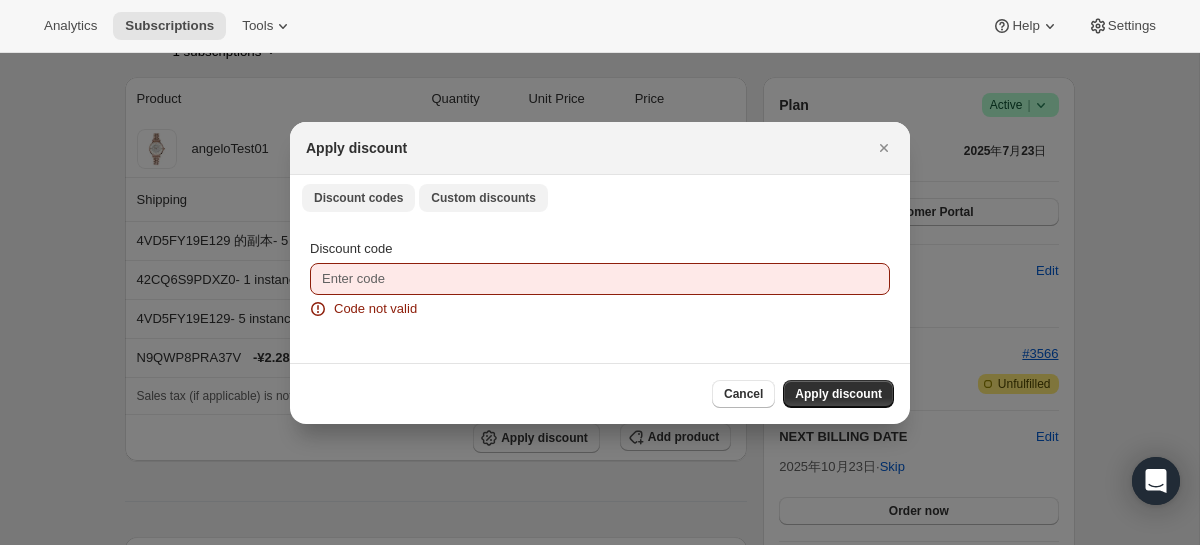 click on "Custom discounts" at bounding box center (483, 198) 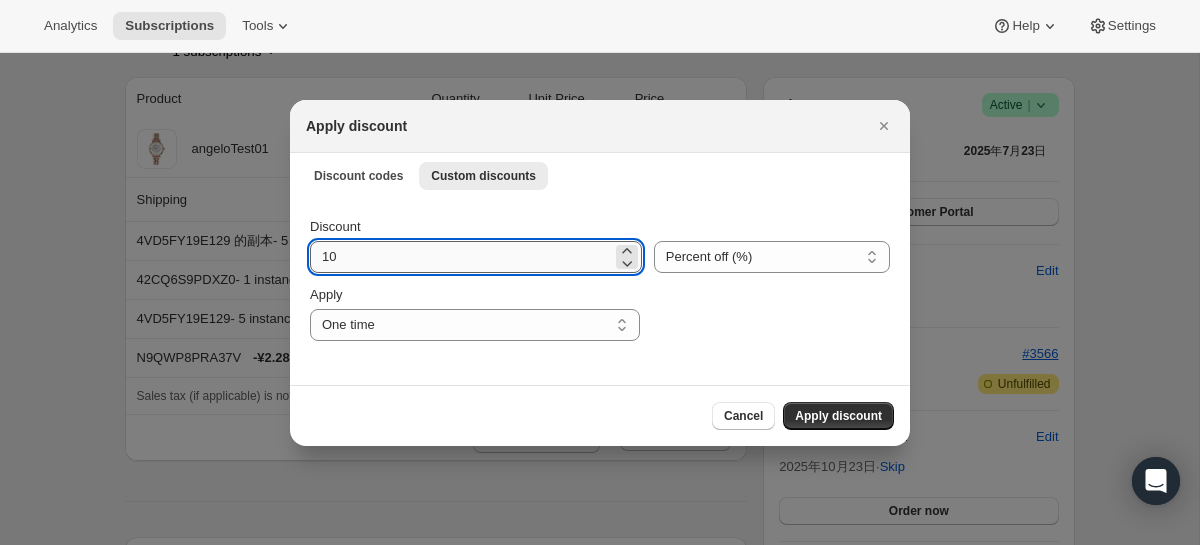 click on "10" at bounding box center (461, 257) 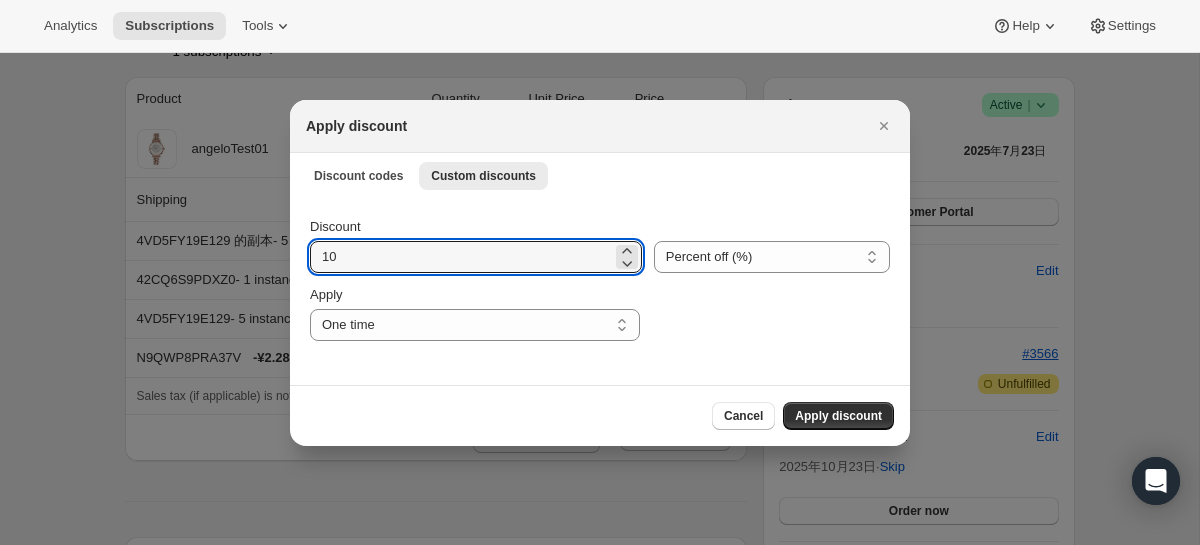 type on "1" 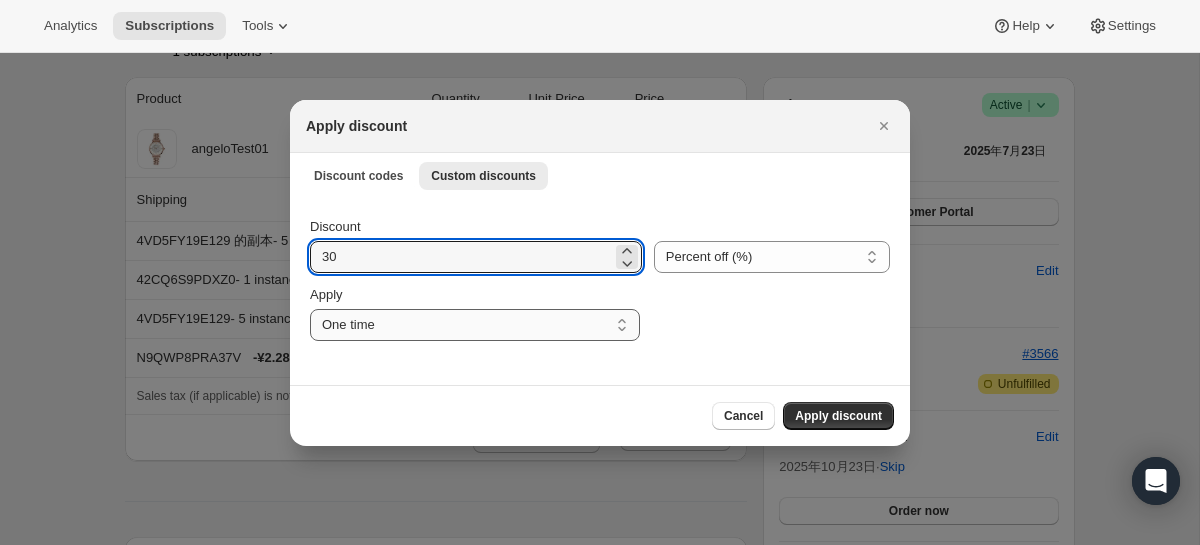 type on "30" 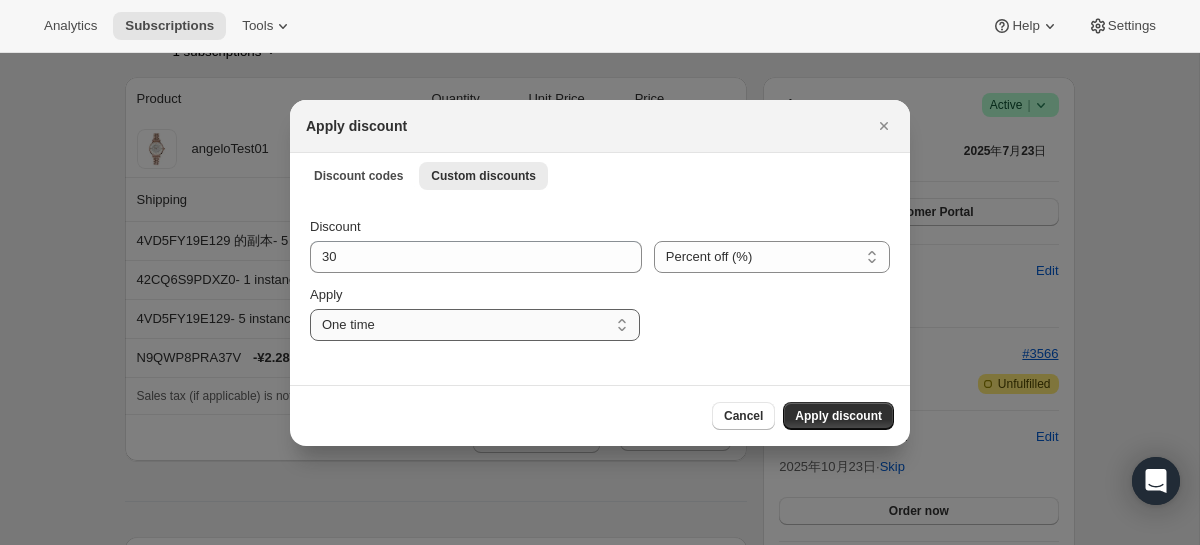 select on "specific" 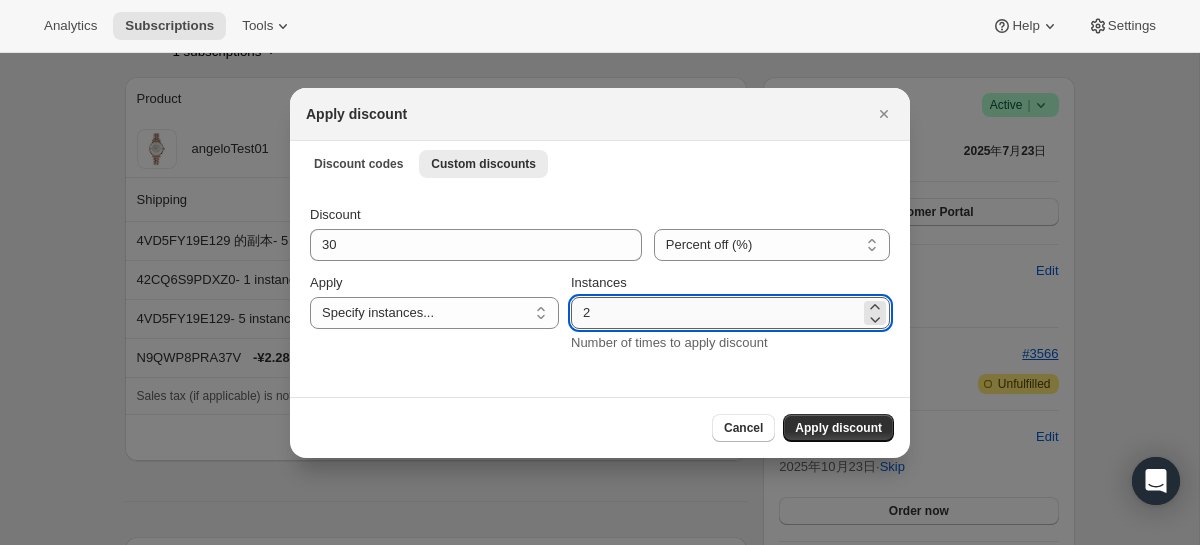 click on "2" at bounding box center [715, 313] 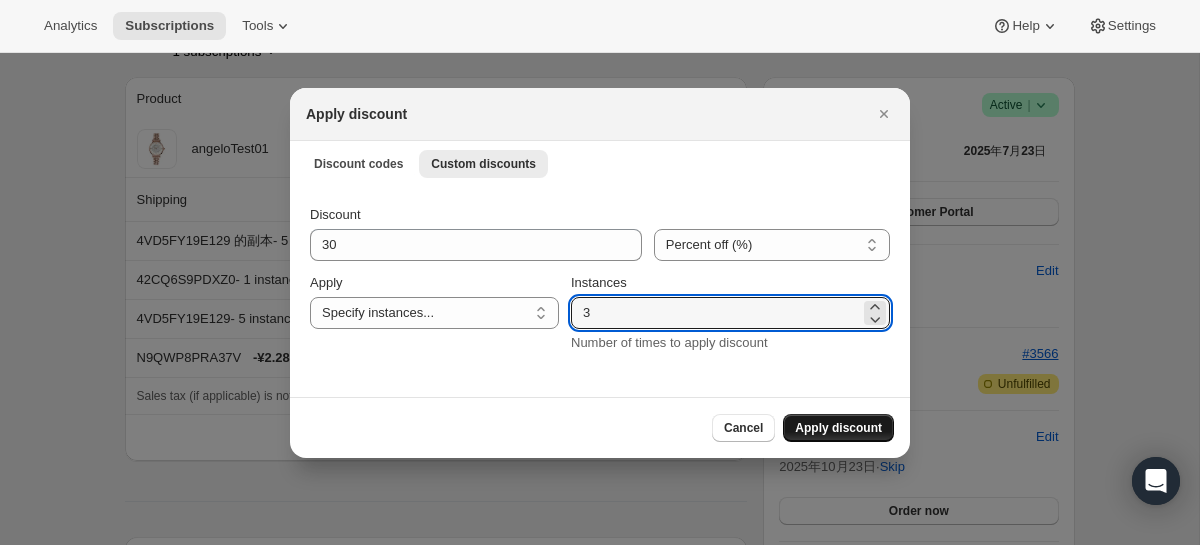 type on "3" 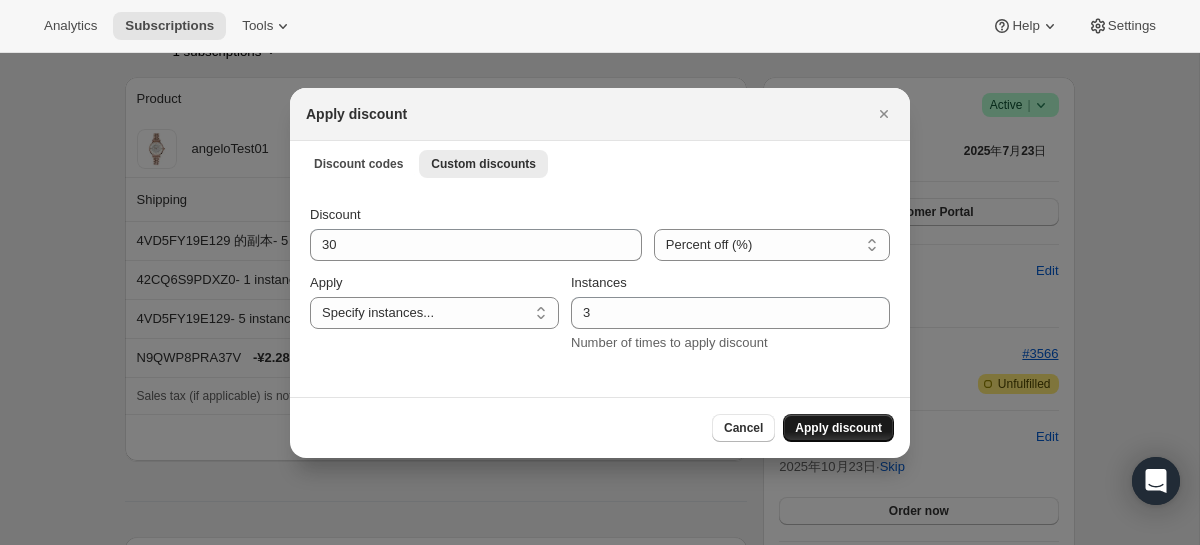 click on "Apply discount" at bounding box center (838, 428) 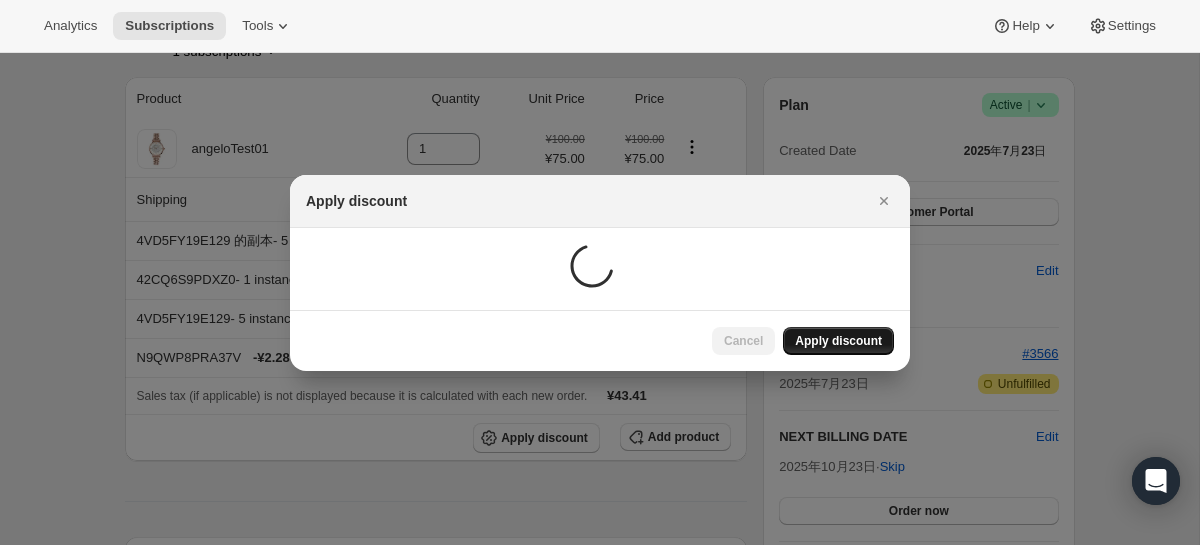 scroll, scrollTop: 160, scrollLeft: 0, axis: vertical 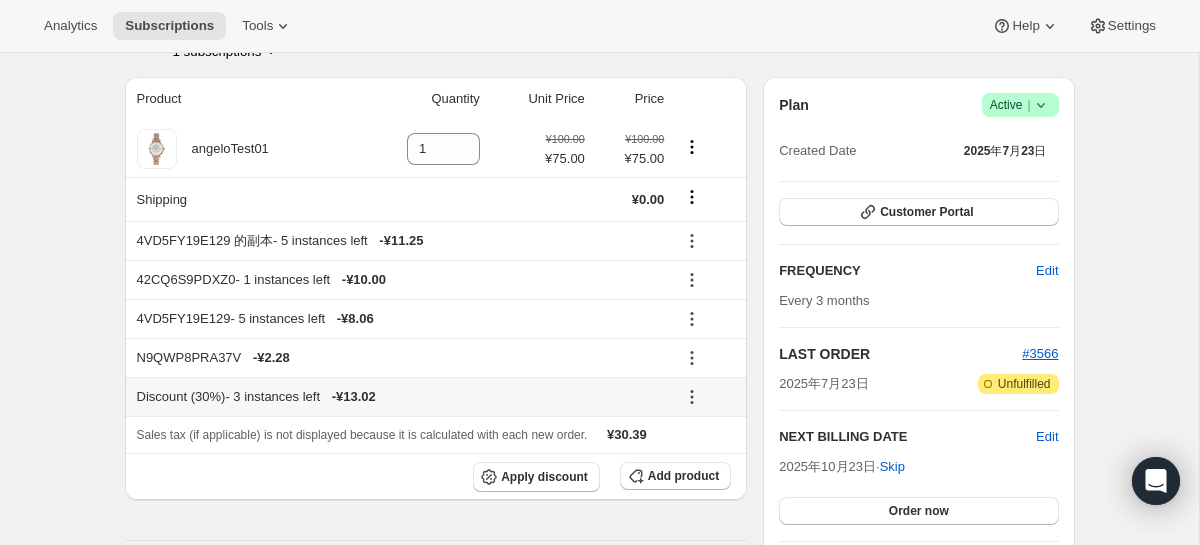 click 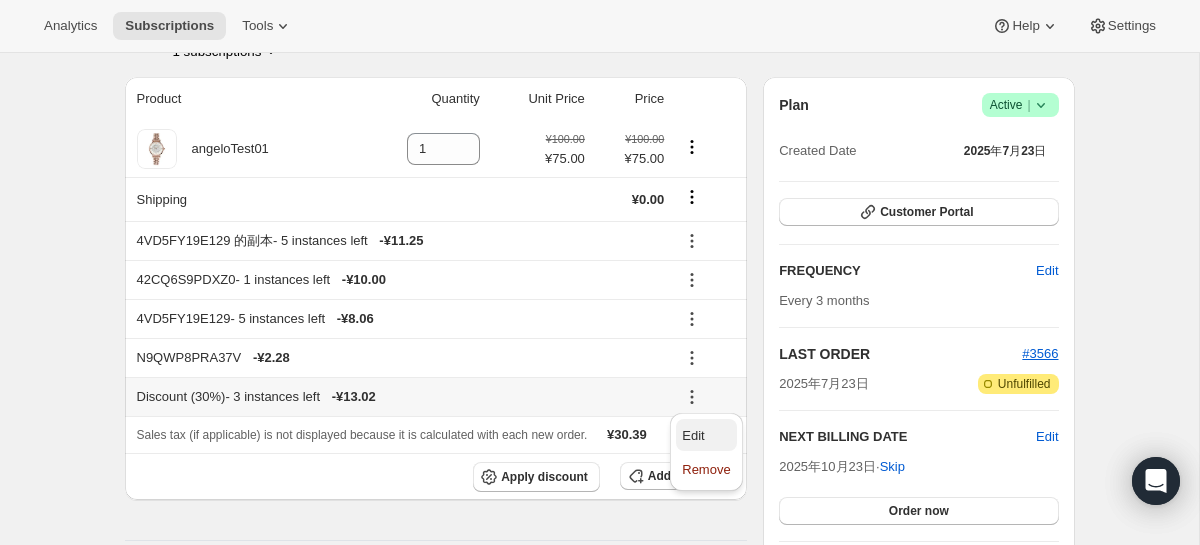 click on "Edit" at bounding box center [693, 435] 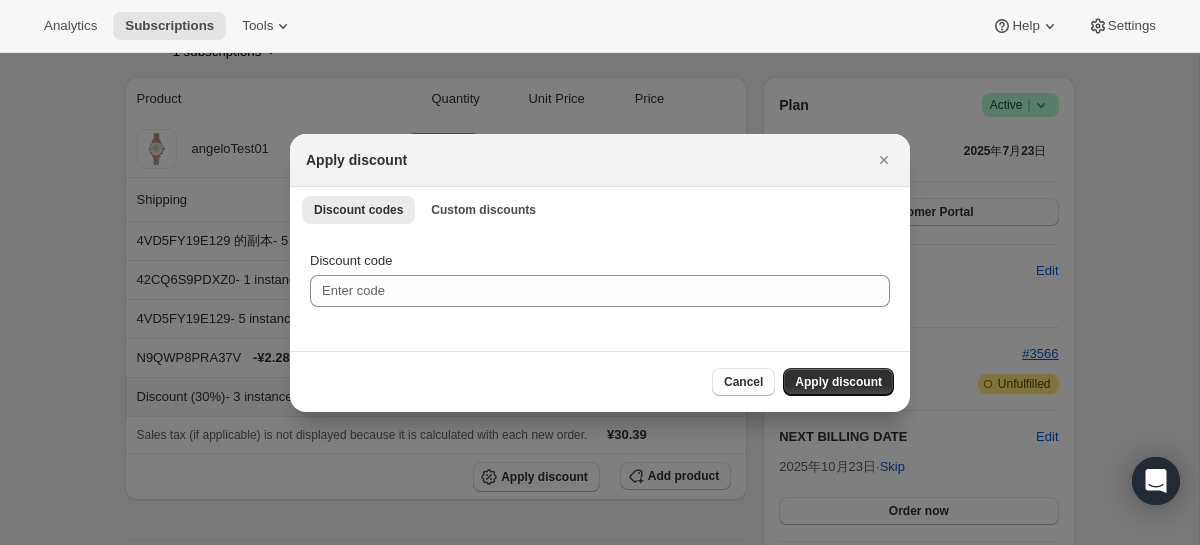 scroll, scrollTop: 0, scrollLeft: 0, axis: both 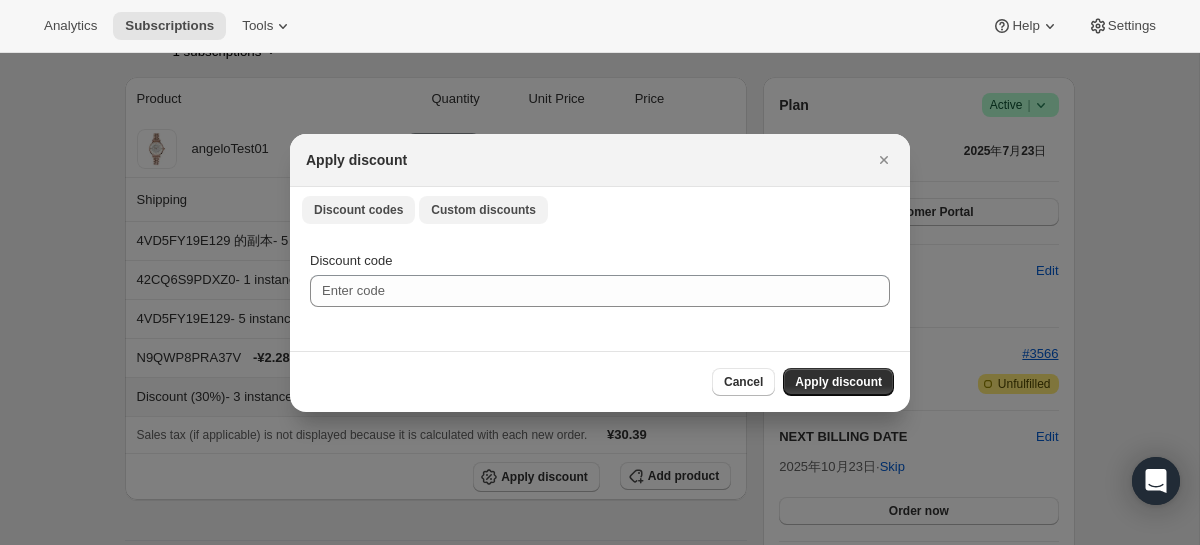 click on "Custom discounts" at bounding box center [483, 210] 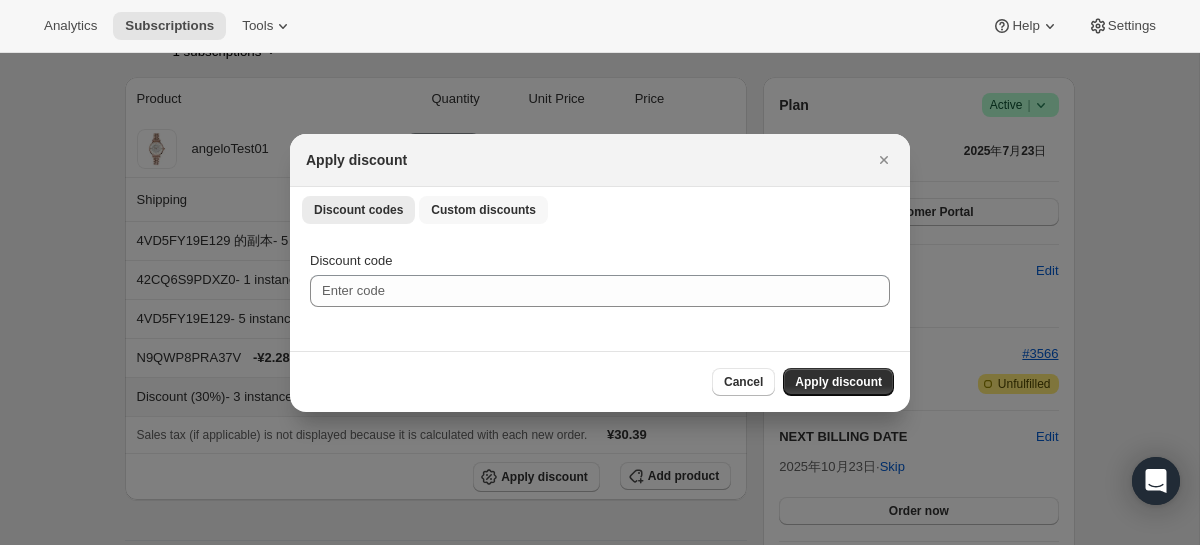 select on "specific" 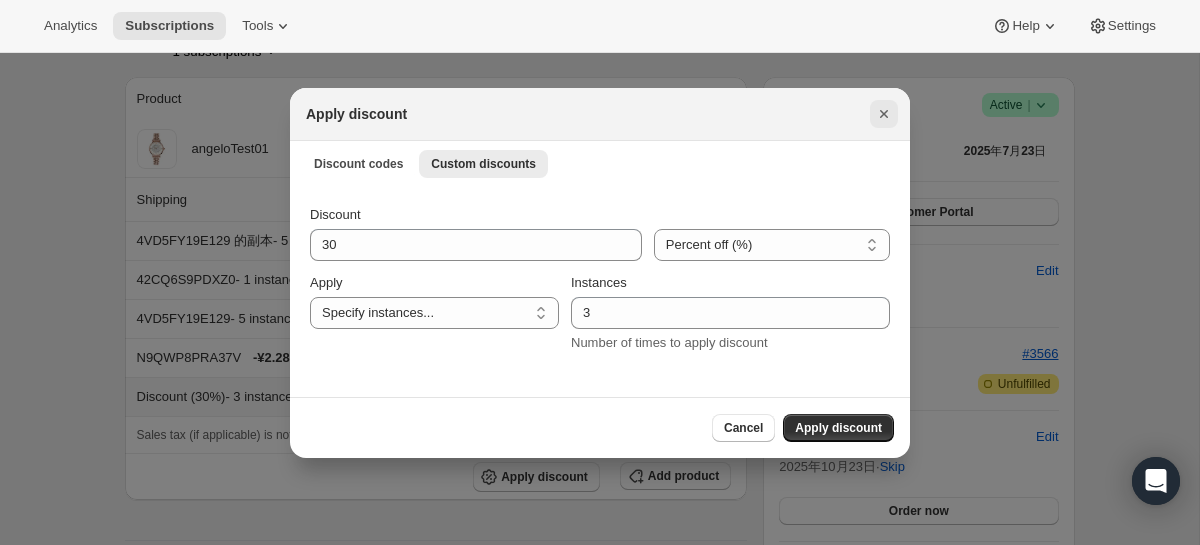 click 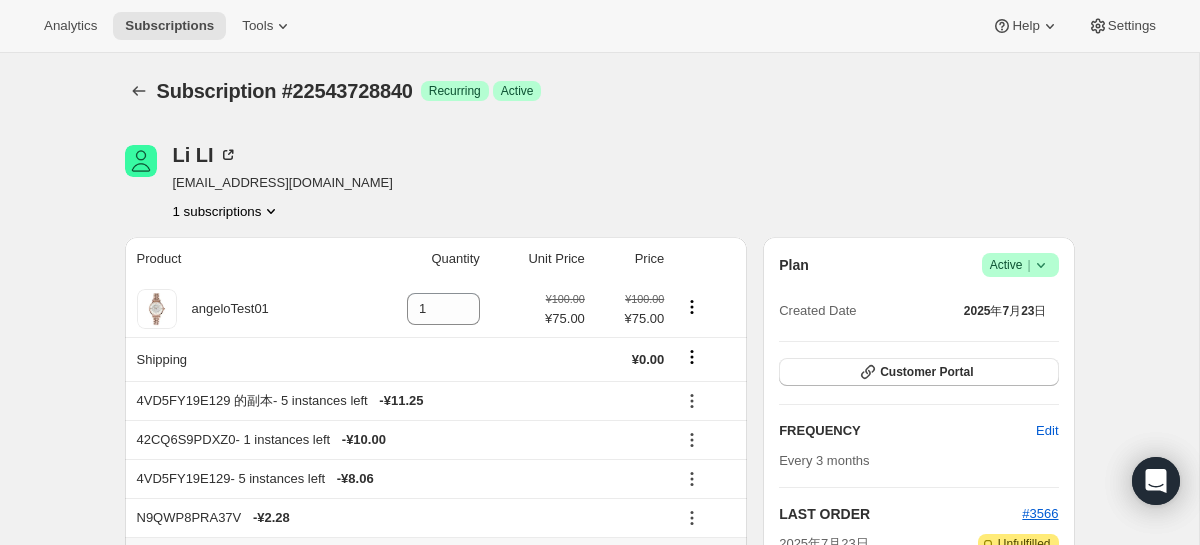 scroll, scrollTop: 160, scrollLeft: 0, axis: vertical 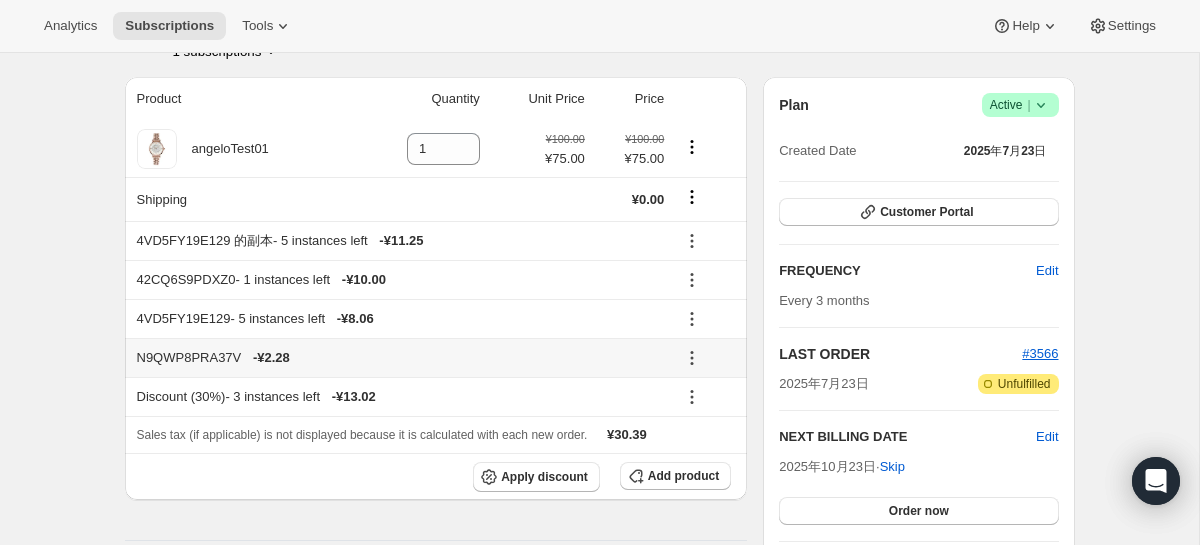 click 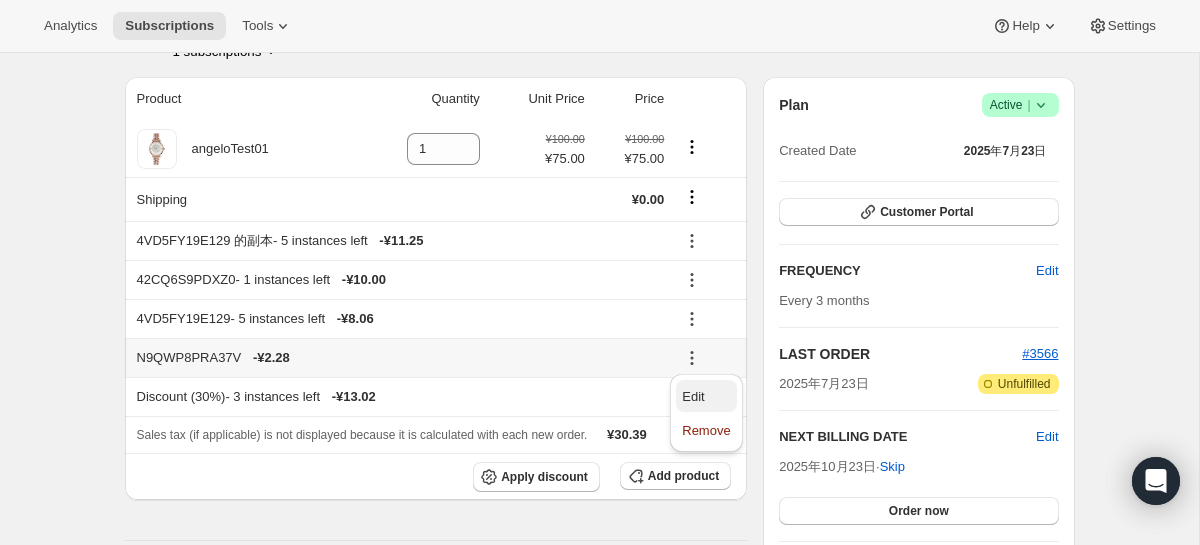 click on "Edit" at bounding box center (693, 396) 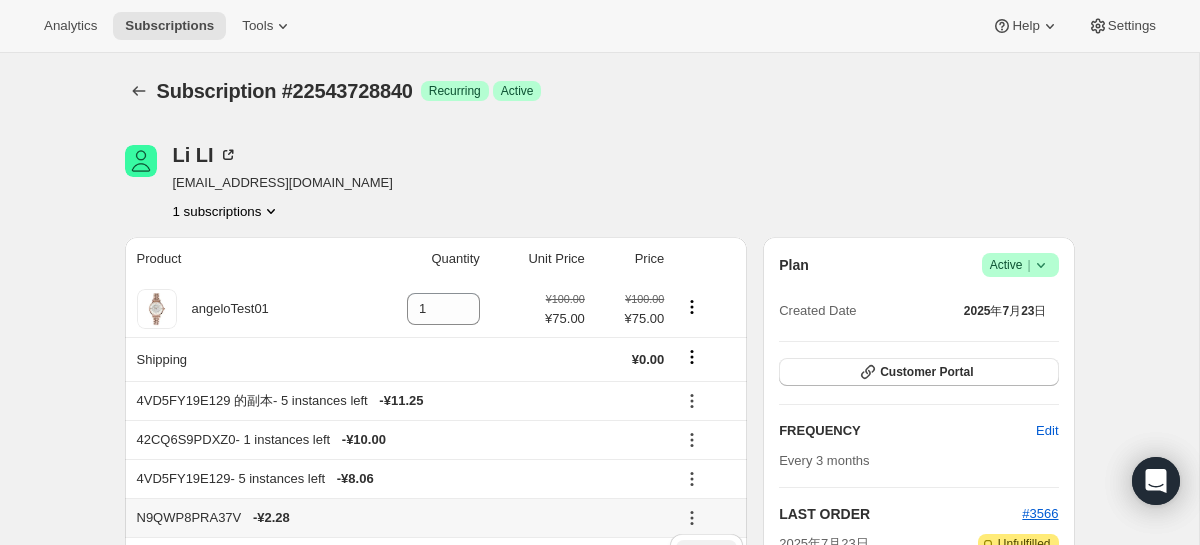 select on "indefinitely" 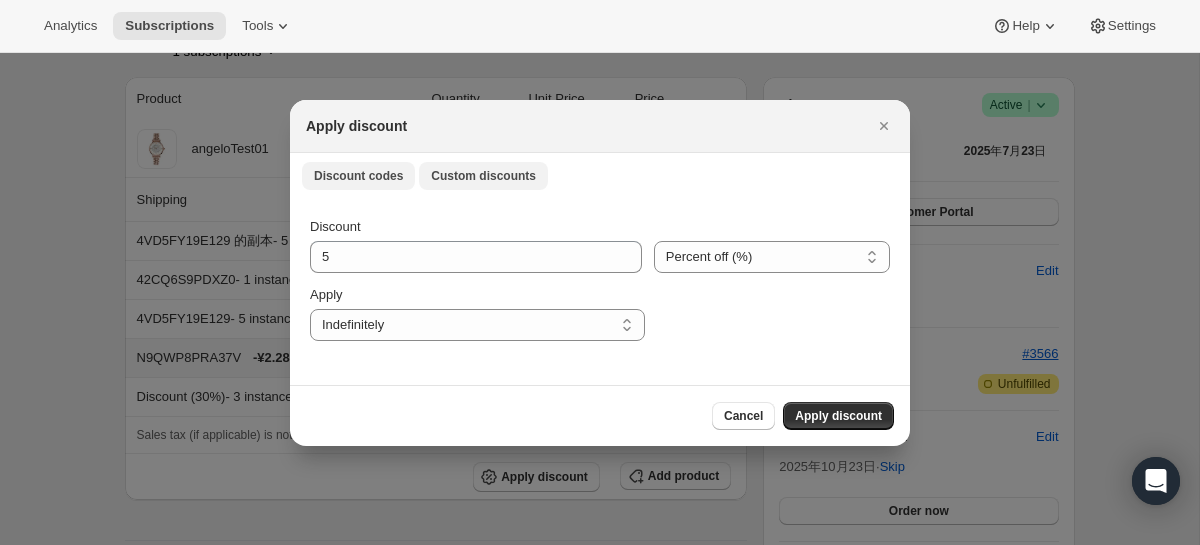 click on "Discount codes" at bounding box center (358, 176) 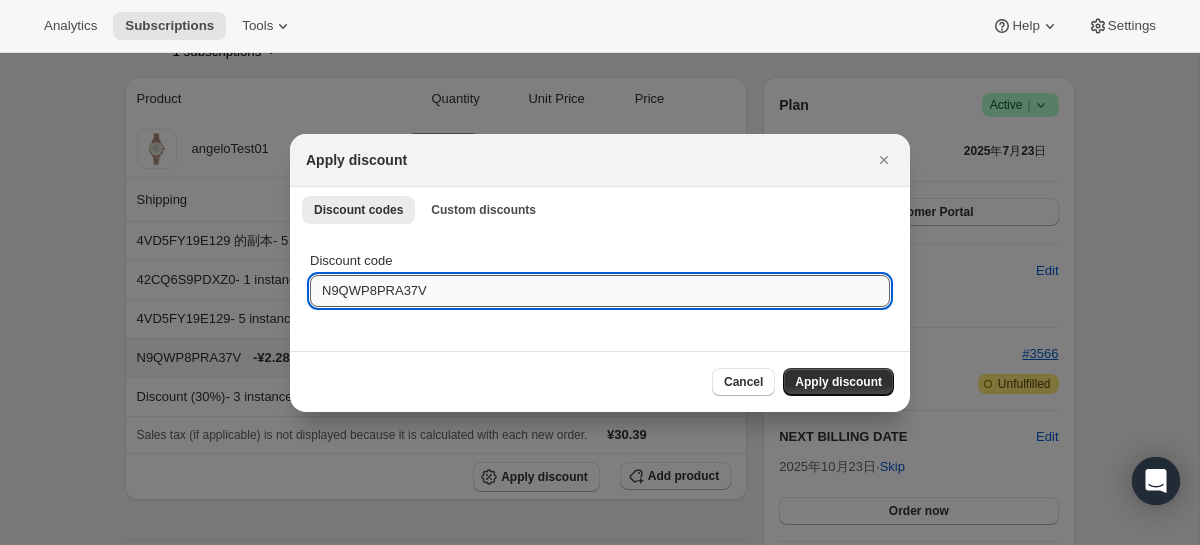 click on "N9QWP8PRA37V" at bounding box center [600, 291] 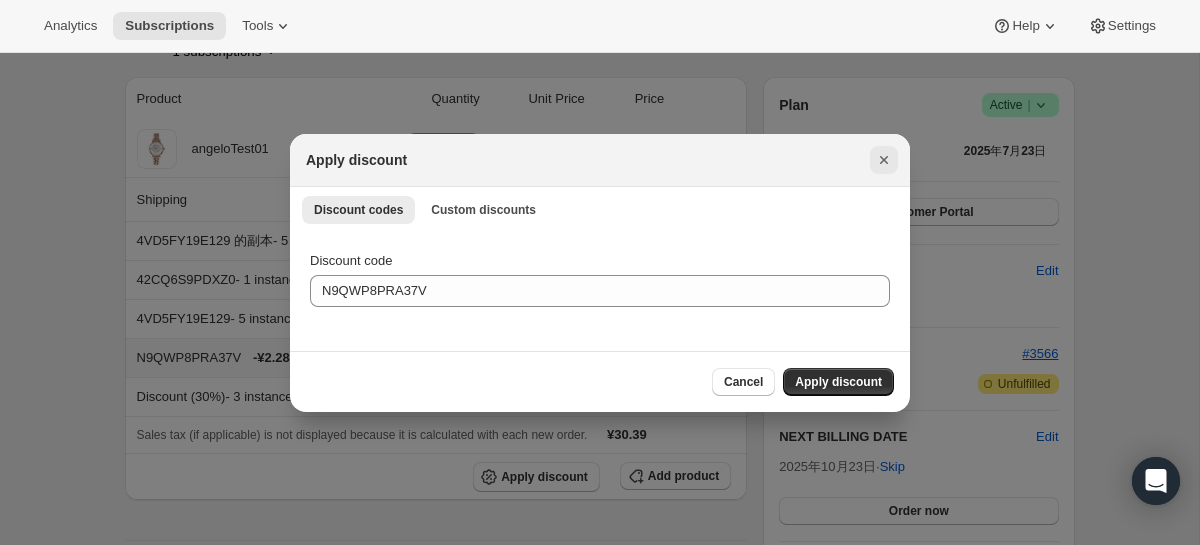 click 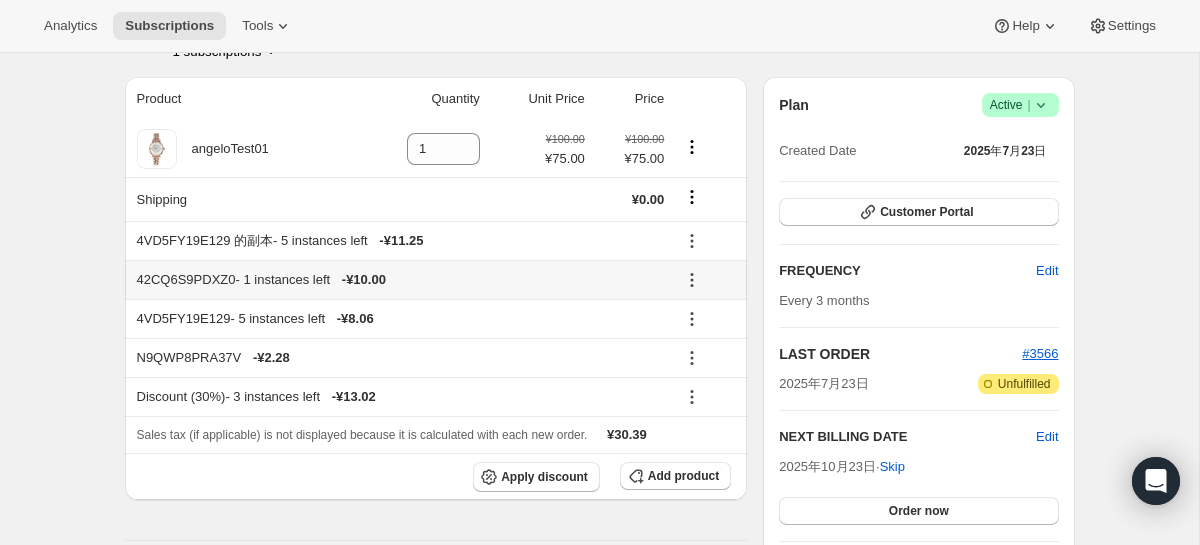 click 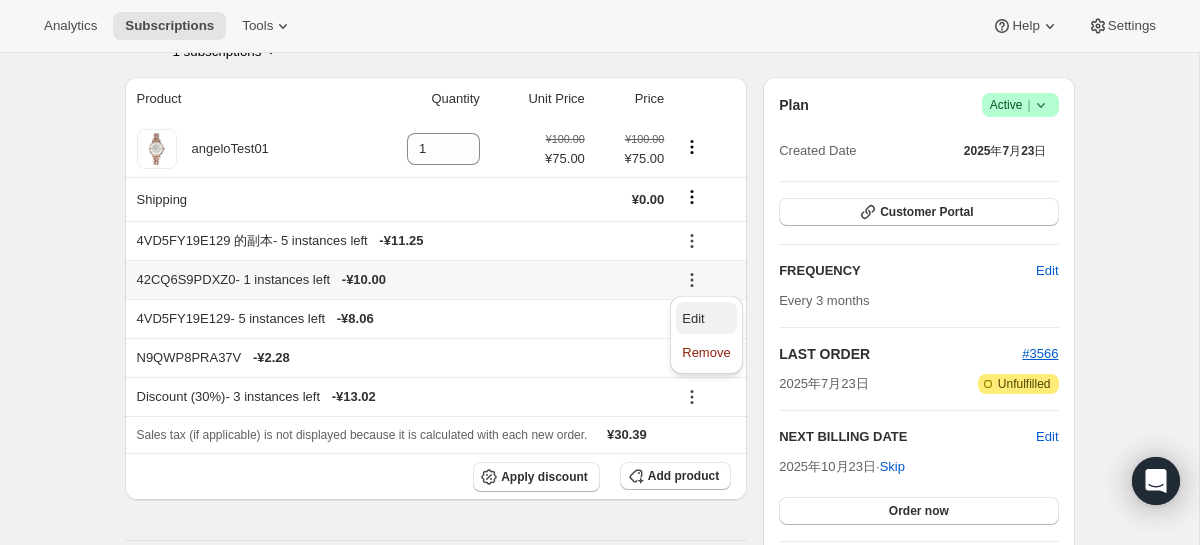 click on "Edit" at bounding box center (693, 318) 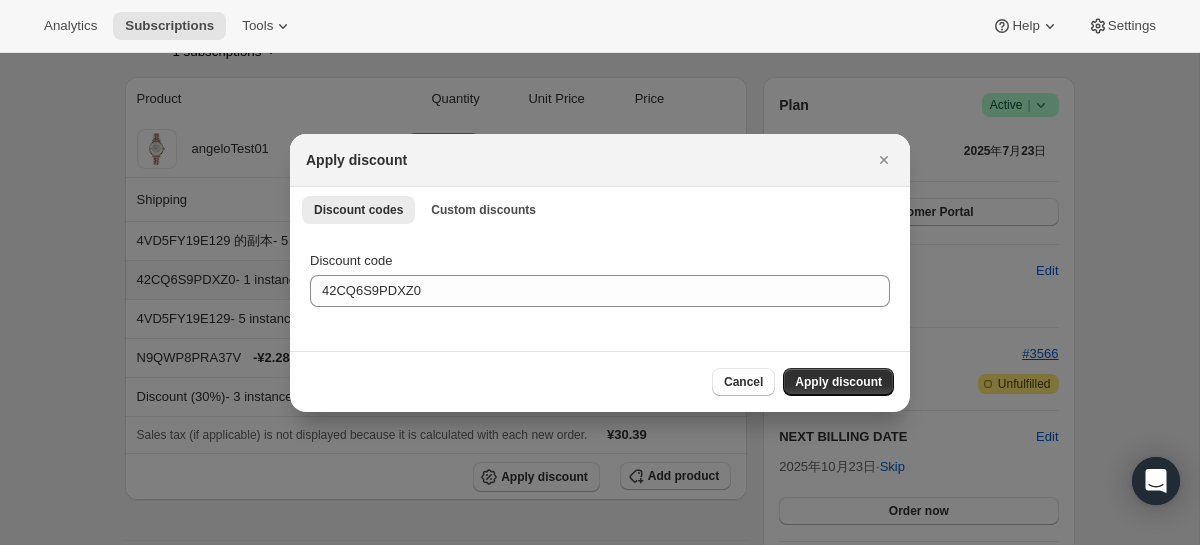 scroll, scrollTop: 0, scrollLeft: 0, axis: both 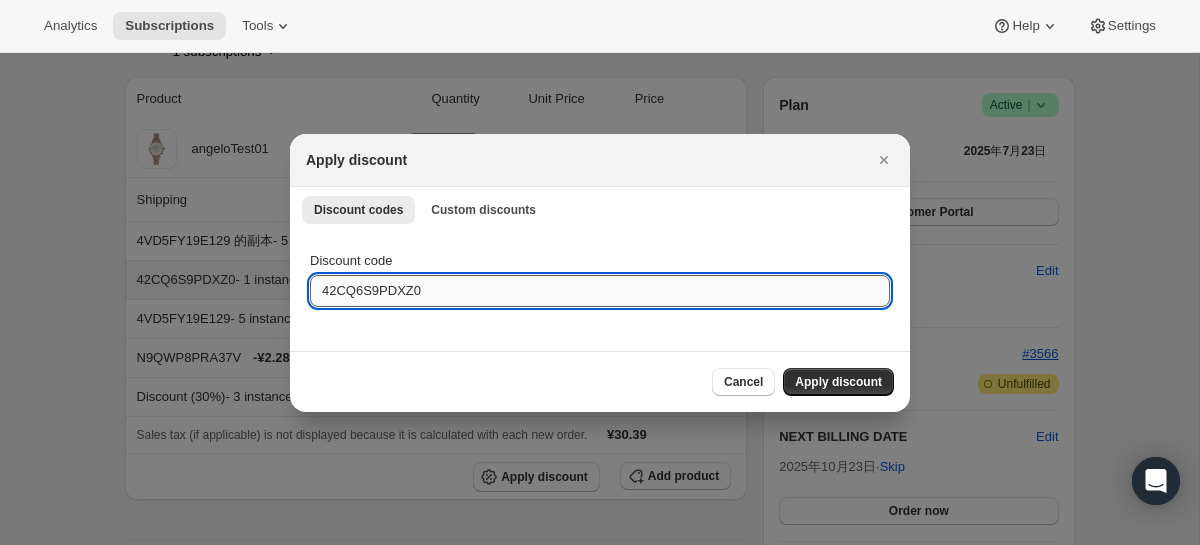 click on "42CQ6S9PDXZ0" at bounding box center [600, 291] 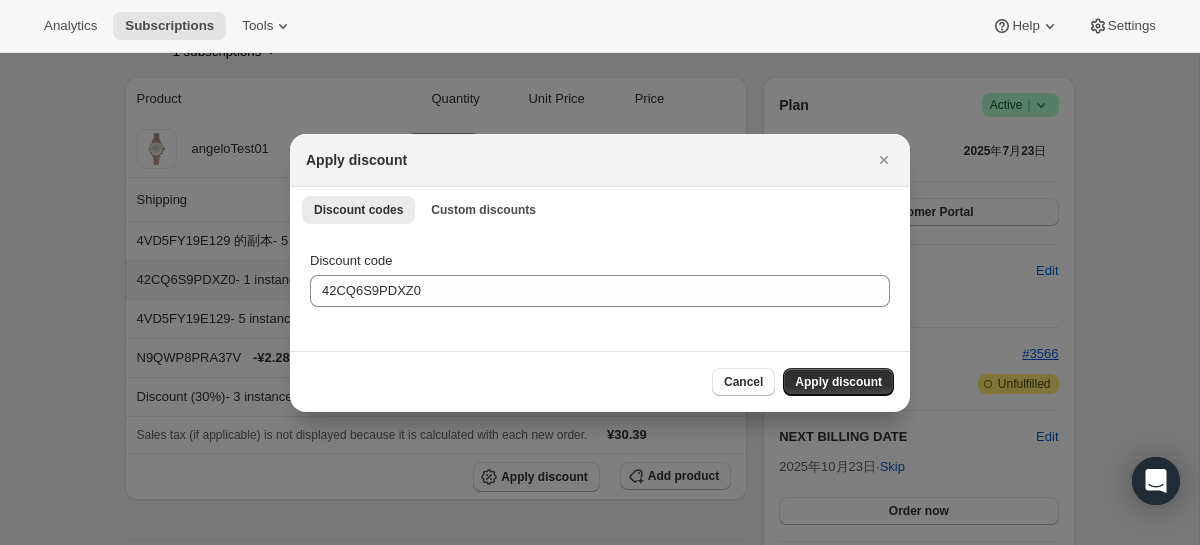 click on "Cancel Apply discount" at bounding box center (600, 382) 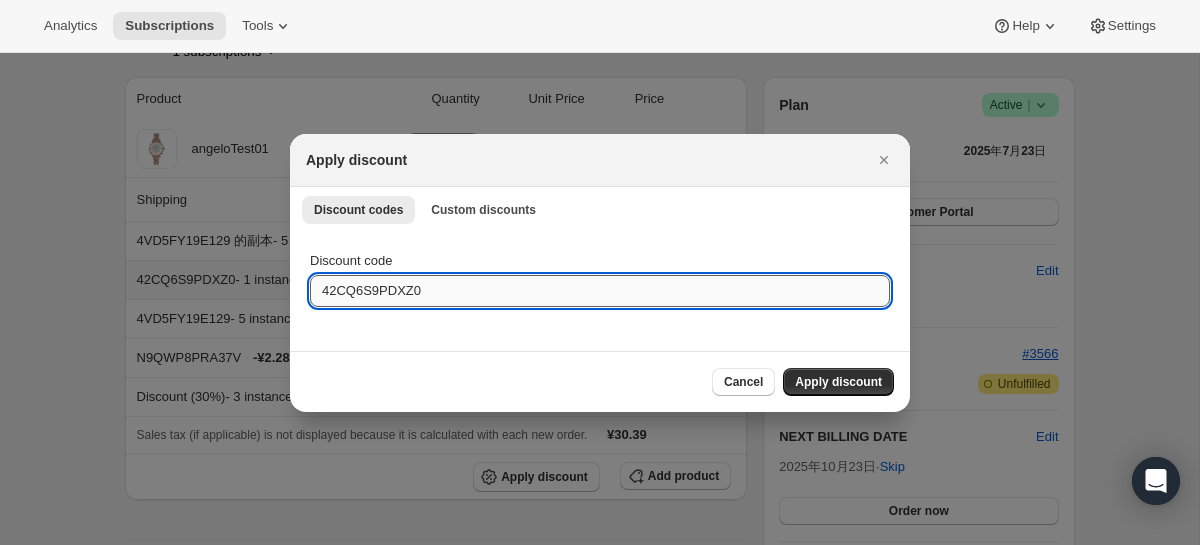 click on "42CQ6S9PDXZ0" at bounding box center (600, 291) 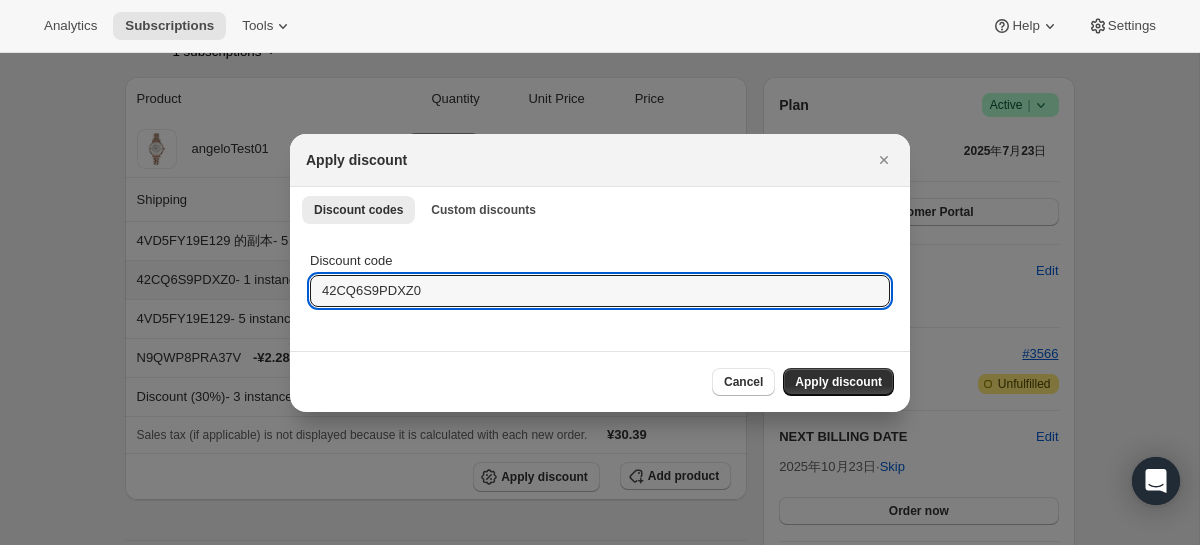 paste on "N9QWP8PRA37V" 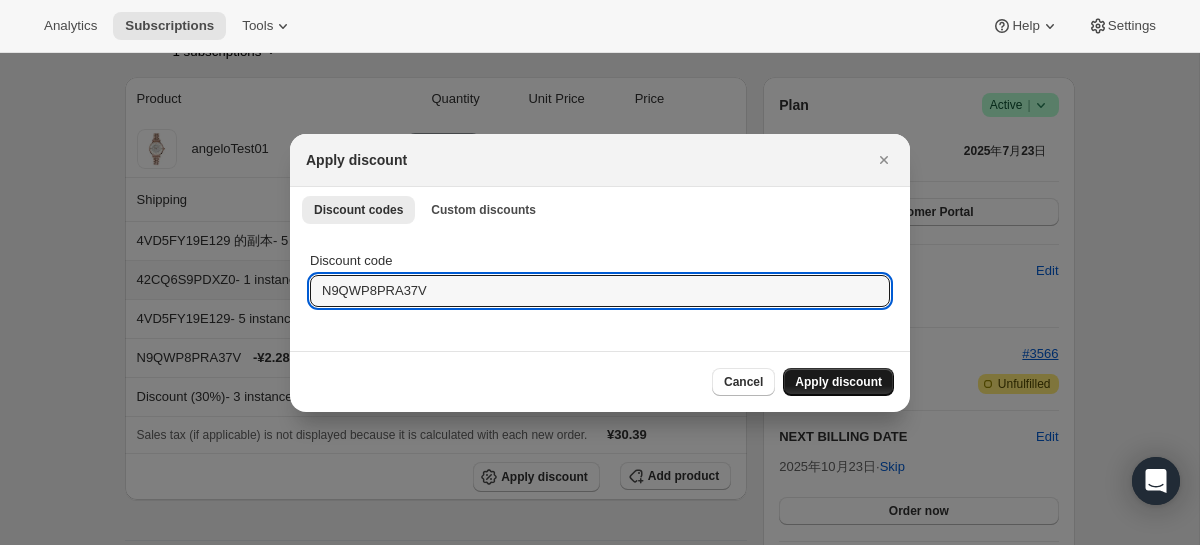 type on "N9QWP8PRA37V" 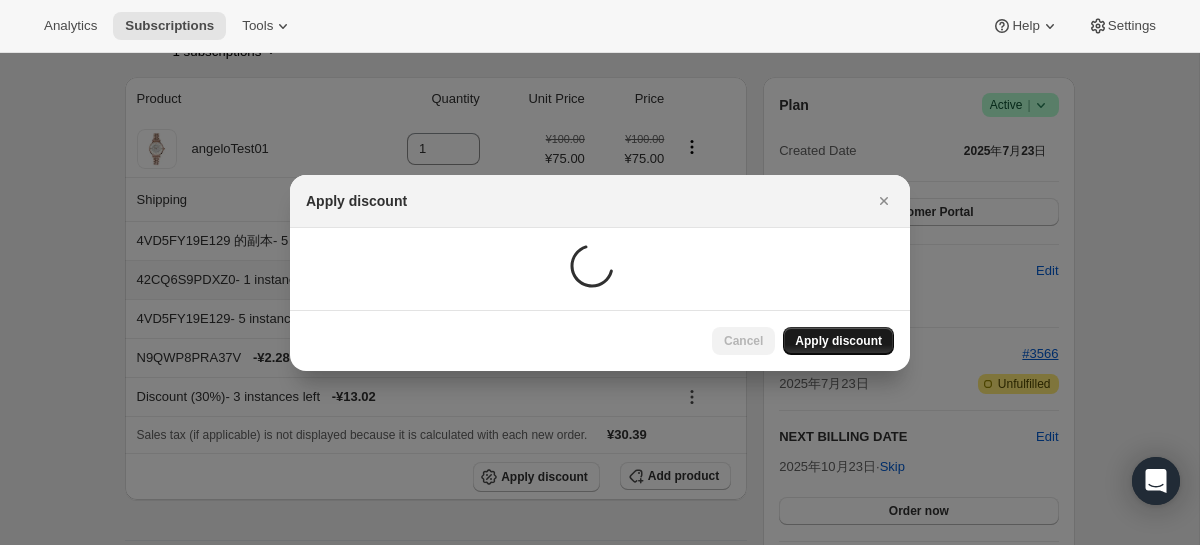 scroll, scrollTop: 160, scrollLeft: 0, axis: vertical 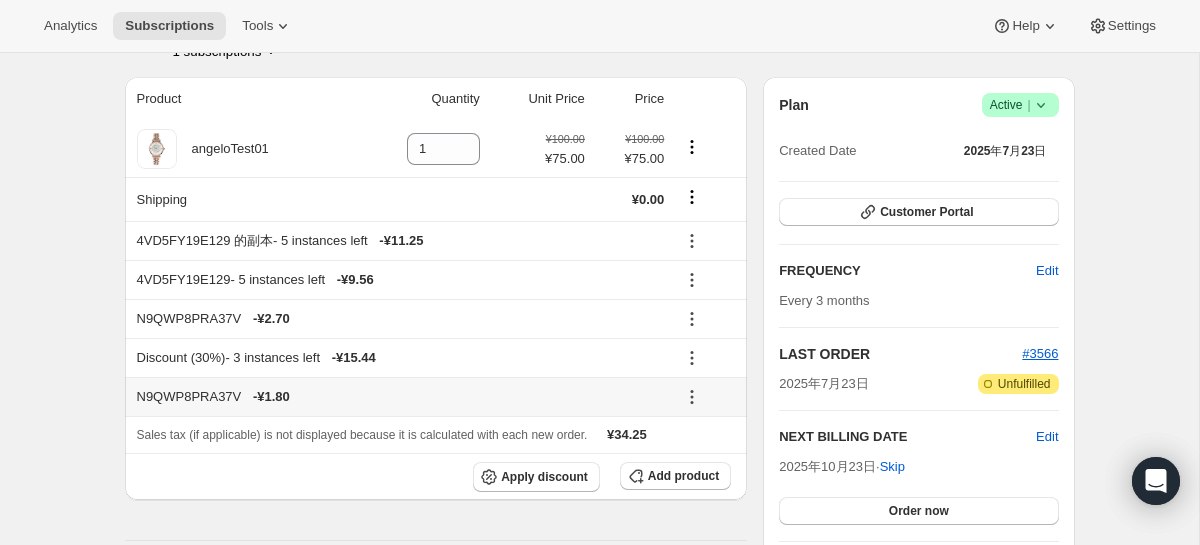 click on "N9QWP8PRA37V   - ¥1.80" at bounding box center [401, 397] 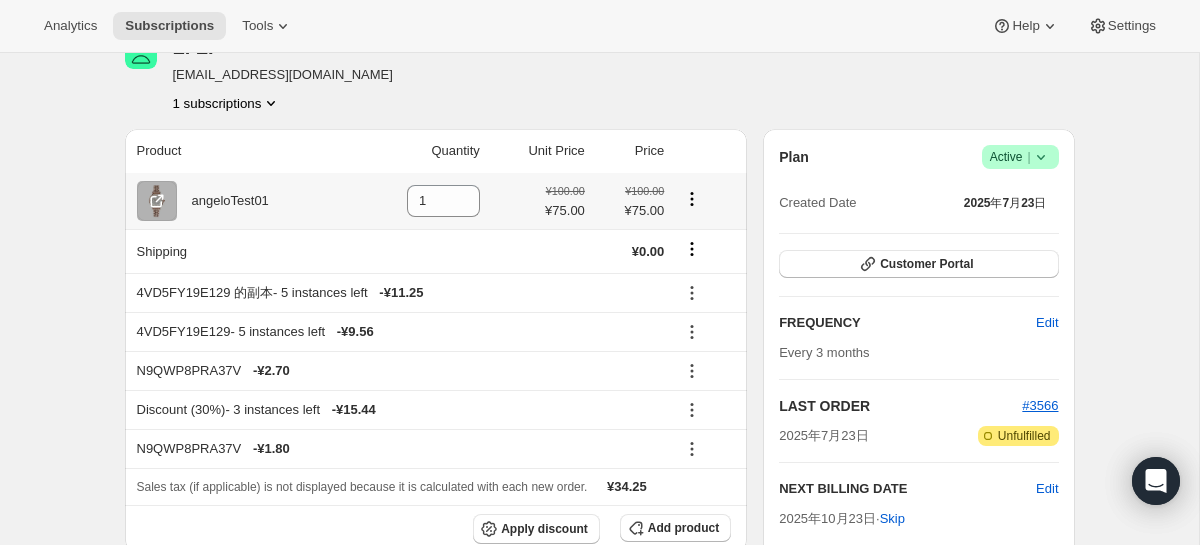 scroll, scrollTop: 188, scrollLeft: 0, axis: vertical 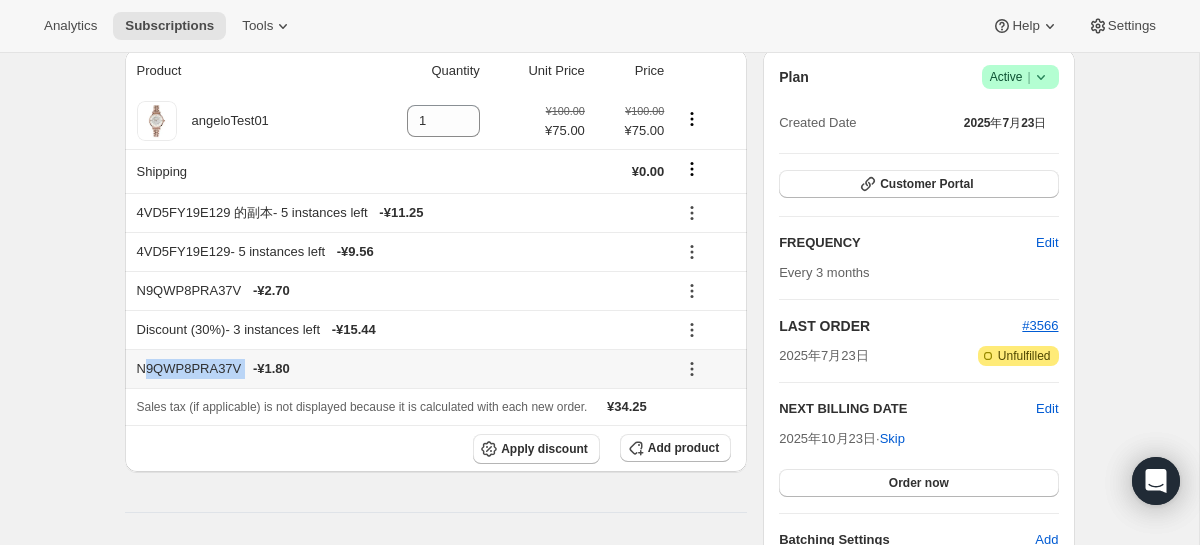 drag, startPoint x: 147, startPoint y: 369, endPoint x: 298, endPoint y: 365, distance: 151.05296 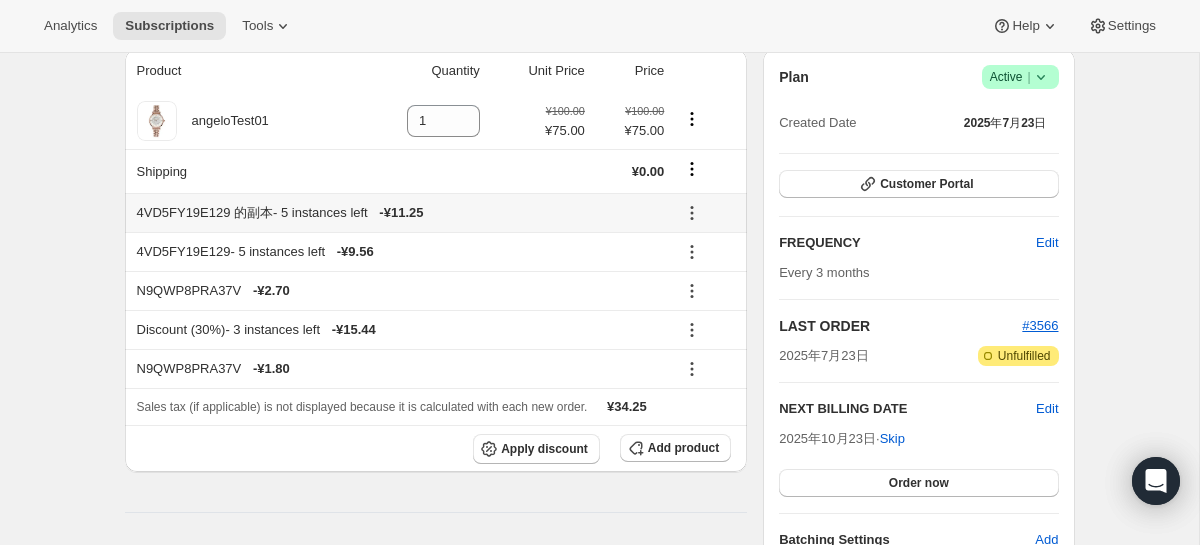 click 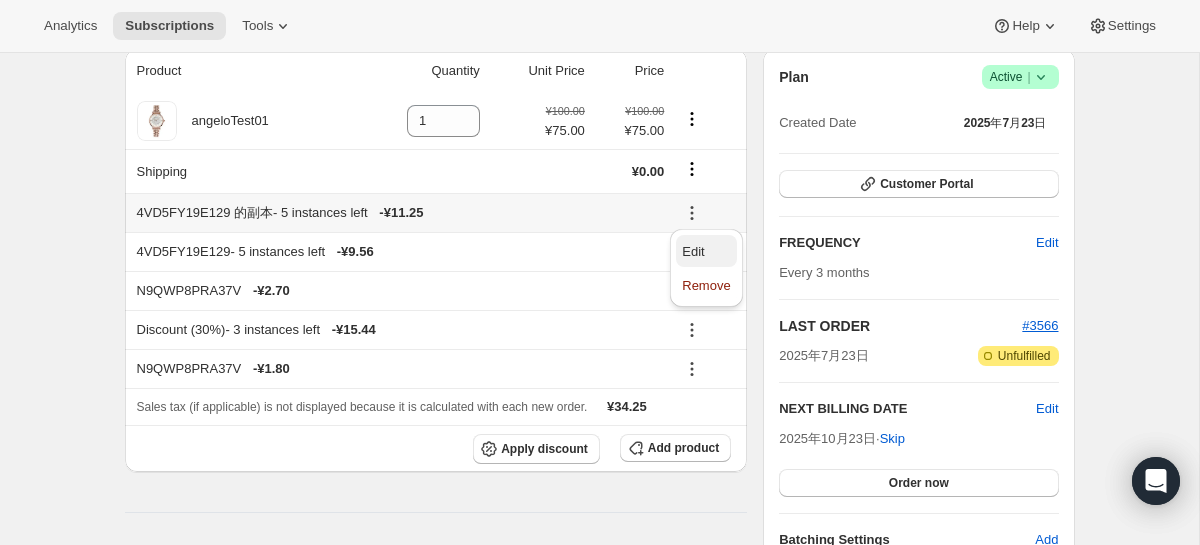 click on "Edit" at bounding box center [706, 252] 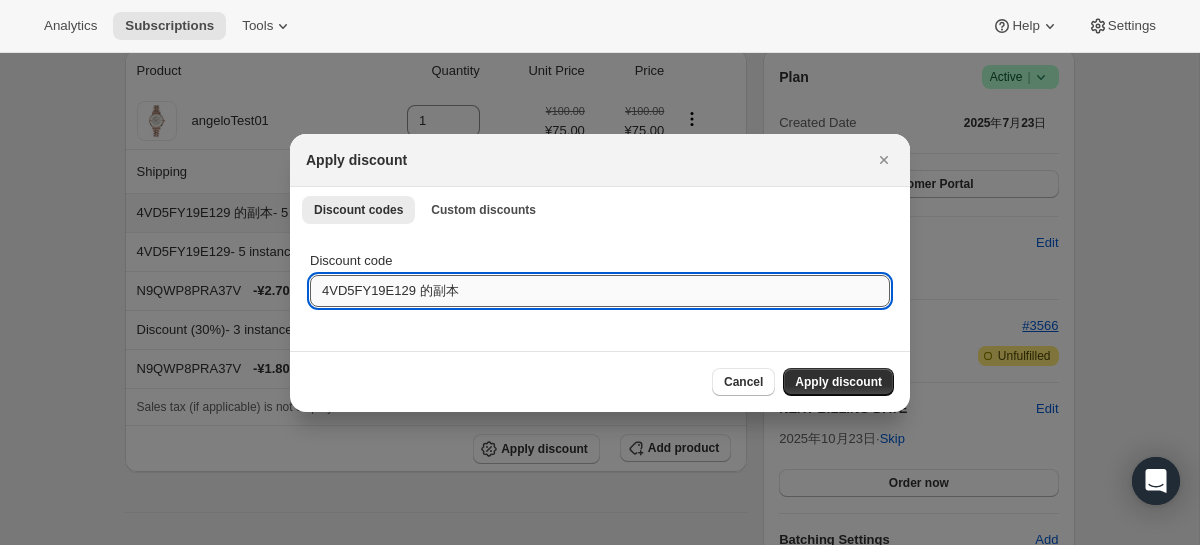 click on "4VD5FY19E129 的副本" at bounding box center (600, 291) 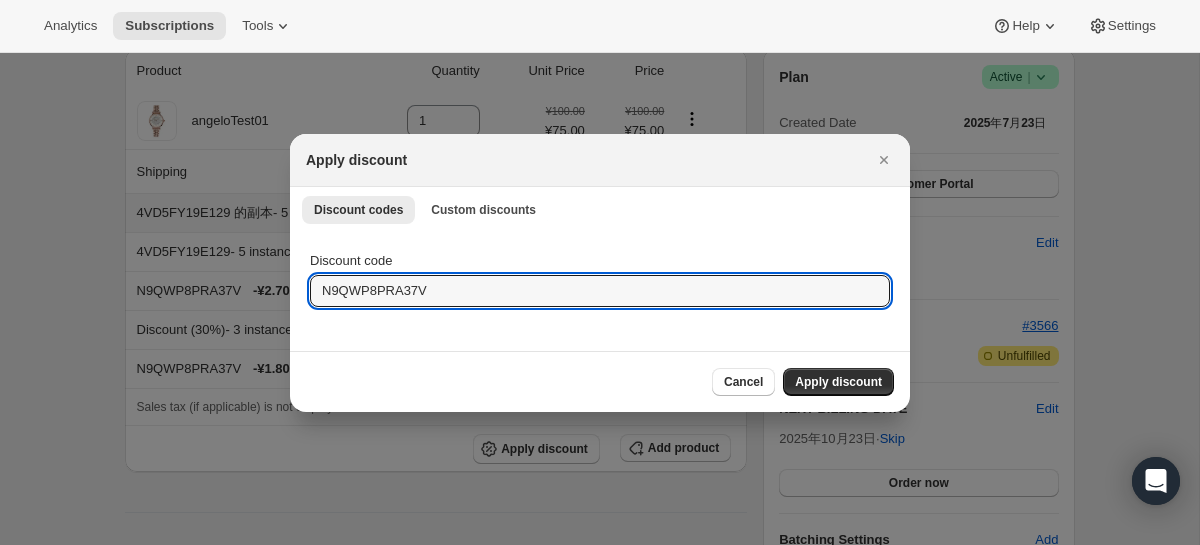 type on "N9QWP8PRA37V" 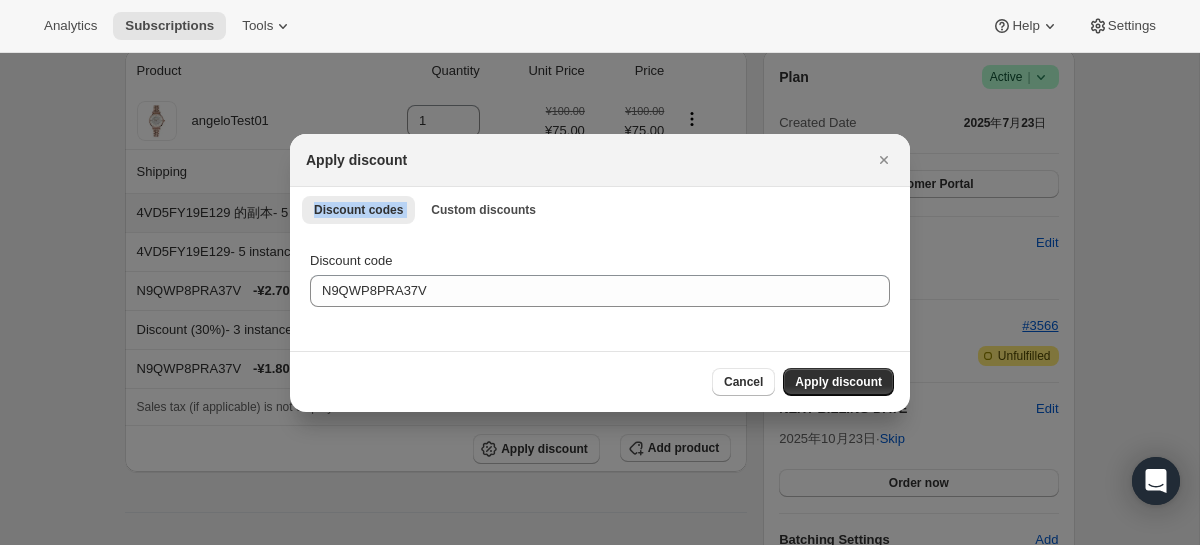 drag, startPoint x: 602, startPoint y: 156, endPoint x: 806, endPoint y: 192, distance: 207.15211 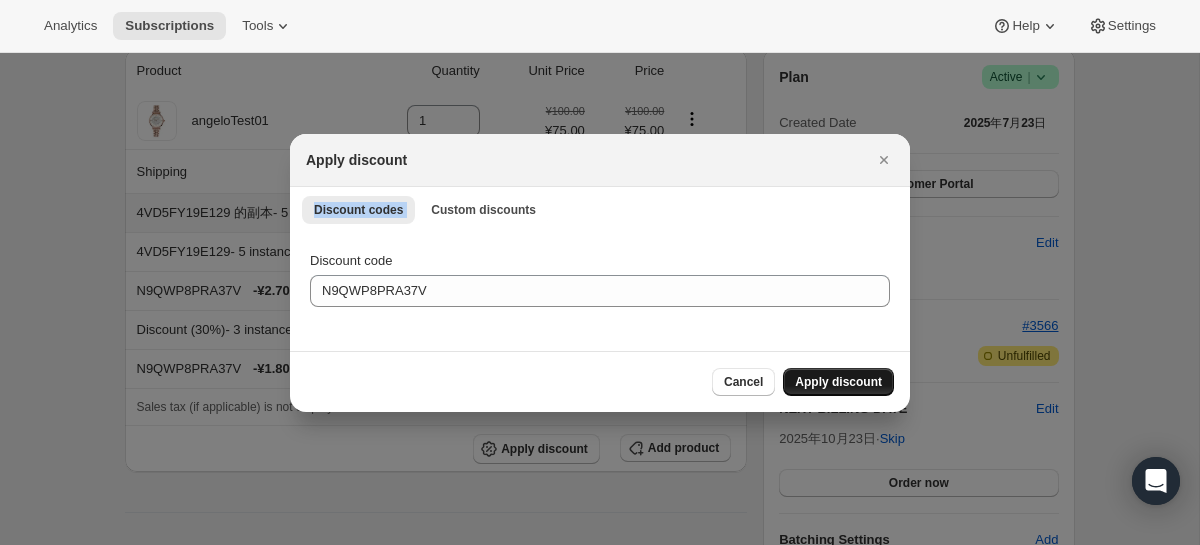 click on "Apply discount" at bounding box center (838, 382) 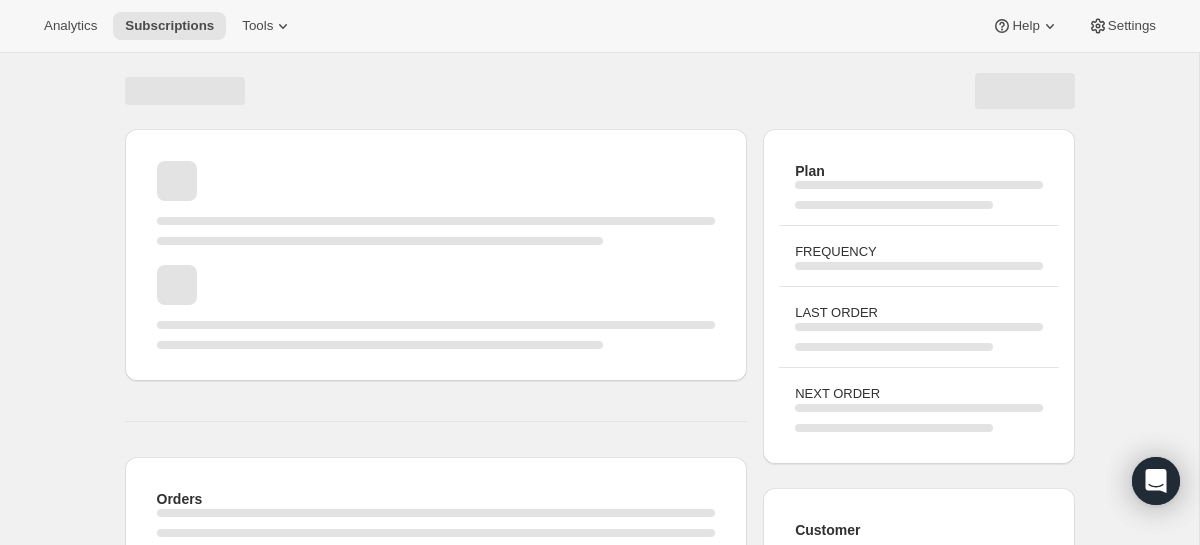 scroll, scrollTop: 188, scrollLeft: 0, axis: vertical 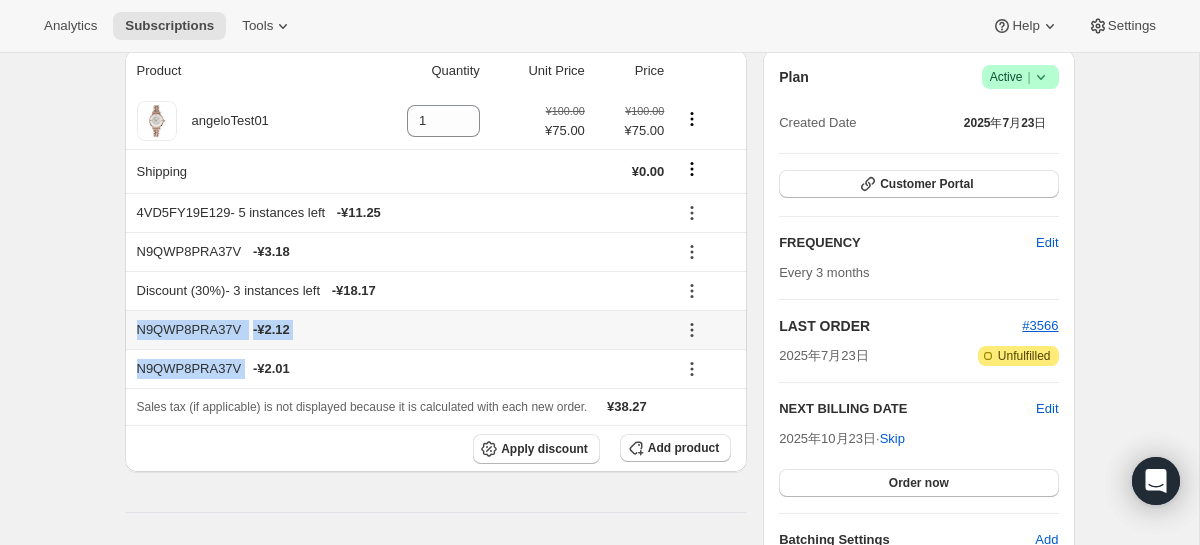 drag, startPoint x: 363, startPoint y: 370, endPoint x: 141, endPoint y: 325, distance: 226.5149 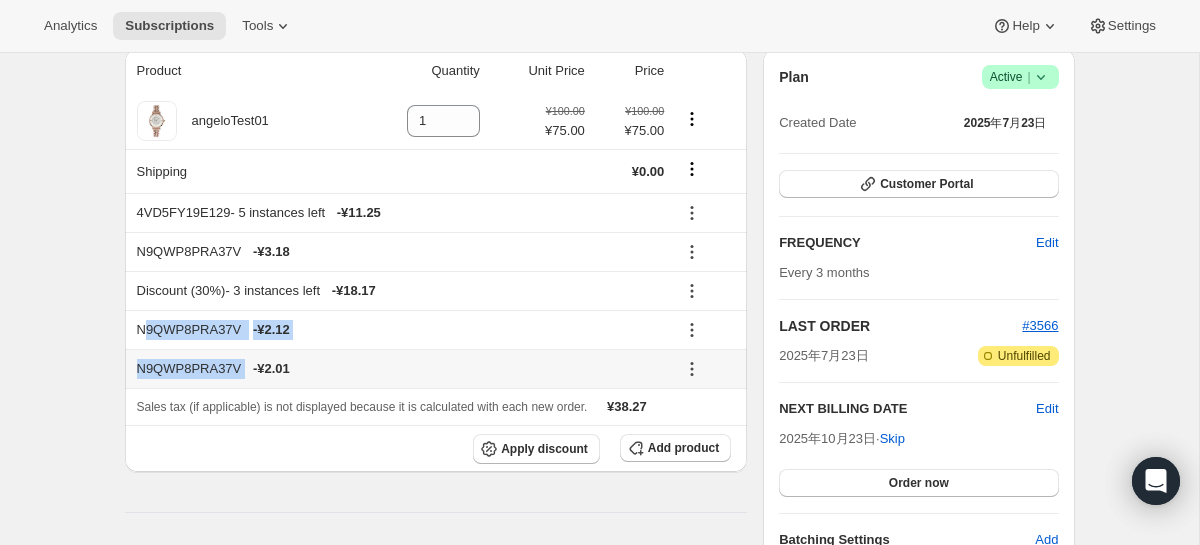click on "N9QWP8PRA37V   - ¥2.01" at bounding box center [401, 369] 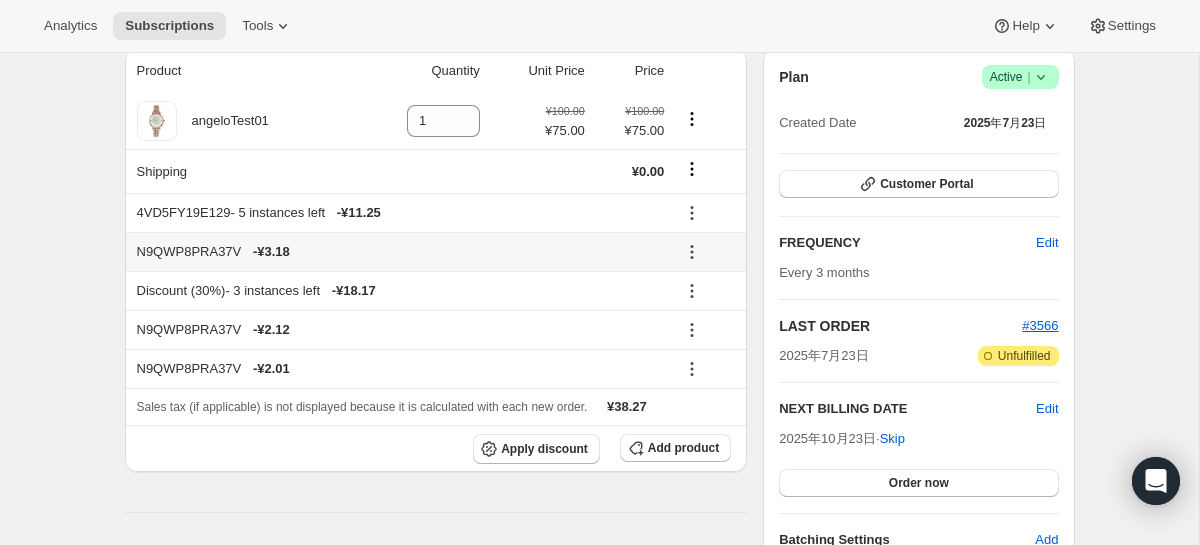 click 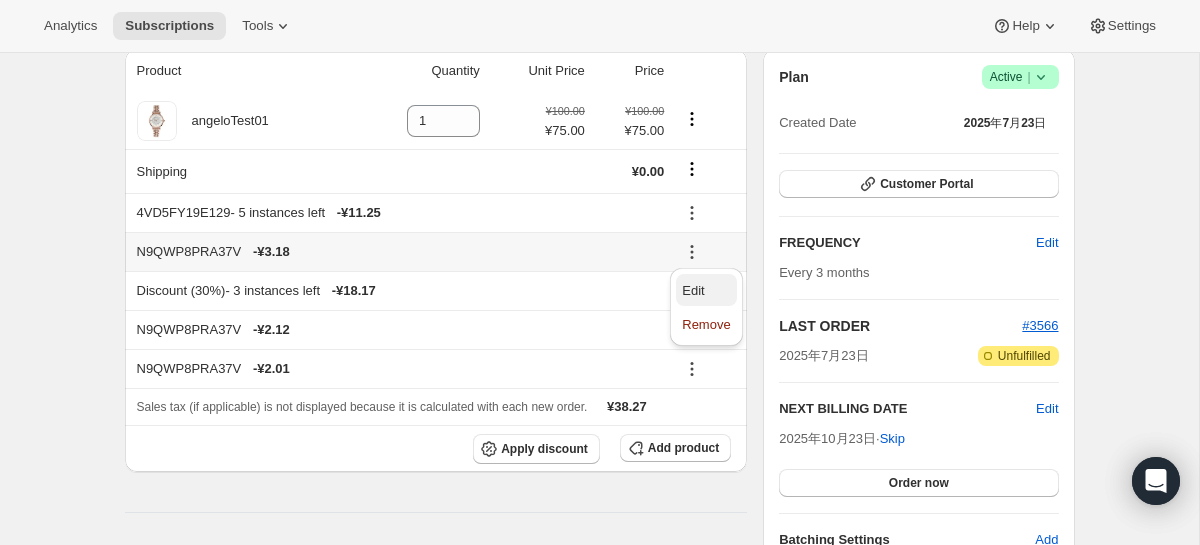 click on "Edit" at bounding box center (706, 291) 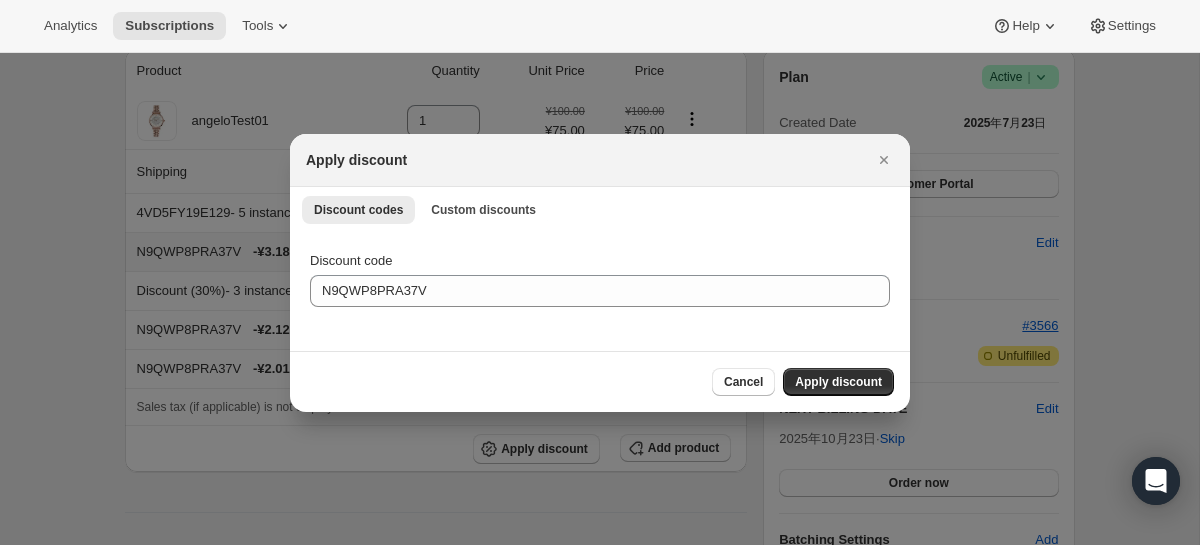 scroll, scrollTop: 0, scrollLeft: 0, axis: both 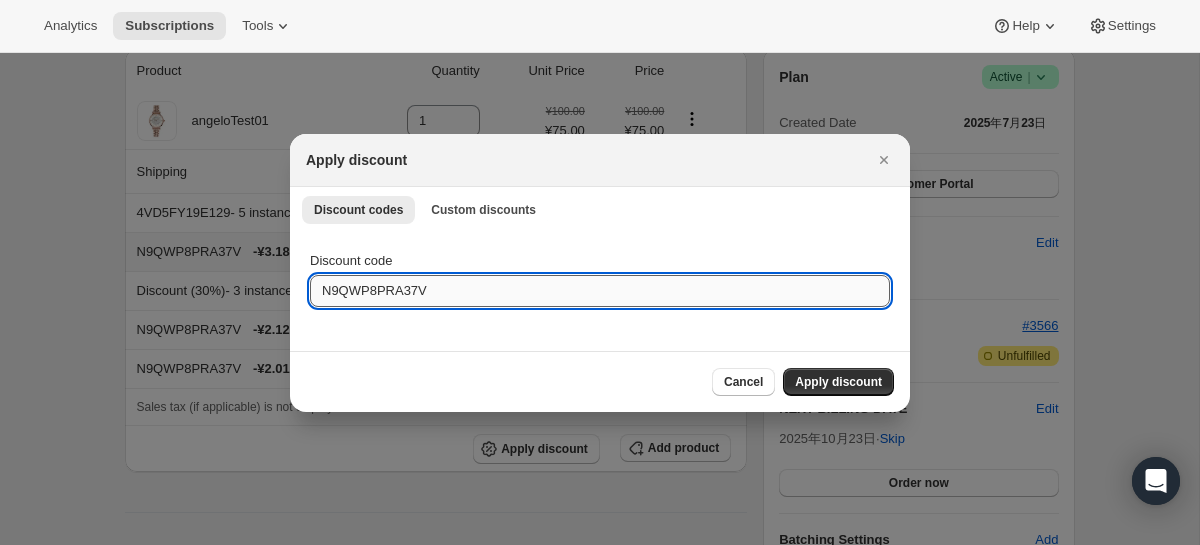 click on "N9QWP8PRA37V" at bounding box center [600, 291] 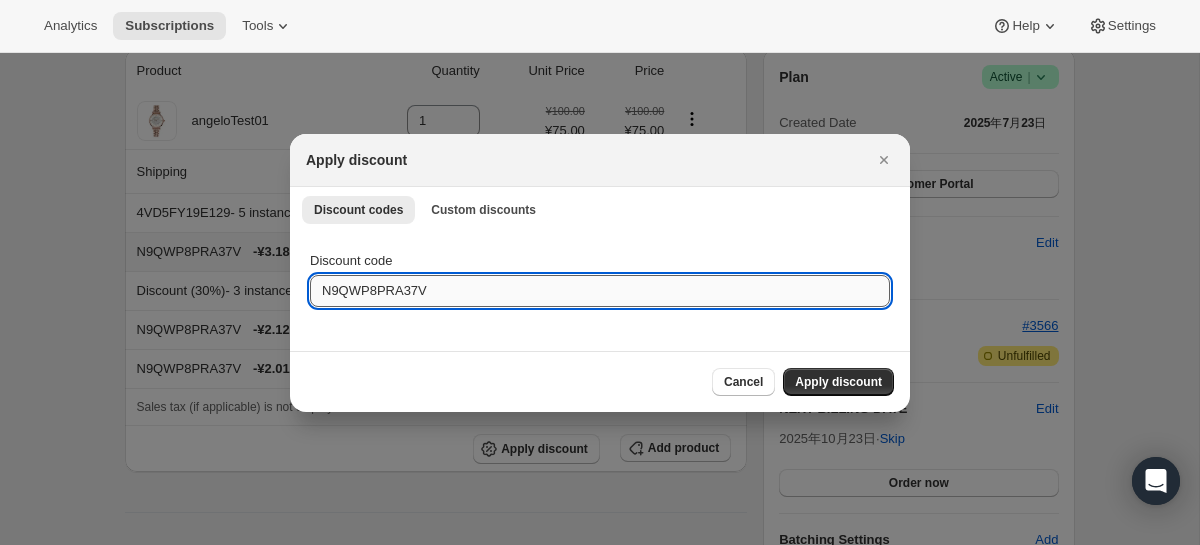 paste on "4VD5FY19E129 的副本" 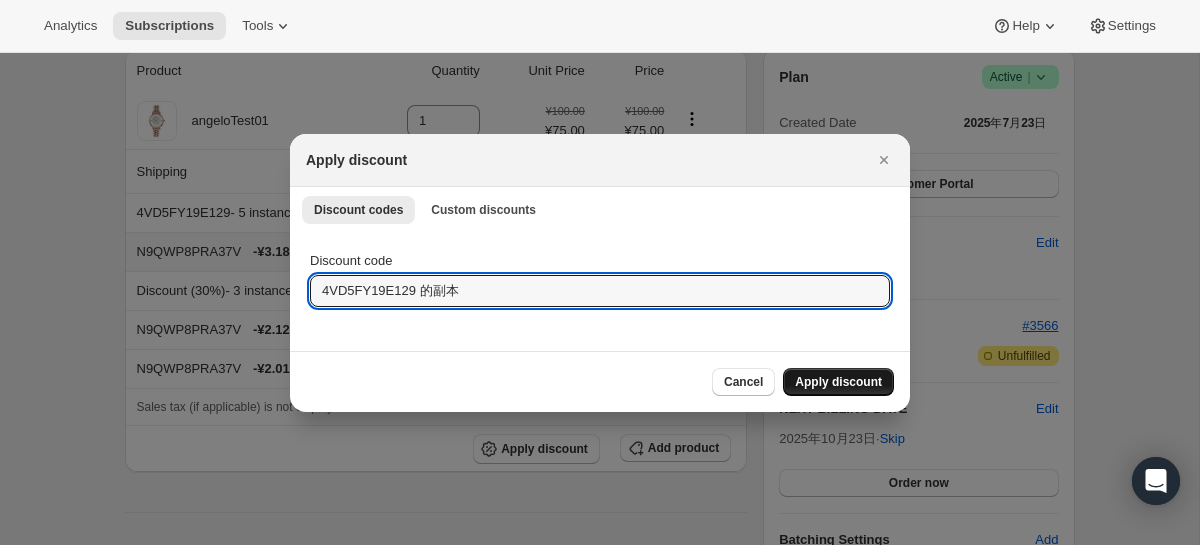 type on "4VD5FY19E129 的副本" 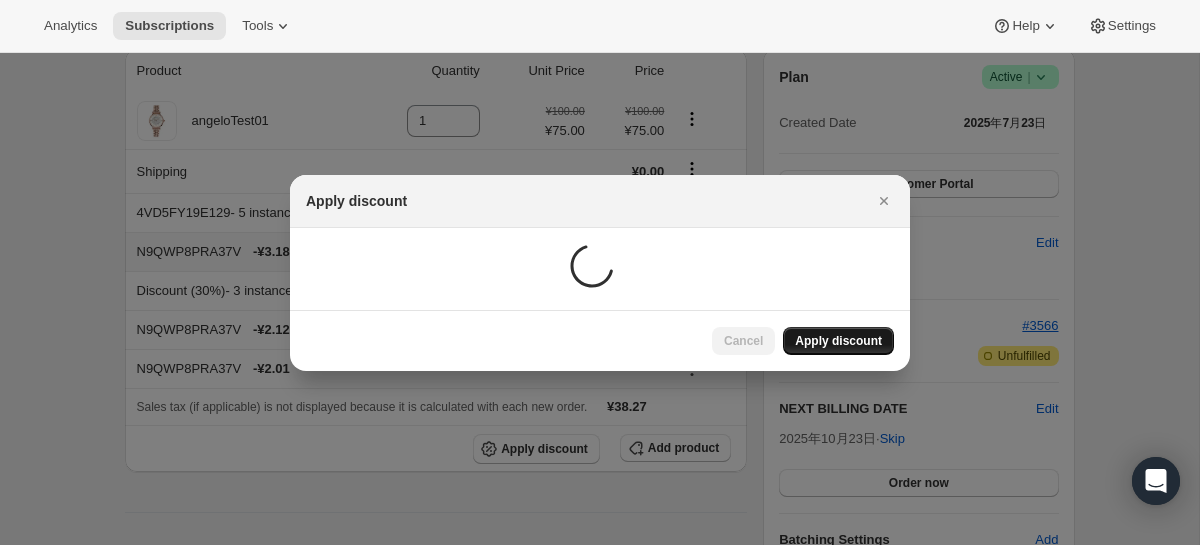 scroll, scrollTop: 188, scrollLeft: 0, axis: vertical 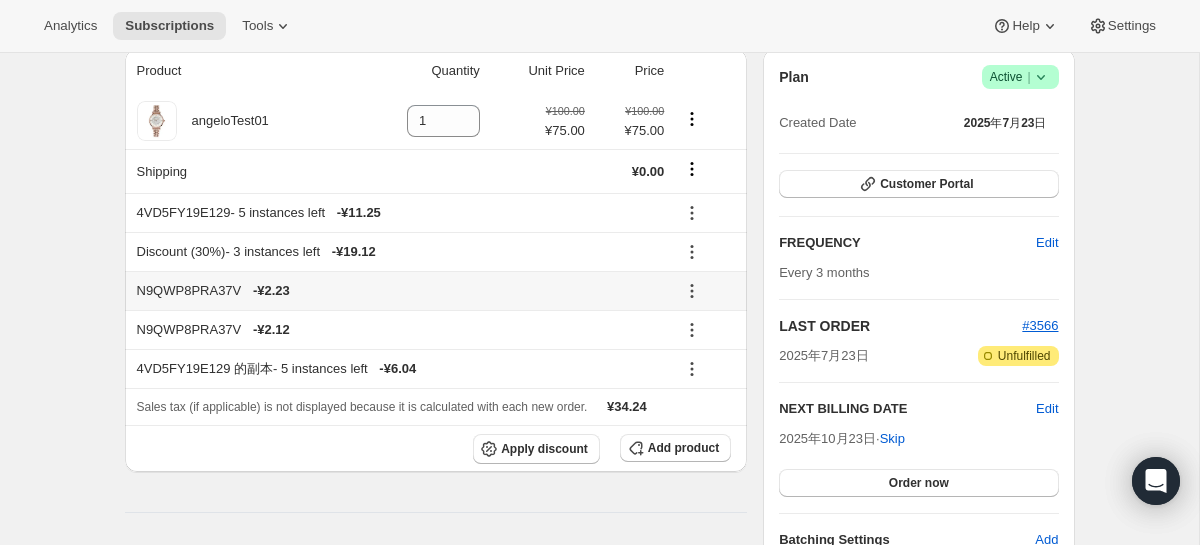 click 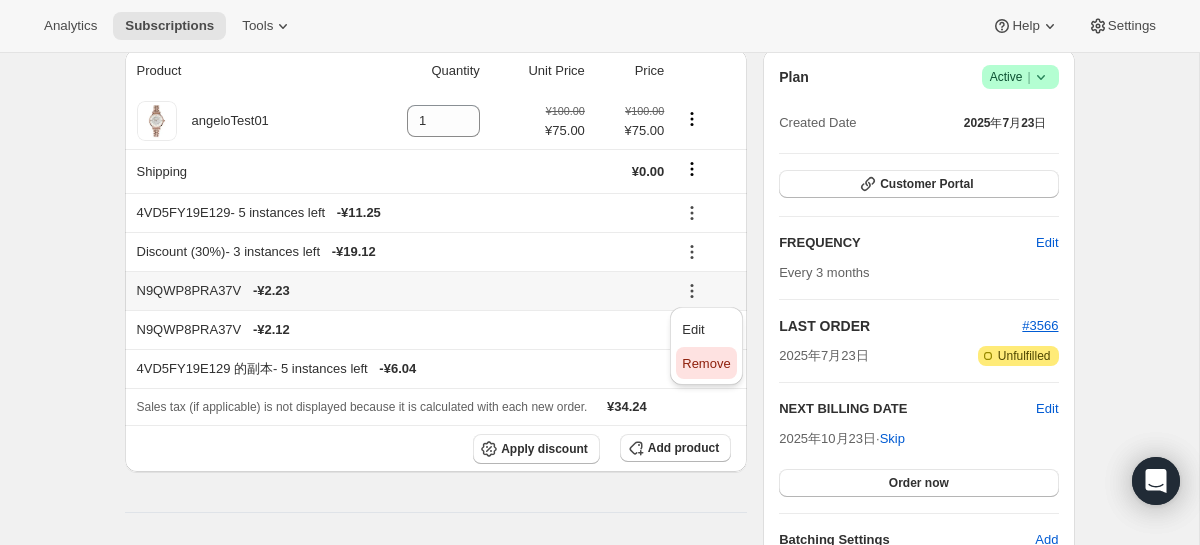 click on "Remove" at bounding box center (706, 363) 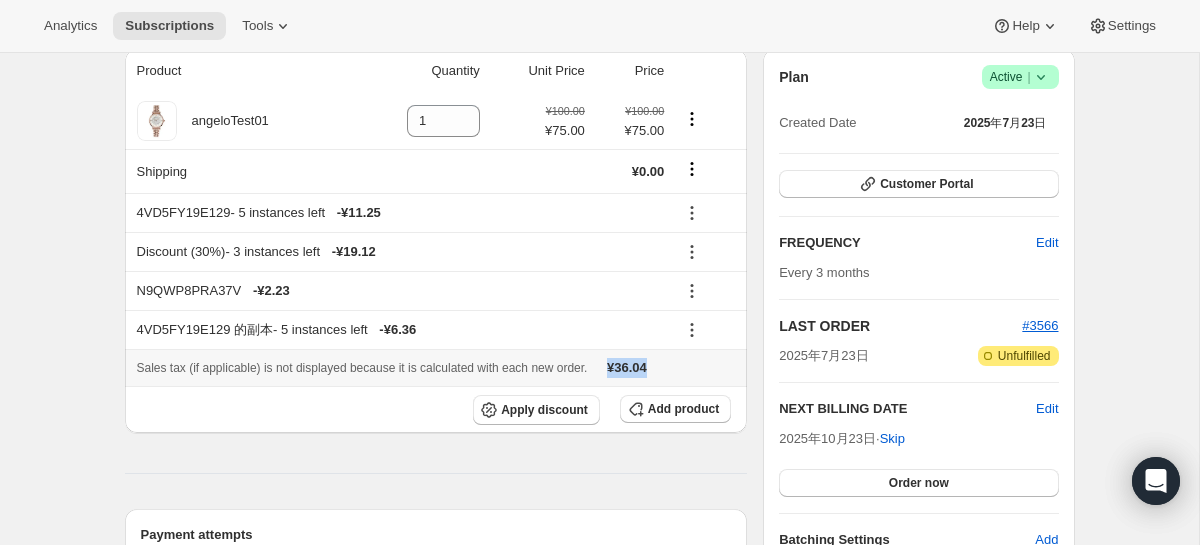 drag, startPoint x: 644, startPoint y: 360, endPoint x: 703, endPoint y: 360, distance: 59 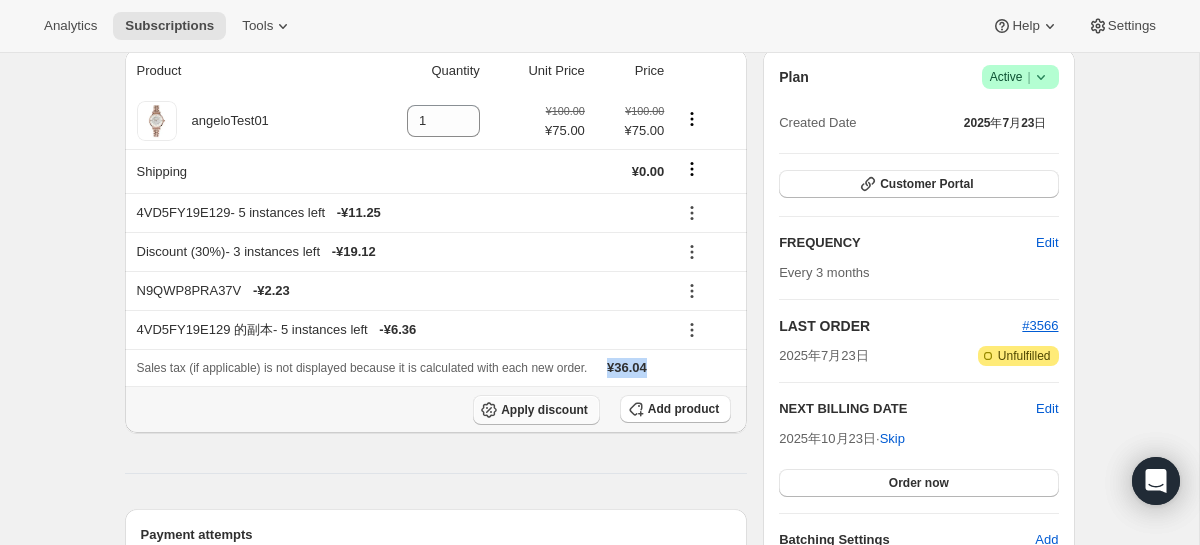 click on "Apply discount" at bounding box center [544, 410] 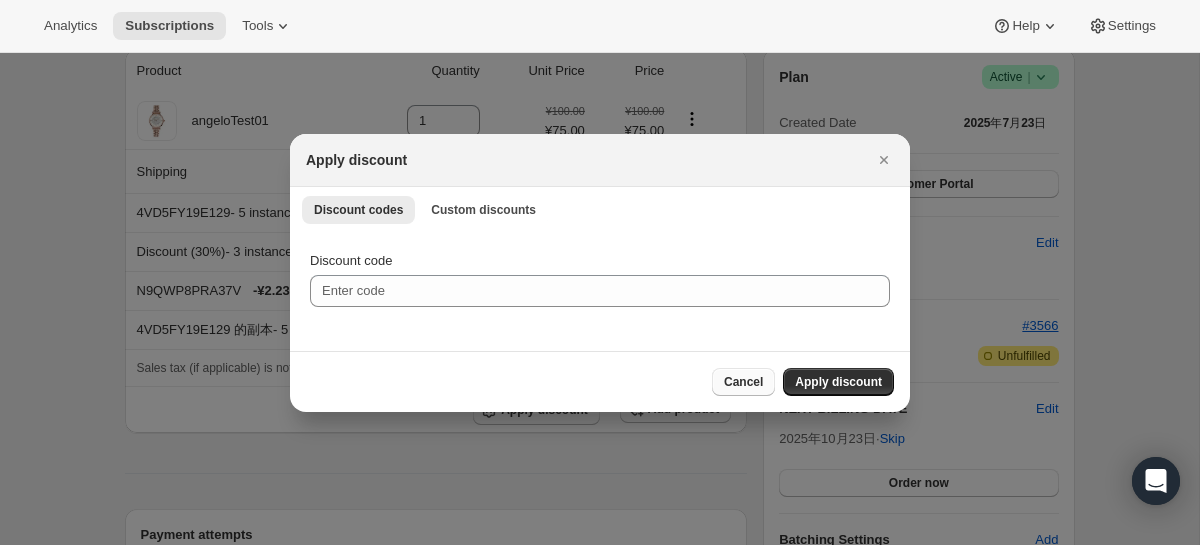 click on "Cancel" at bounding box center (743, 382) 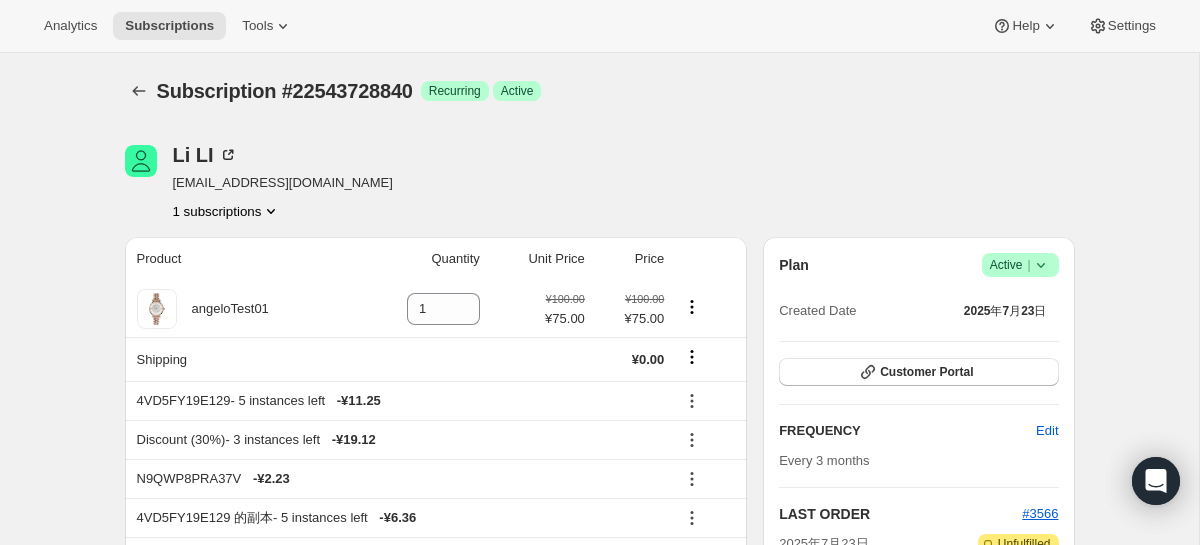 scroll, scrollTop: 188, scrollLeft: 0, axis: vertical 